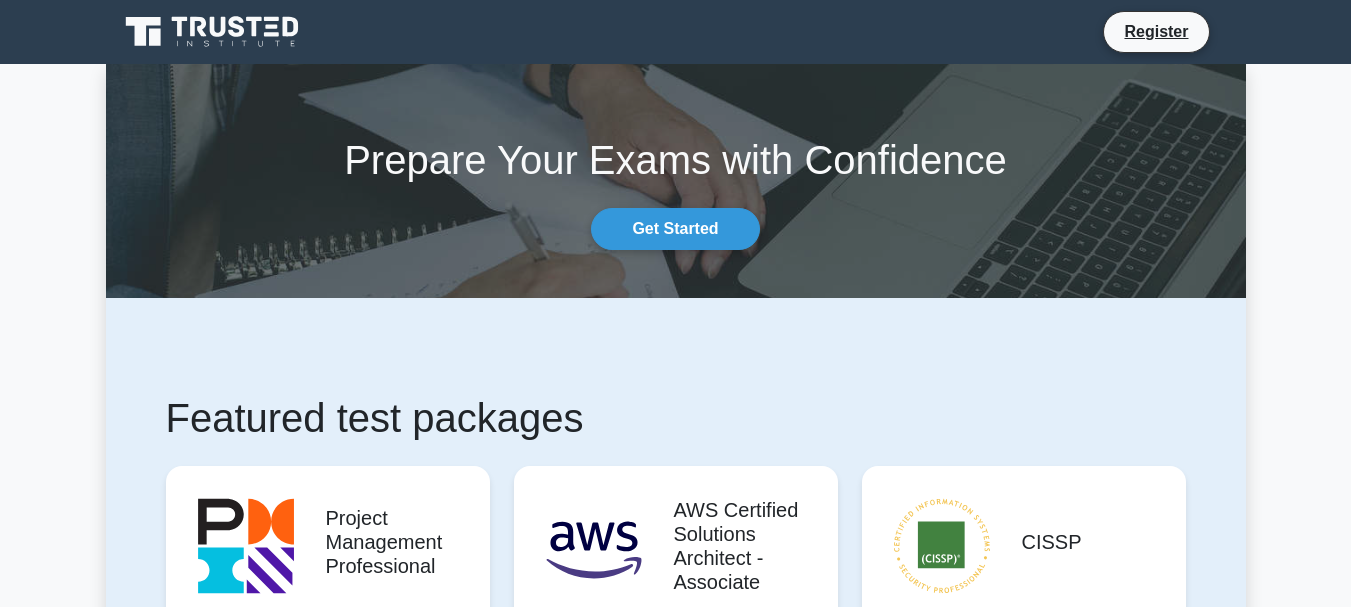 scroll, scrollTop: 0, scrollLeft: 0, axis: both 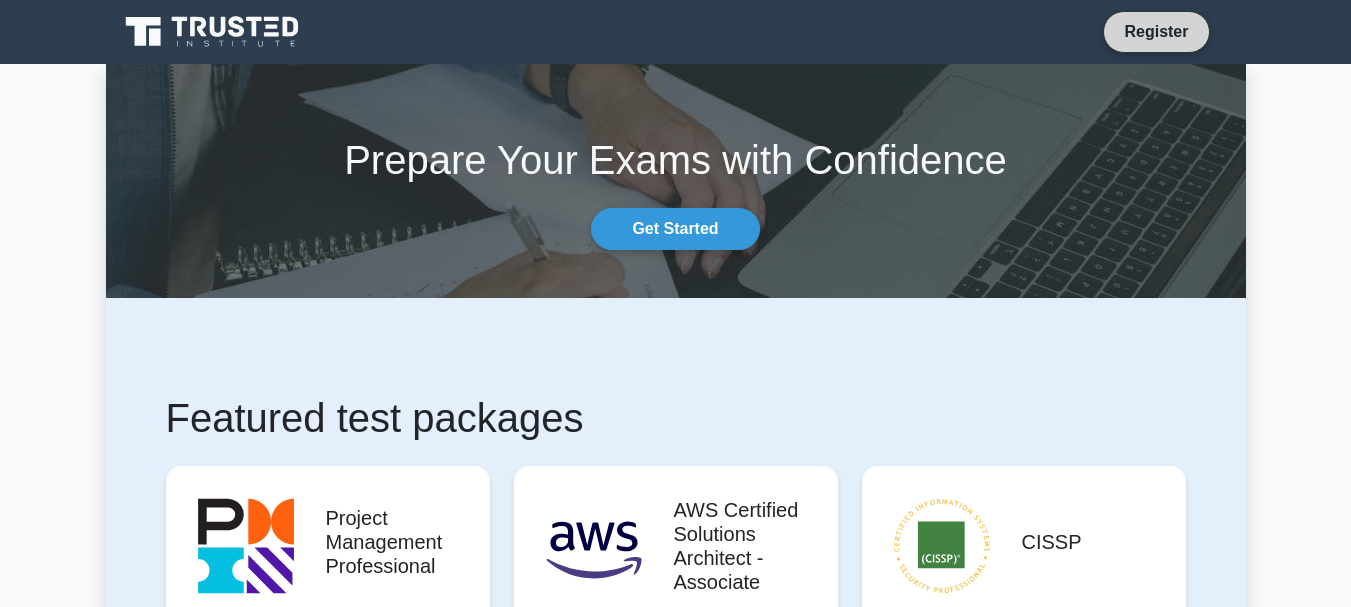 click on "Register" at bounding box center (1156, 31) 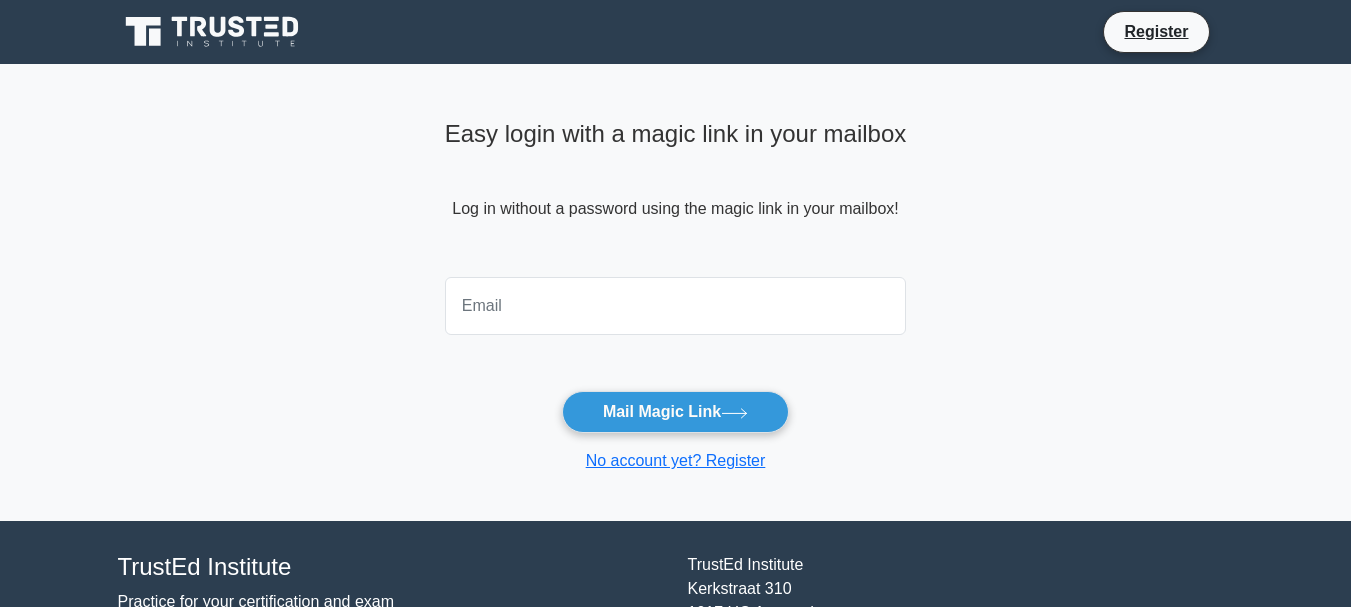 click at bounding box center (676, 306) 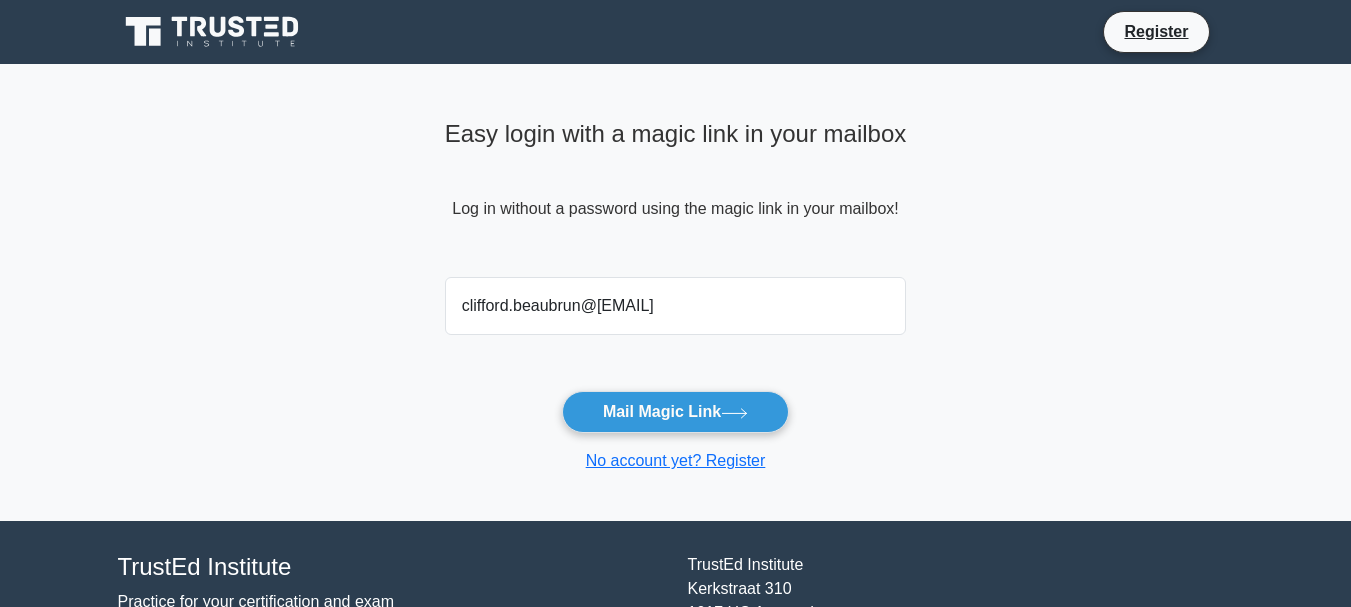 scroll, scrollTop: 0, scrollLeft: 0, axis: both 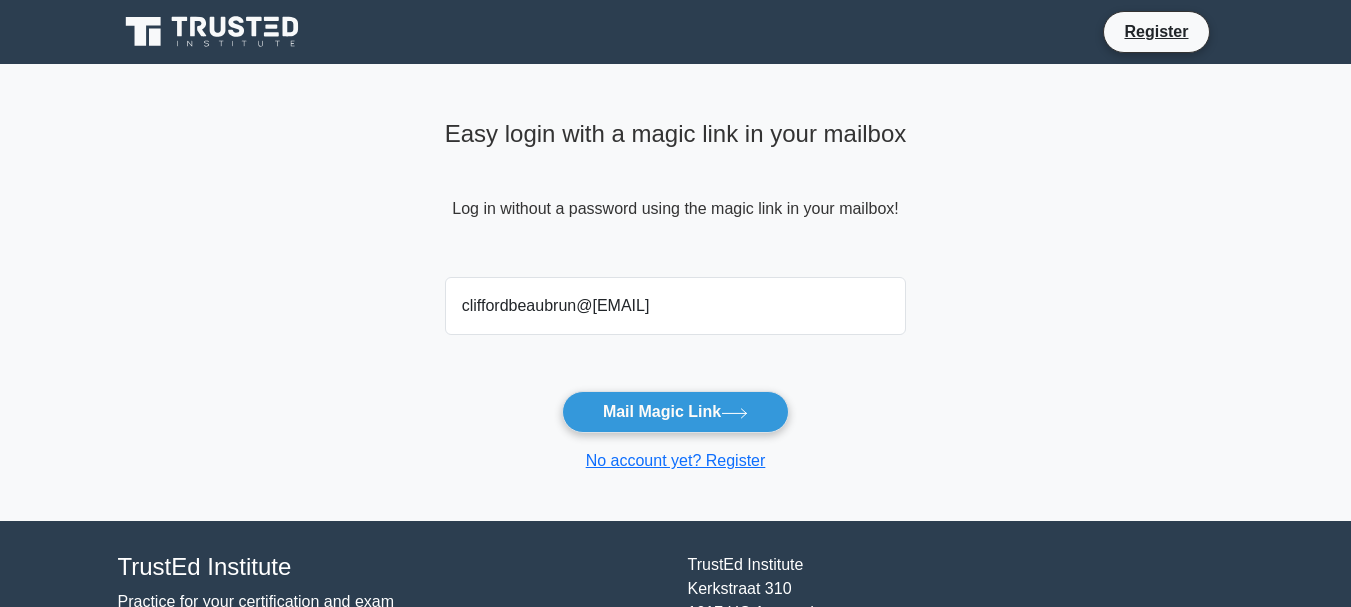 click on "cliffordbeaubrun@yahoo.com" at bounding box center [676, 306] 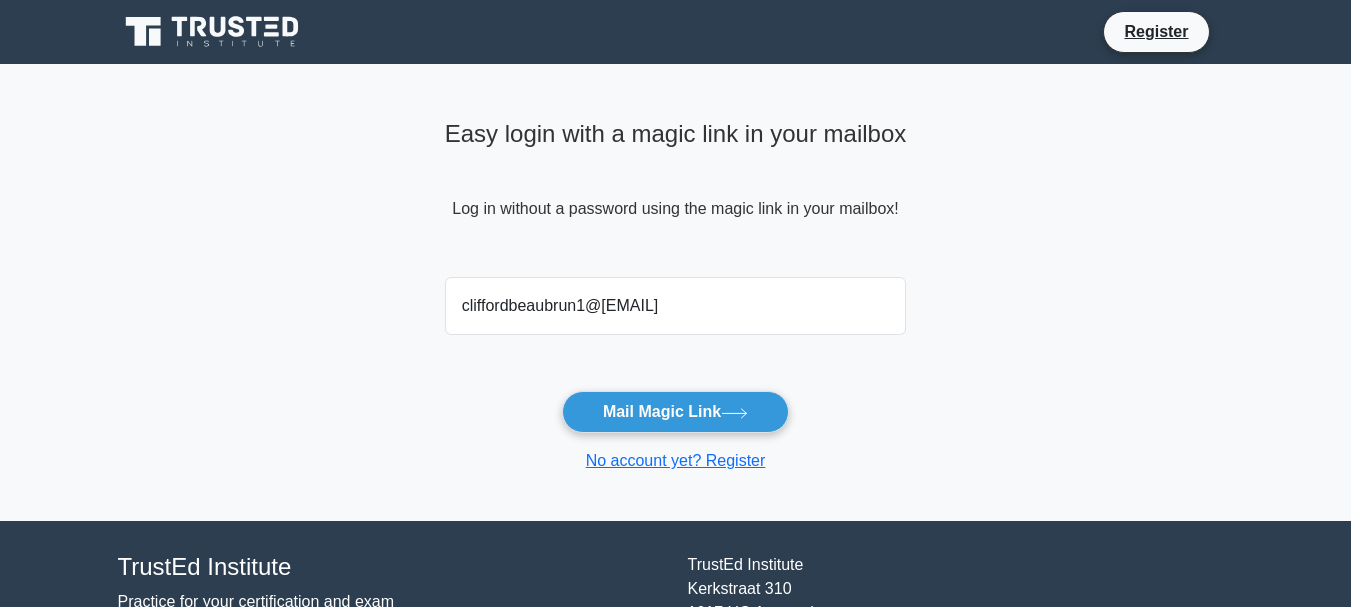 click on "cliffordbeaubrun1@yahoo.com" at bounding box center [676, 306] 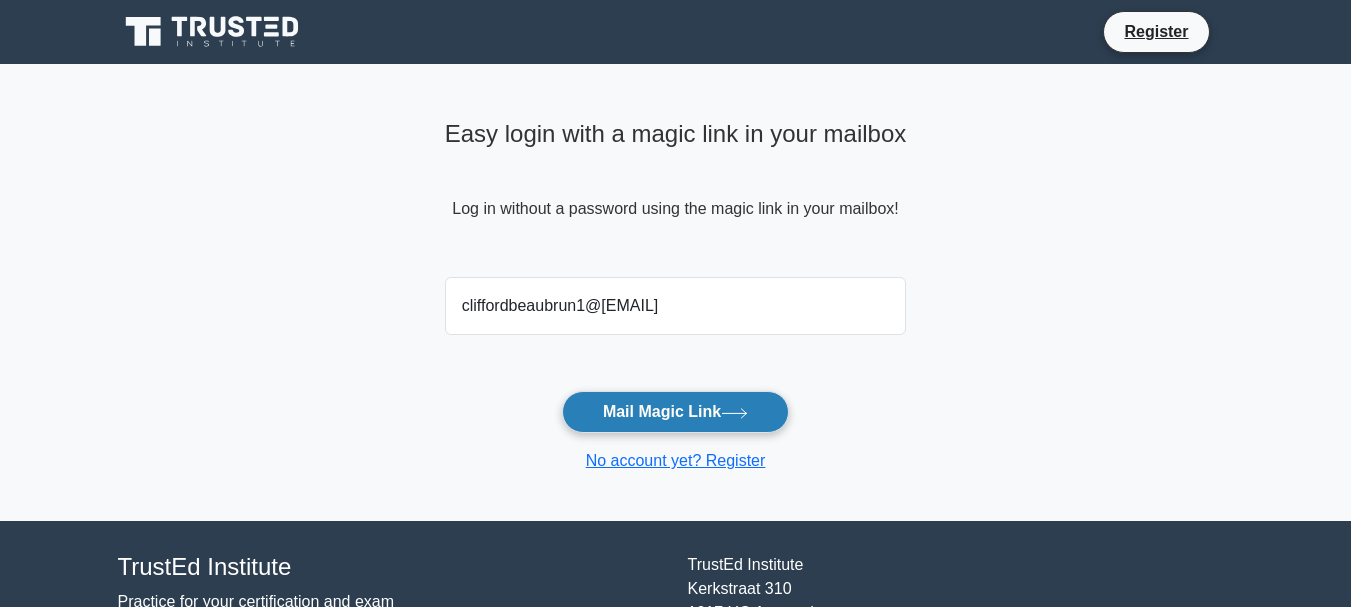 type on "cliffordbeaubrun1@icloud.com" 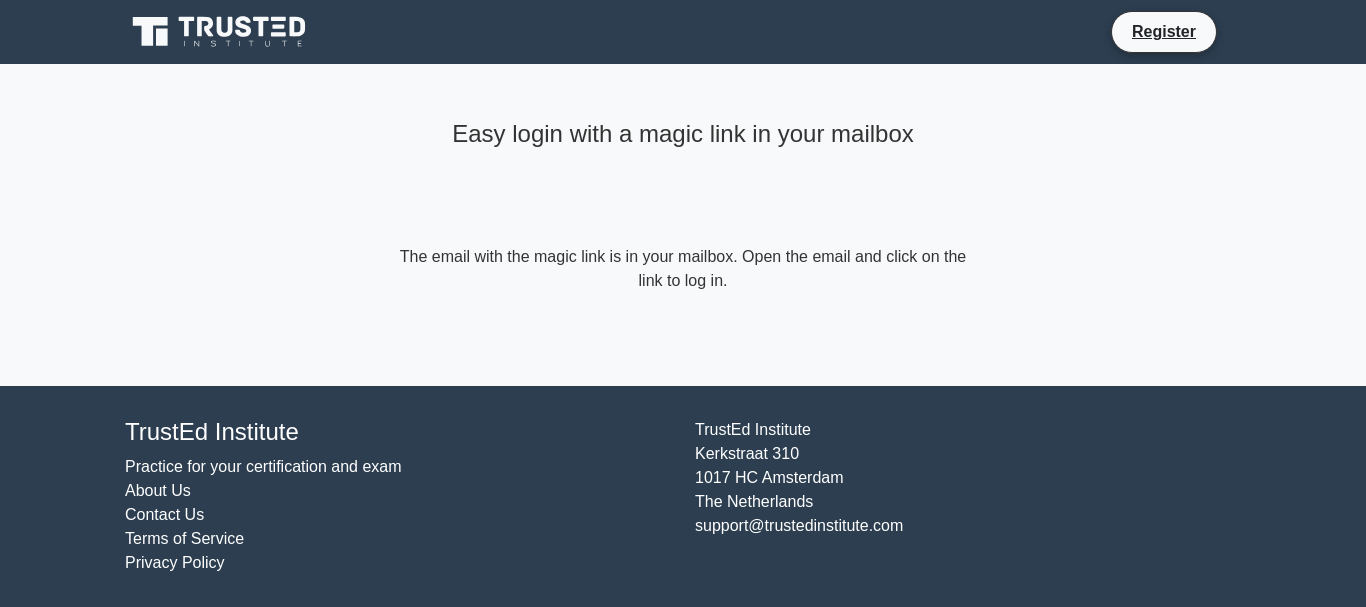 scroll, scrollTop: 0, scrollLeft: 0, axis: both 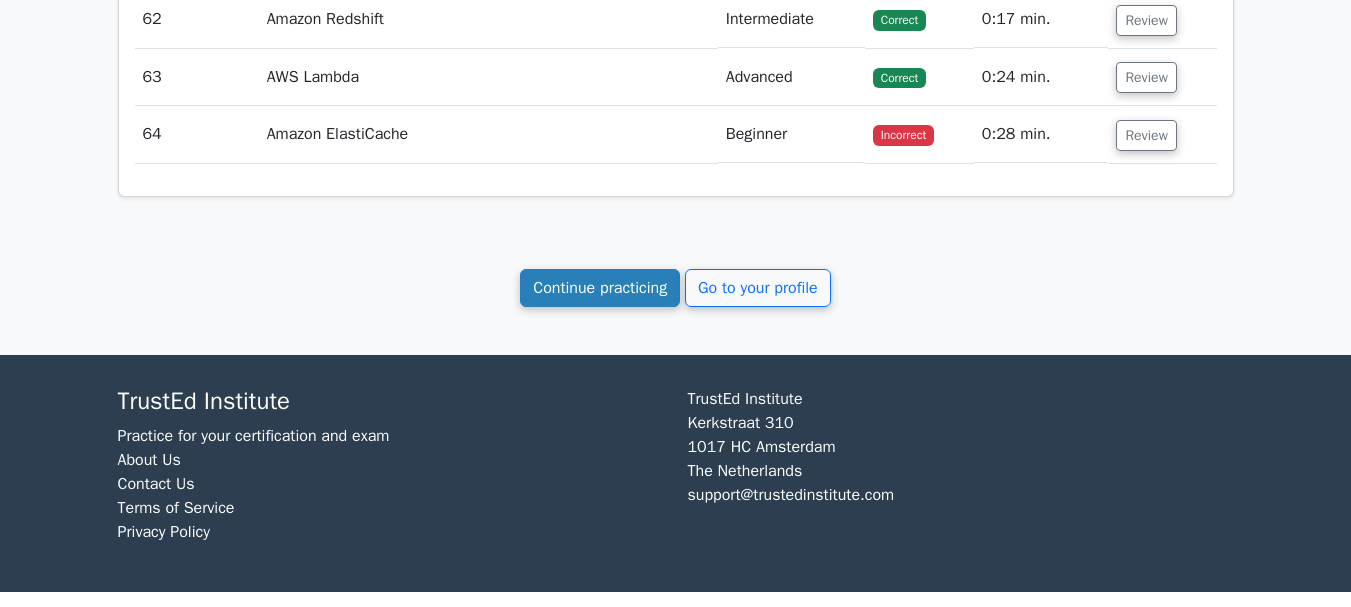 click on "Continue practicing" at bounding box center [600, 288] 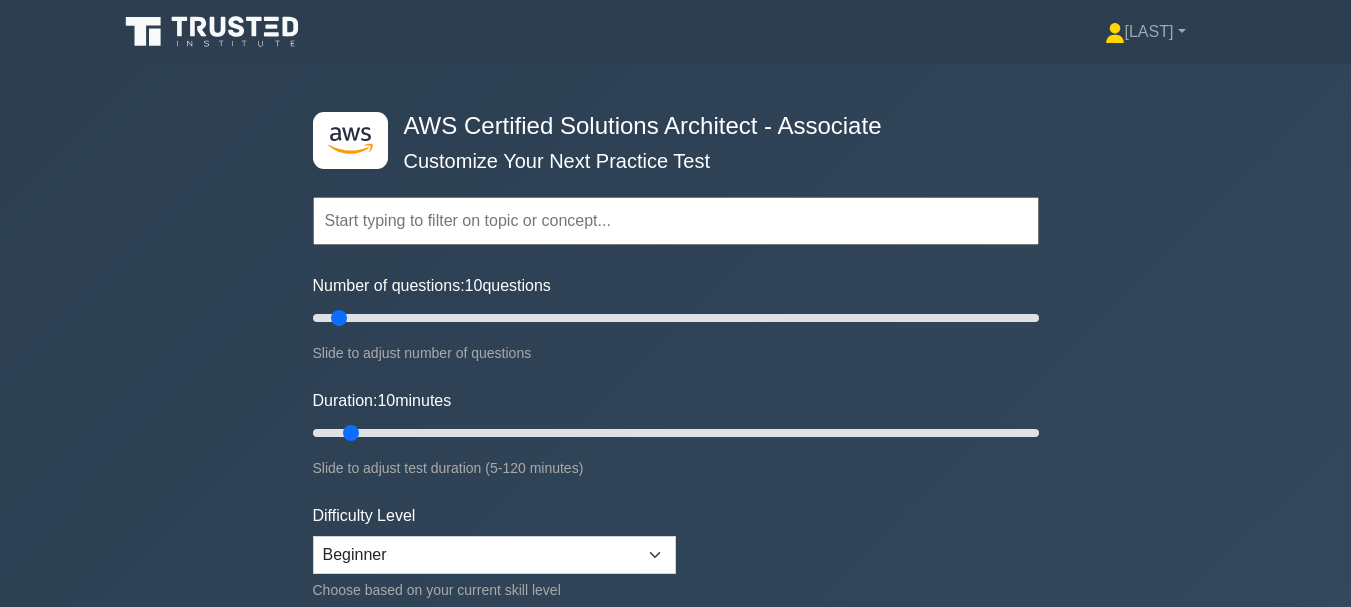 scroll, scrollTop: 100, scrollLeft: 0, axis: vertical 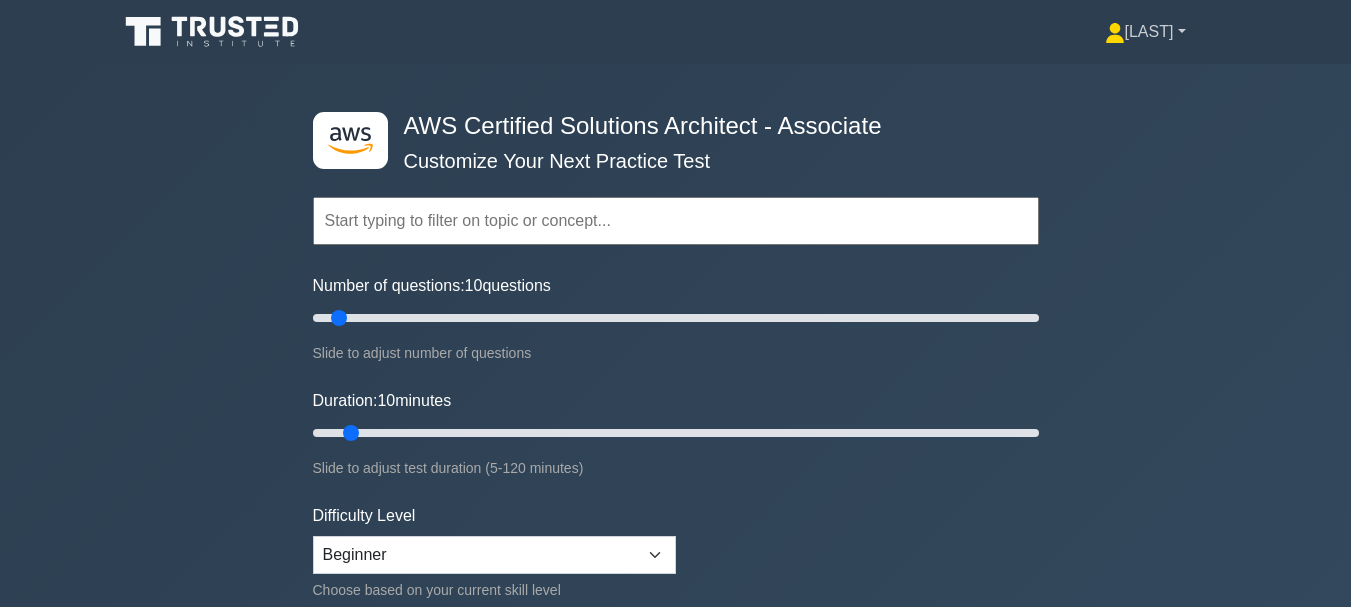 click on "[LAST]" at bounding box center (1145, 32) 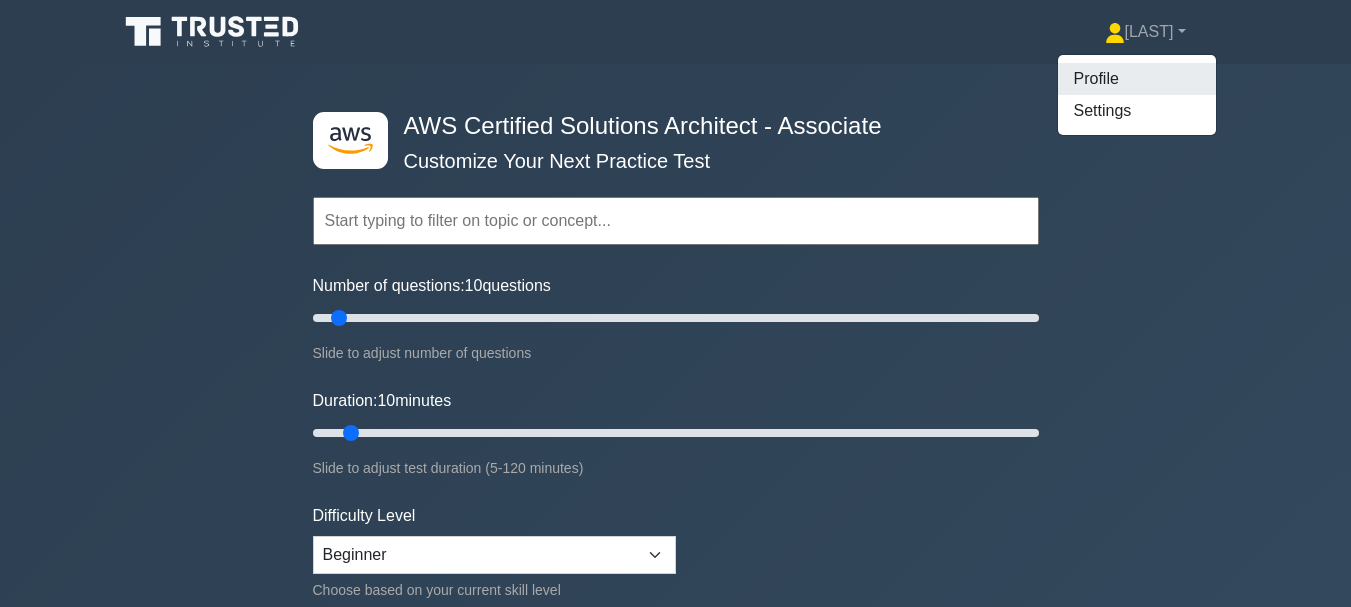 click on "Profile" at bounding box center (1137, 79) 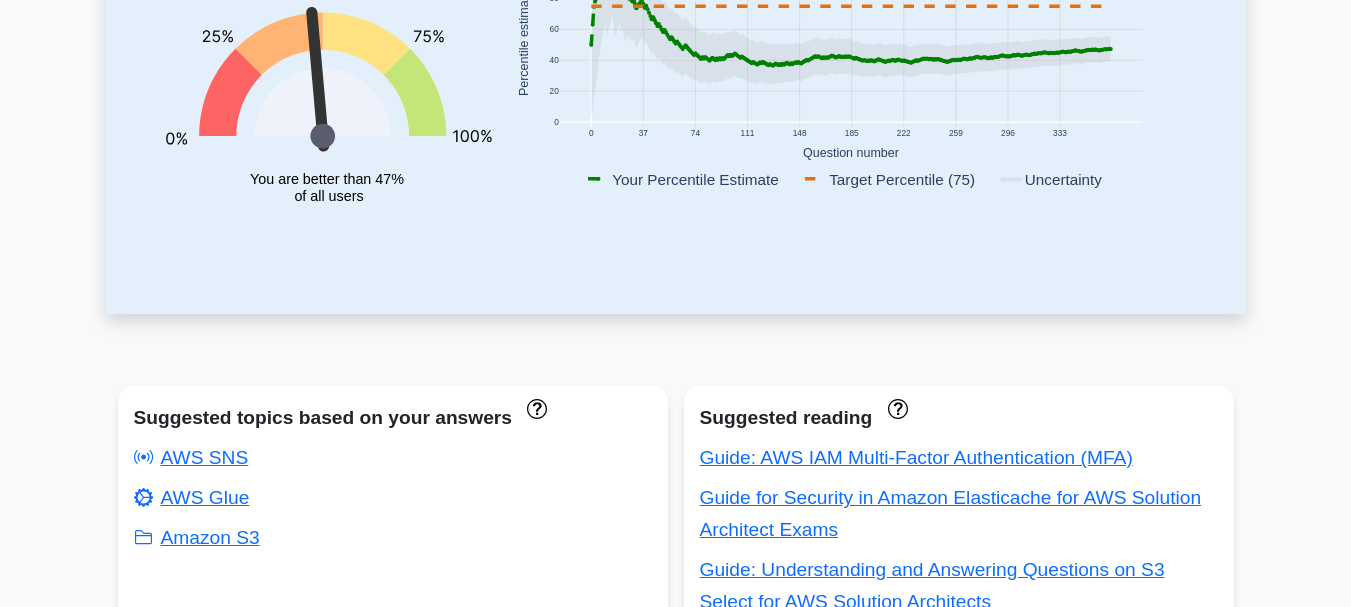 scroll, scrollTop: 800, scrollLeft: 0, axis: vertical 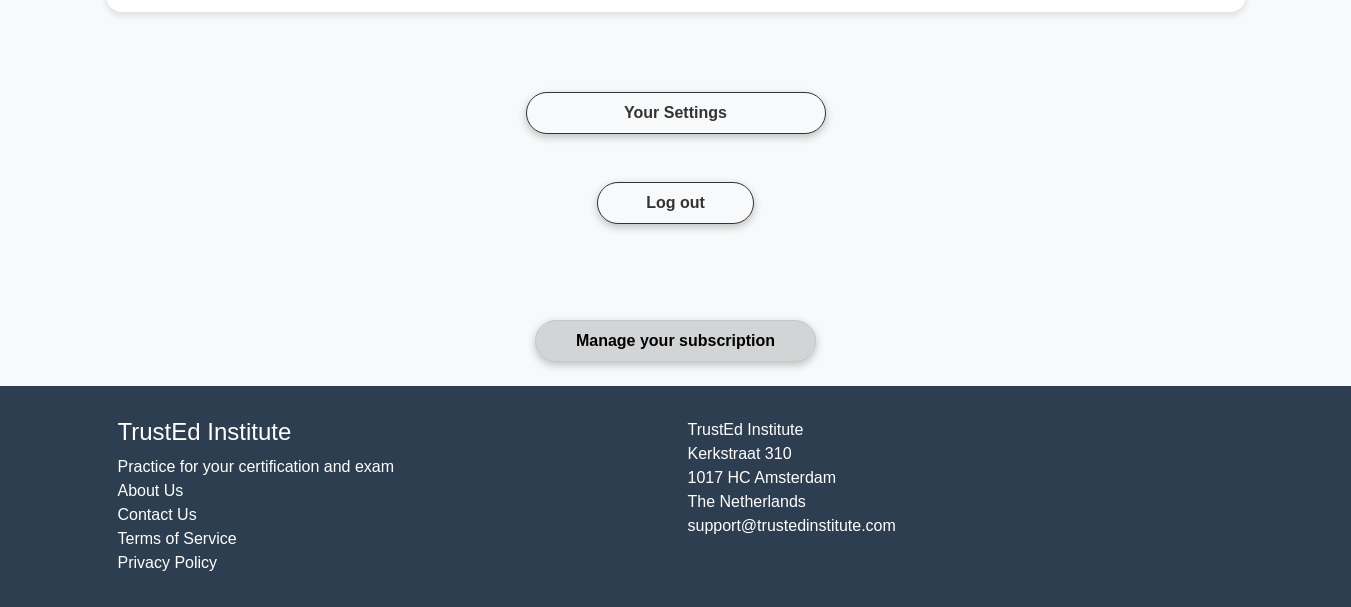 click on "Manage your
subscription" at bounding box center (675, 341) 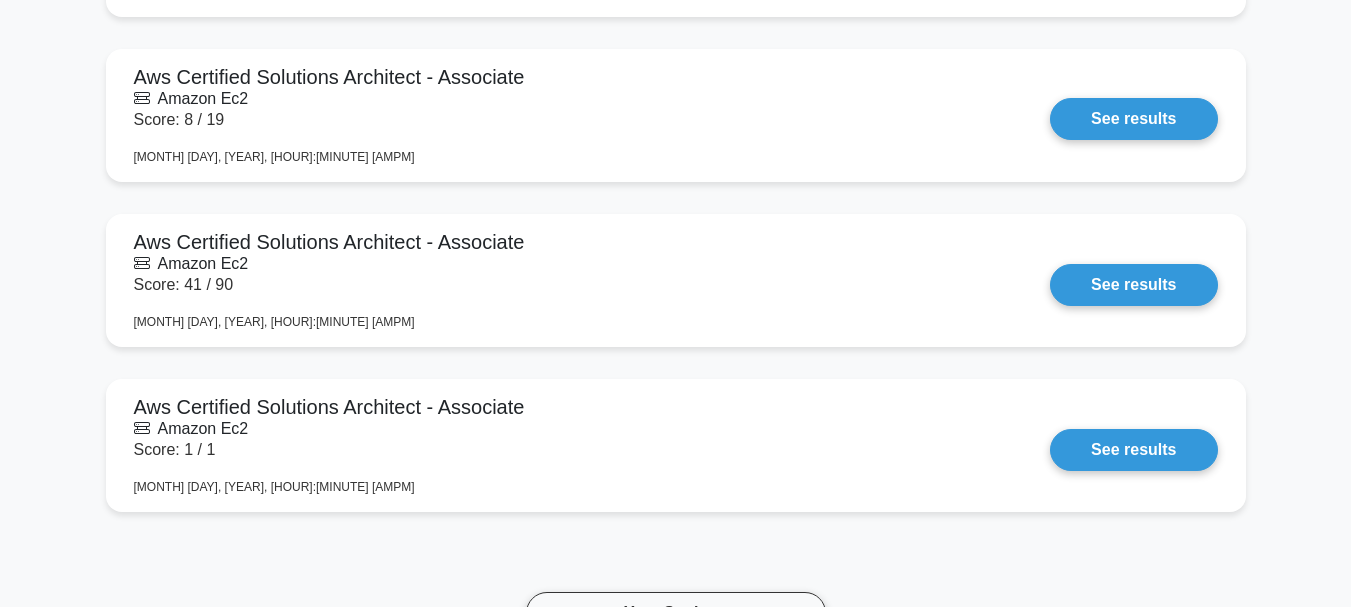 scroll, scrollTop: 1826, scrollLeft: 0, axis: vertical 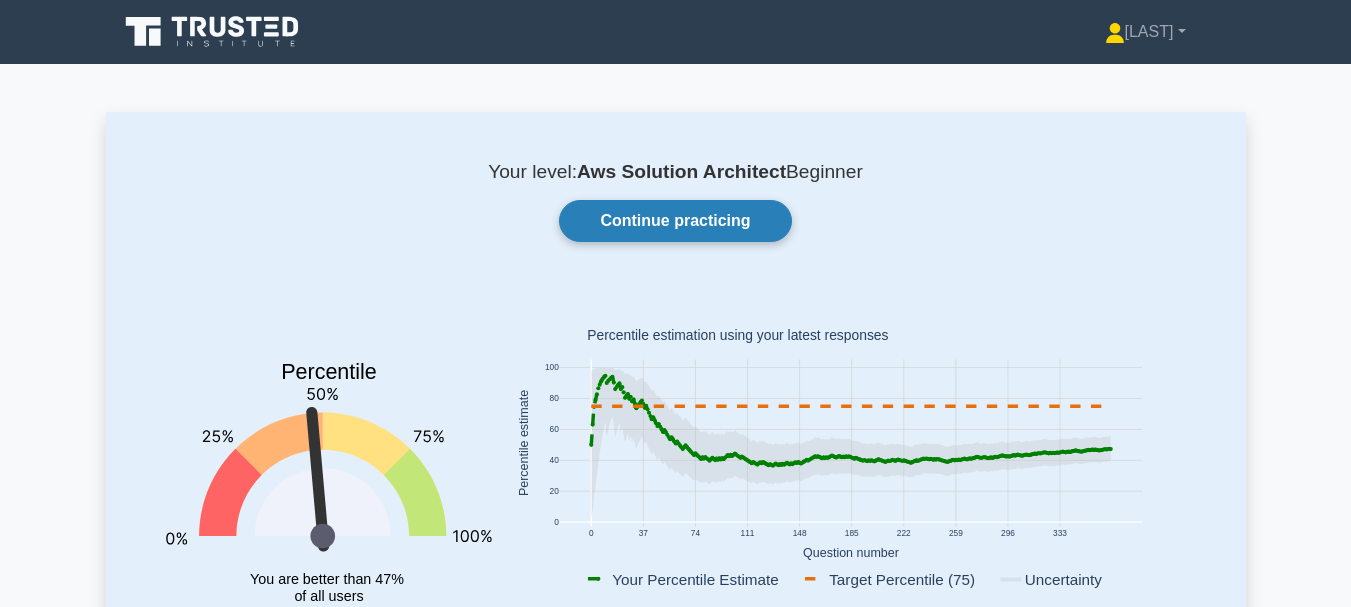 click on "Continue practicing" at bounding box center (675, 221) 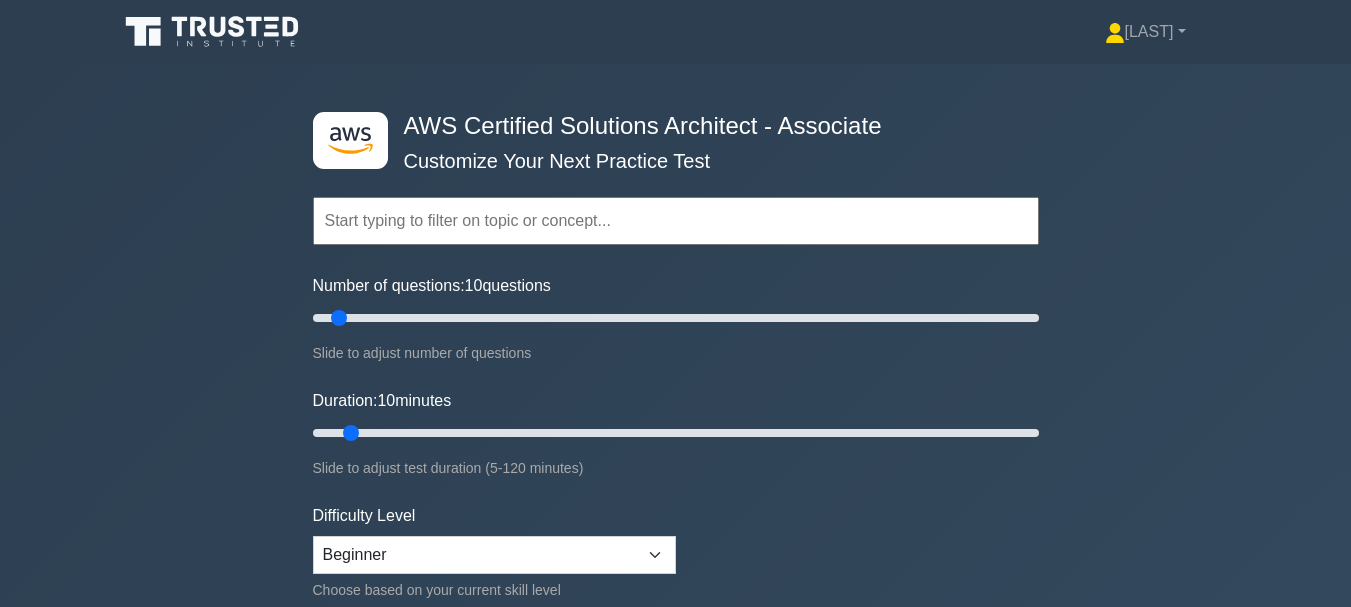 scroll, scrollTop: 0, scrollLeft: 0, axis: both 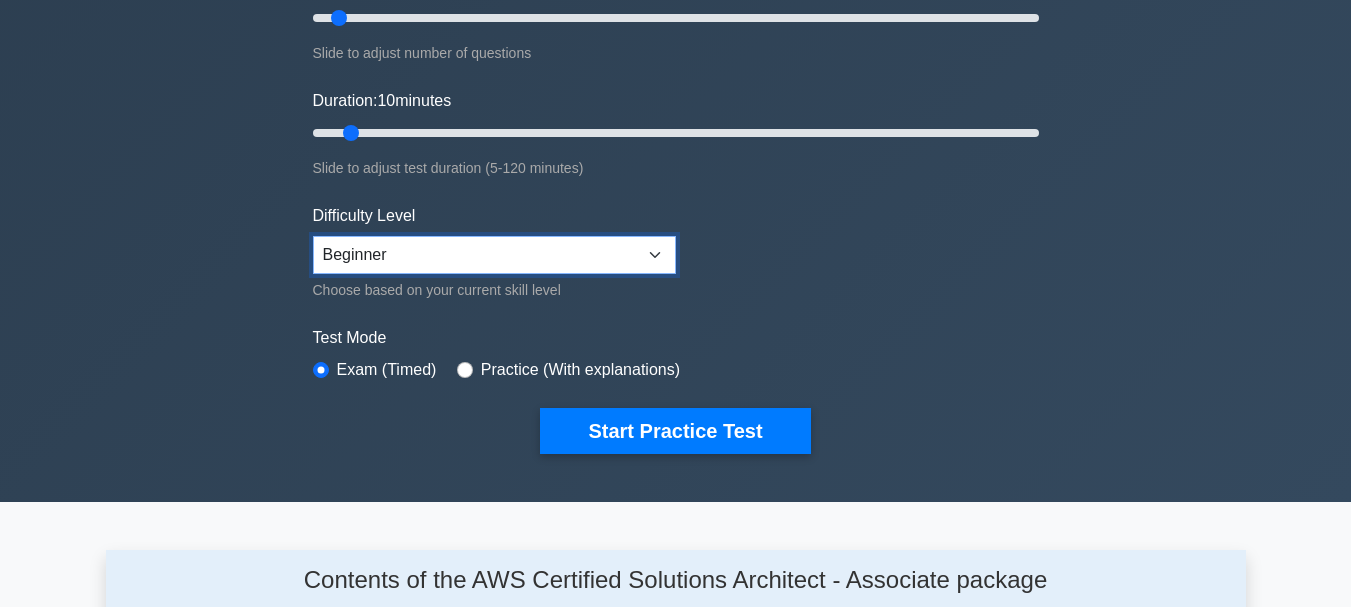 click on "Beginner
Intermediate
Expert" at bounding box center [494, 255] 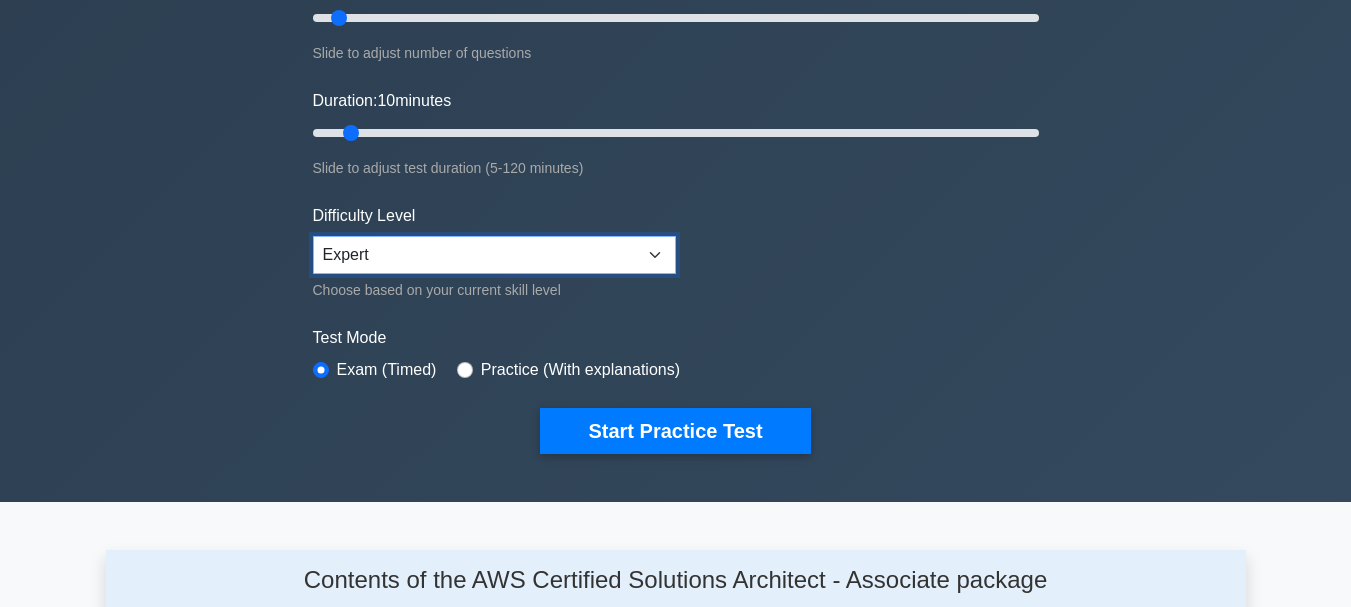click on "Beginner
Intermediate
Expert" at bounding box center (494, 255) 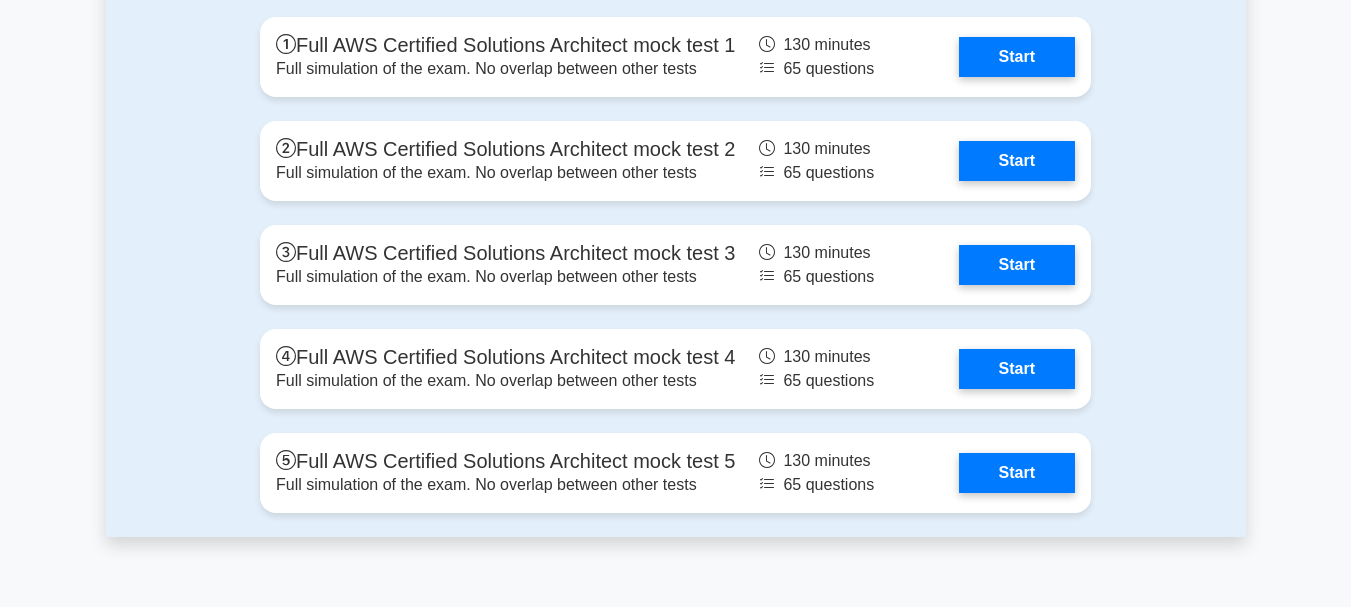scroll, scrollTop: 5100, scrollLeft: 0, axis: vertical 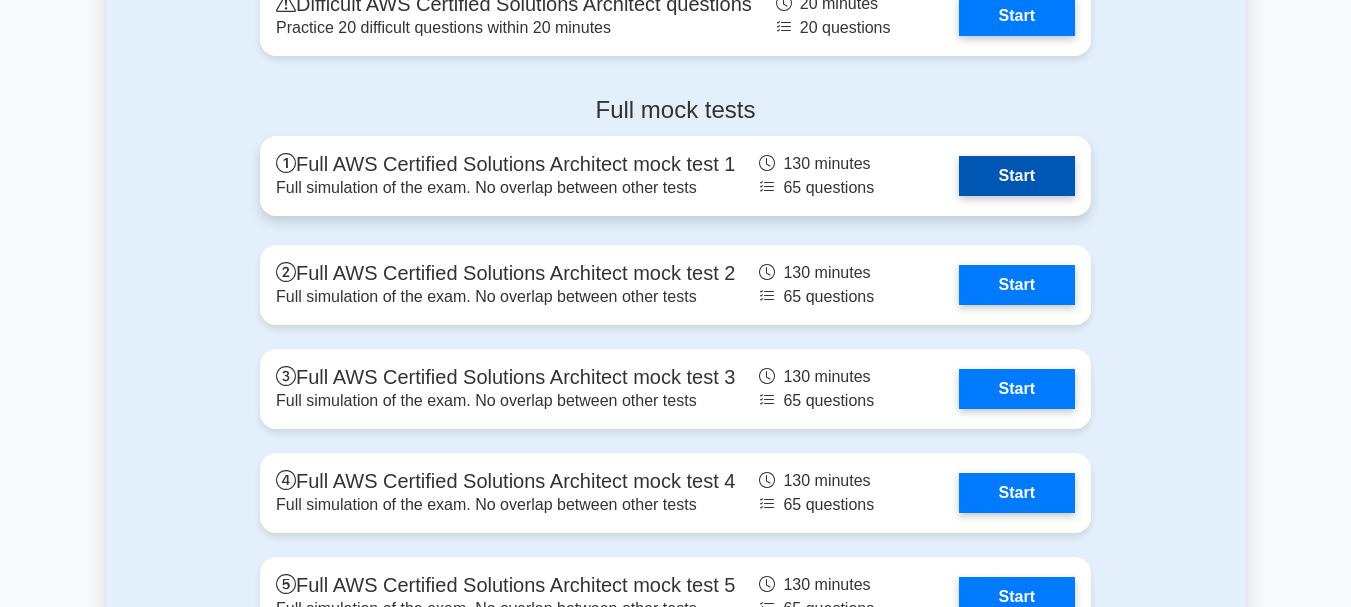 click on "Start" at bounding box center [1017, 176] 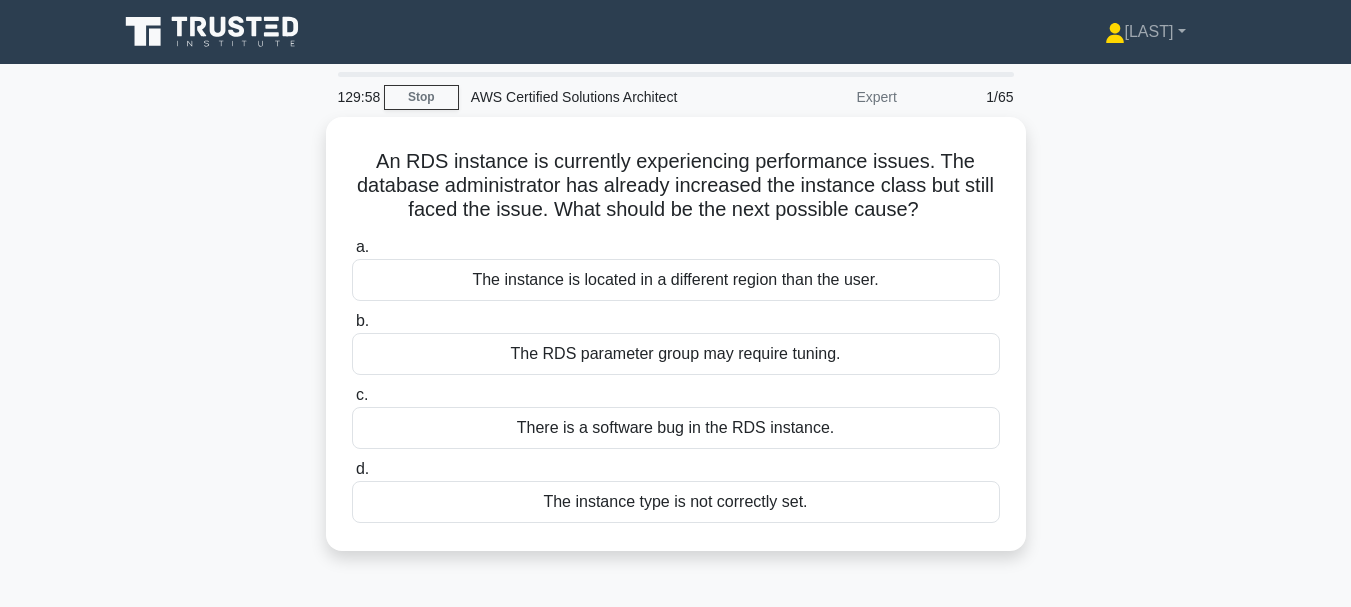 scroll, scrollTop: 0, scrollLeft: 0, axis: both 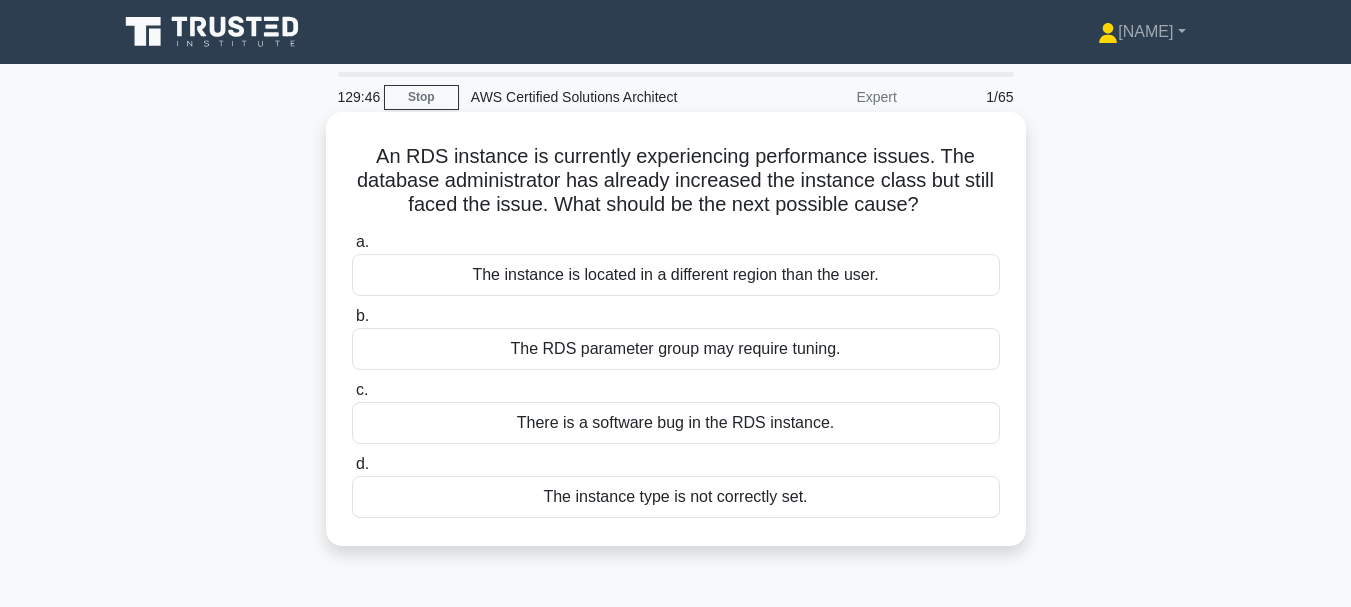 click on "The RDS parameter group may require tuning." at bounding box center [676, 349] 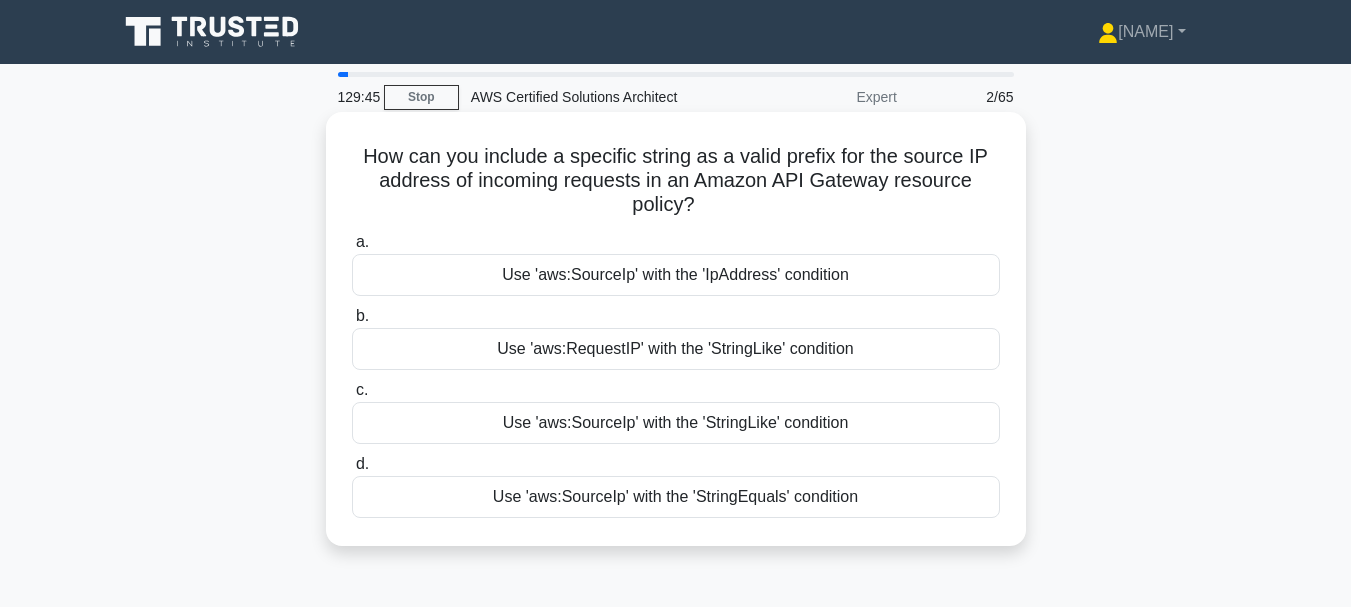 click on "Use 'aws:RequestIP' with the 'StringLike' condition" at bounding box center (676, 349) 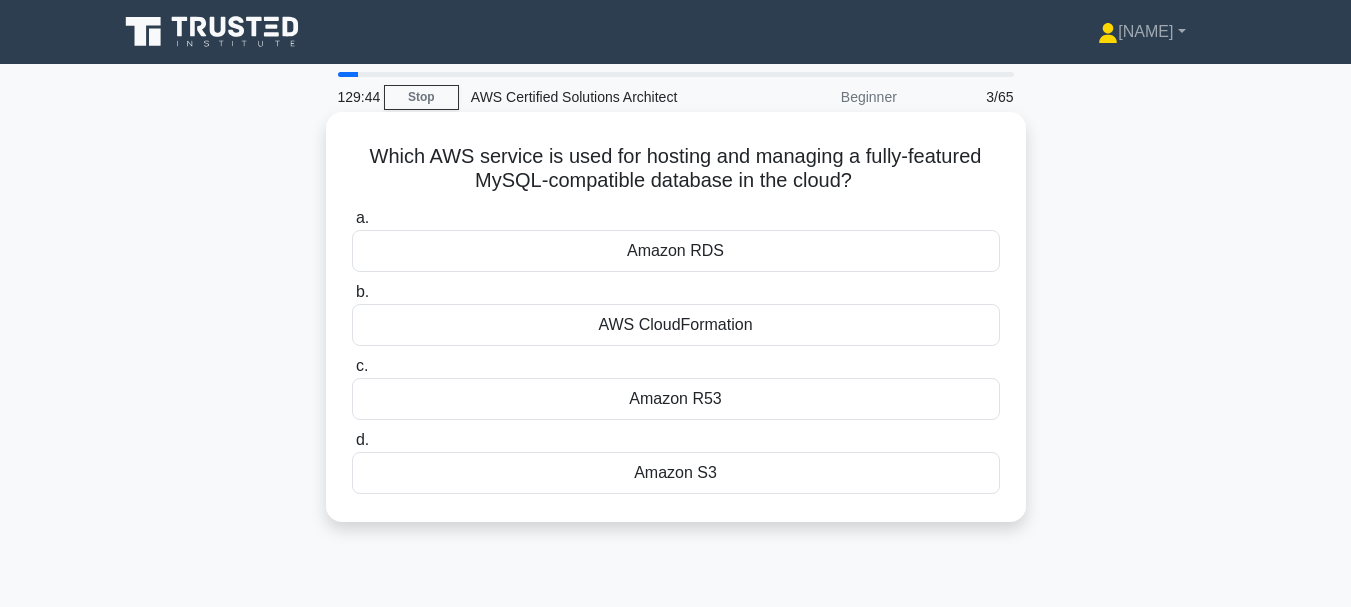 click on "c.
Amazon R53" at bounding box center (676, 387) 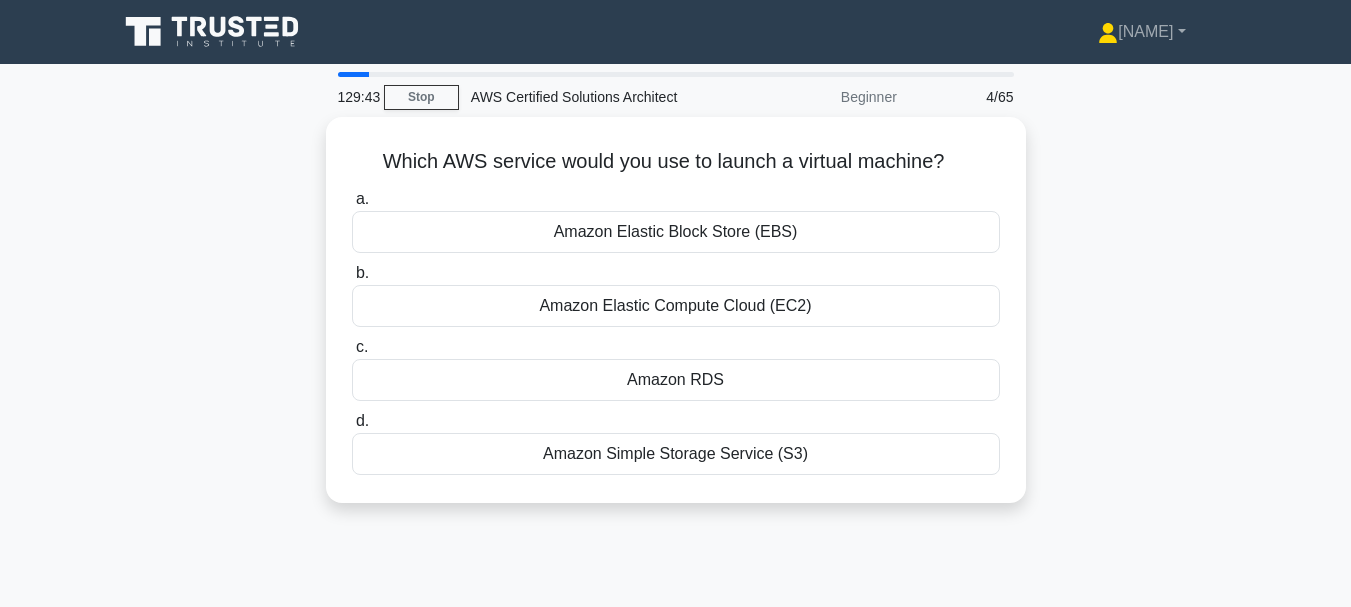 click on "Amazon RDS" at bounding box center [676, 380] 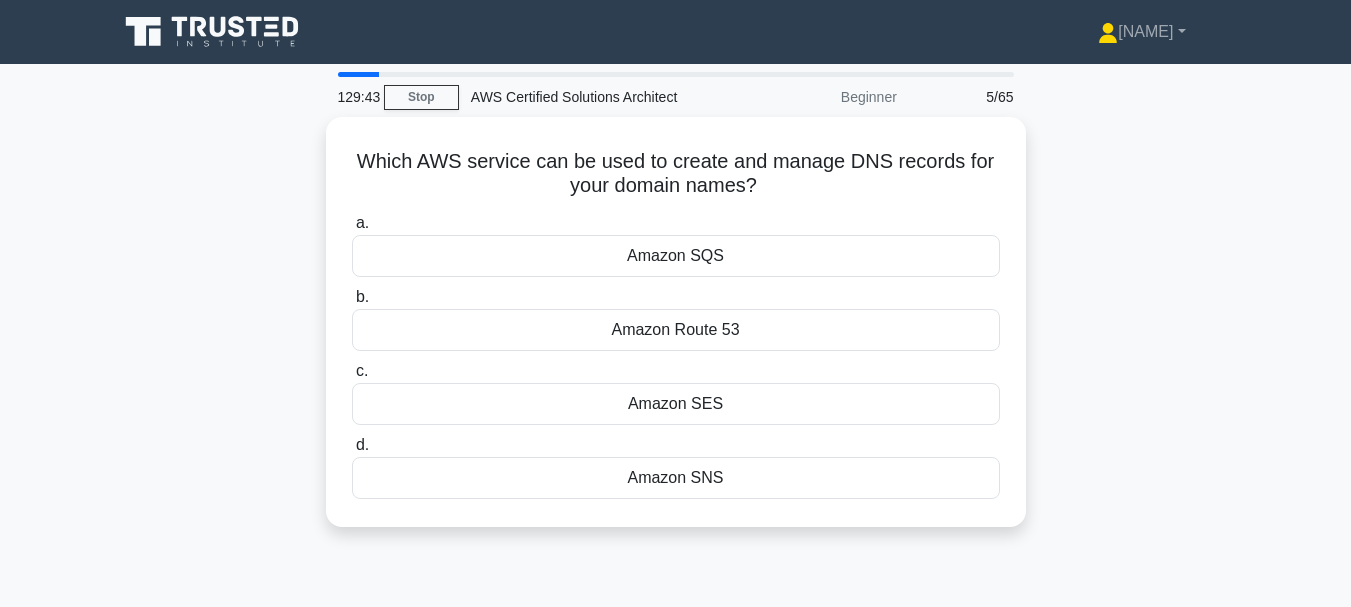 click on "c.
Amazon SES" at bounding box center [676, 392] 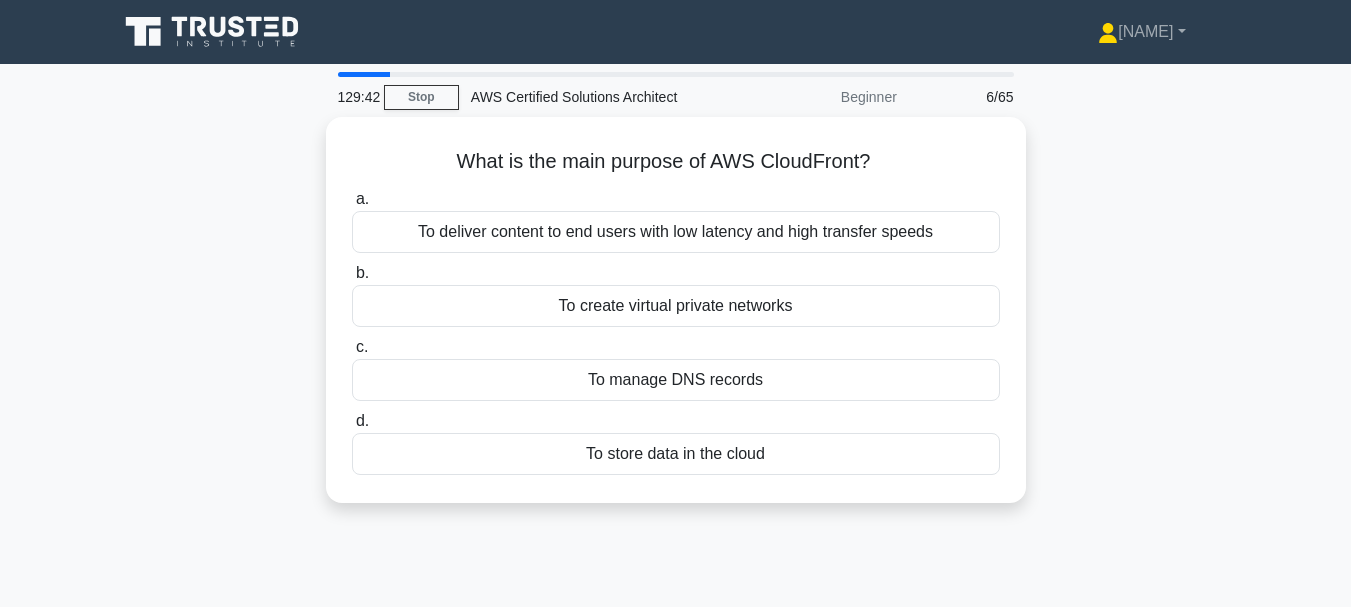 click on "To manage DNS records" at bounding box center [676, 380] 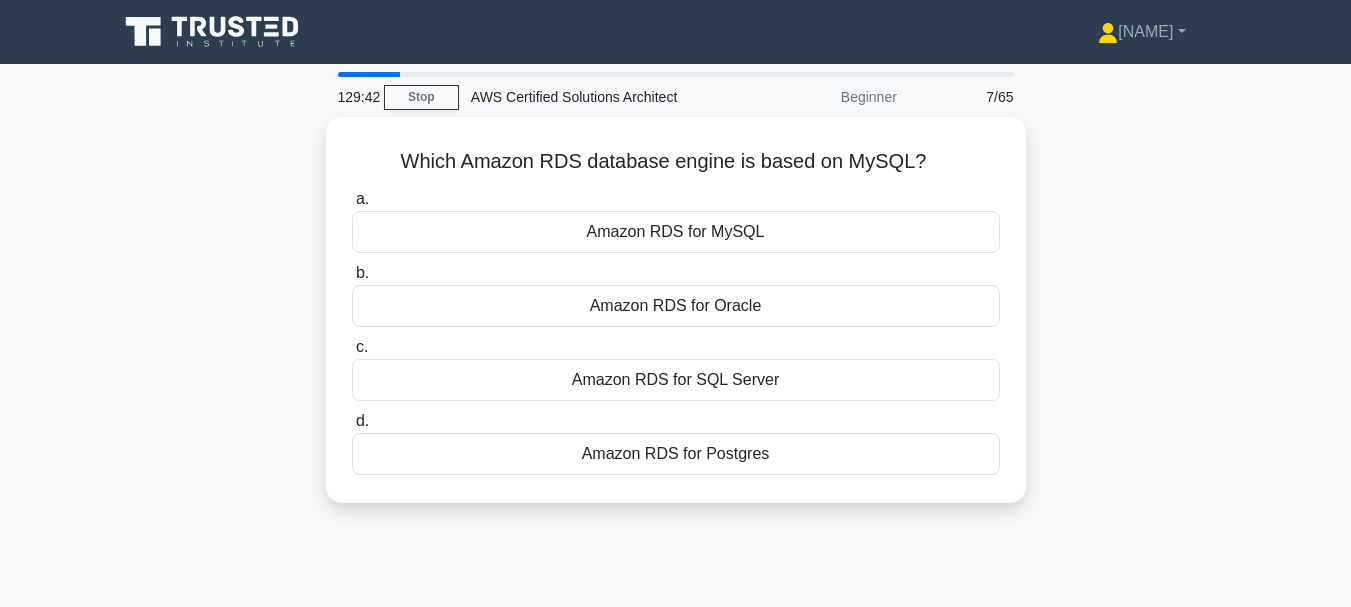 click on "Amazon RDS for SQL Server" at bounding box center [676, 380] 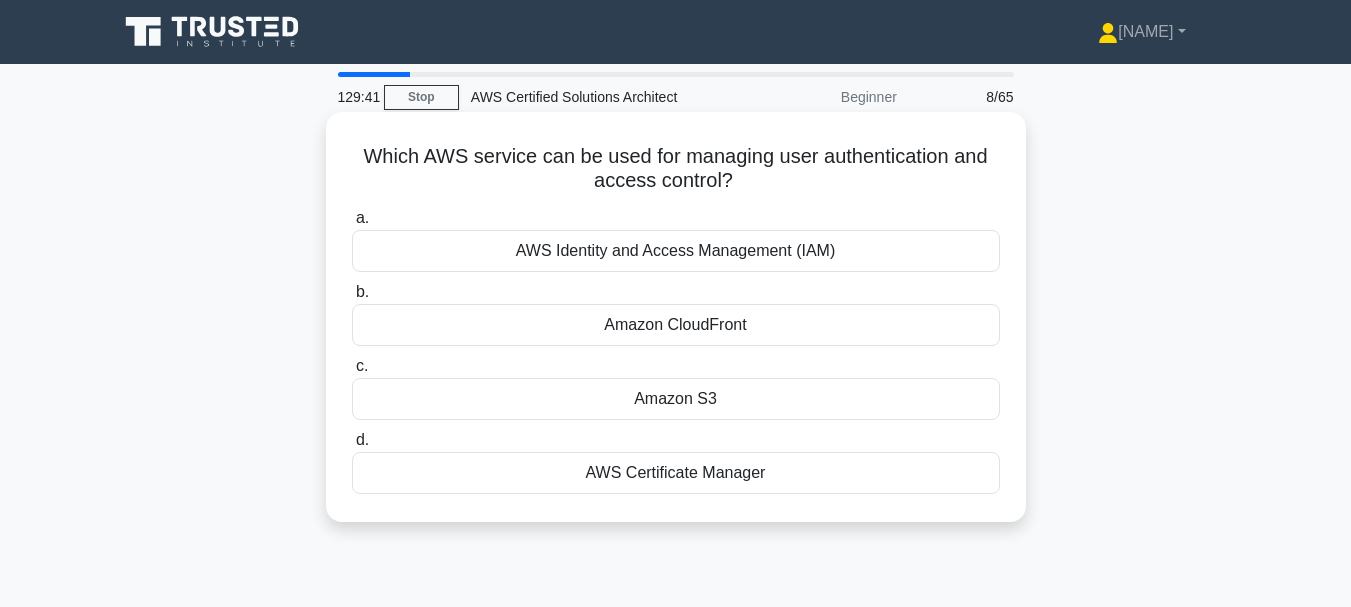 click on "c.
Amazon S3" at bounding box center [676, 387] 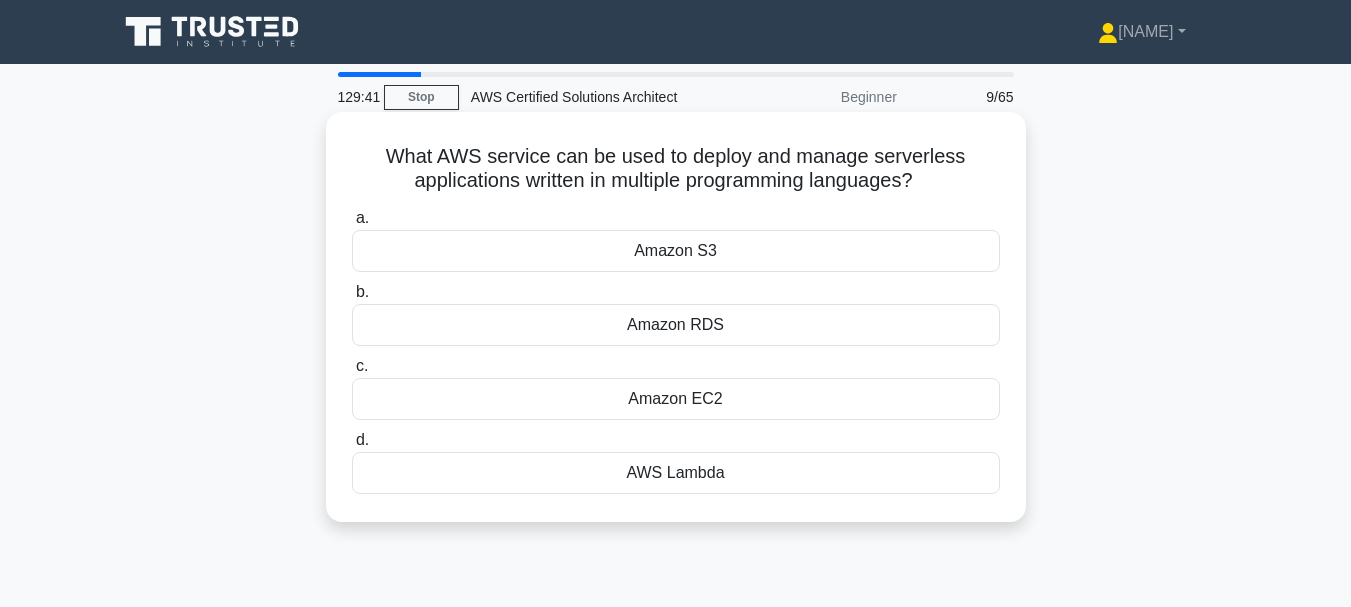 click on "Amazon EC2" at bounding box center (676, 399) 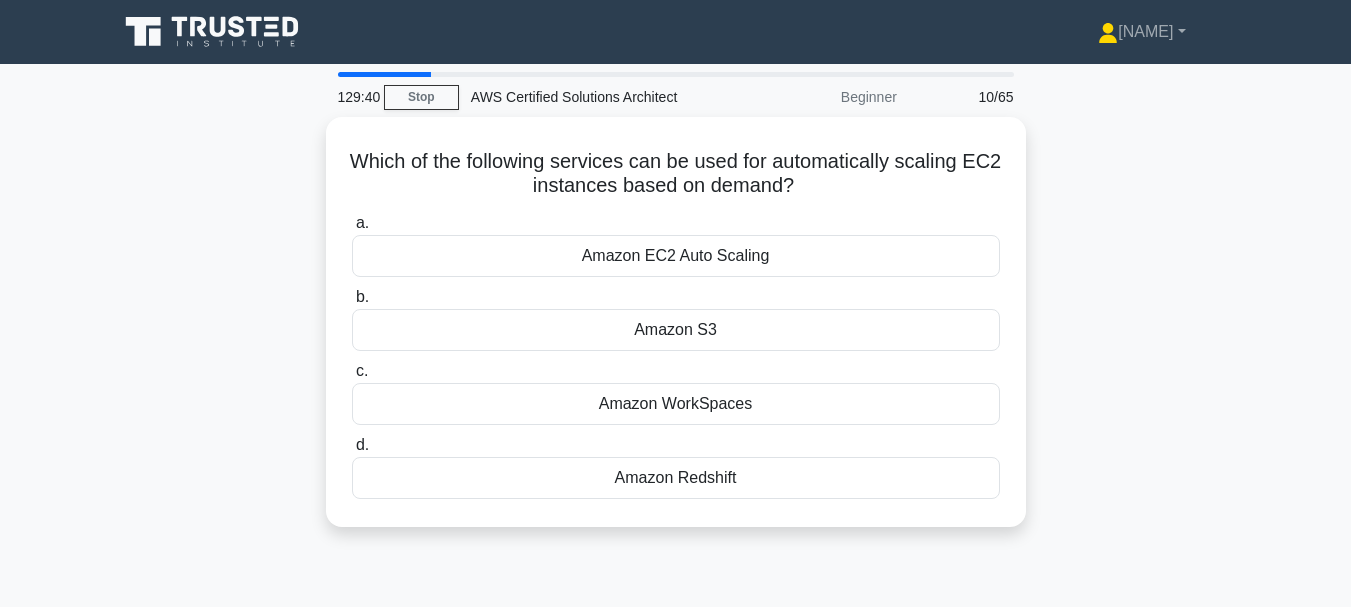click on "Amazon WorkSpaces" at bounding box center [676, 404] 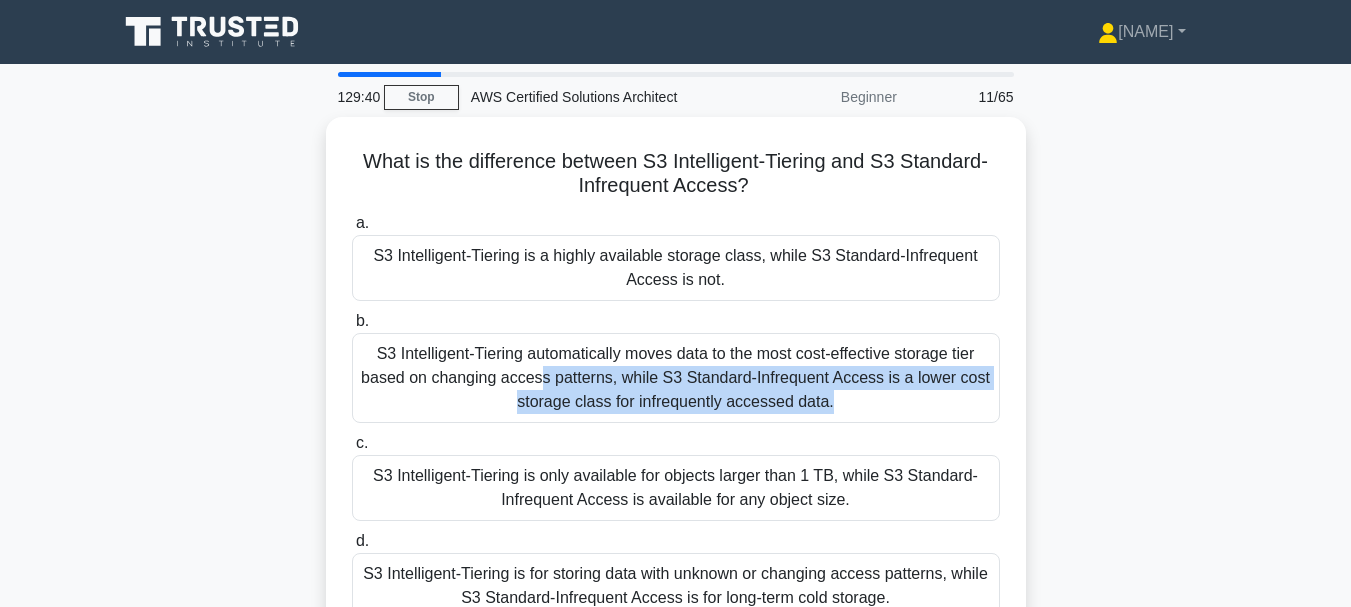 click on "S3 Intelligent-Tiering automatically moves data to the most cost-effective storage tier based on changing access patterns, while S3 Standard-Infrequent Access is a lower cost storage class for infrequently accessed data." at bounding box center (676, 378) 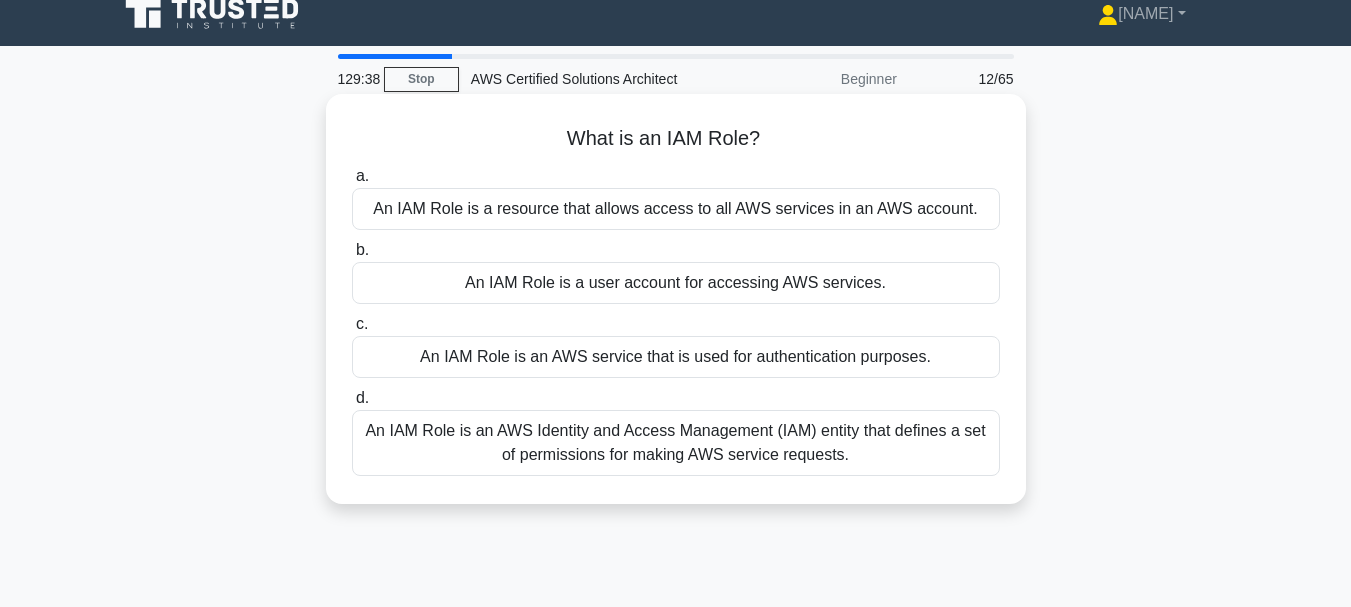 scroll, scrollTop: 0, scrollLeft: 0, axis: both 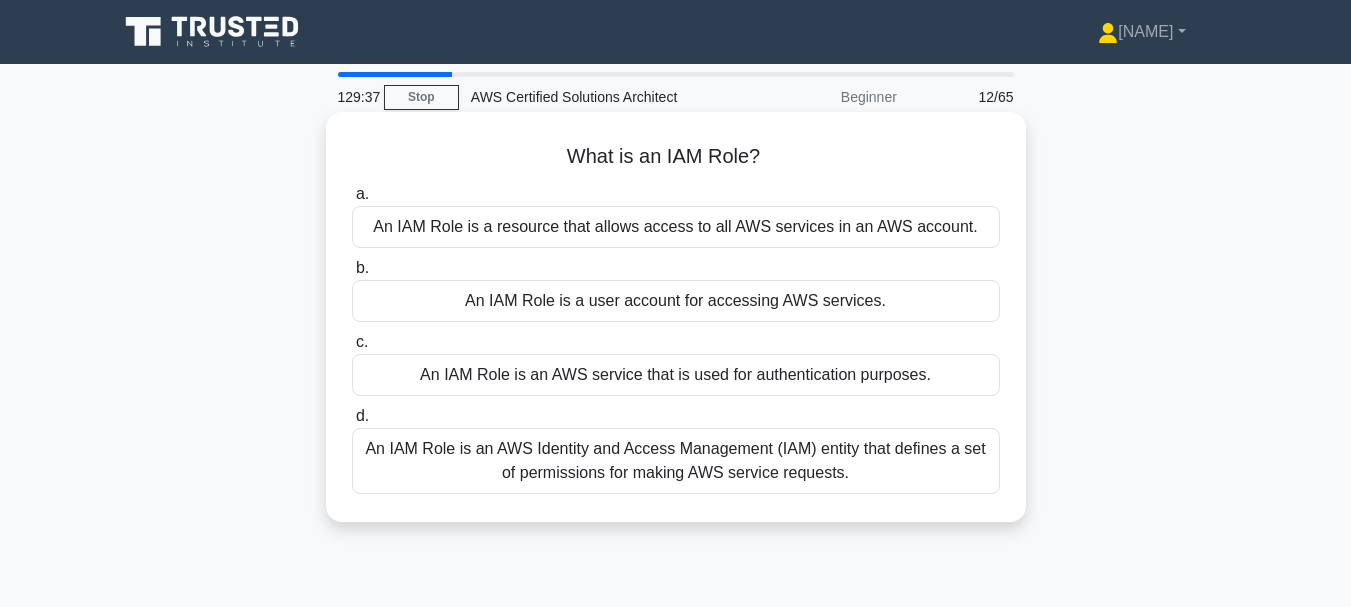 click on "An IAM Role is an AWS service that is used for authentication purposes." at bounding box center (676, 375) 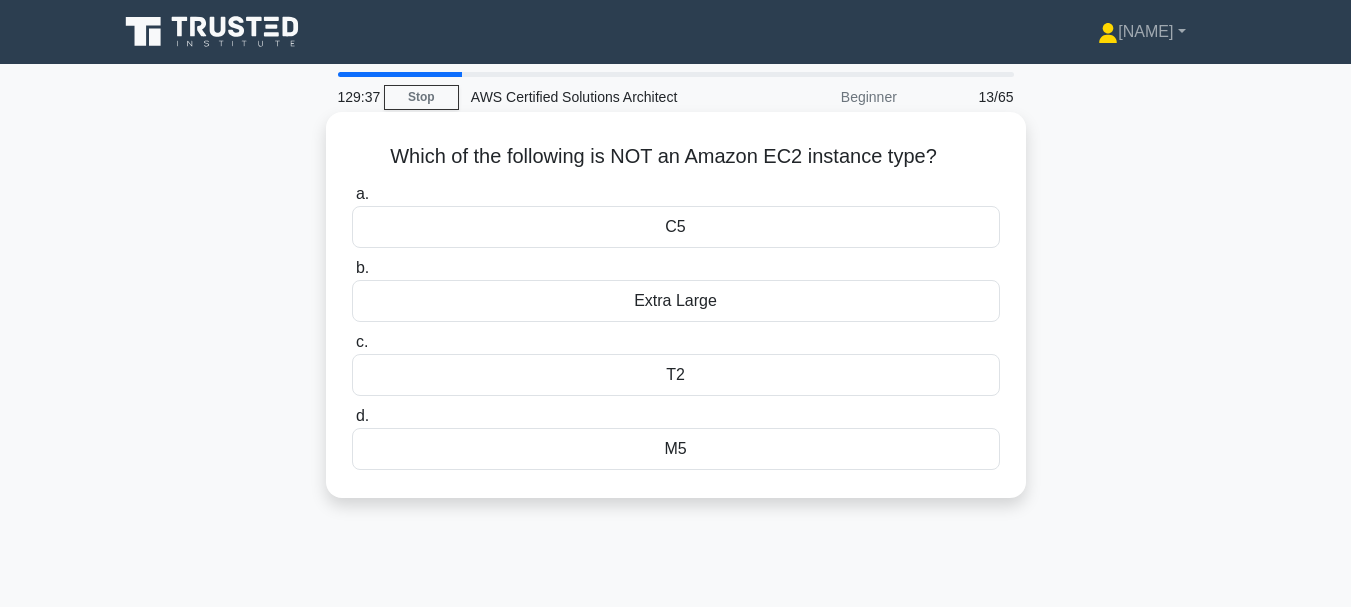 click on "T2" at bounding box center [676, 375] 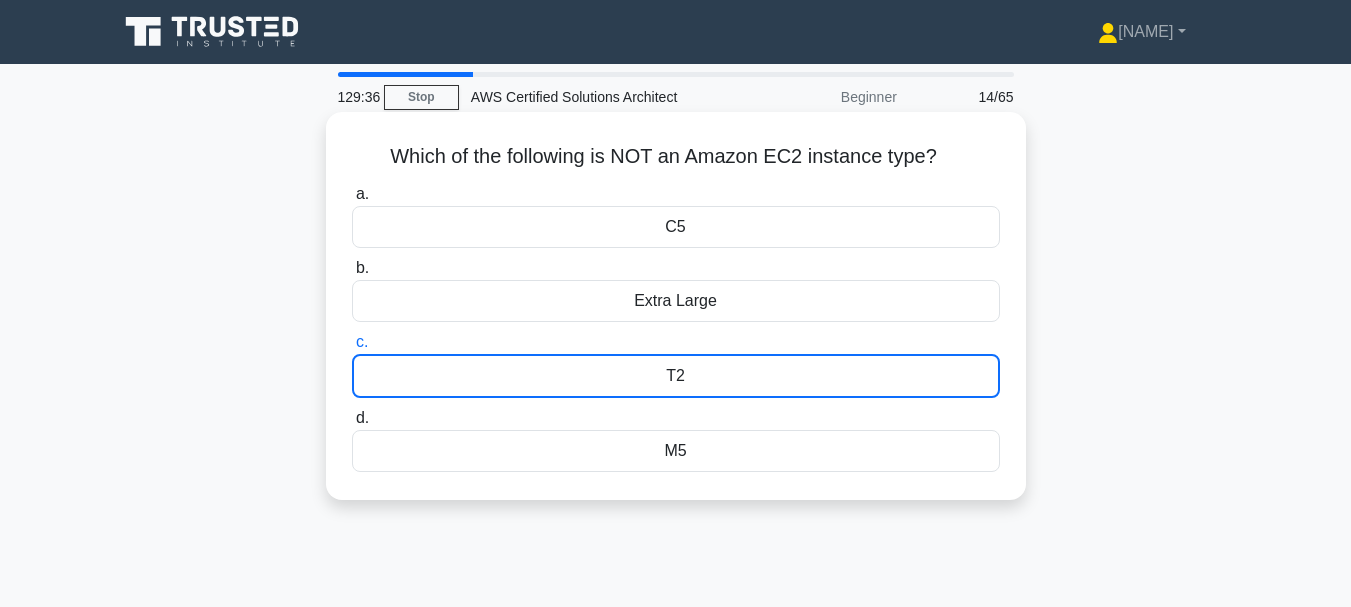 click on "T2" at bounding box center (676, 376) 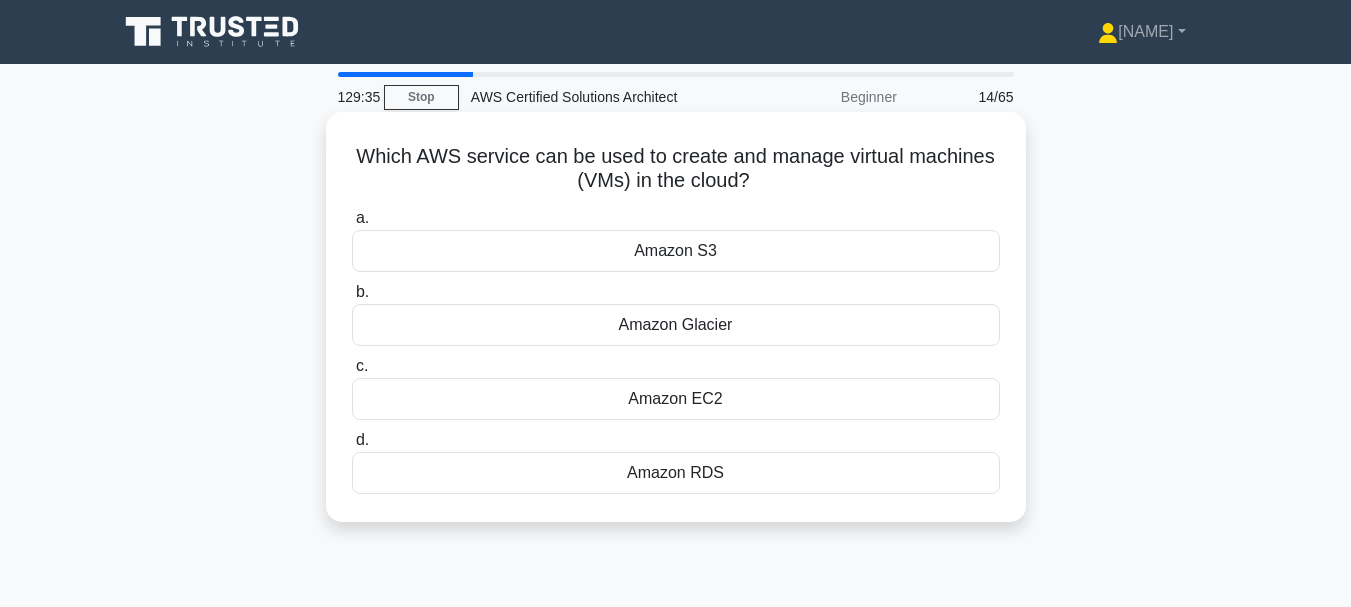 click on "Amazon Glacier" at bounding box center [676, 325] 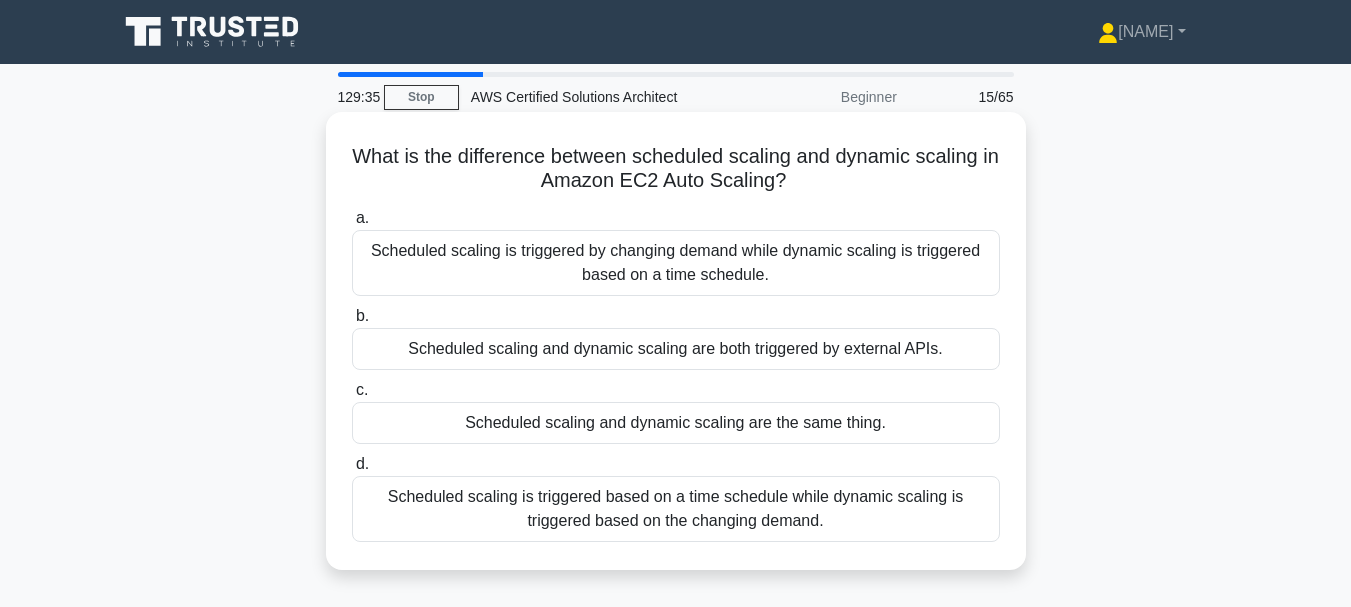 click on "c.
Scheduled scaling and dynamic scaling are the same thing." at bounding box center [676, 411] 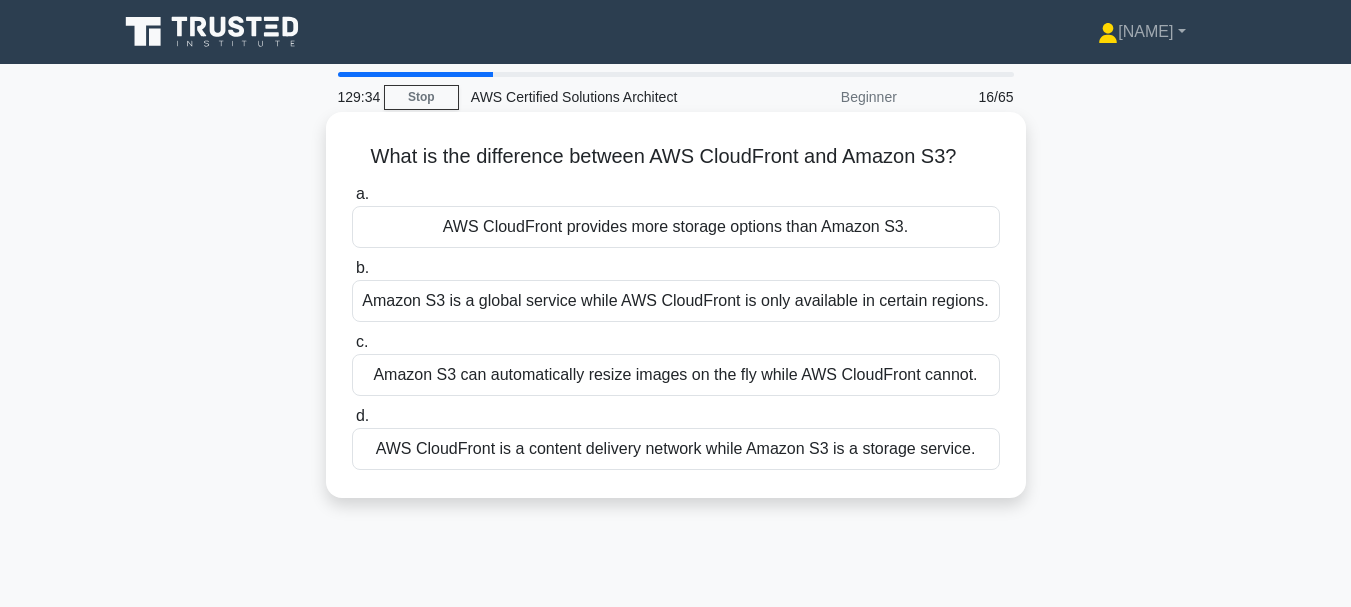 click on "Amazon S3 is a global service while AWS CloudFront is only available in certain regions." at bounding box center (676, 301) 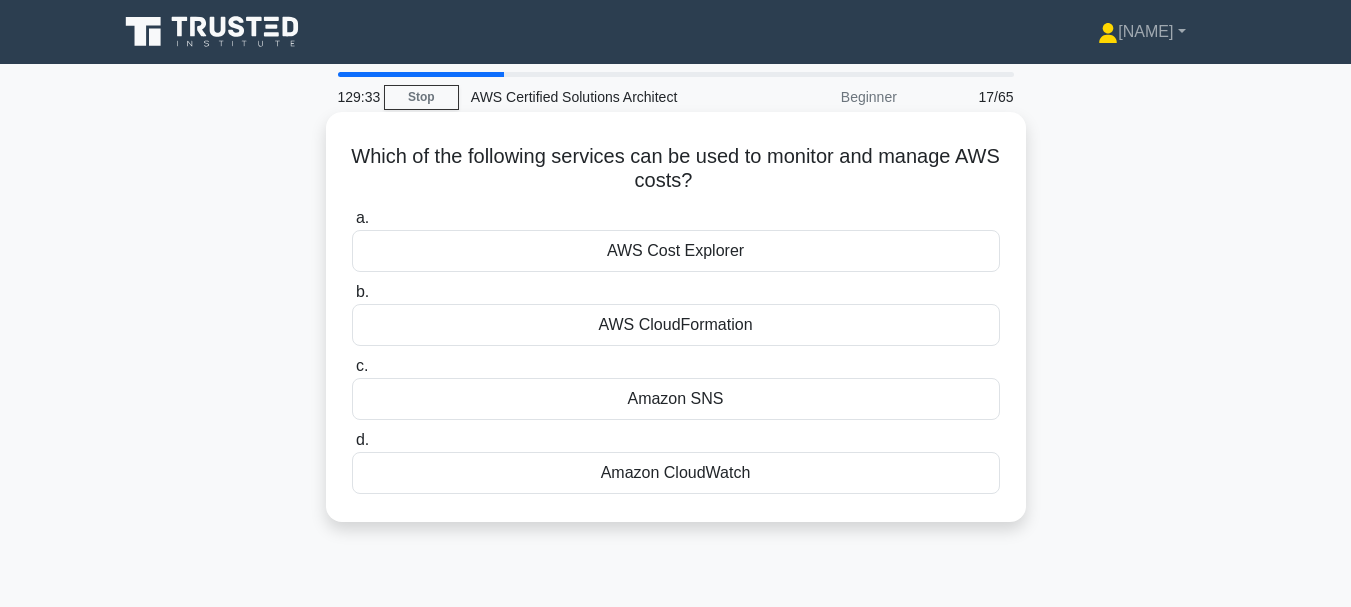click on "a.
AWS Cost Explorer
b.
AWS CloudFormation
c. d." at bounding box center (676, 350) 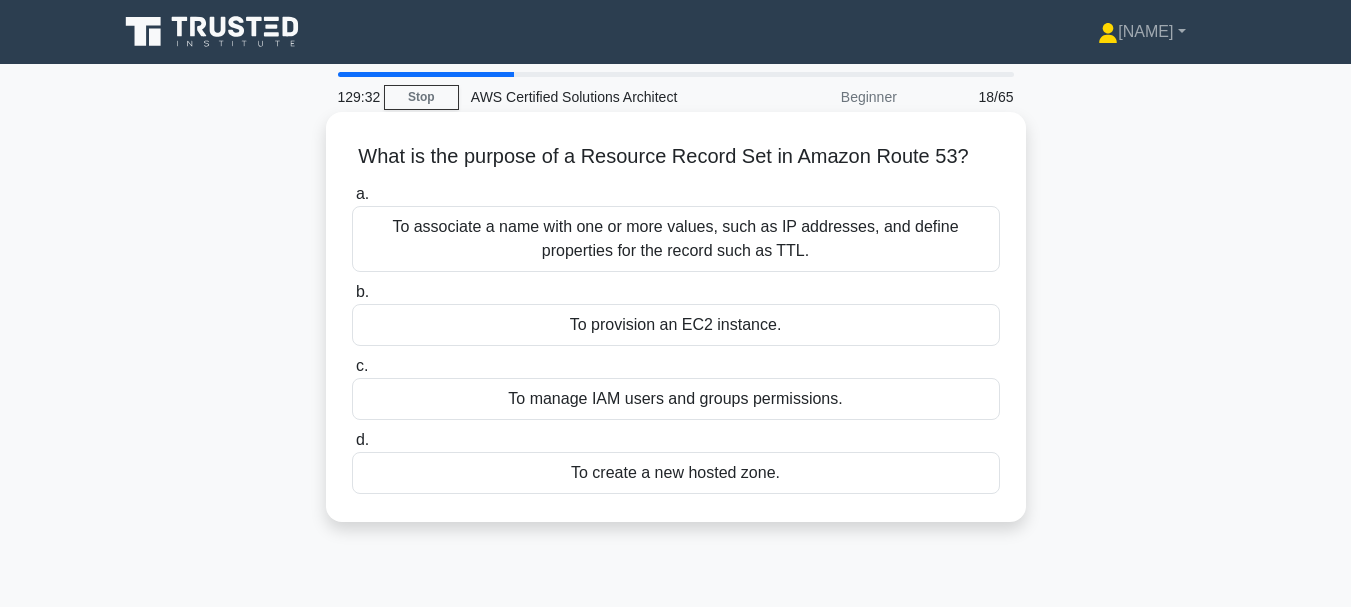 click on "To provision an EC2 instance." at bounding box center [676, 325] 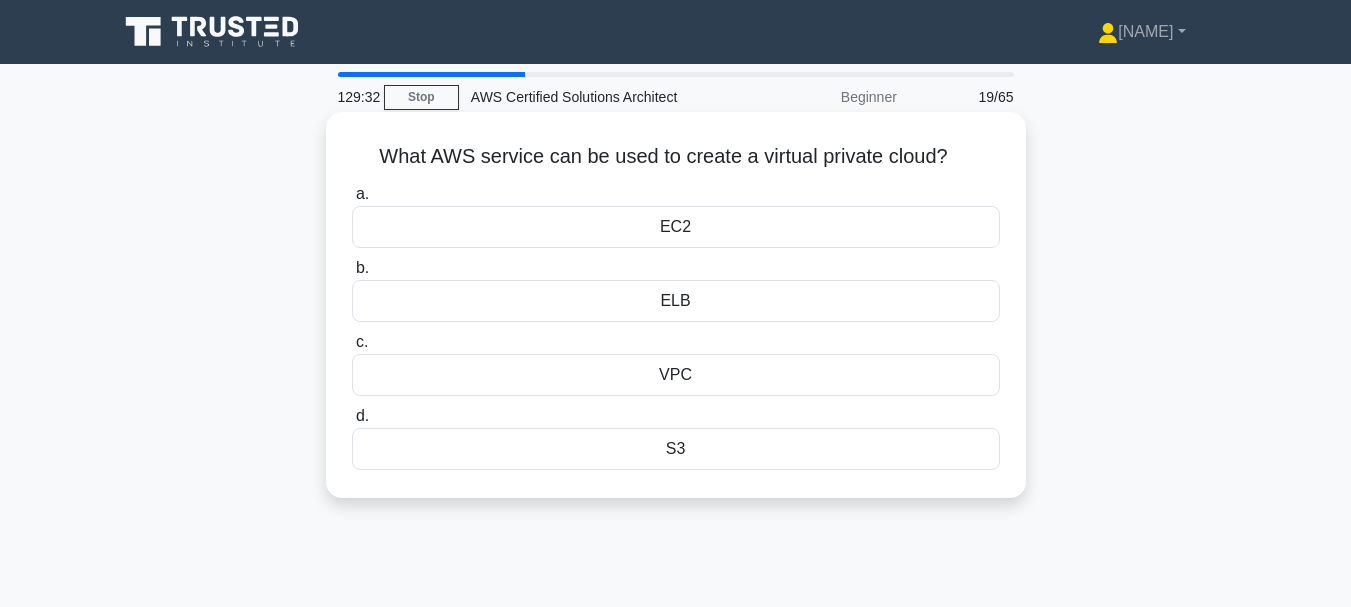 click on "a.
EC2
b.
ELB
c." at bounding box center (676, 326) 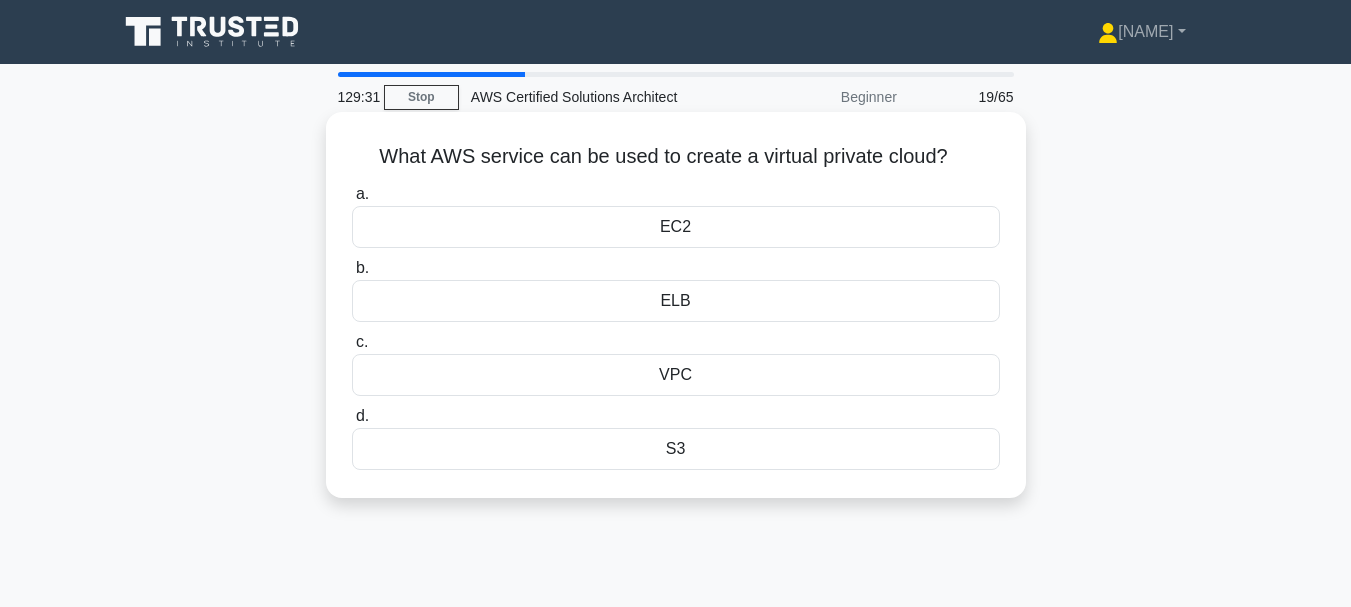 click on "c.
VPC" at bounding box center [676, 363] 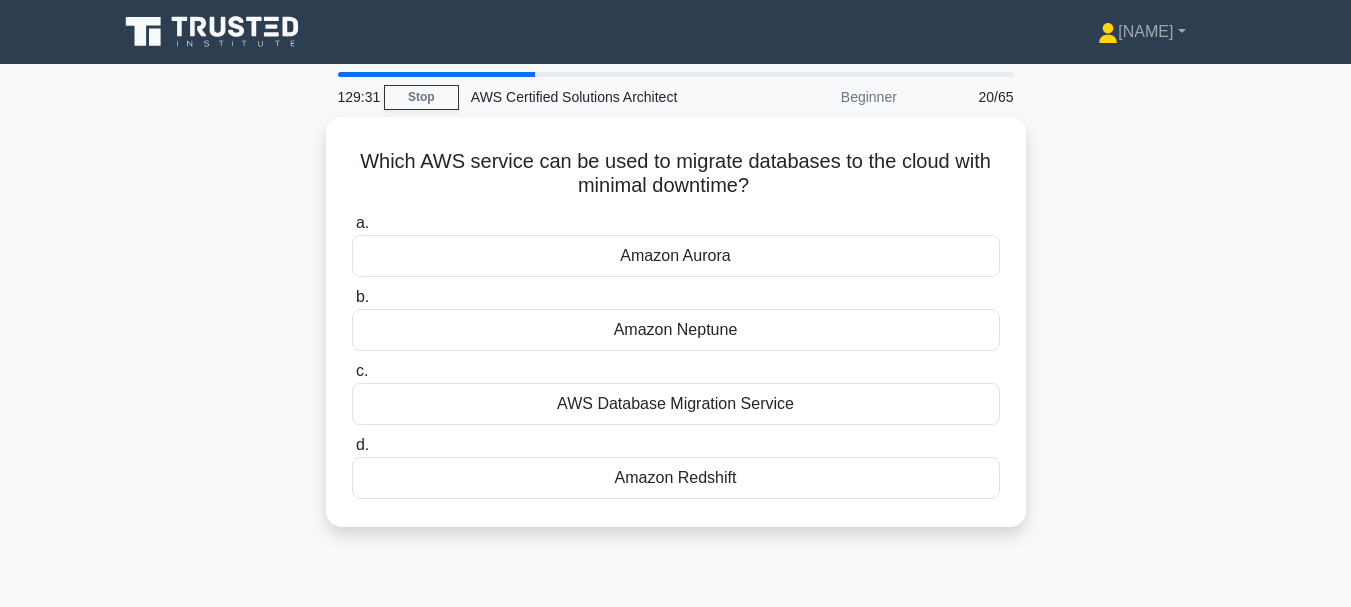 click on "a.
Amazon Aurora
b.
Amazon Neptune
c. d." at bounding box center (676, 355) 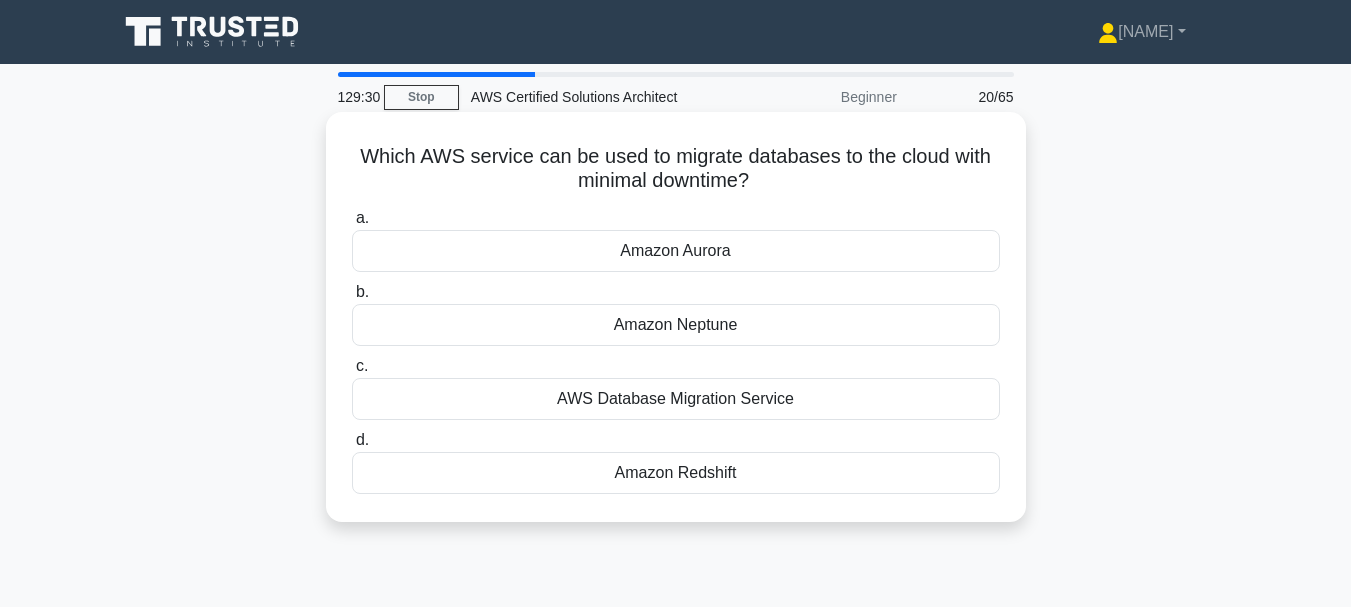 click on "c.
AWS Database Migration Service" at bounding box center (676, 387) 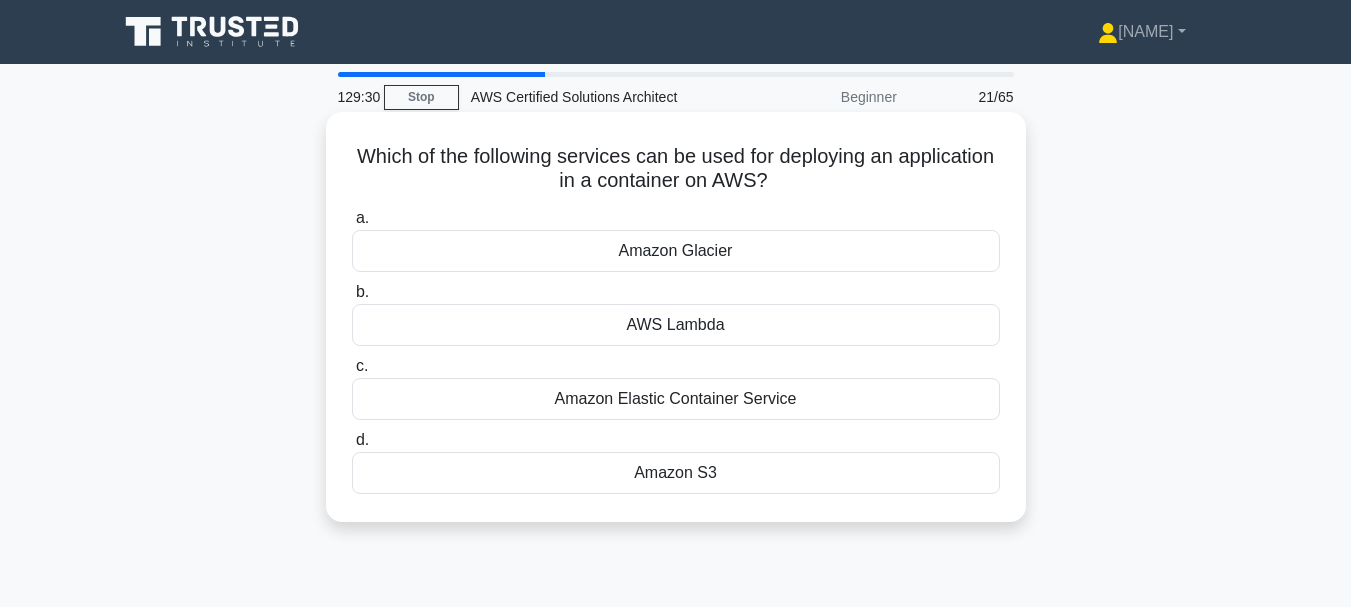 click on "AWS Lambda" at bounding box center [676, 325] 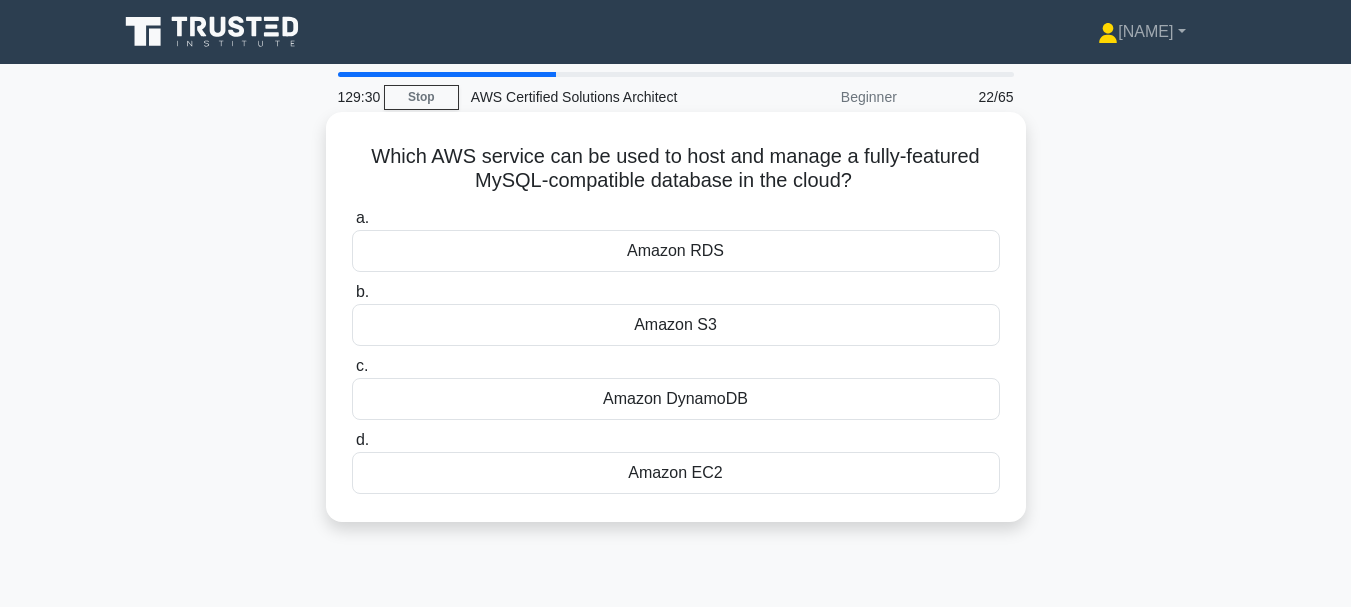 click on "Amazon S3" at bounding box center [676, 325] 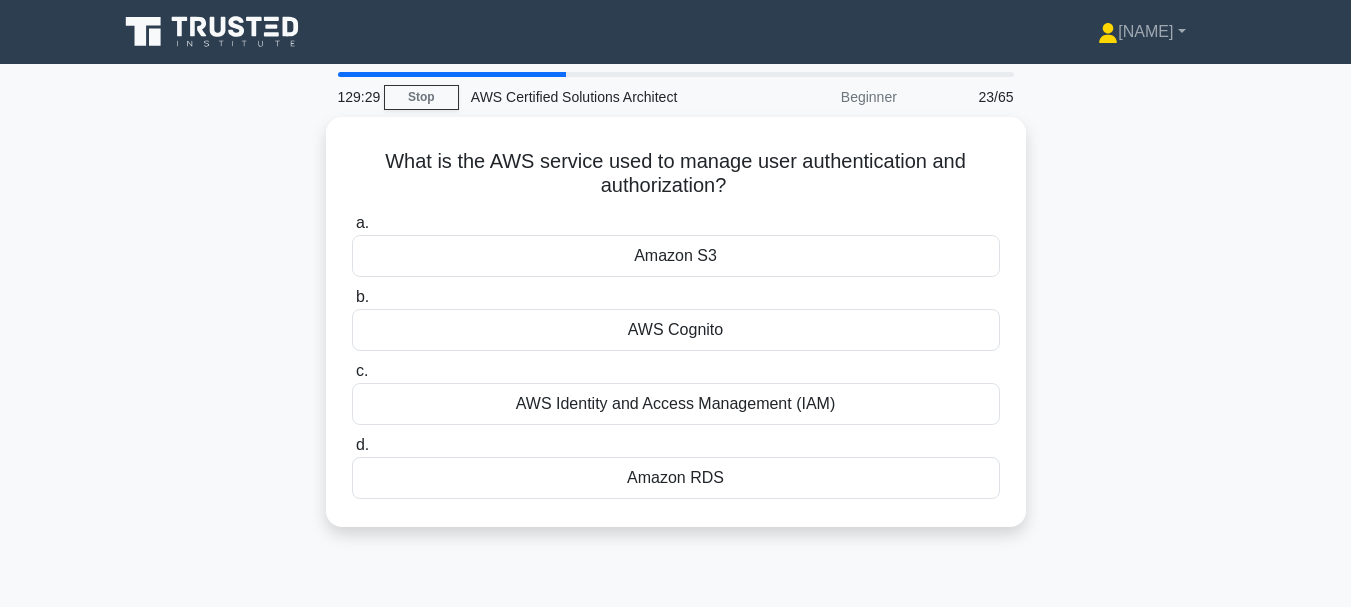 click on "AWS Cognito" at bounding box center [676, 330] 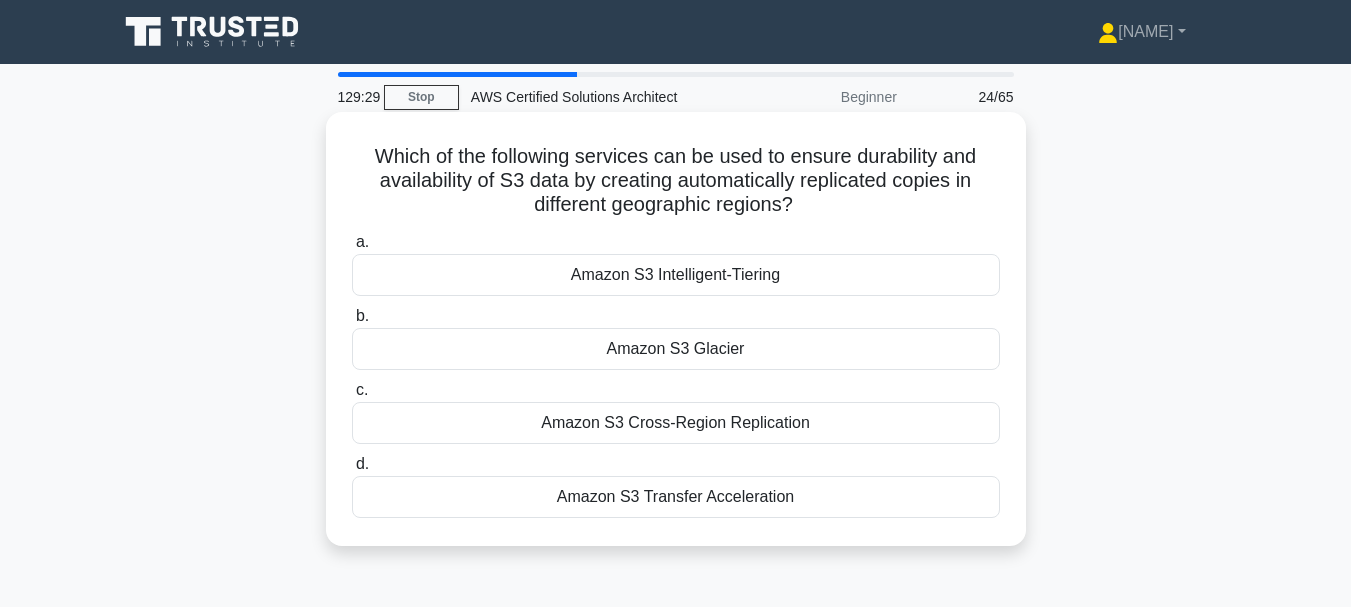 click on "Amazon S3 Glacier" at bounding box center (676, 349) 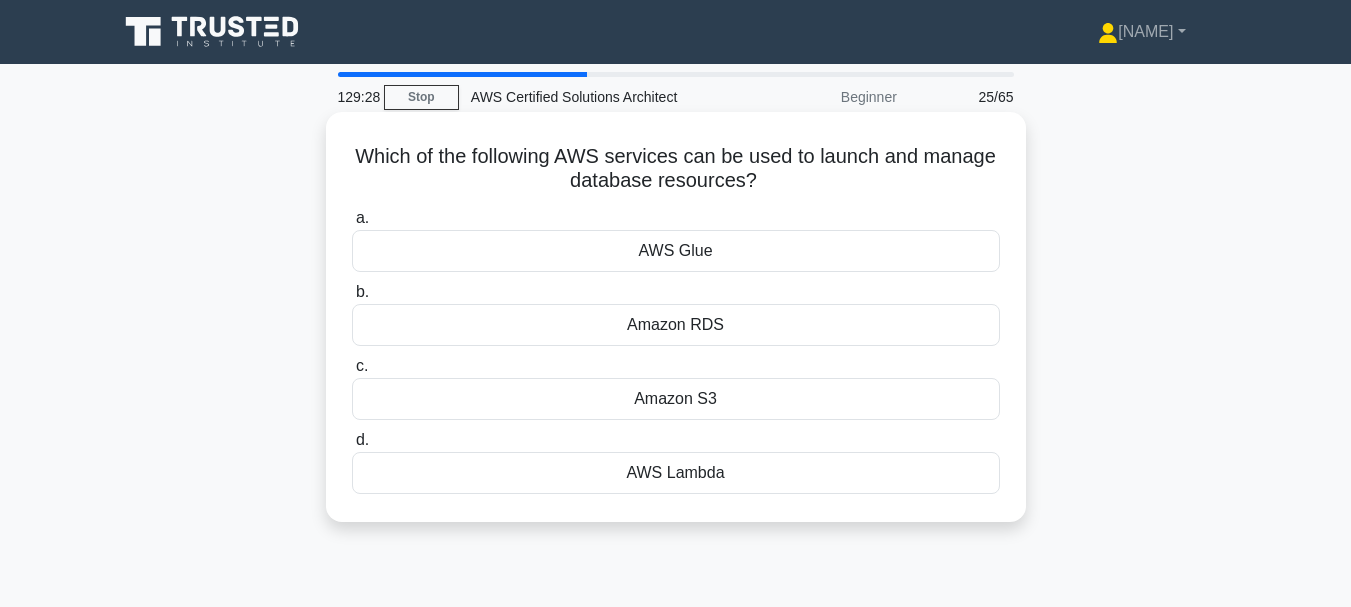 click on "Amazon RDS" at bounding box center [676, 325] 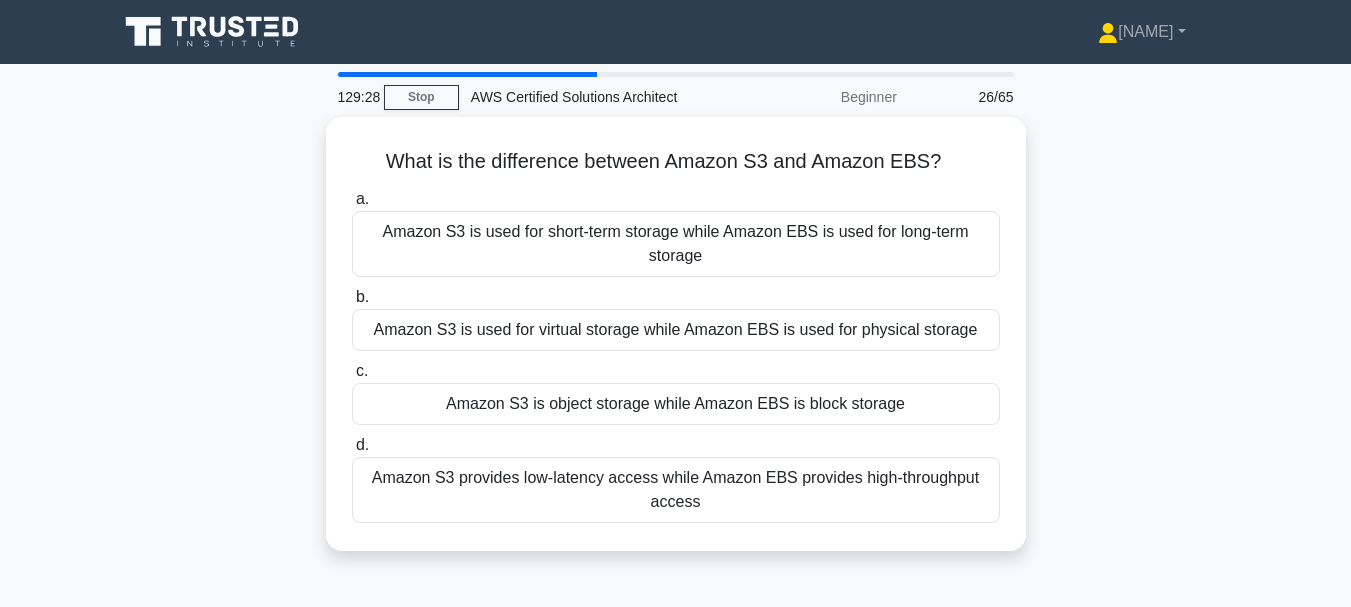 click on "Amazon S3 is used for virtual storage while Amazon EBS is used for physical storage" at bounding box center (676, 330) 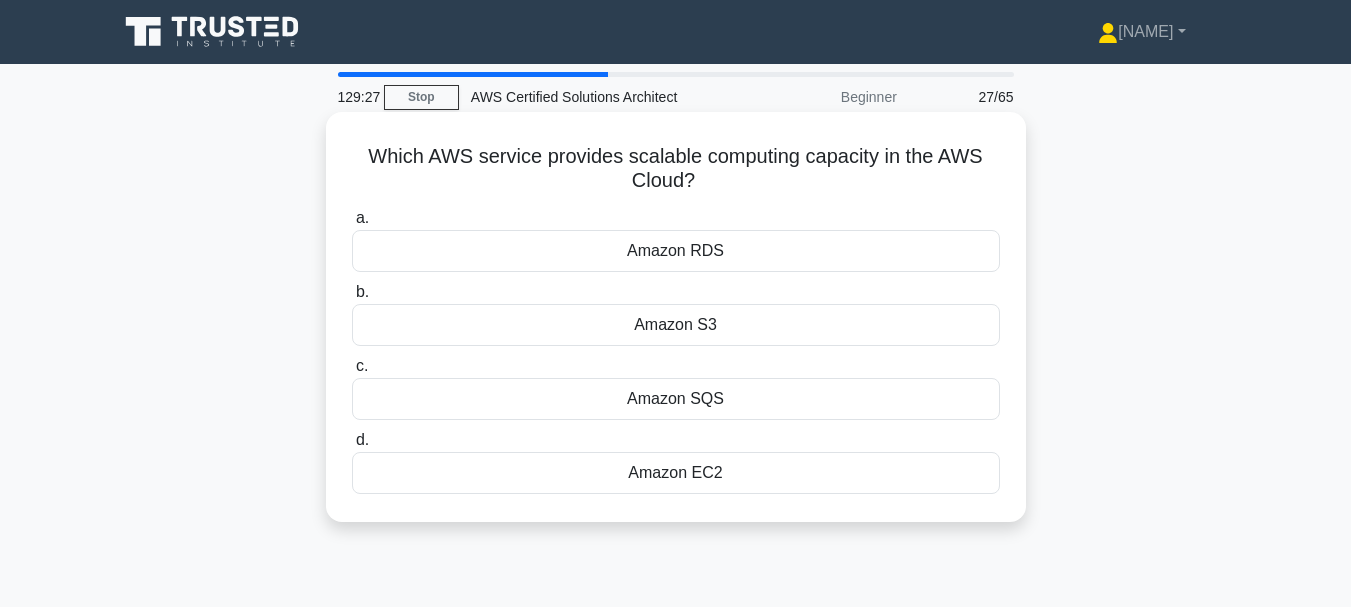 click on "Amazon S3" at bounding box center [676, 325] 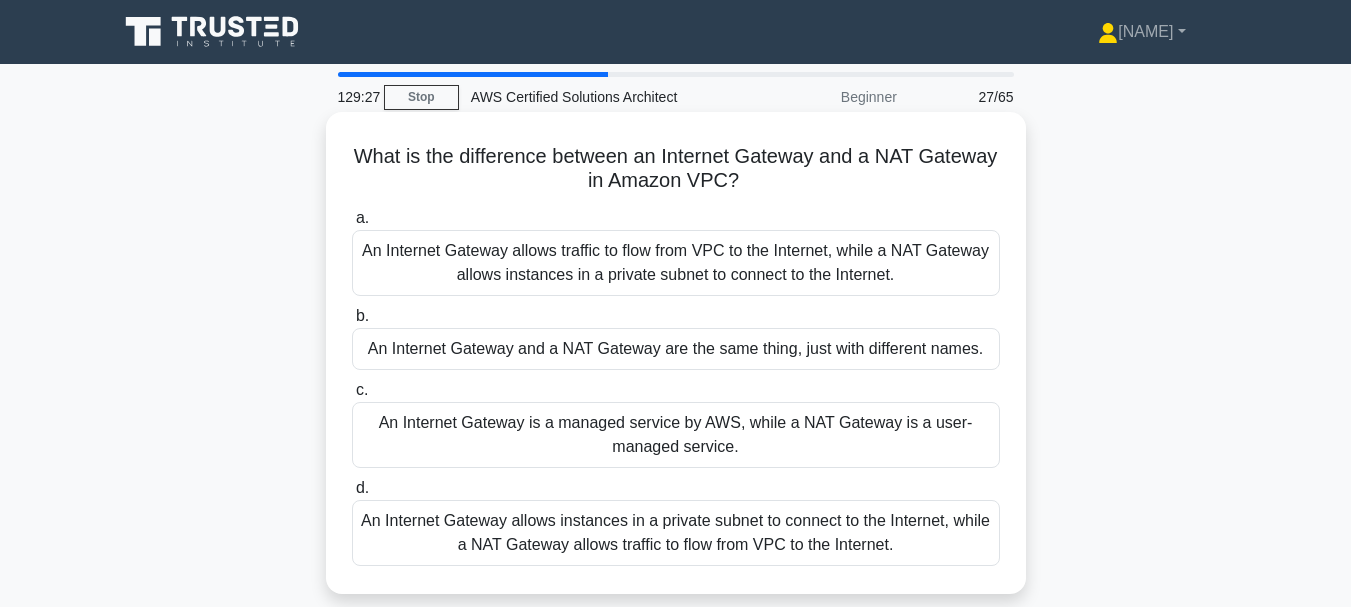 click on "An Internet Gateway and a NAT Gateway are the same thing, just with different names." at bounding box center (676, 349) 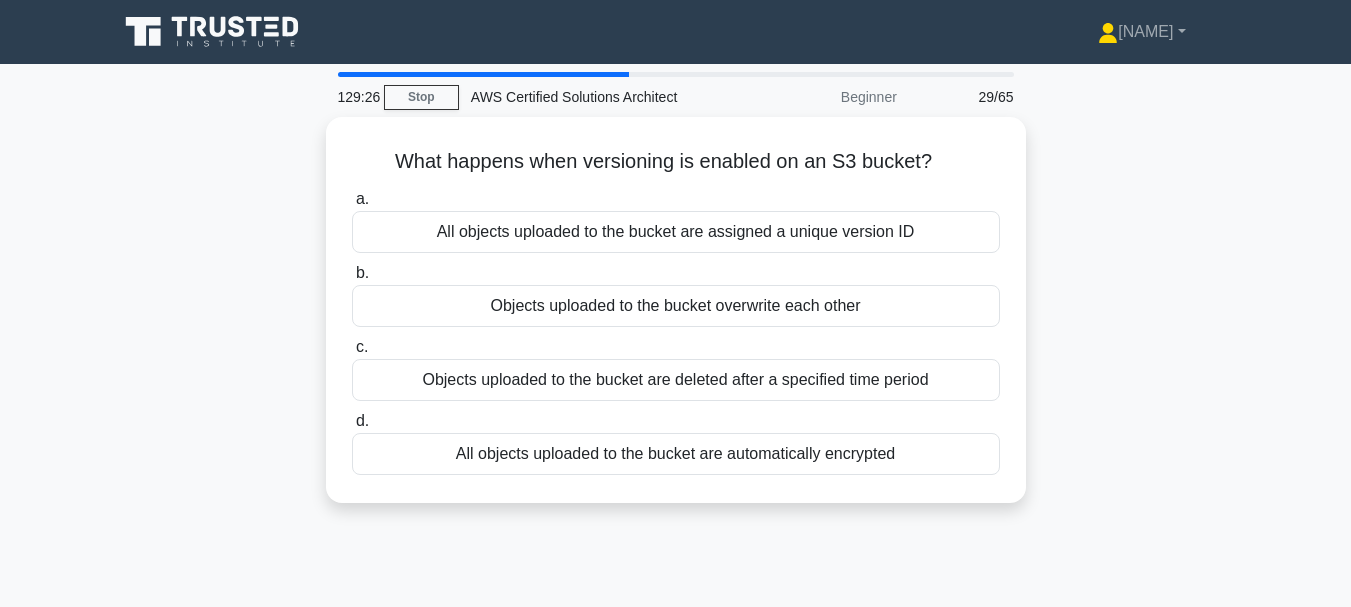 click on "c.
Objects uploaded to the bucket are deleted after a specified time period" at bounding box center [676, 368] 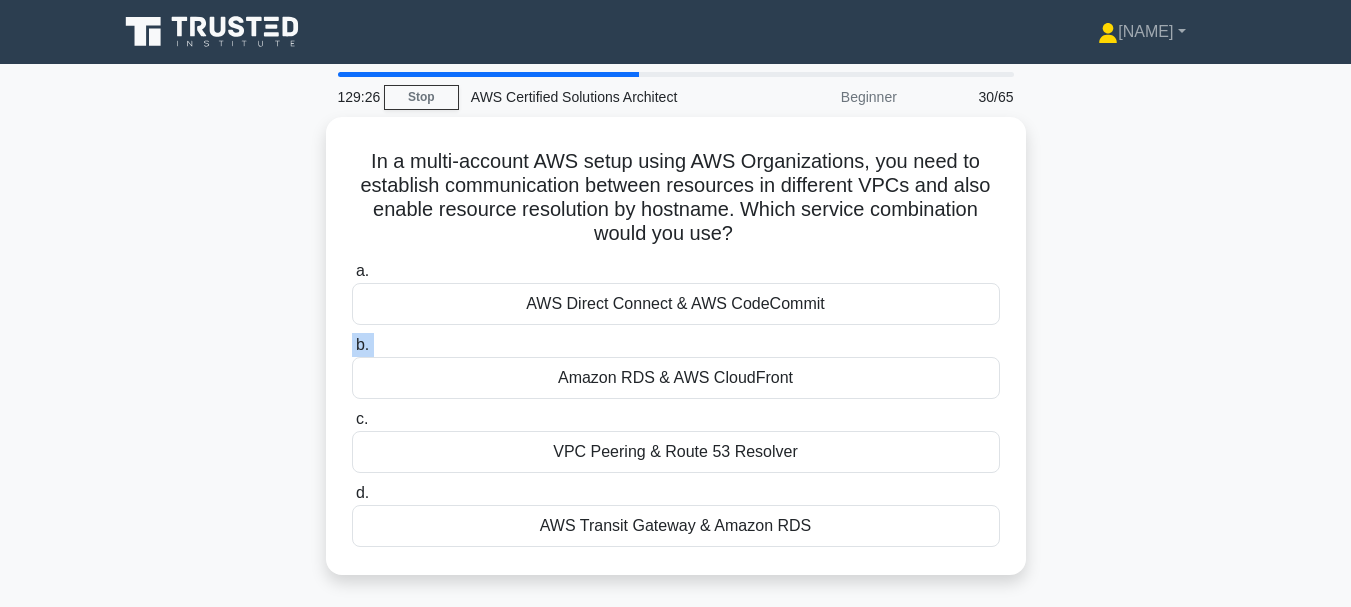 click on "b.
Amazon RDS & AWS CloudFront" at bounding box center (676, 366) 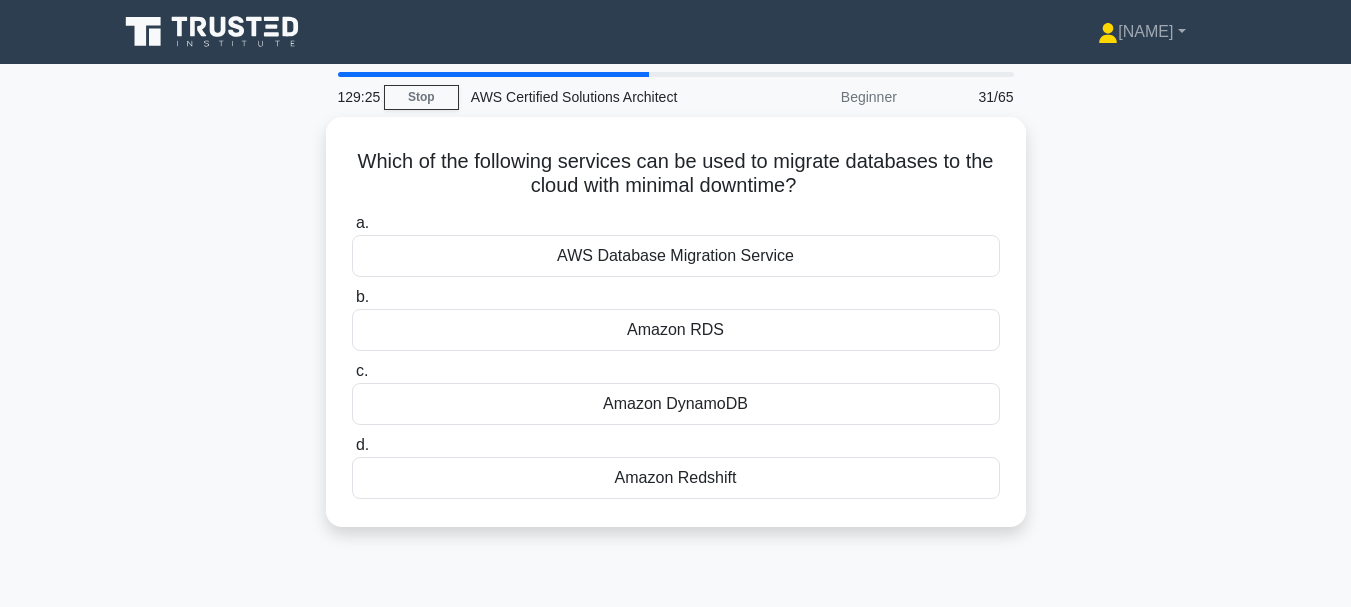 click on "Amazon RDS" at bounding box center [676, 330] 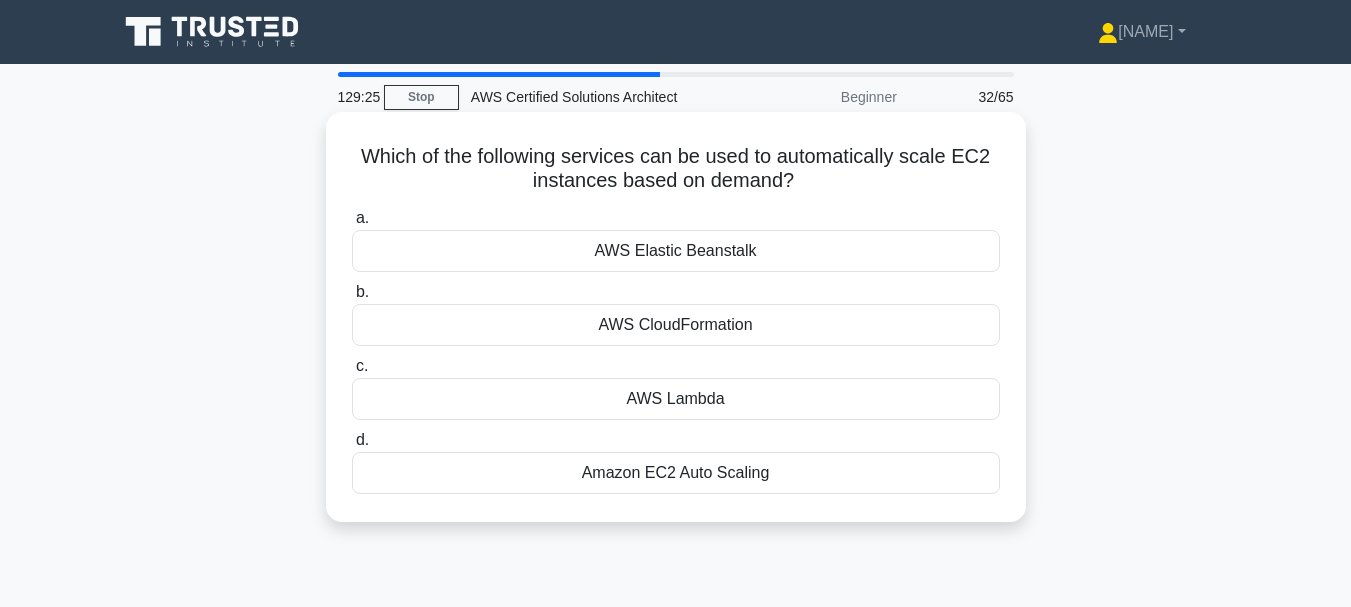 click on "c.
AWS Lambda" at bounding box center (676, 387) 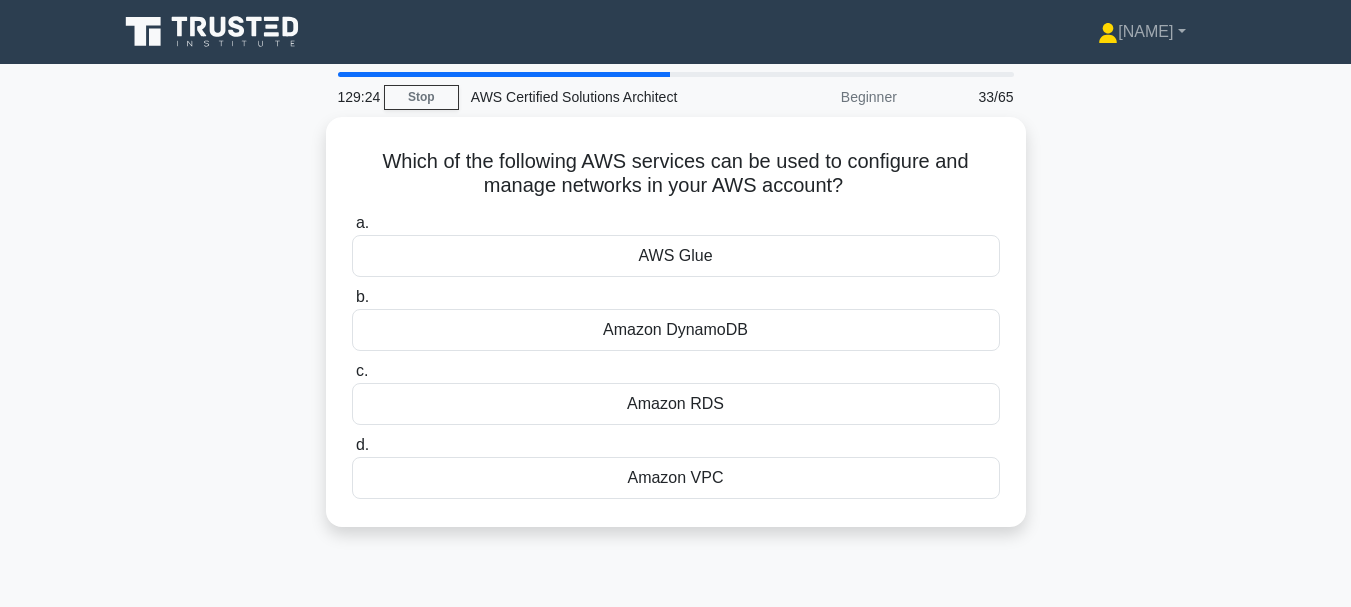click on "c.
Amazon RDS" at bounding box center [676, 392] 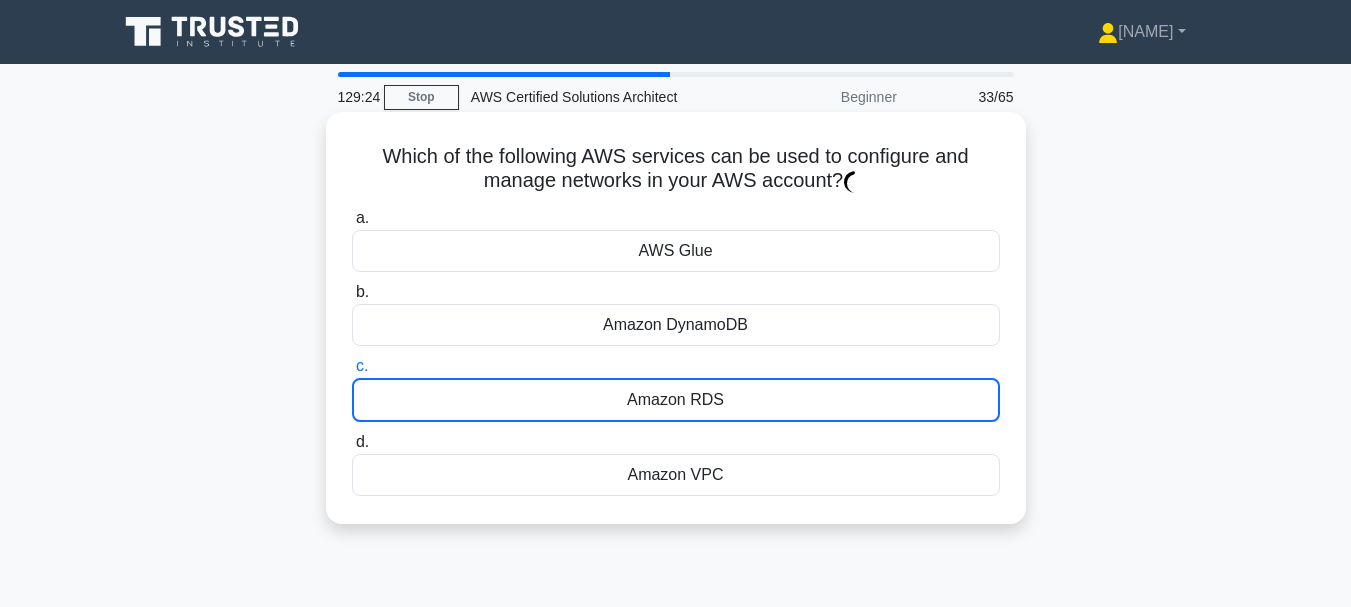 click on "c.
Amazon RDS" at bounding box center (676, 388) 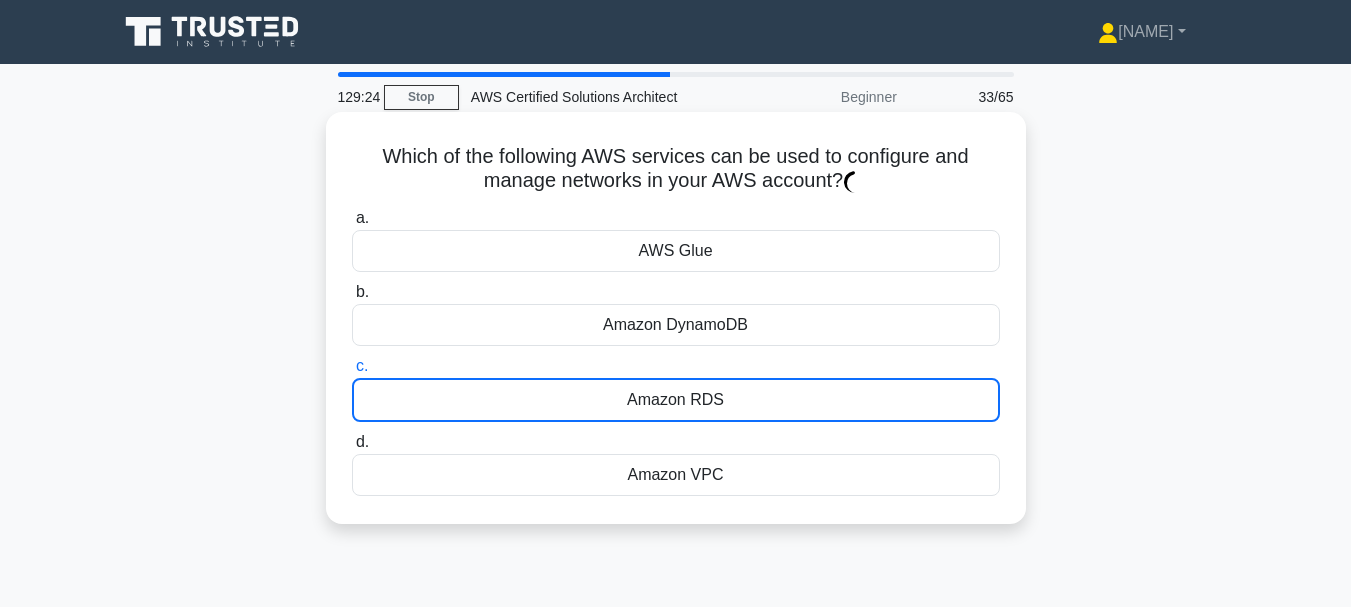 click on "c.
Amazon RDS" at bounding box center (352, 366) 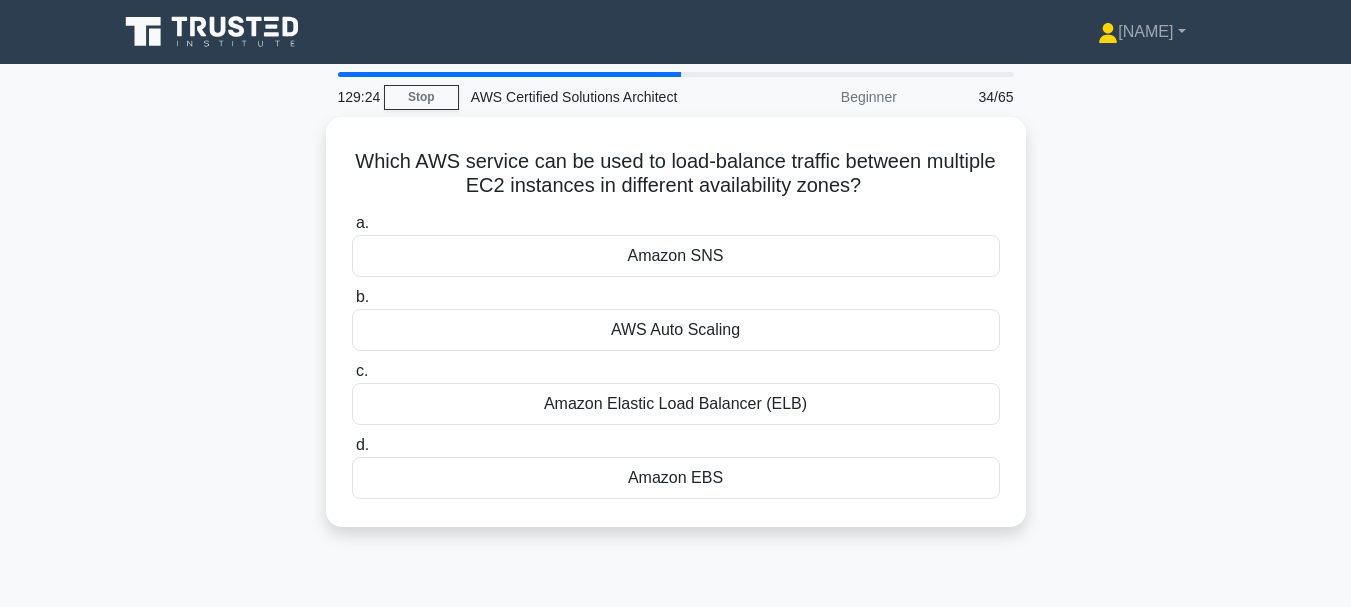 click on "a.
Amazon SNS
b.
AWS Auto Scaling
c. d." at bounding box center (676, 355) 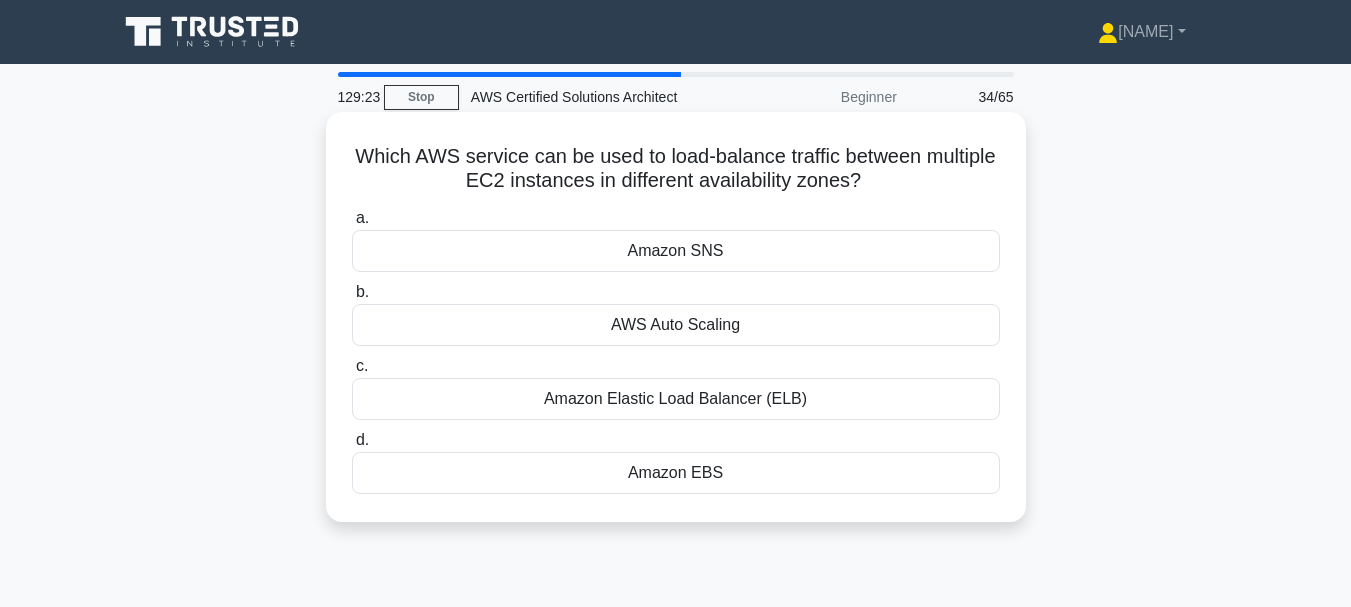 click on "c.
Amazon Elastic Load Balancer (ELB)" at bounding box center (676, 387) 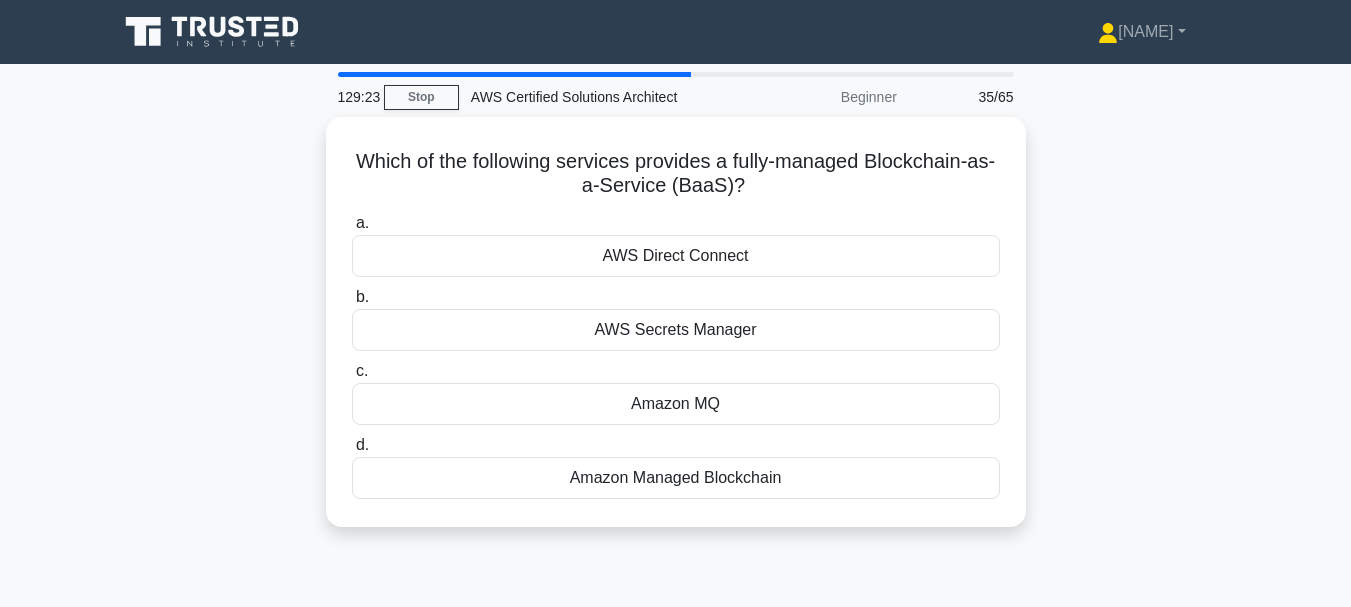 click on "c.
Amazon MQ" at bounding box center (676, 392) 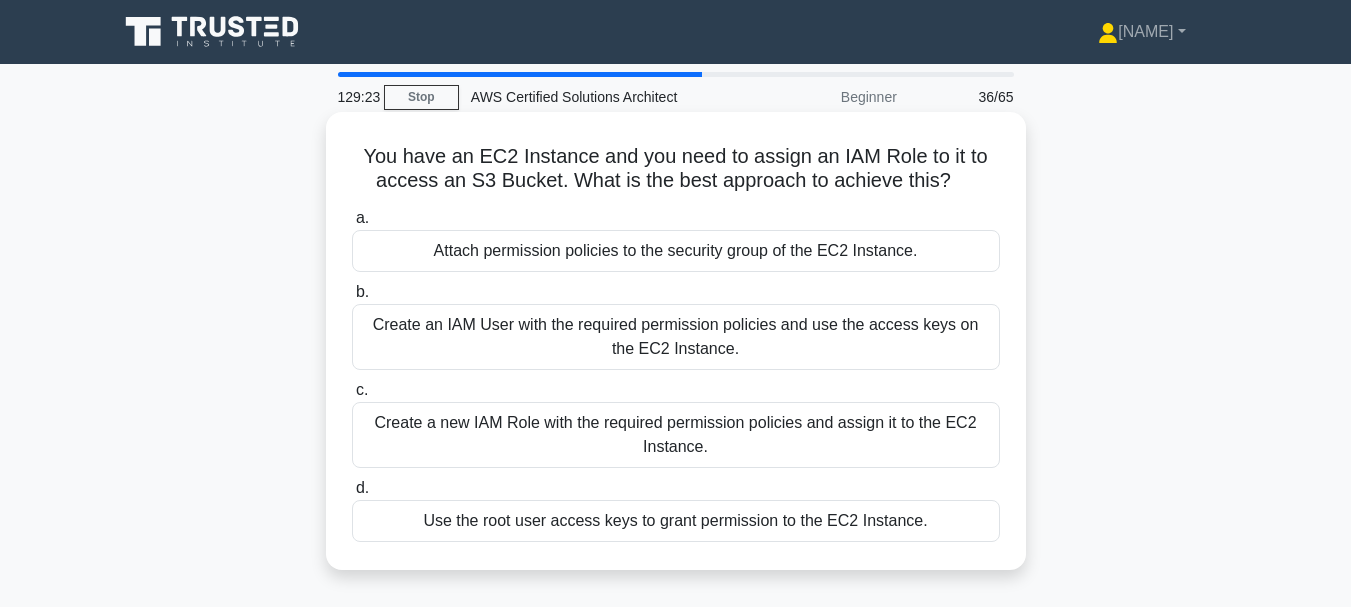 click on "Create an IAM User with the required permission policies and use the access keys on the EC2 Instance." at bounding box center (676, 337) 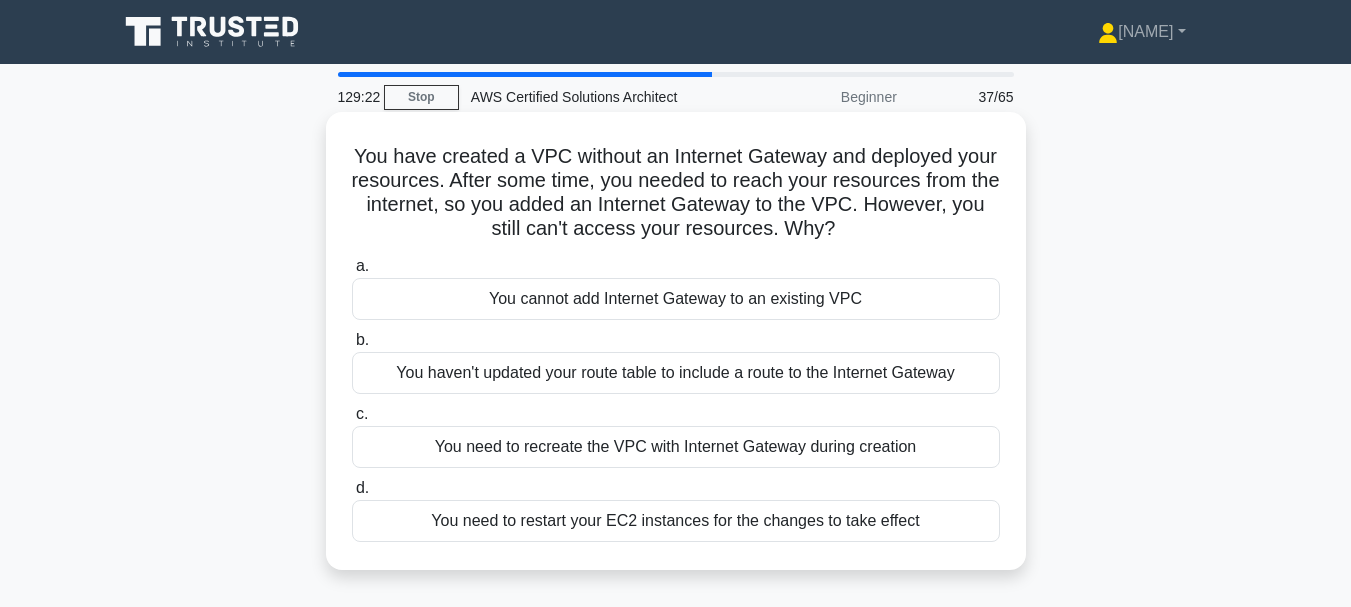 click on "You haven't updated your route table to include a route to the Internet Gateway" at bounding box center [676, 373] 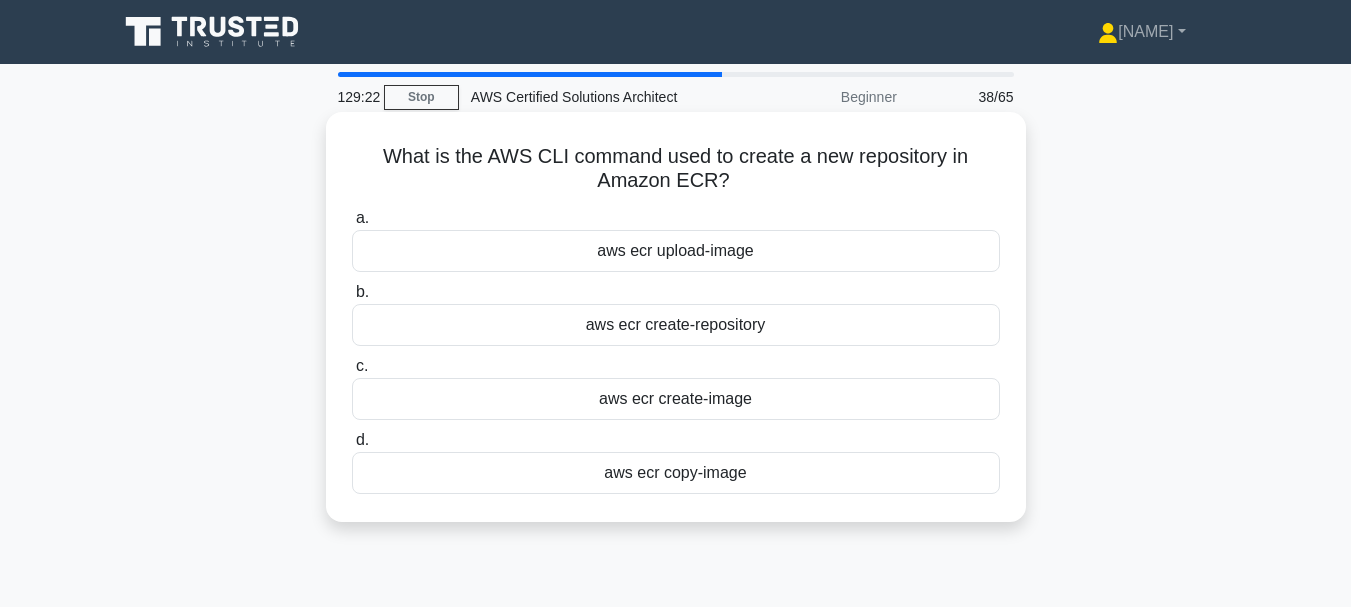 click on "c.
aws ecr create-image" at bounding box center (676, 387) 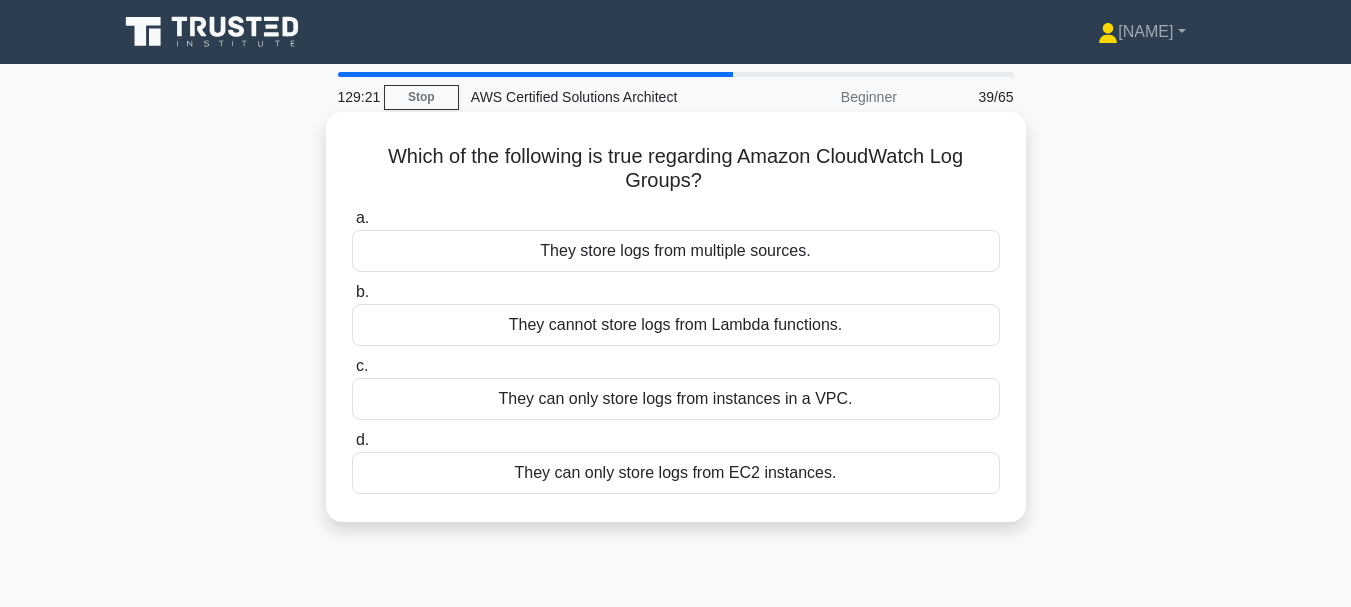 click on "c.
They can only store logs from instances in a VPC." at bounding box center [676, 387] 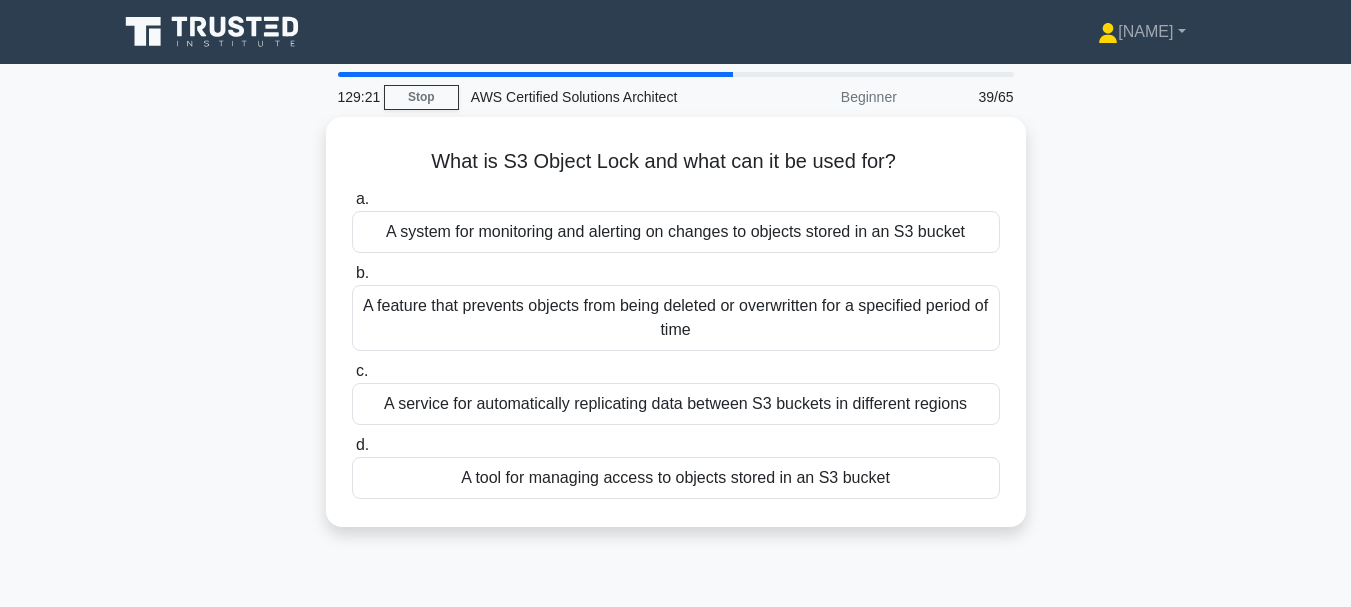 click on "c.
A service for automatically replicating data between S3 buckets in different regions" at bounding box center [676, 392] 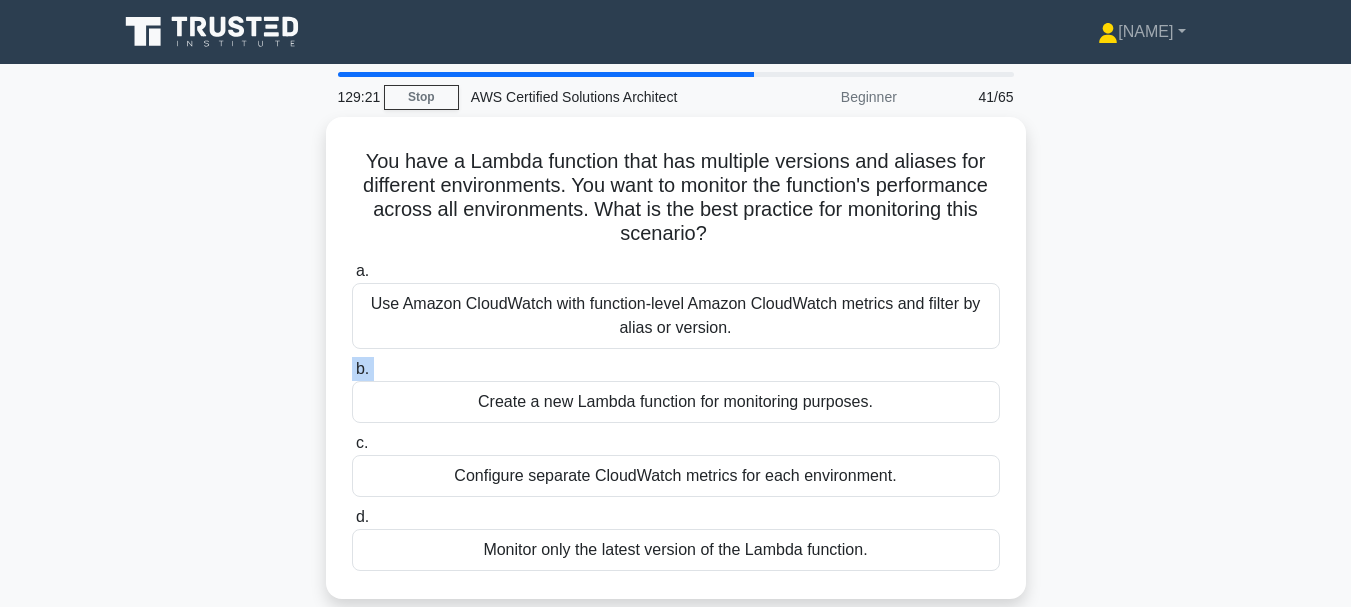 click on "b.
Create a new Lambda function for monitoring purposes." at bounding box center [676, 390] 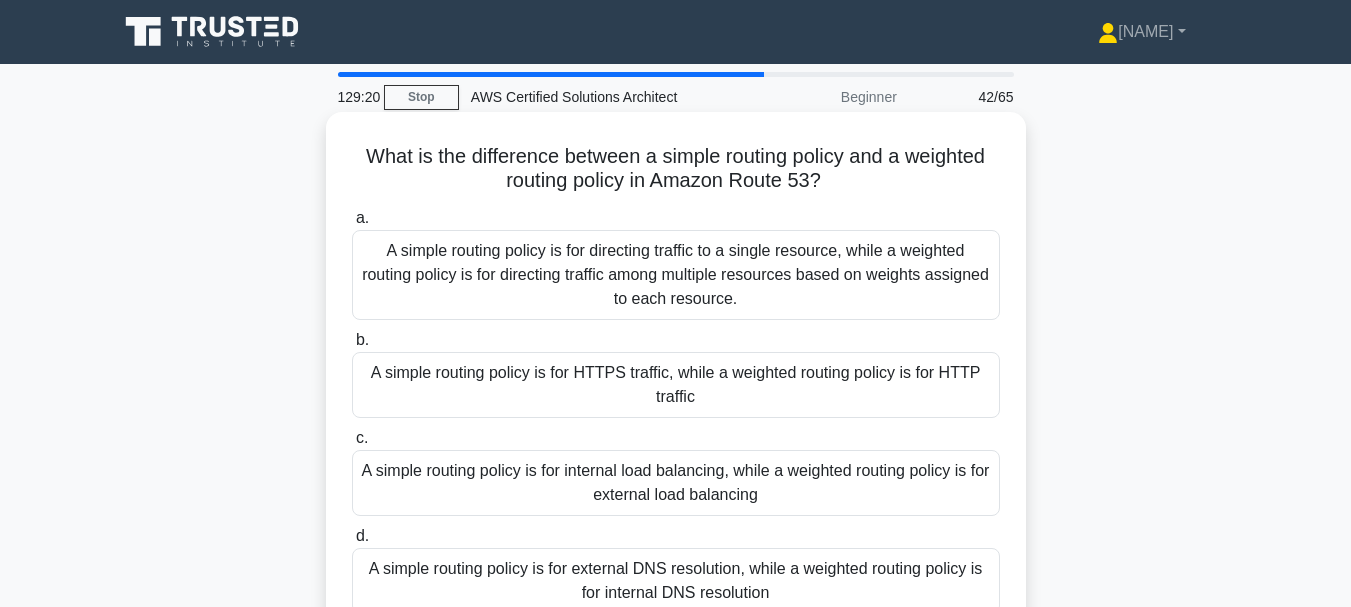 click on "A simple routing policy is for HTTPS traffic, while a weighted routing policy is for HTTP traffic" at bounding box center [676, 385] 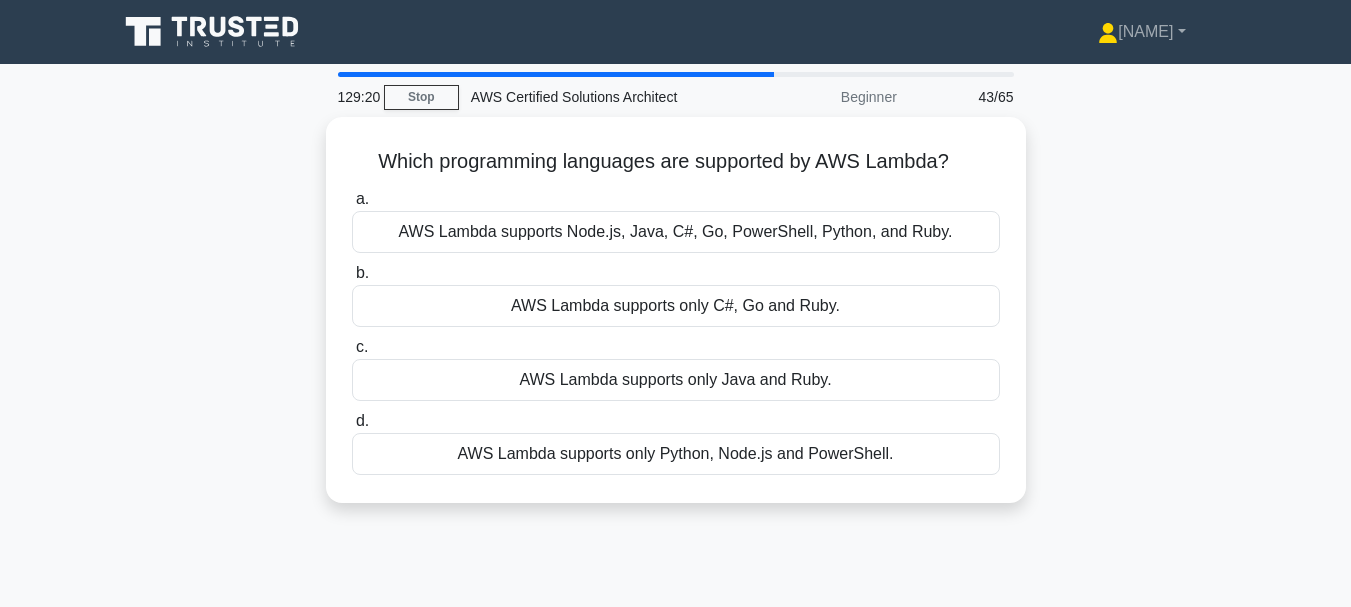 click on "AWS Lambda supports only Java and Ruby." at bounding box center [676, 380] 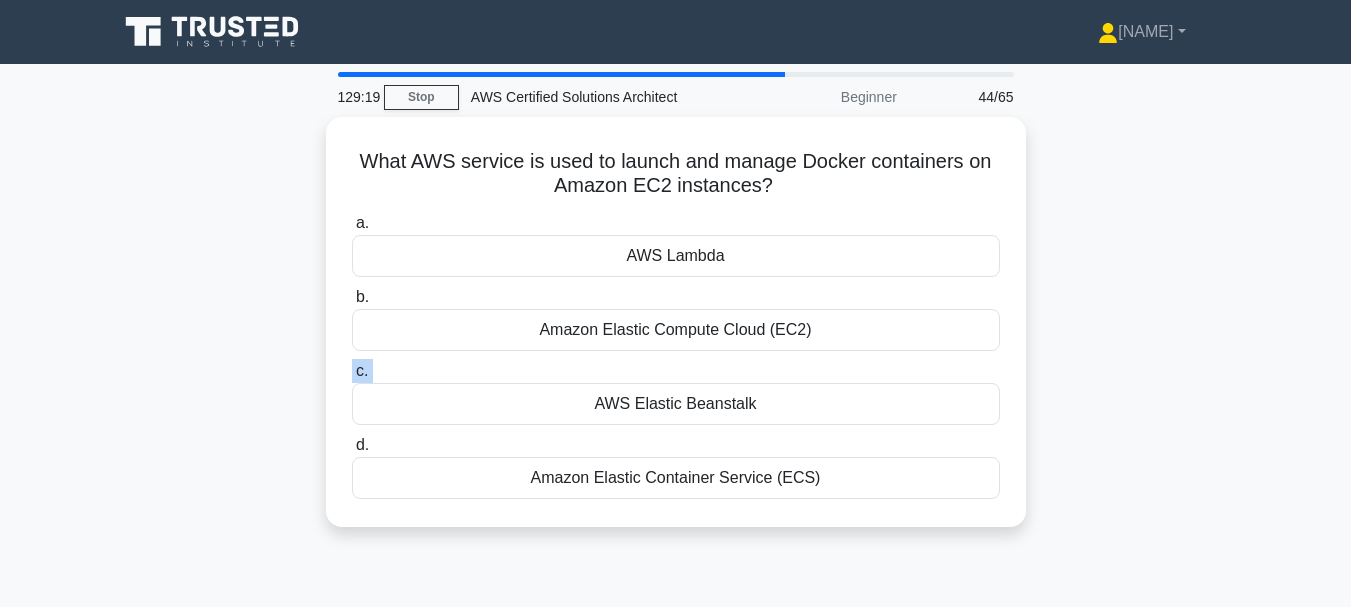 click on "c.
AWS Elastic Beanstalk" at bounding box center [676, 392] 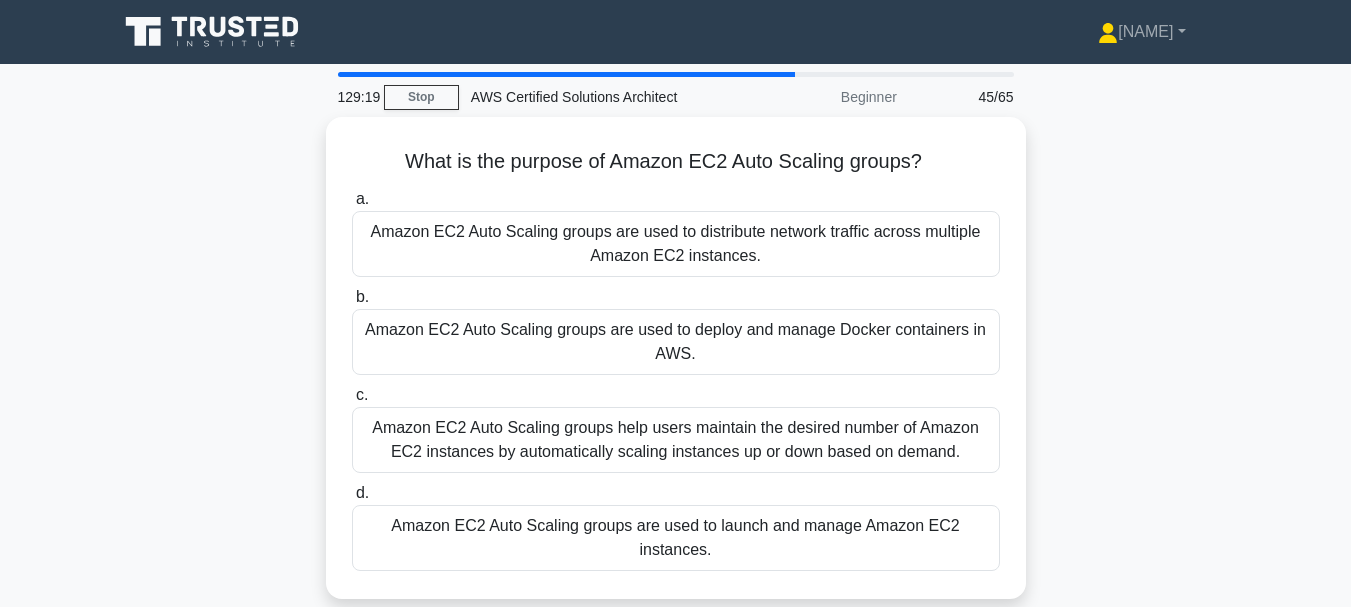 click on "Amazon EC2 Auto Scaling groups are used to deploy and manage Docker containers in AWS." at bounding box center (676, 342) 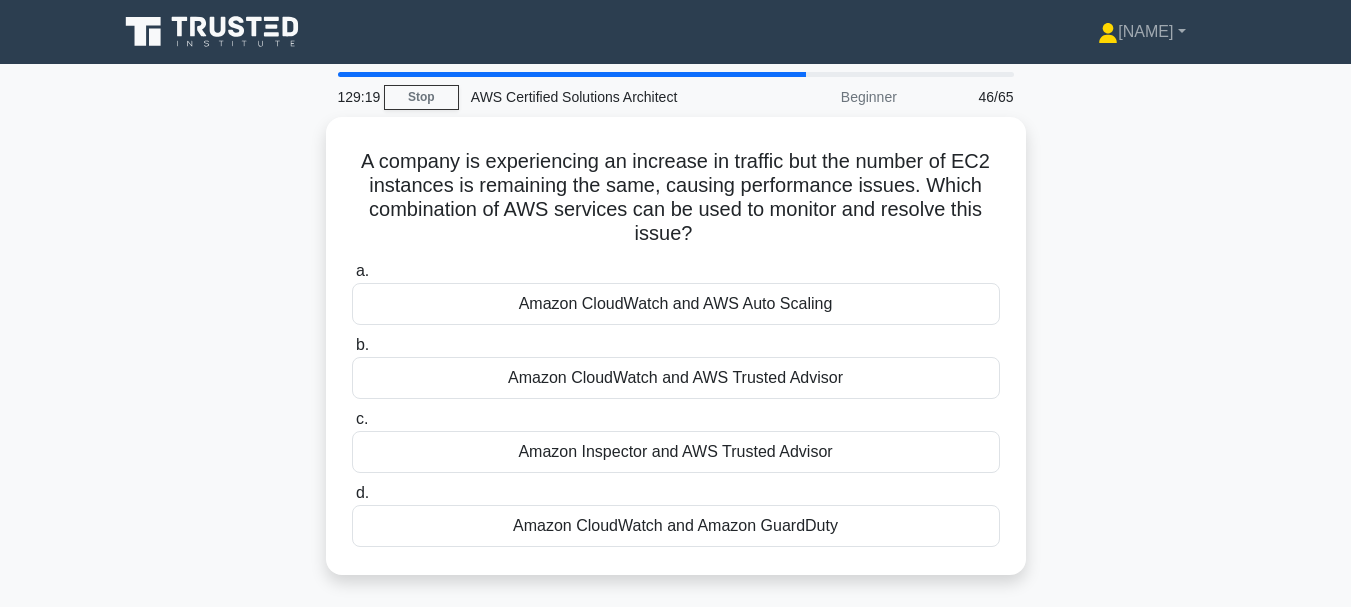 click on "Amazon CloudWatch and AWS Trusted Advisor" at bounding box center (676, 378) 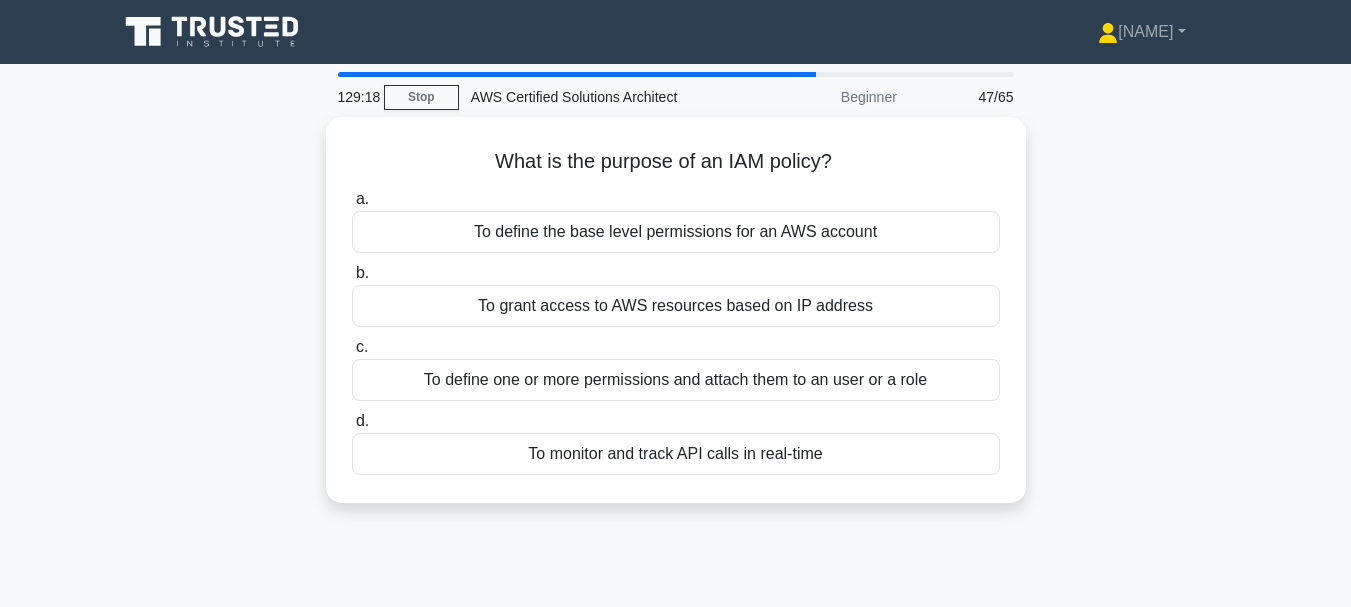 click on "To define one or more permissions and attach them to an user or a role" at bounding box center (676, 380) 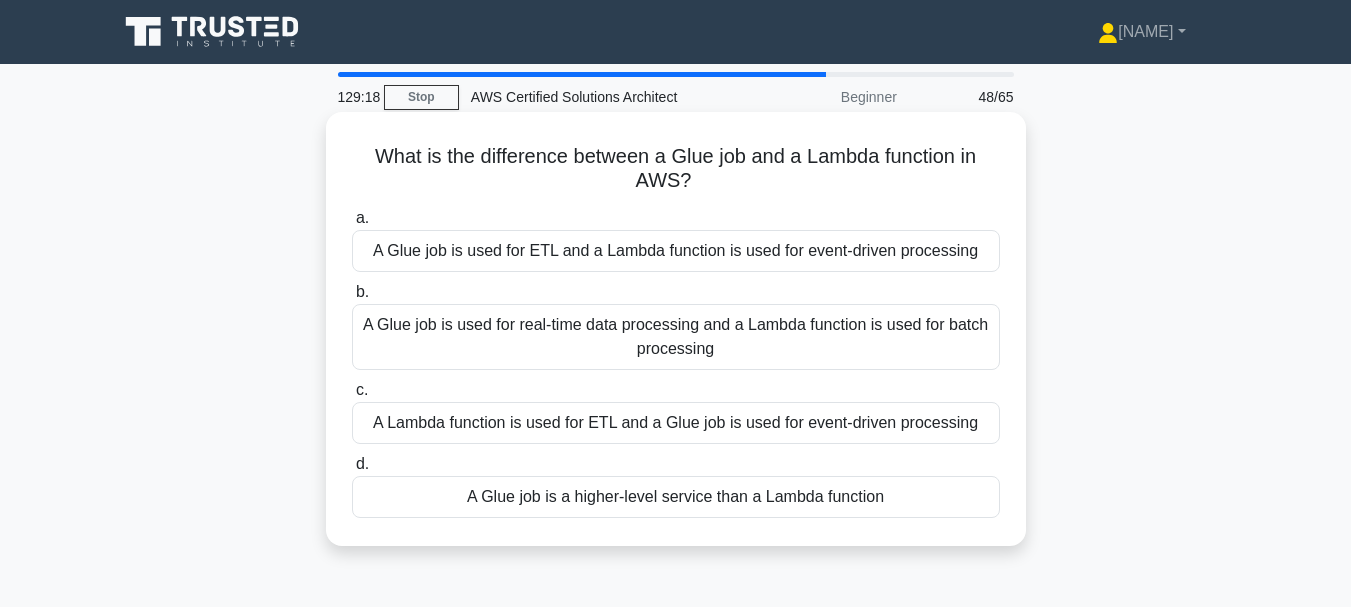 click on "A Glue job is used for real-time data processing and a Lambda function is used for batch processing" at bounding box center (676, 337) 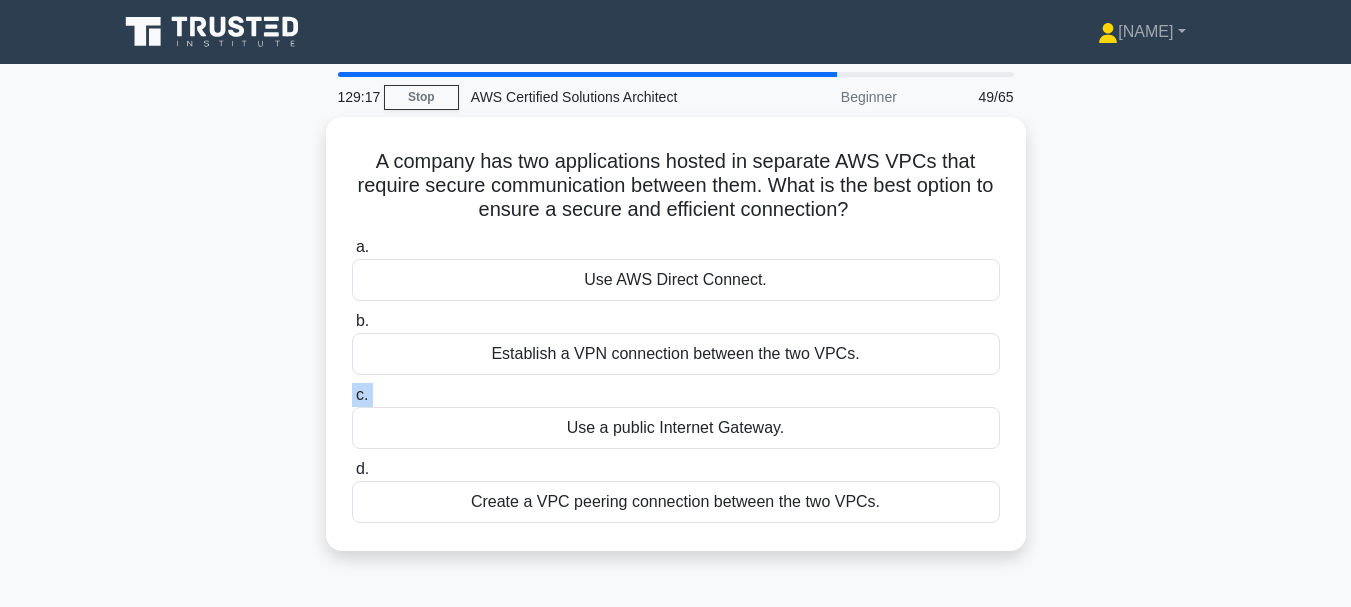 click on "a.
Use AWS Direct Connect.
b.
Establish a VPN connection between the two VPCs.
c." at bounding box center (676, 379) 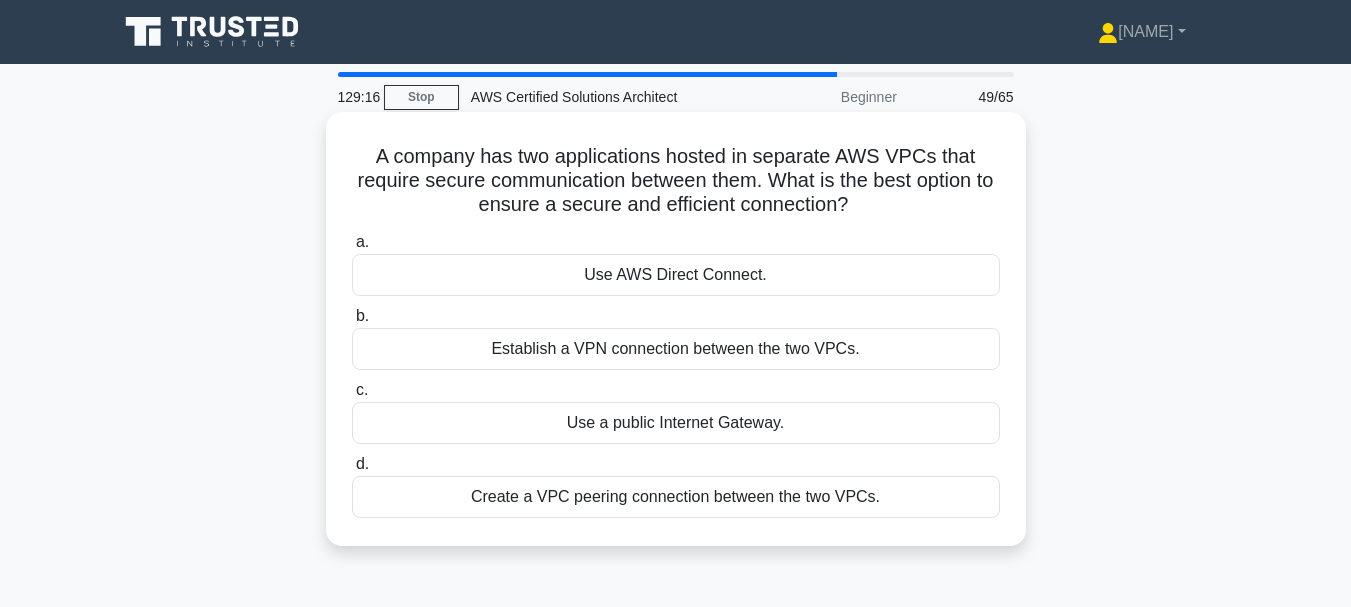 click on "Establish a VPN connection between the two VPCs." at bounding box center (676, 349) 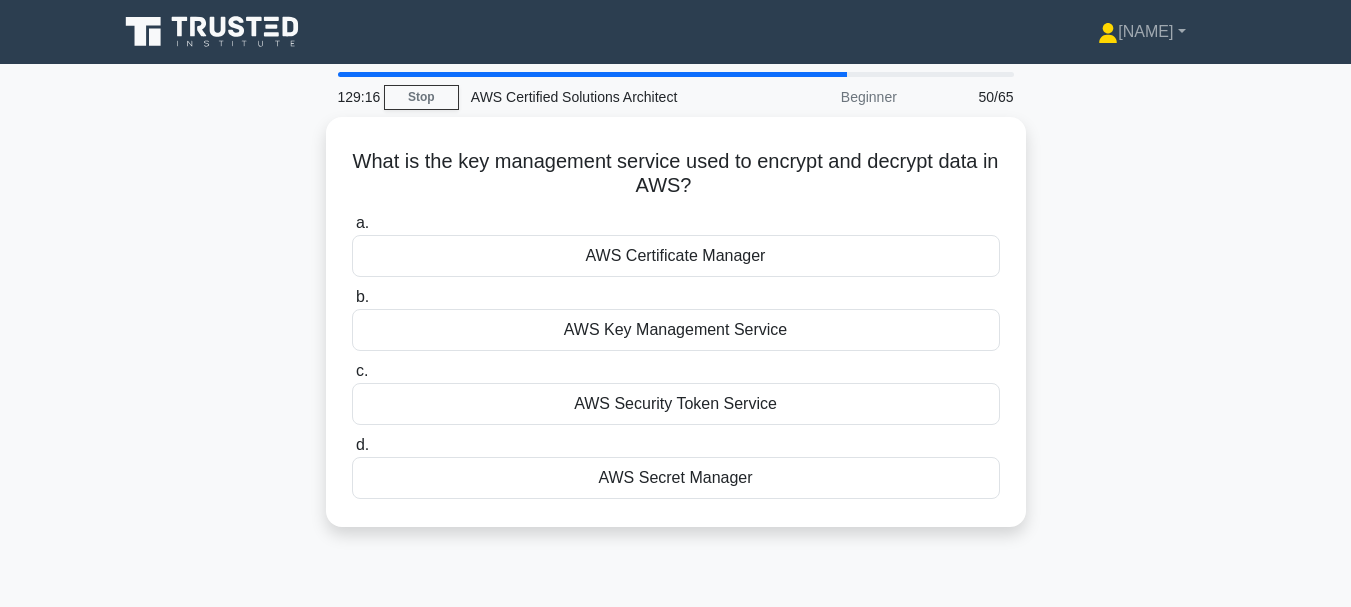 click on "c.
AWS Security Token Service" at bounding box center (676, 392) 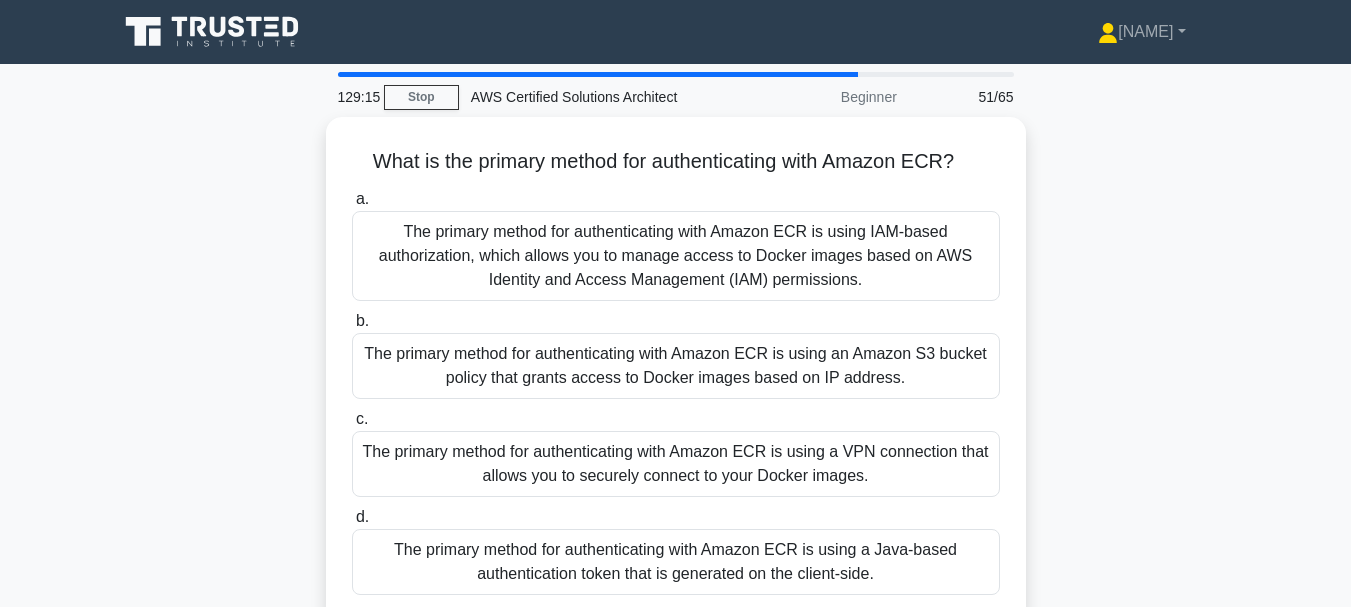 click on "The primary method for authenticating with Amazon ECR is using an Amazon S3 bucket policy that grants access to Docker images based on IP address." at bounding box center [676, 366] 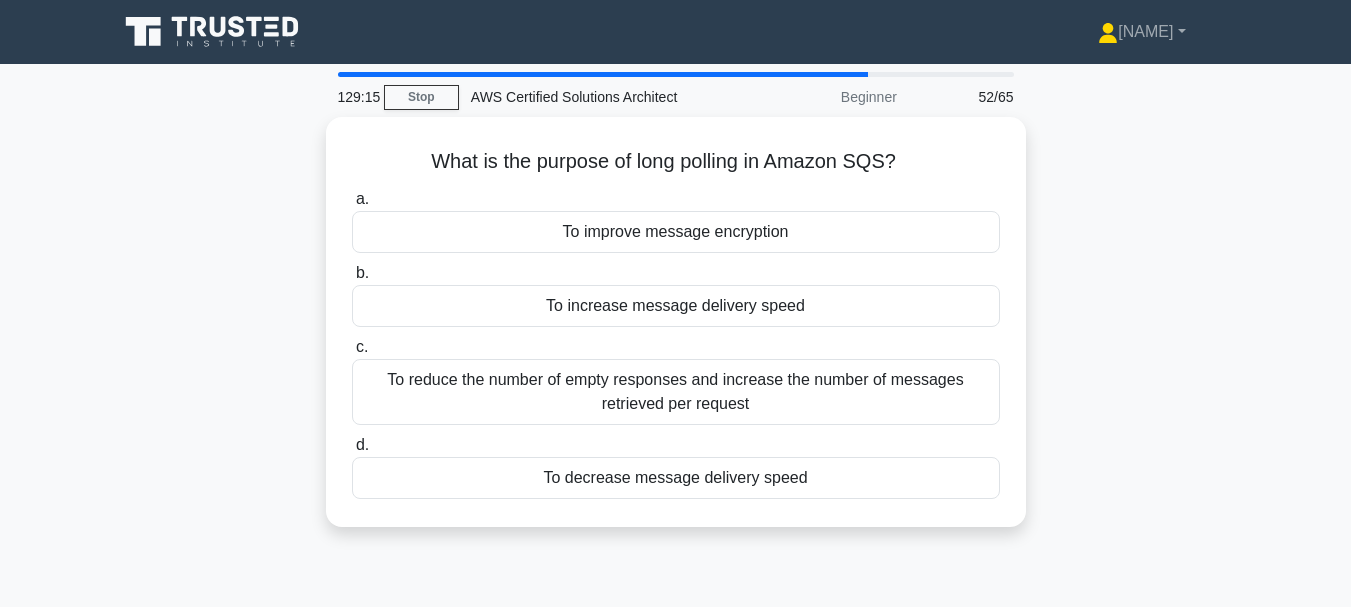 click on "To reduce the number of empty responses and increase the number of messages retrieved per request" at bounding box center [676, 392] 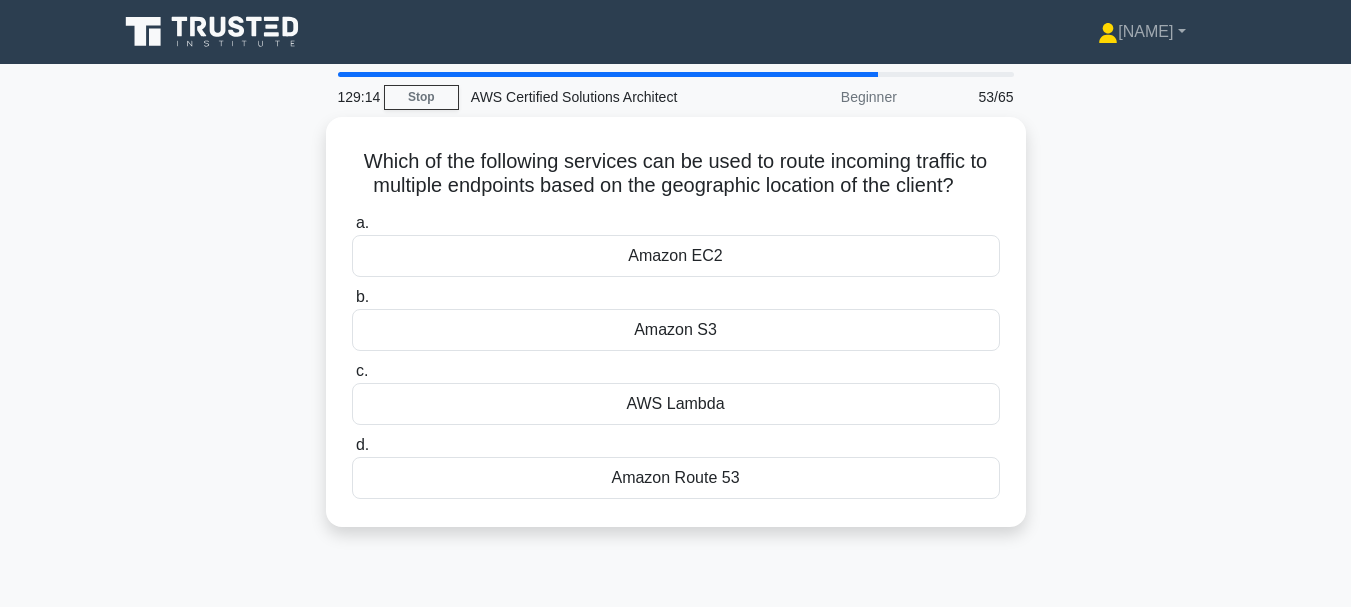 click on "c.
AWS Lambda" at bounding box center (676, 392) 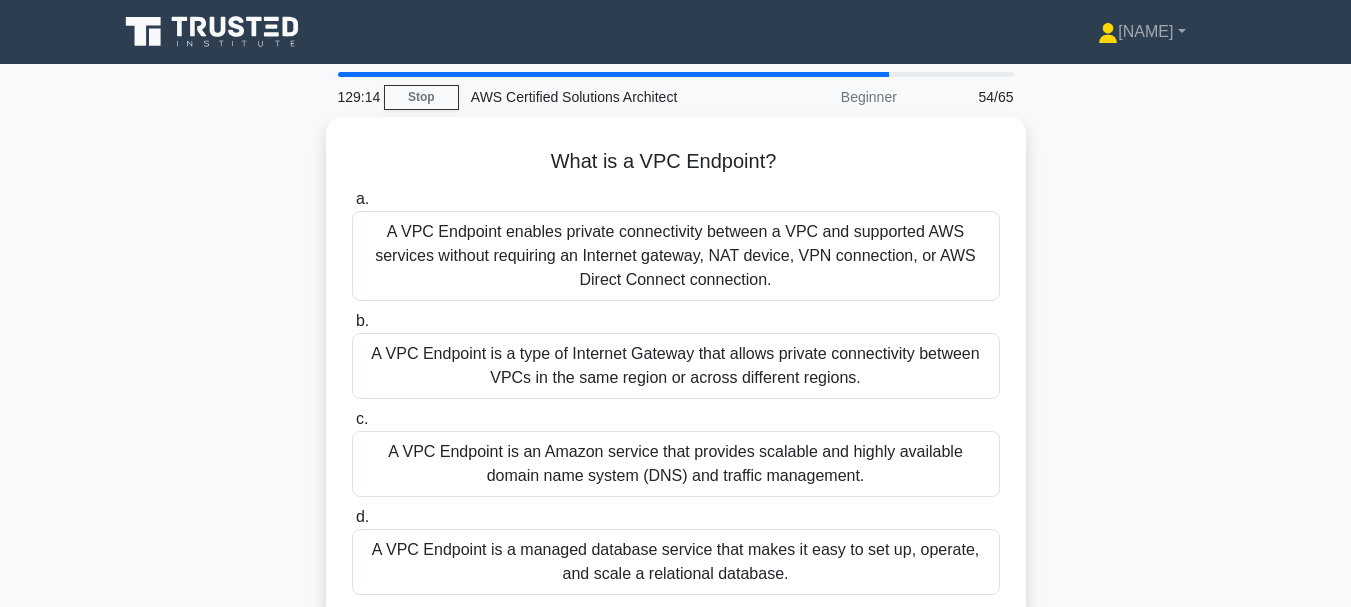 click on "A VPC Endpoint is a type of Internet Gateway that allows private connectivity between VPCs in the same region or across different regions." at bounding box center (676, 366) 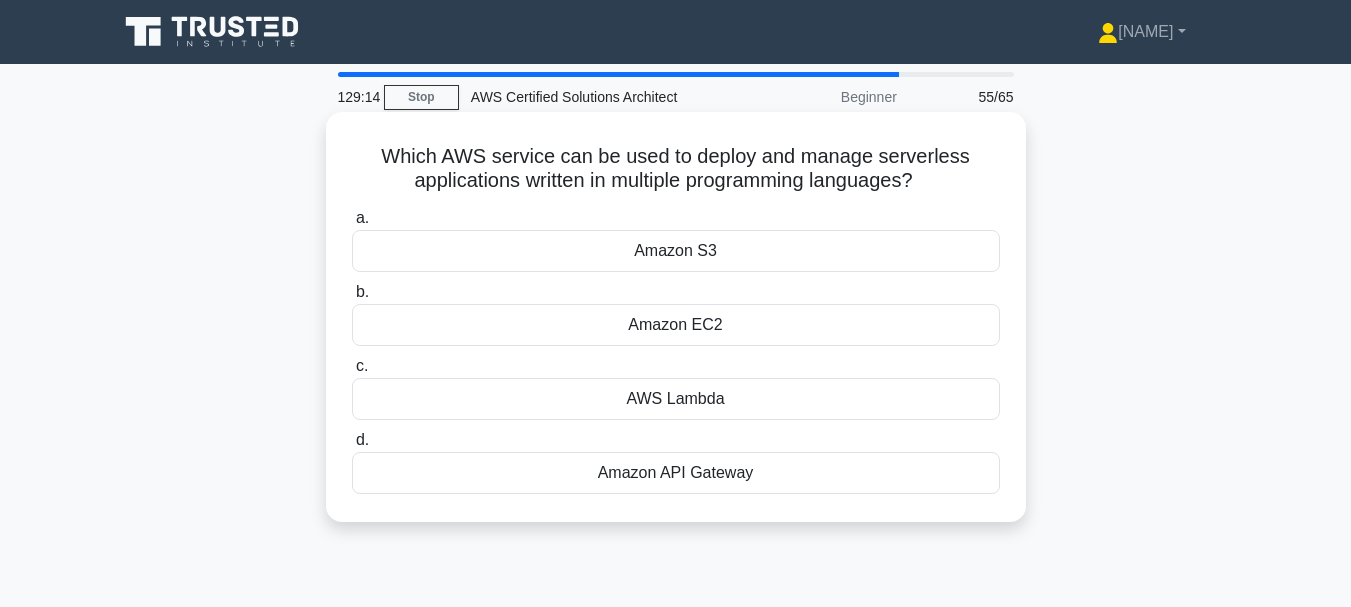 click on "c.
AWS Lambda" at bounding box center (676, 387) 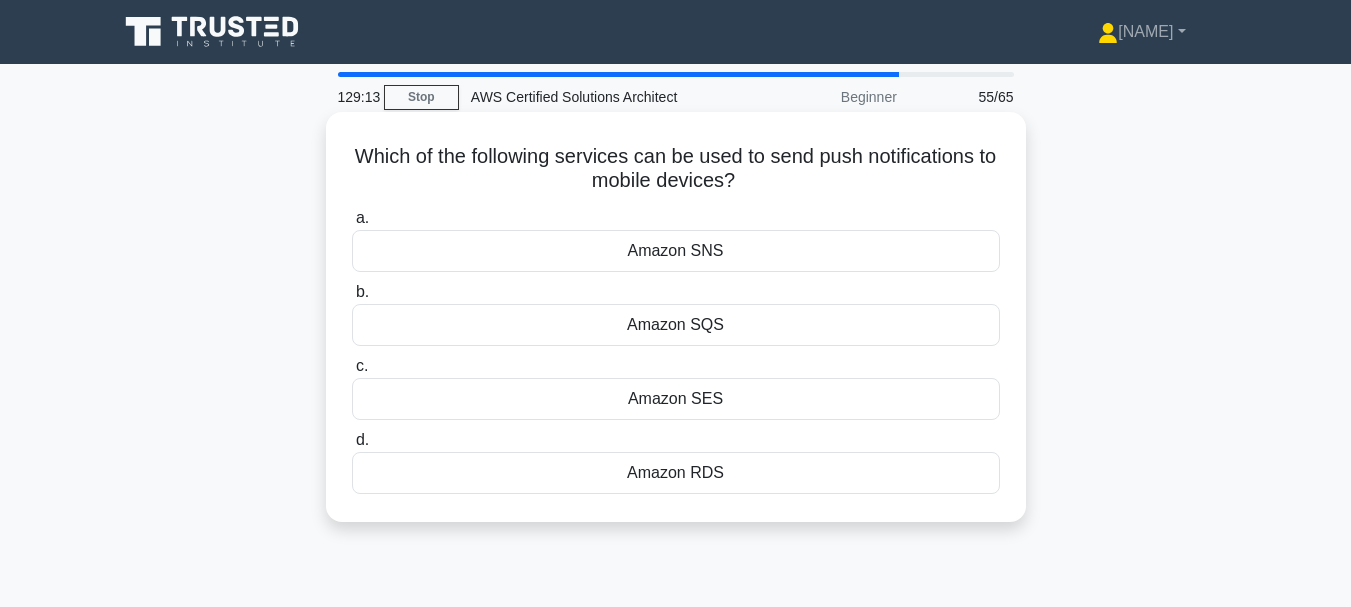 click on "c.
Amazon SES" at bounding box center (676, 387) 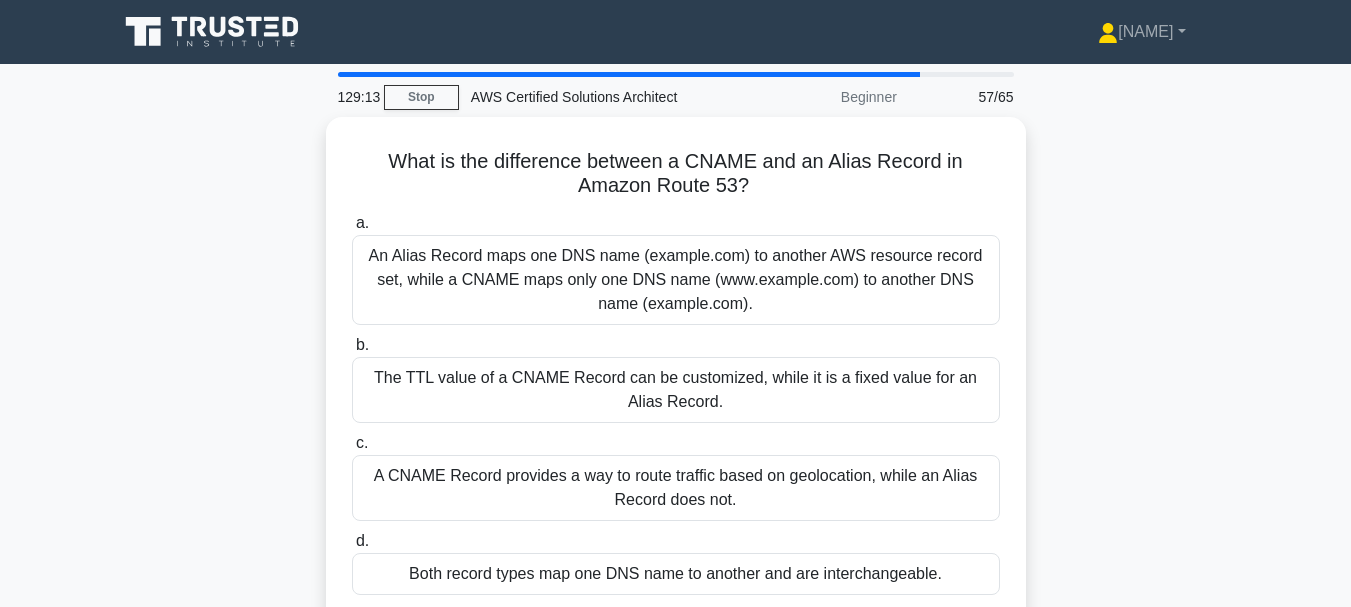 click on "The TTL value of a CNAME Record can be customized, while it is a fixed value for an Alias Record." at bounding box center (676, 390) 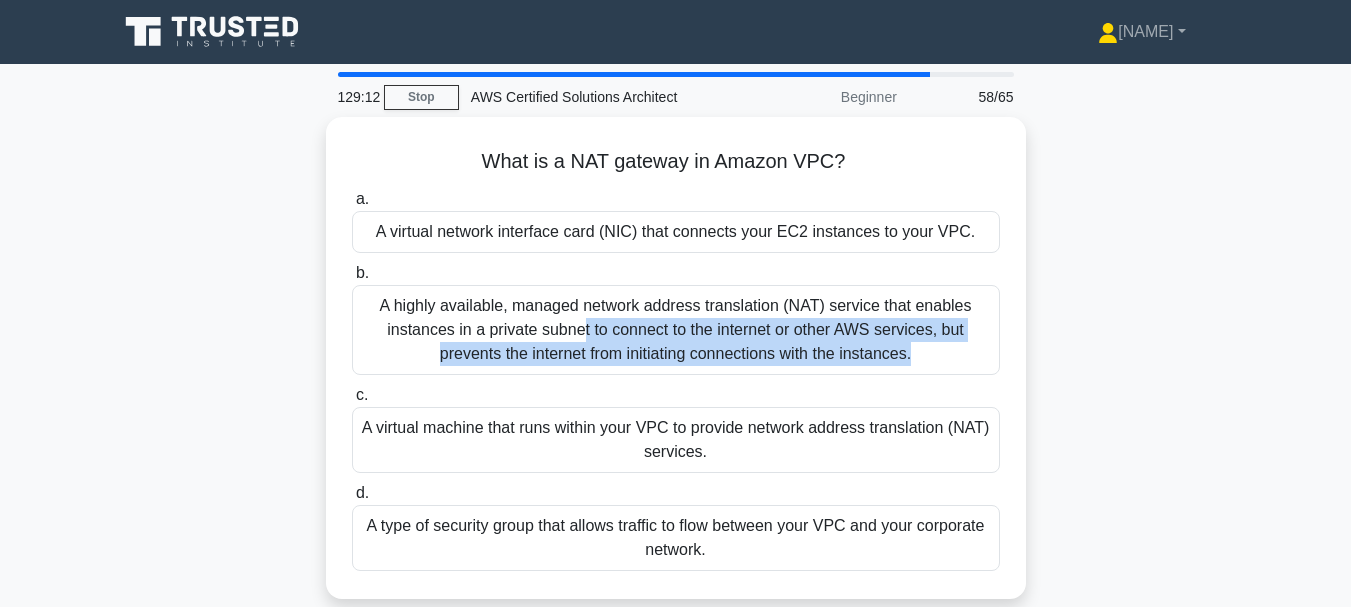 click on "A highly available, managed network address translation (NAT) service that enables instances in a private subnet to connect to the internet or other AWS services, but prevents the internet from initiating connections with the instances." at bounding box center (676, 330) 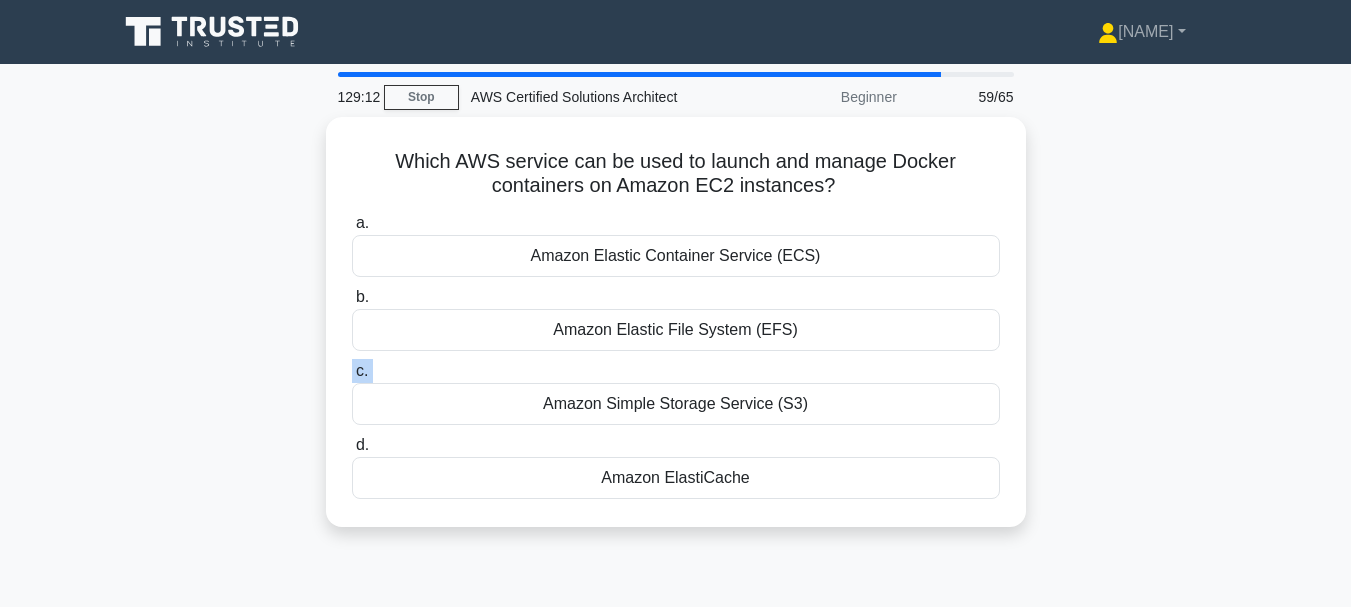 click on "c.
Amazon Simple Storage Service (S3)" at bounding box center (676, 392) 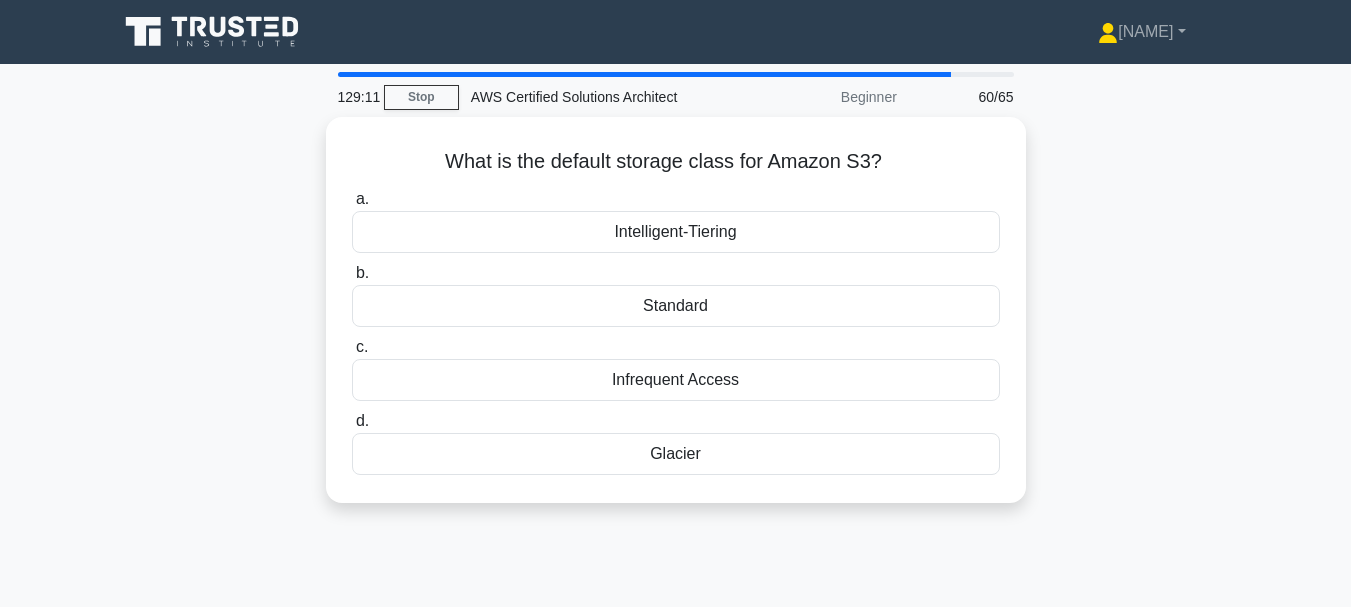 click on "Infrequent Access" at bounding box center [676, 380] 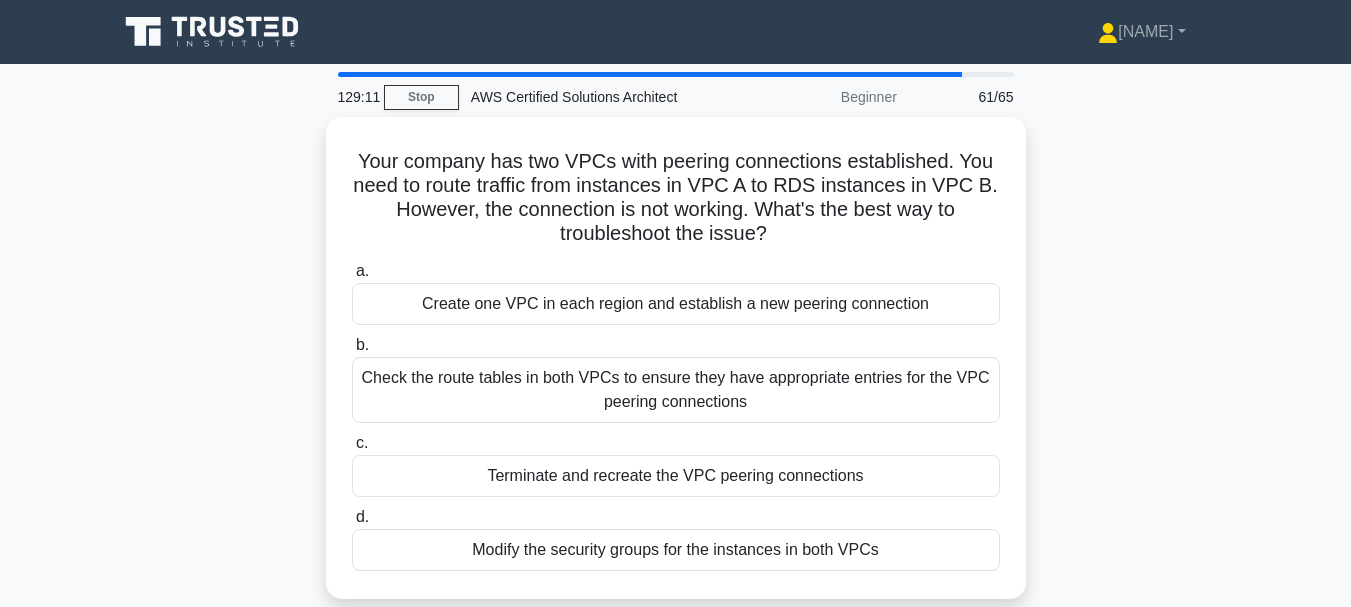 click on "Check the route tables in both VPCs to ensure they have appropriate entries for the VPC peering connections" at bounding box center [676, 390] 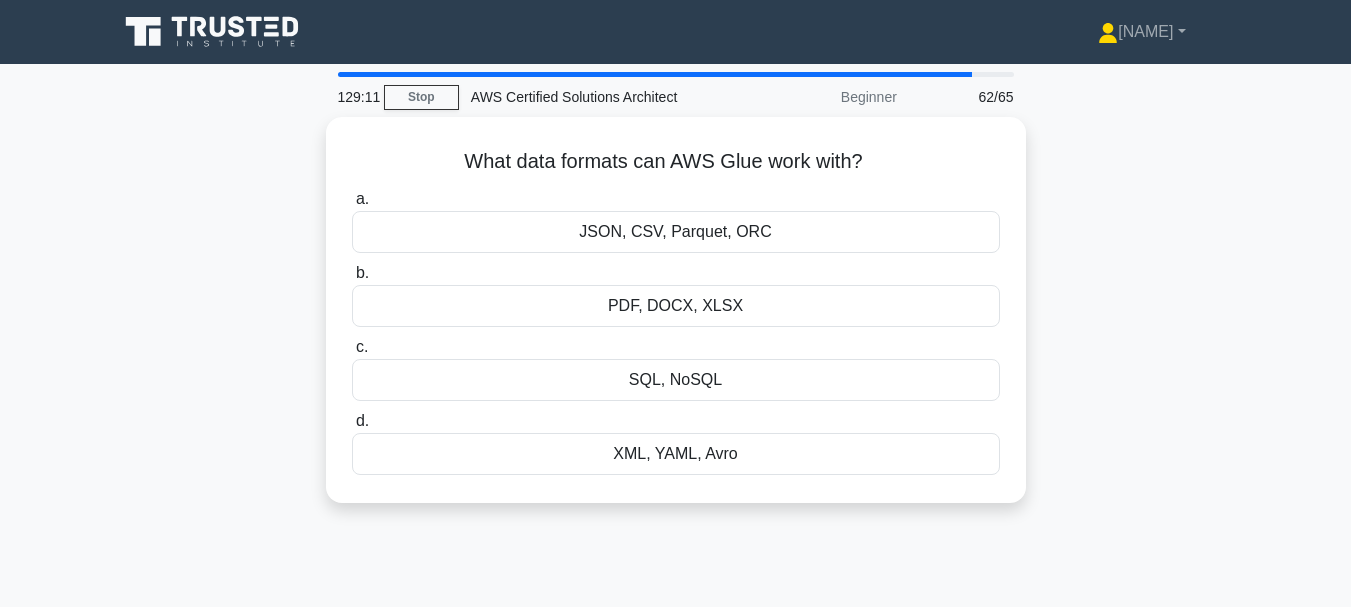 click on "SQL, NoSQL" at bounding box center (676, 380) 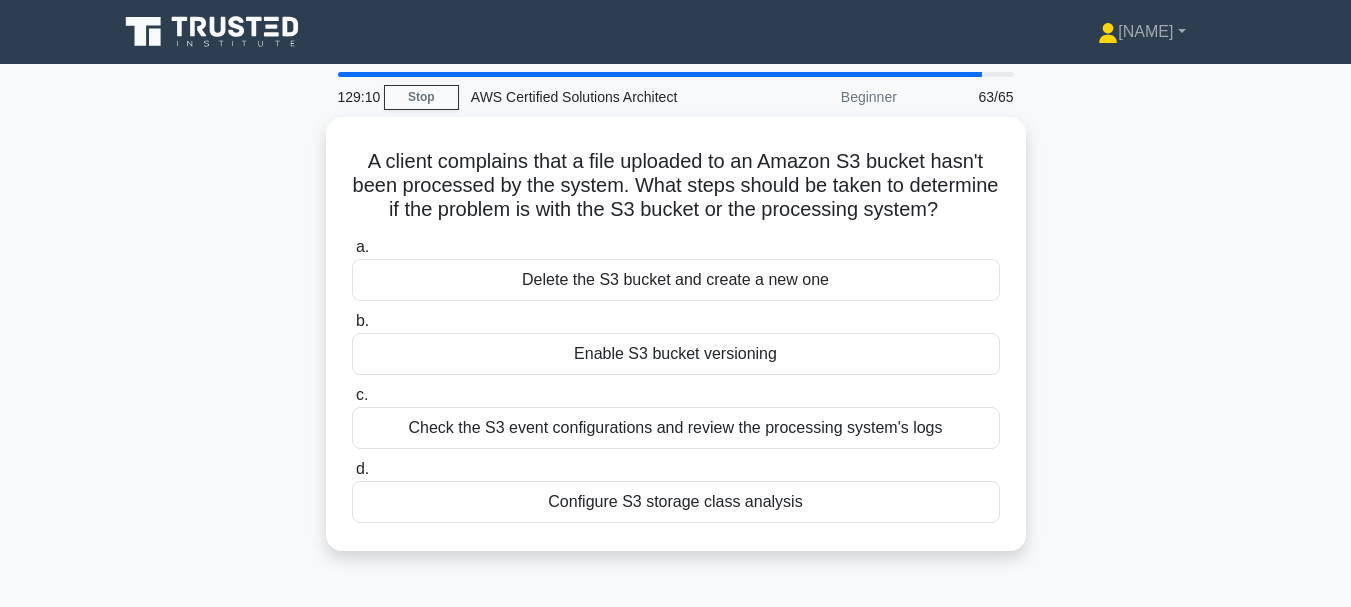 click on "Enable S3 bucket versioning" at bounding box center [676, 354] 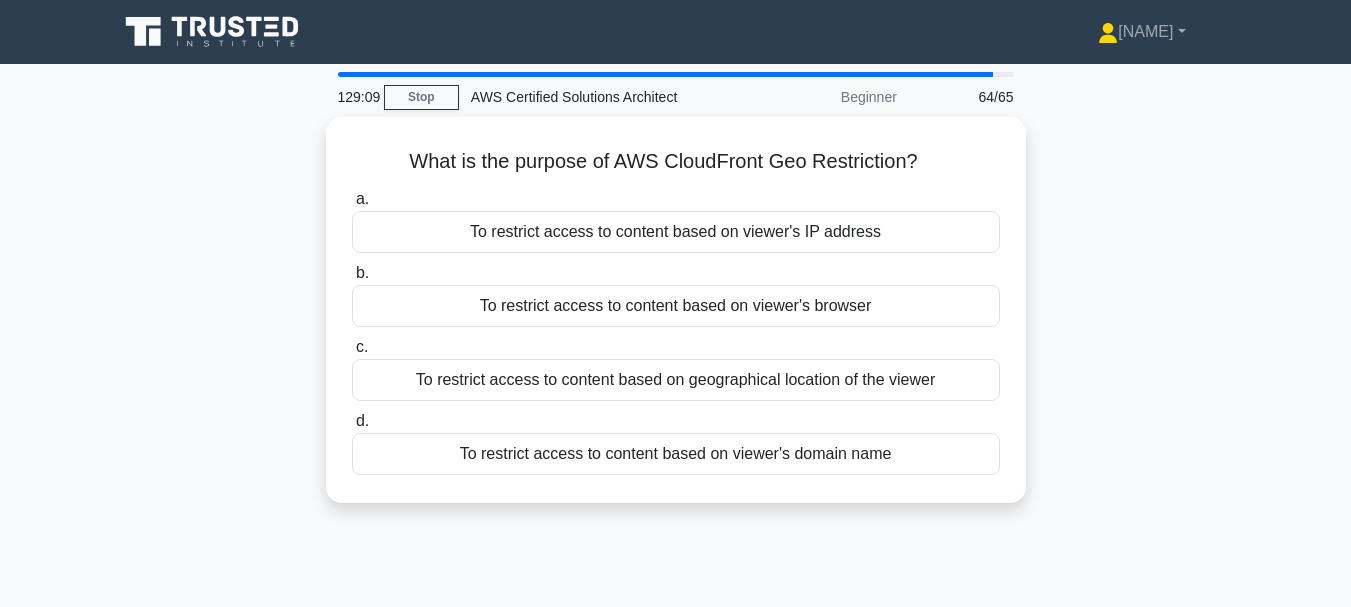 click on "To restrict access to content based on geographical location of the viewer" at bounding box center [676, 380] 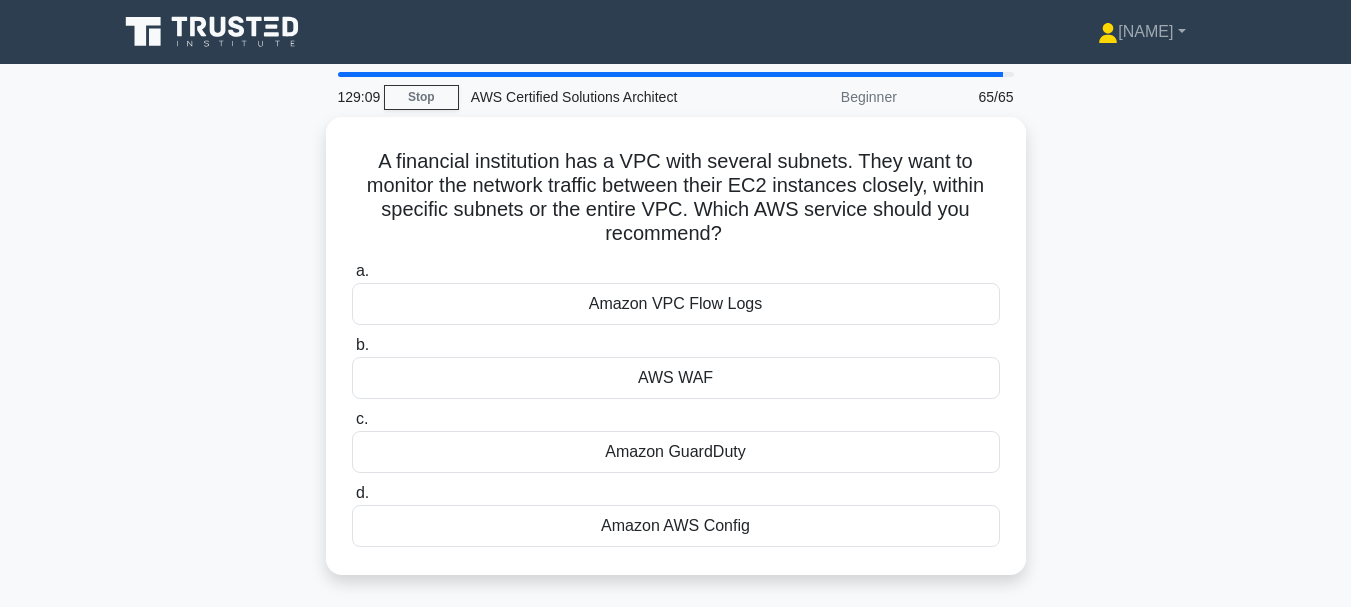 click on "AWS WAF" at bounding box center (676, 378) 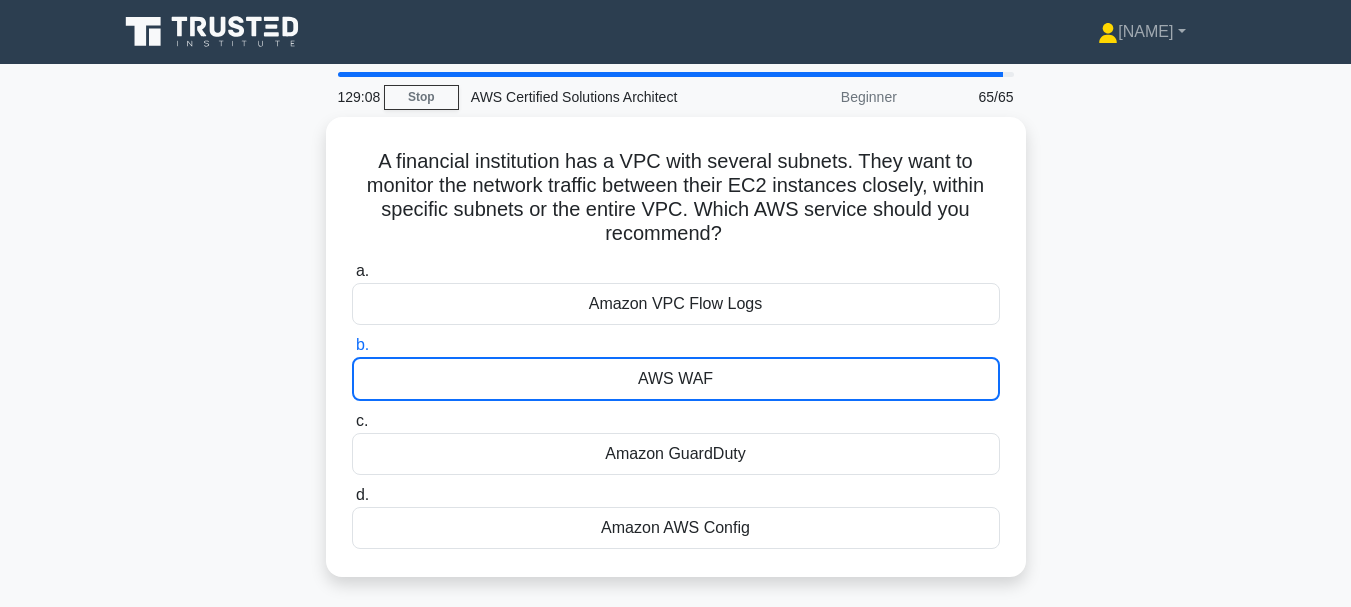 click on "AWS WAF" at bounding box center [676, 379] 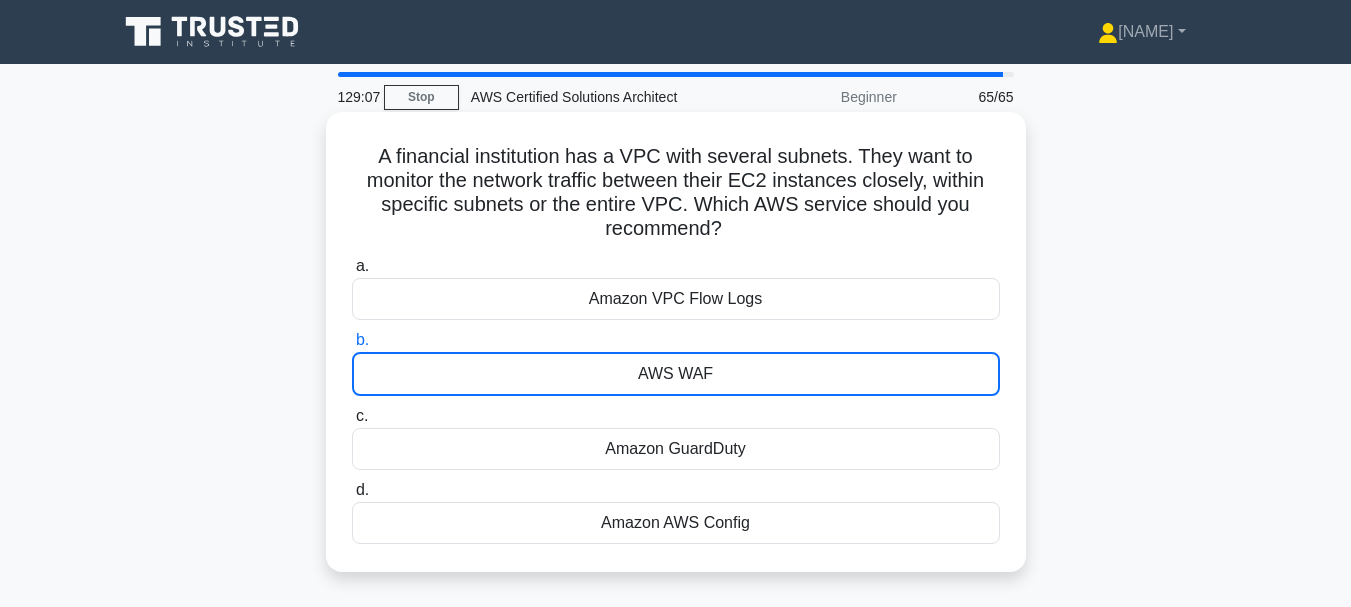 click on "AWS WAF" at bounding box center [676, 374] 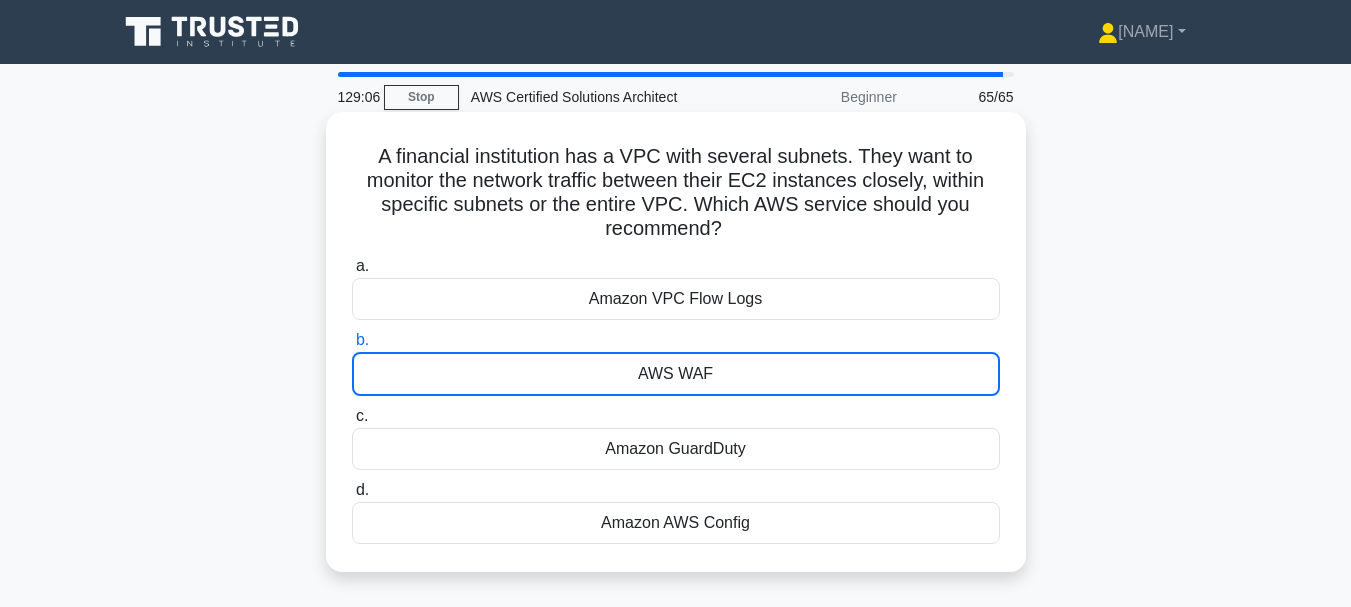 click on "AWS WAF" at bounding box center (676, 374) 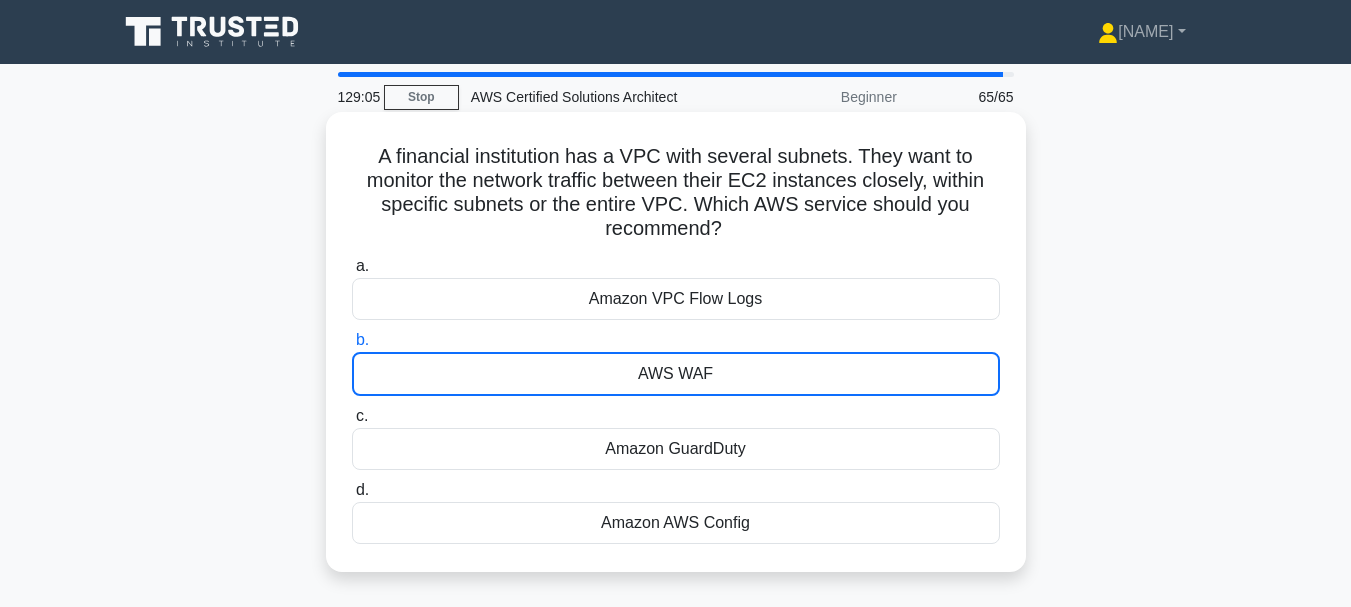 click on "Amazon VPC Flow Logs" at bounding box center [676, 299] 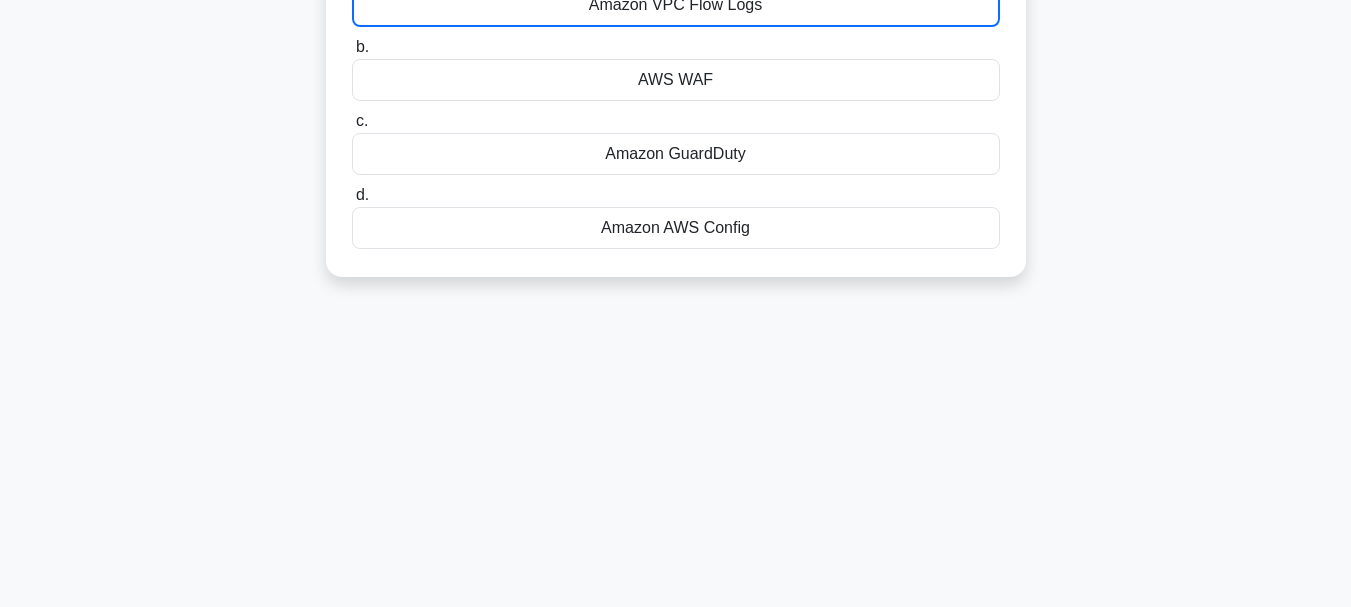 scroll, scrollTop: 200, scrollLeft: 0, axis: vertical 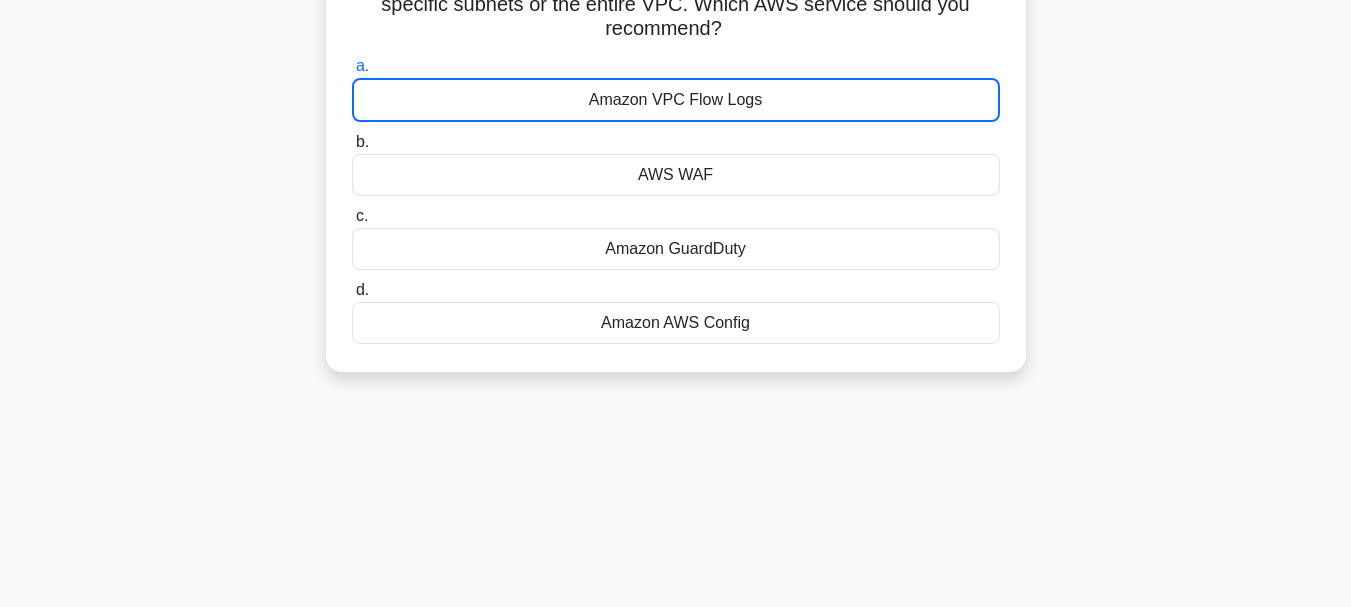 click on "Amazon AWS Config" at bounding box center [676, 323] 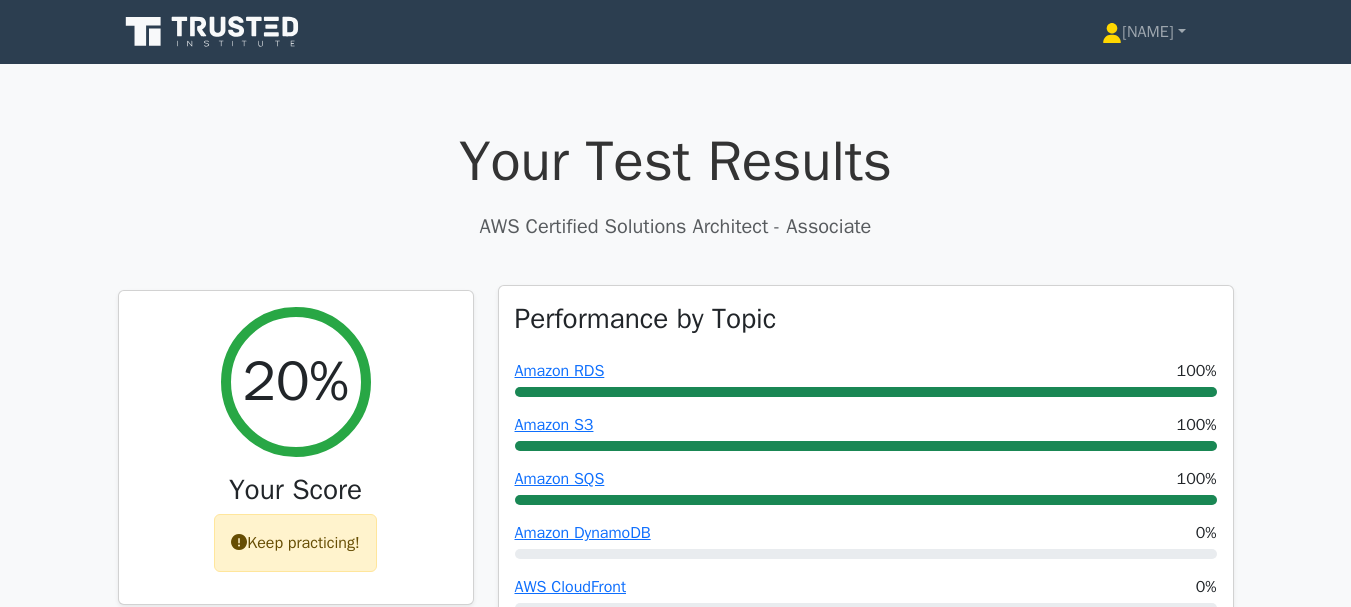 scroll, scrollTop: 500, scrollLeft: 0, axis: vertical 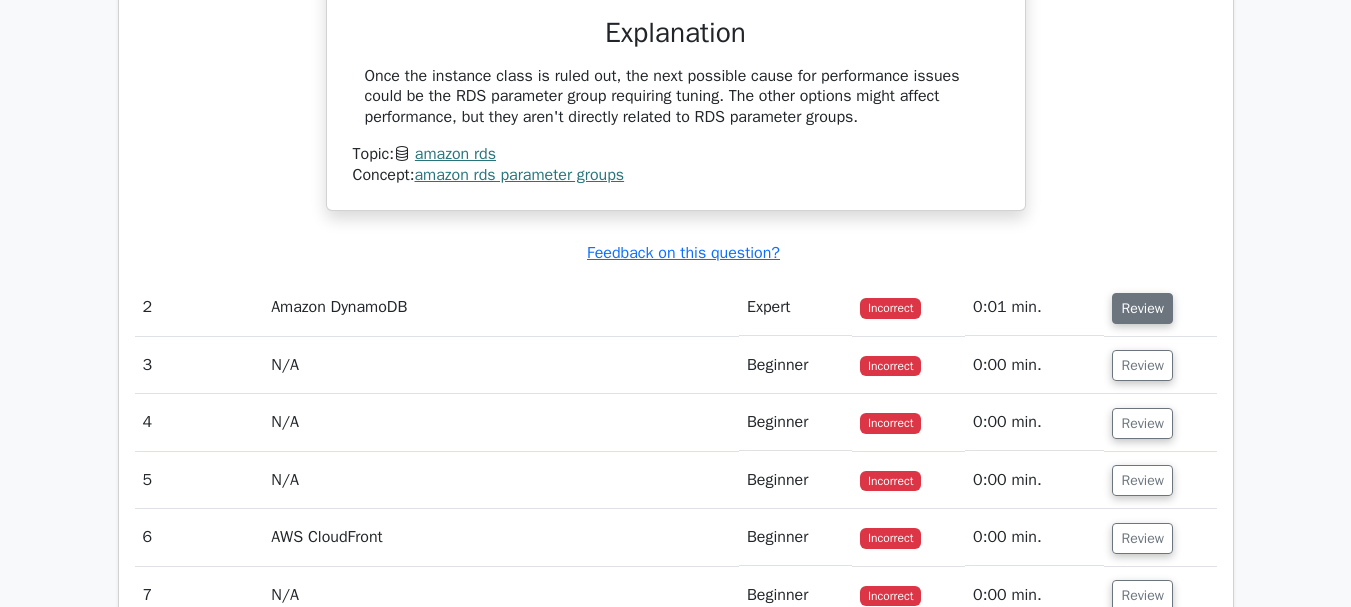 click on "Review" at bounding box center [1142, 308] 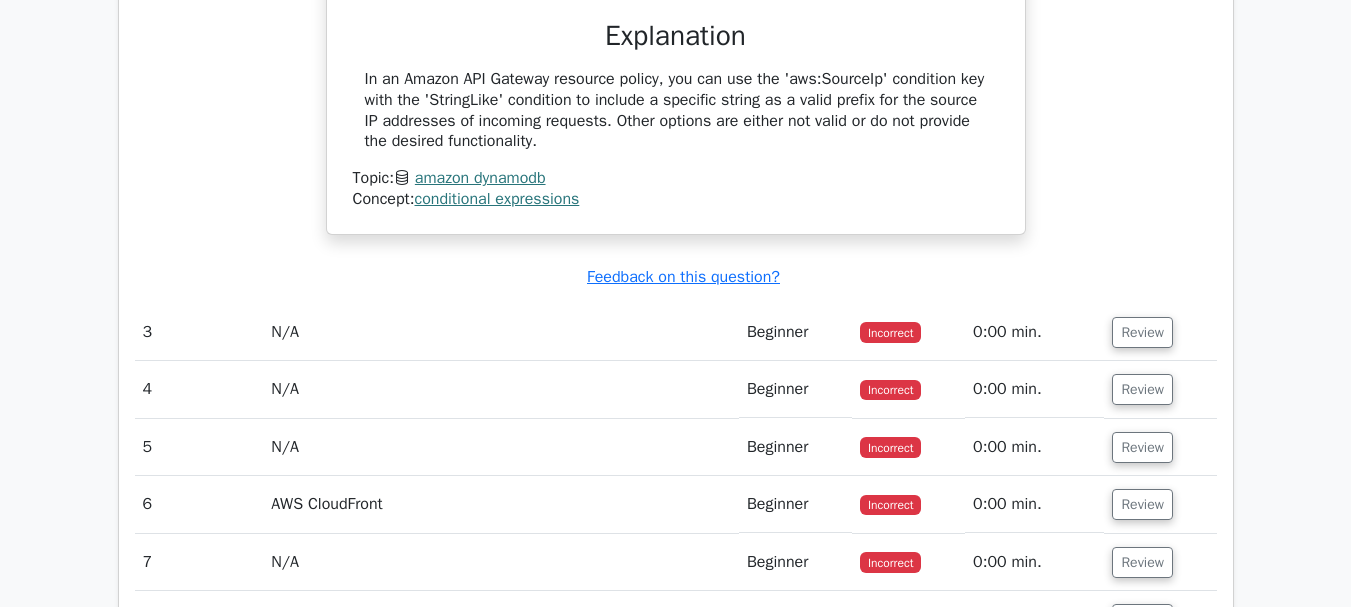 scroll, scrollTop: 2857, scrollLeft: 0, axis: vertical 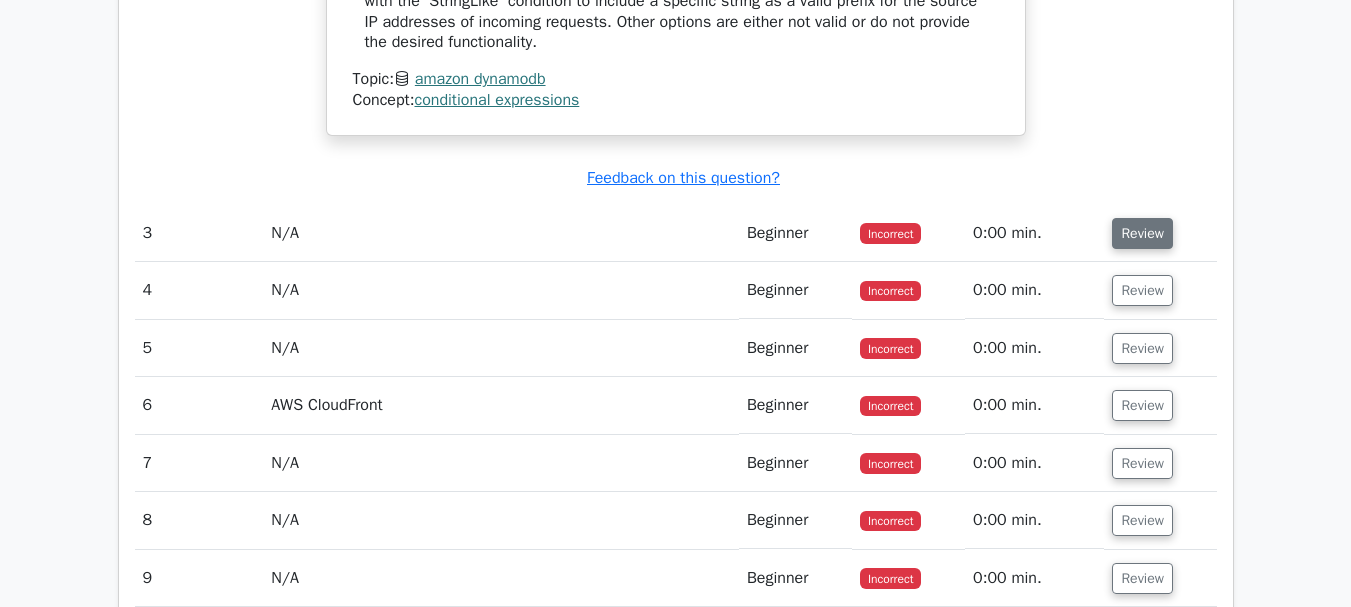 click on "Review" at bounding box center [1142, 233] 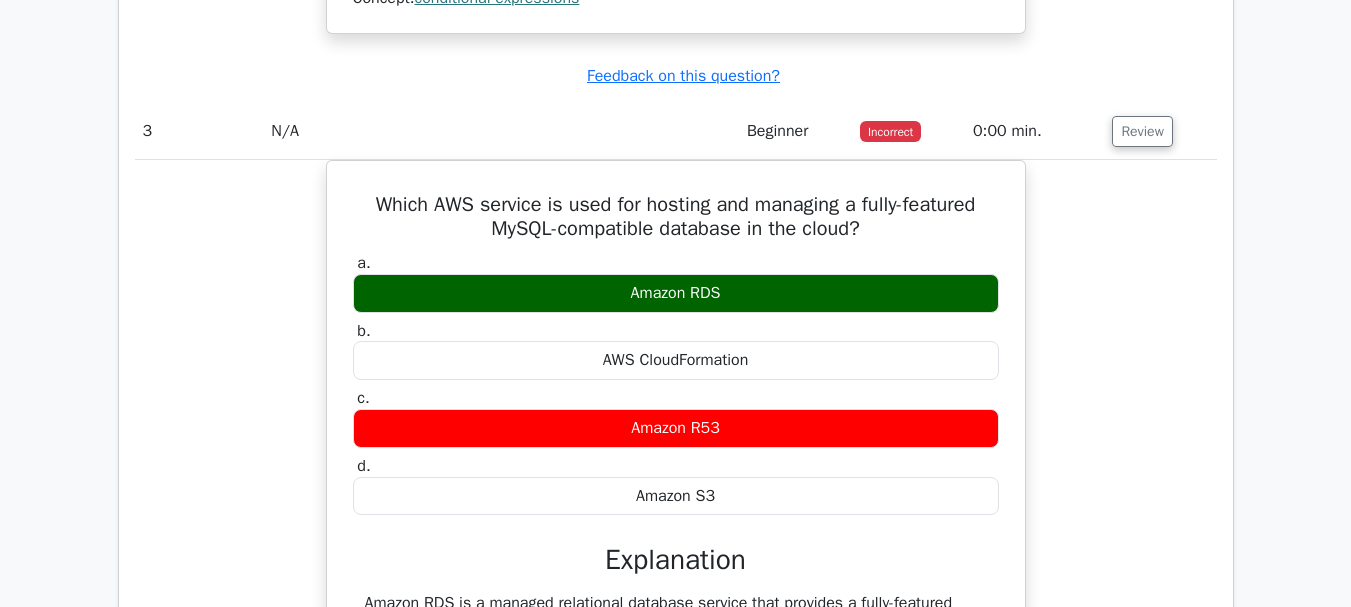 scroll, scrollTop: 3357, scrollLeft: 0, axis: vertical 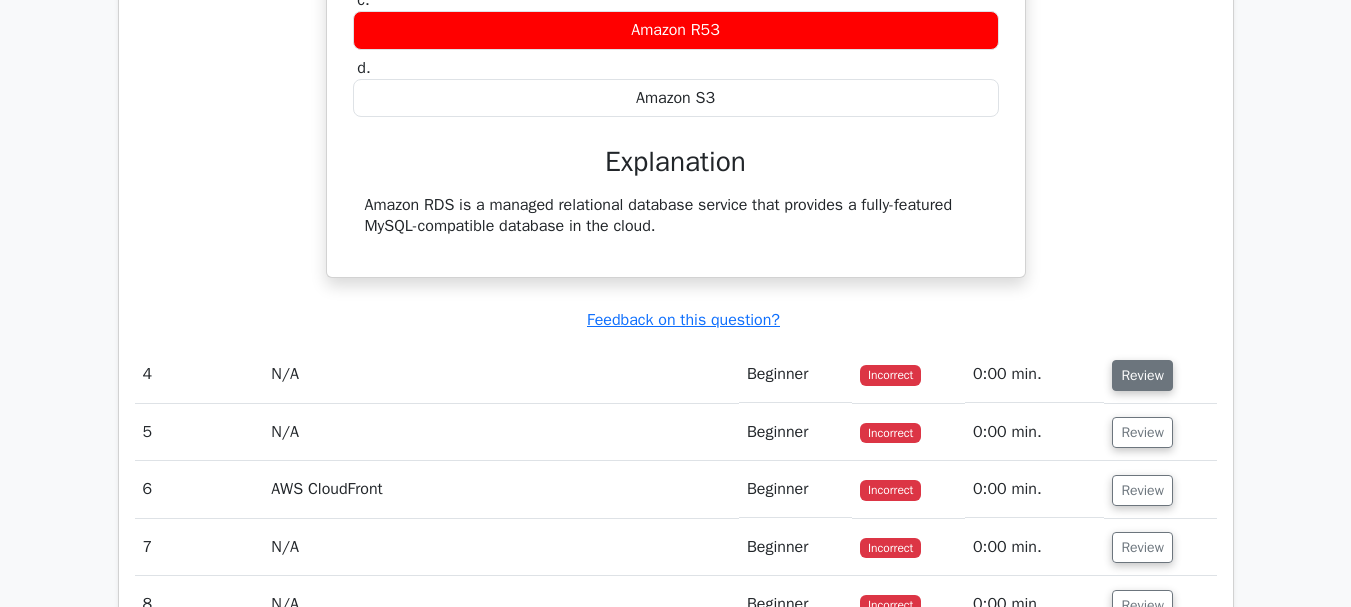 click on "Review" at bounding box center (1160, 374) 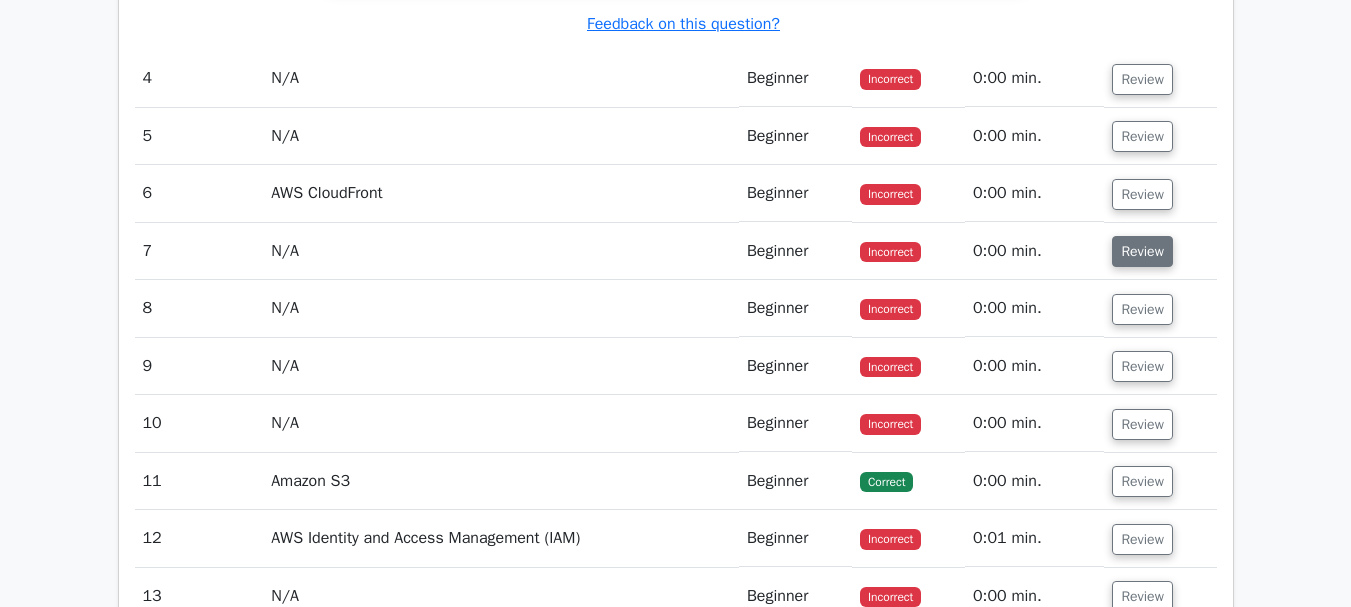 scroll, scrollTop: 3657, scrollLeft: 0, axis: vertical 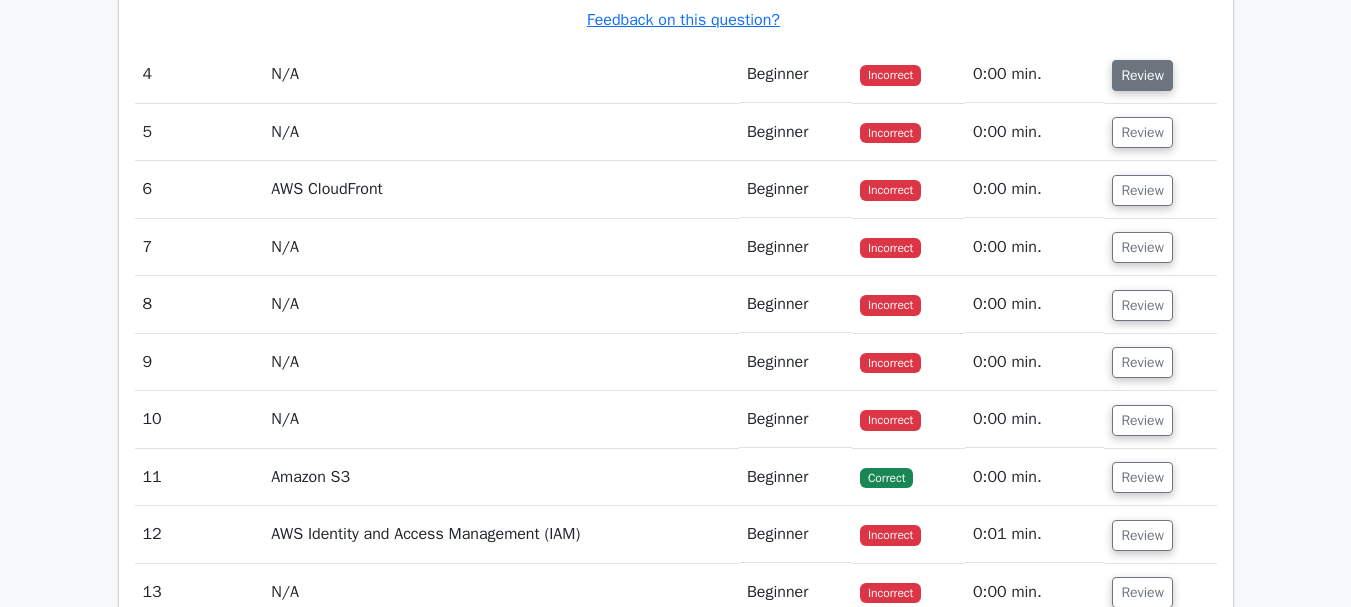 click on "Review" at bounding box center (1142, 75) 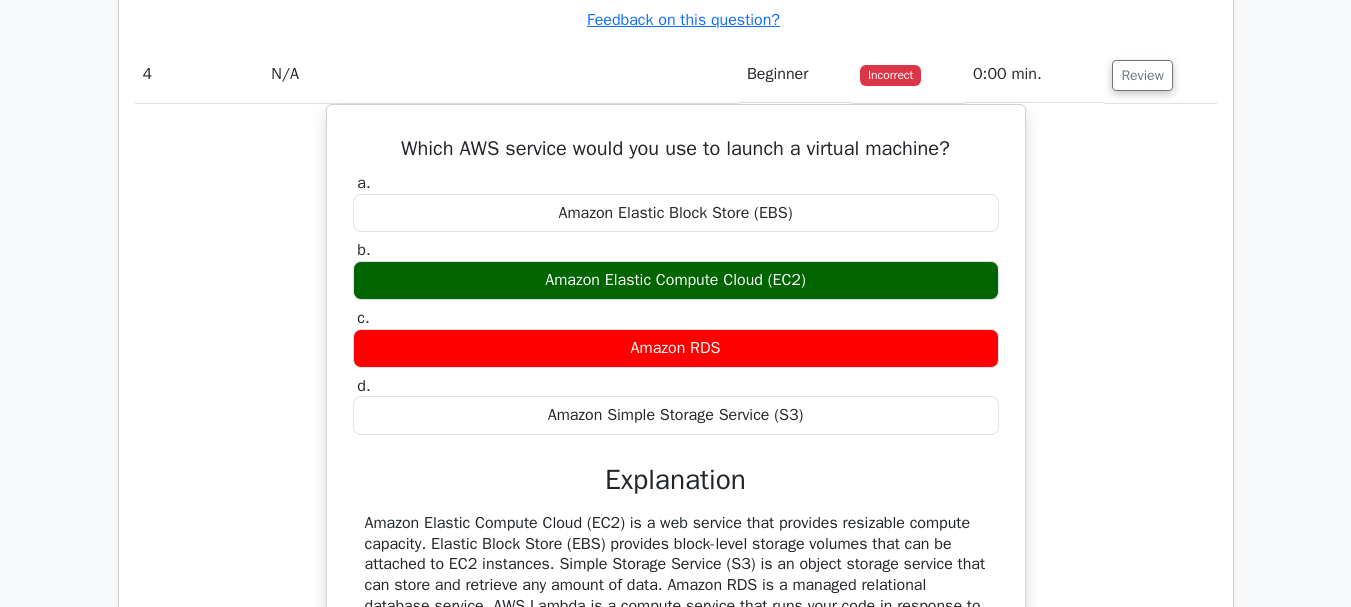 click on "Which AWS service would you use to launch a virtual machine?
a.
Amazon Elastic Block Store (EBS)
b.
c. d." at bounding box center (676, 414) 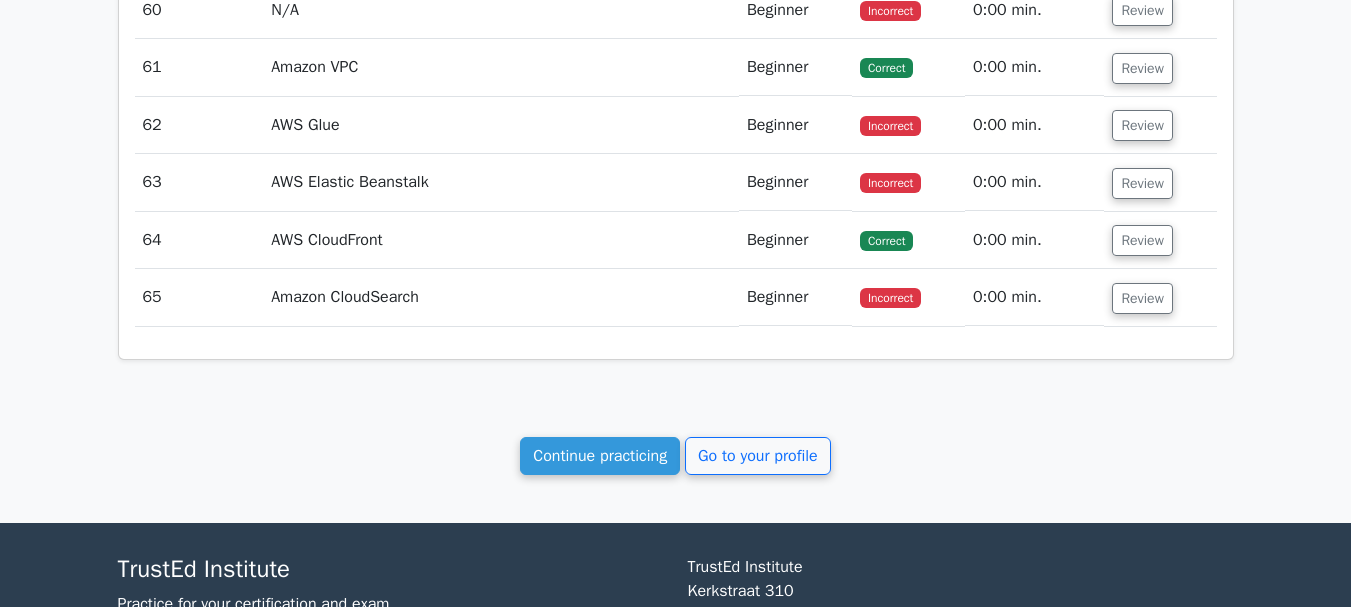 scroll, scrollTop: 7598, scrollLeft: 0, axis: vertical 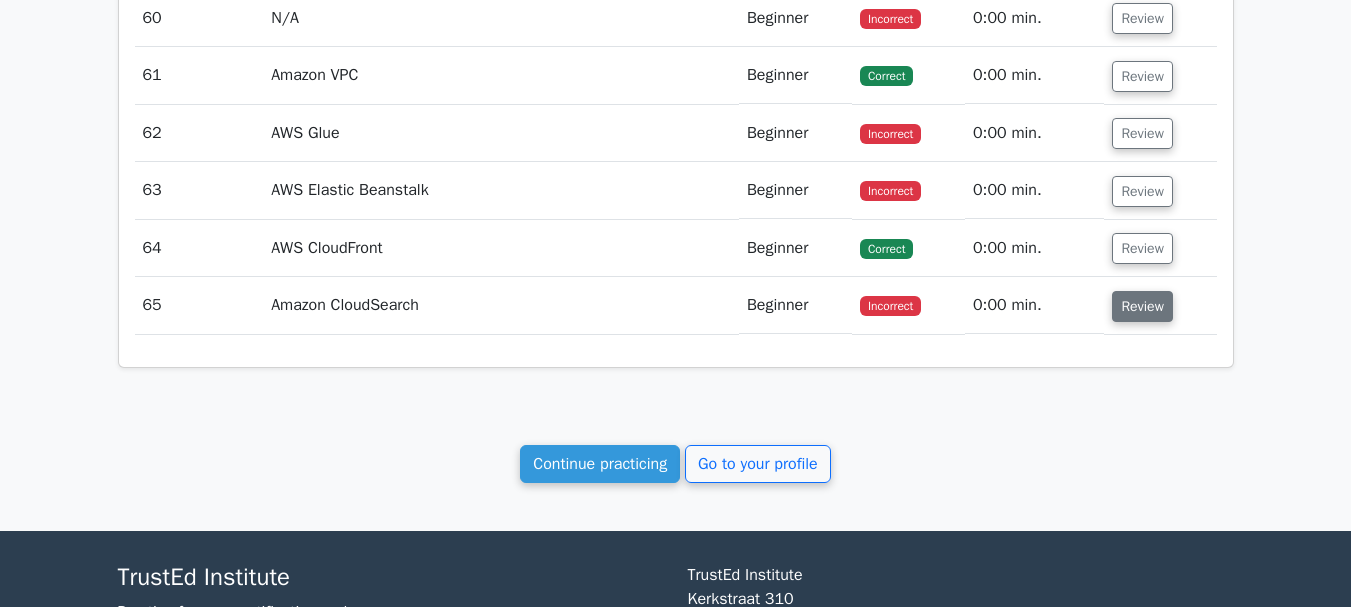 click on "Review" at bounding box center (1142, 306) 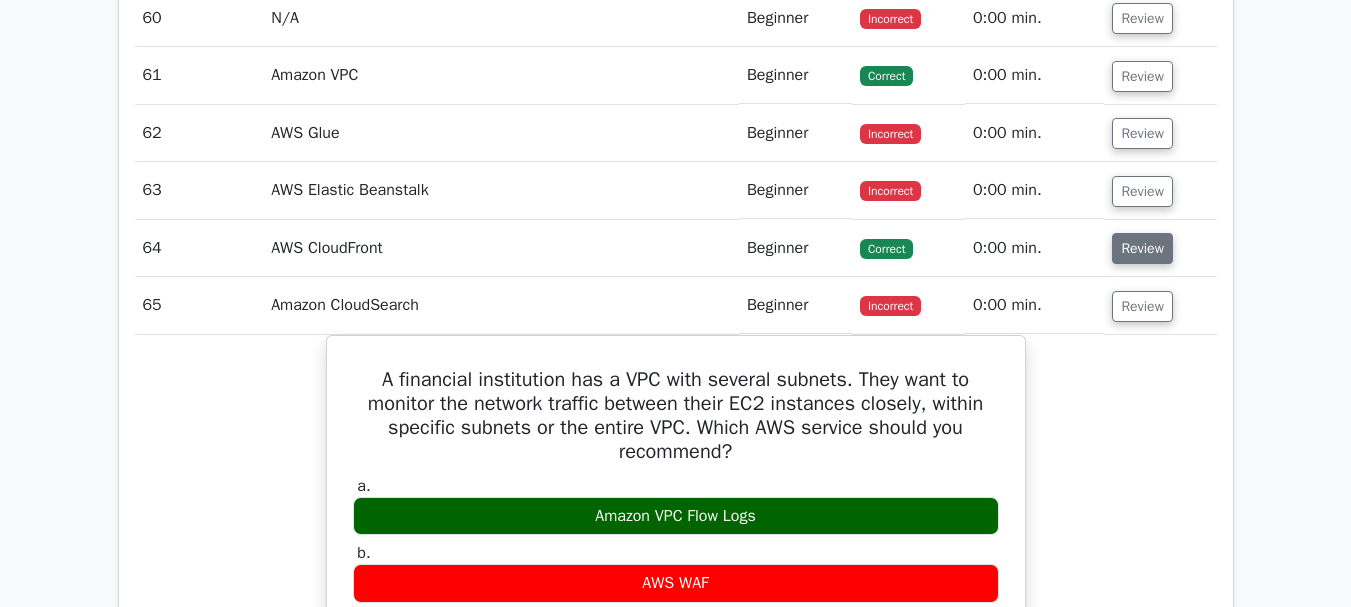click on "Review" at bounding box center (1142, 248) 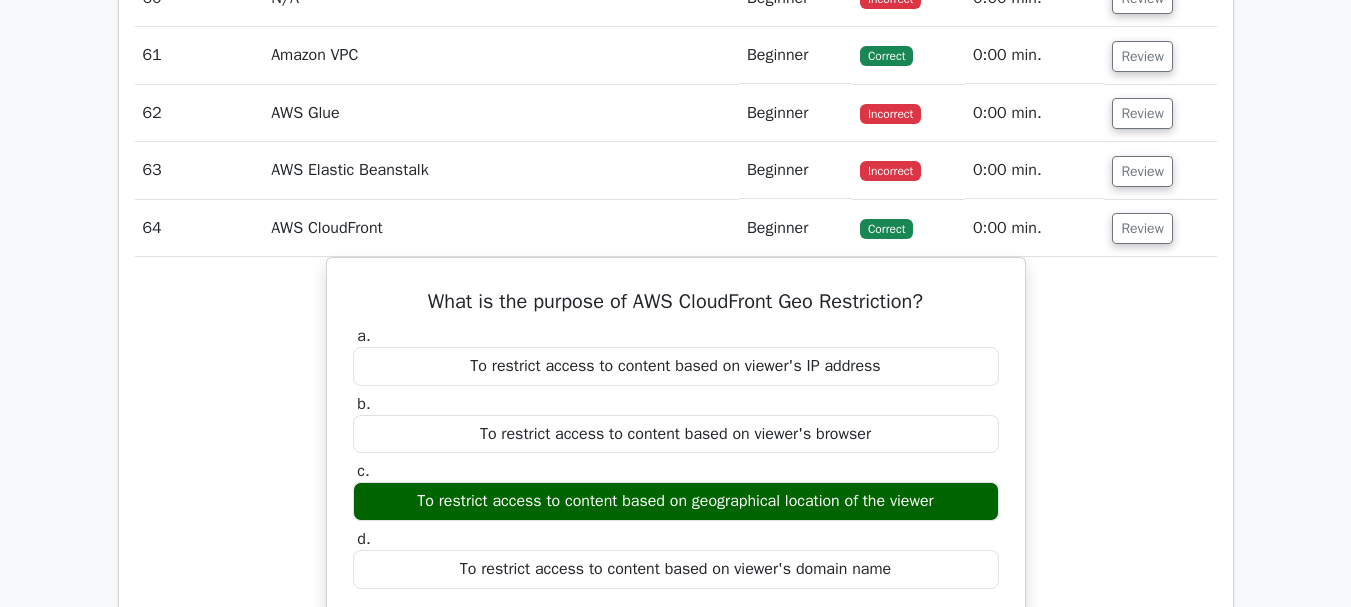 scroll, scrollTop: 7598, scrollLeft: 0, axis: vertical 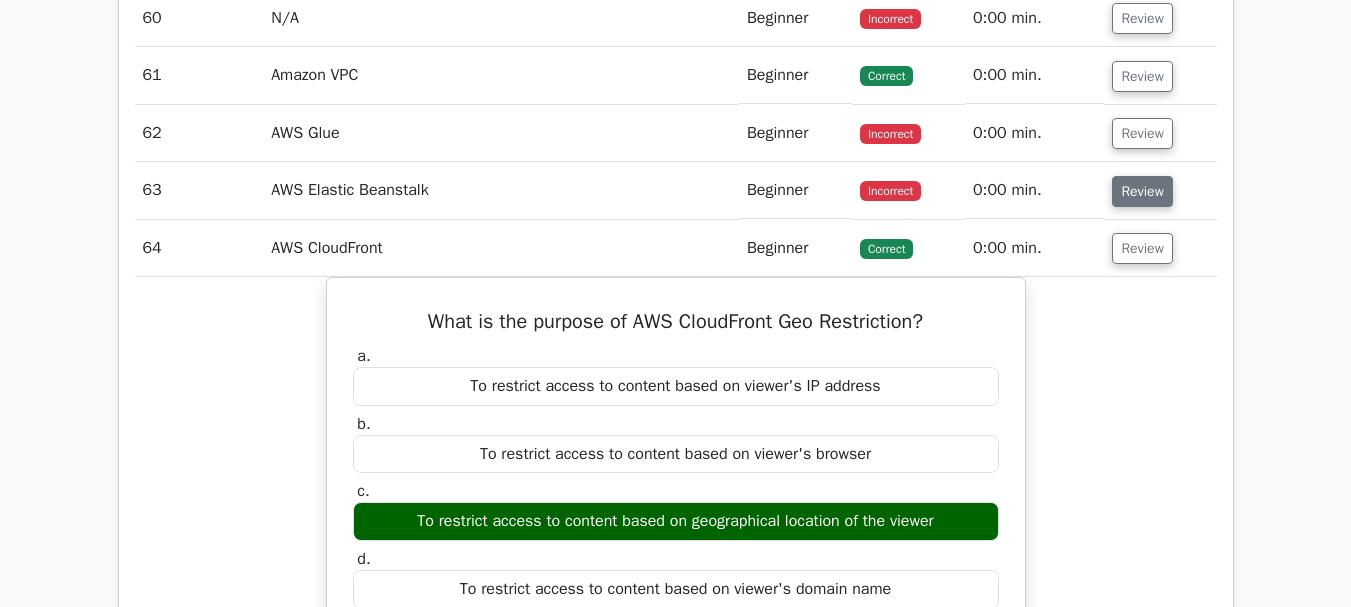 click on "Review" at bounding box center (1142, 191) 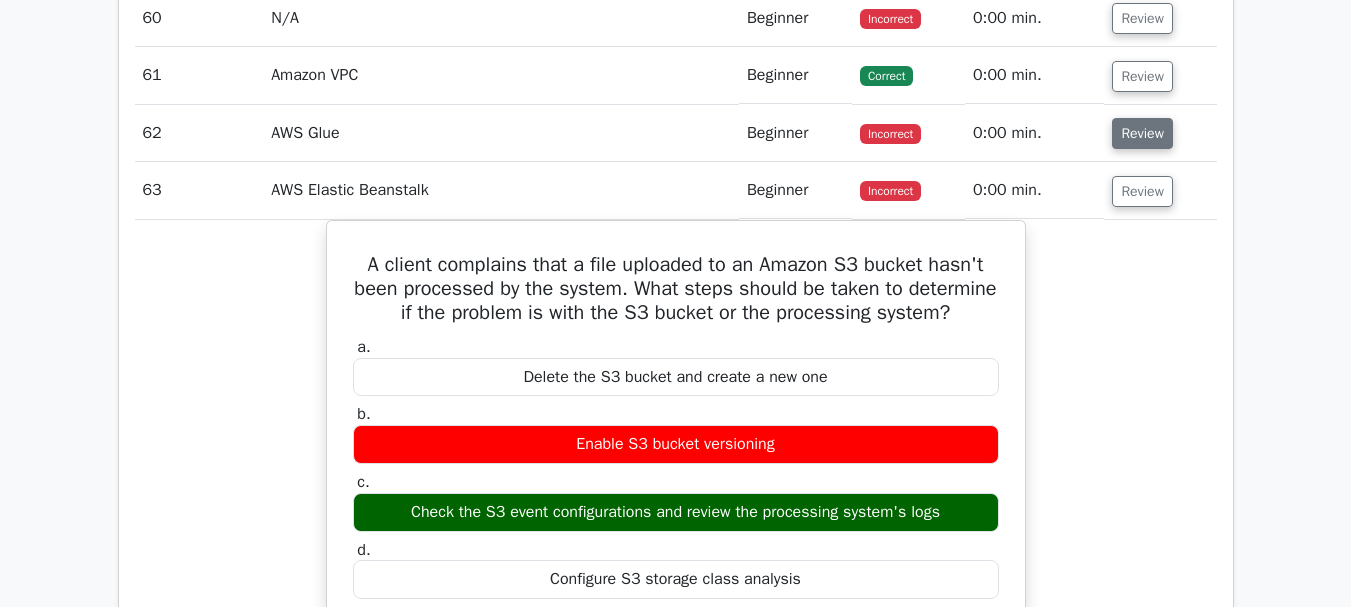 click on "Review" at bounding box center (1142, 133) 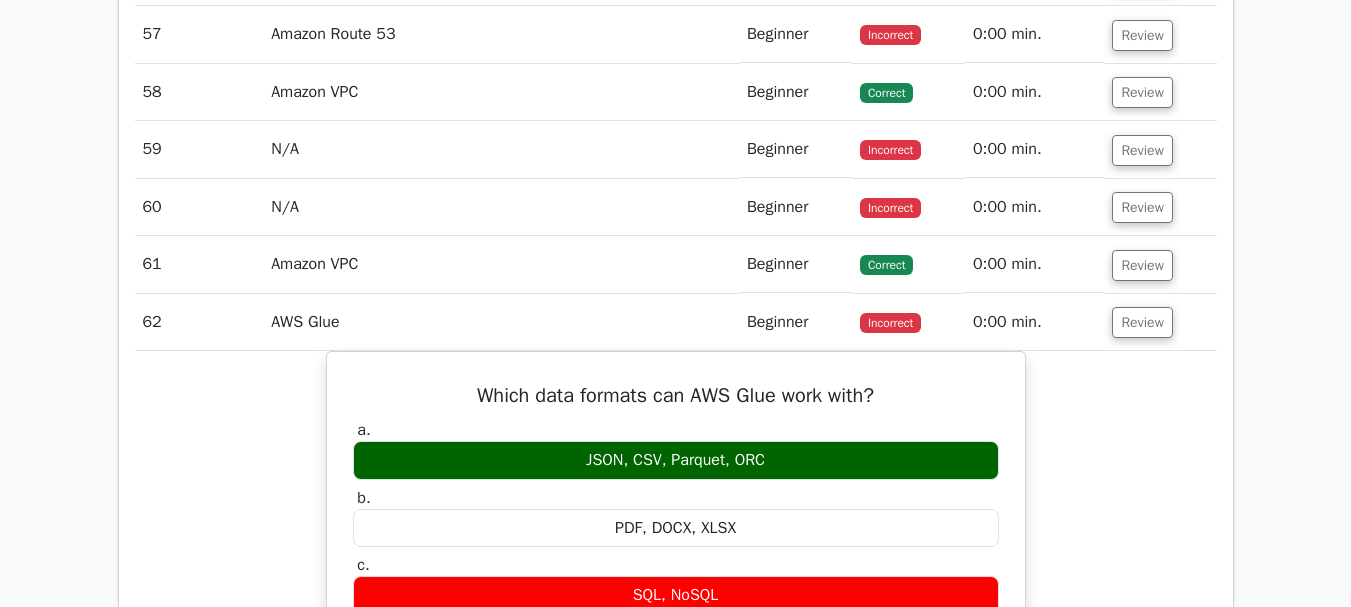 scroll, scrollTop: 7398, scrollLeft: 0, axis: vertical 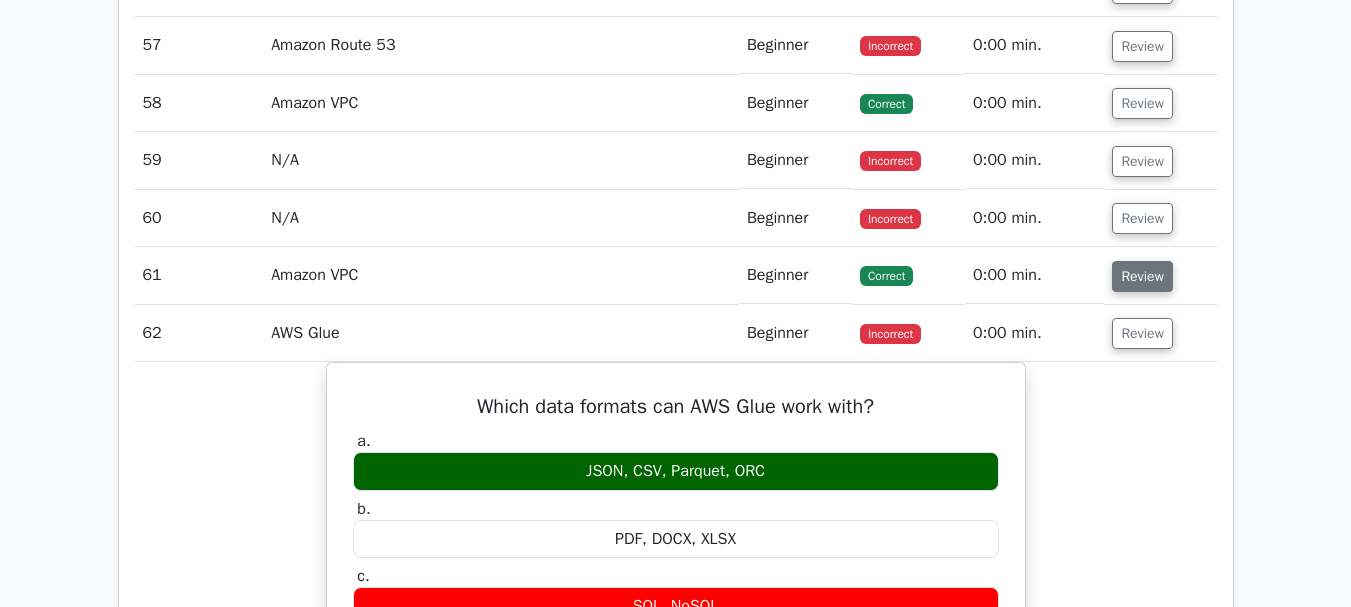 click on "Review" at bounding box center (1142, 276) 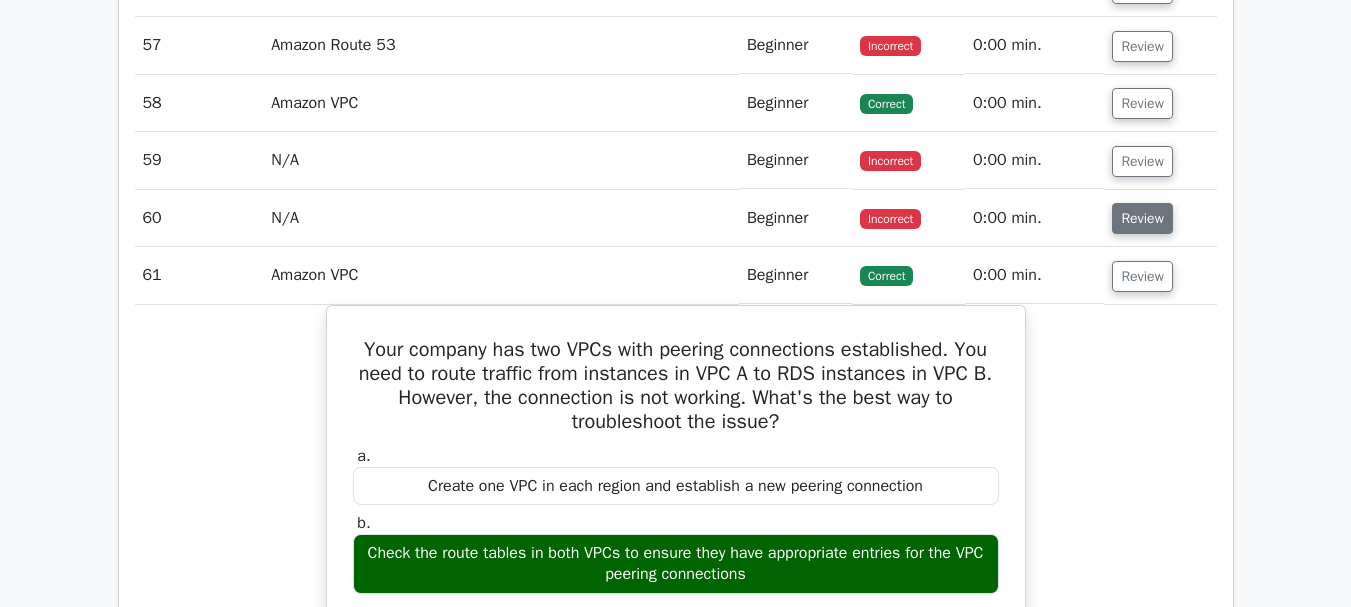 click on "Review" at bounding box center [1142, 218] 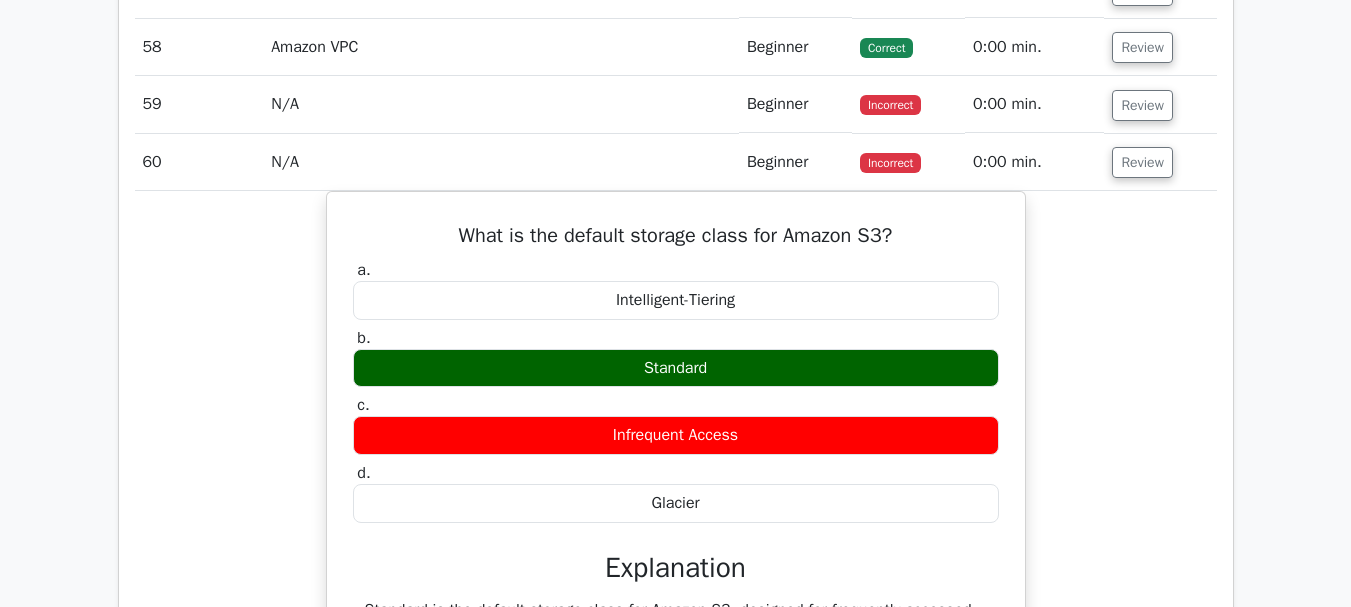 scroll, scrollTop: 7398, scrollLeft: 0, axis: vertical 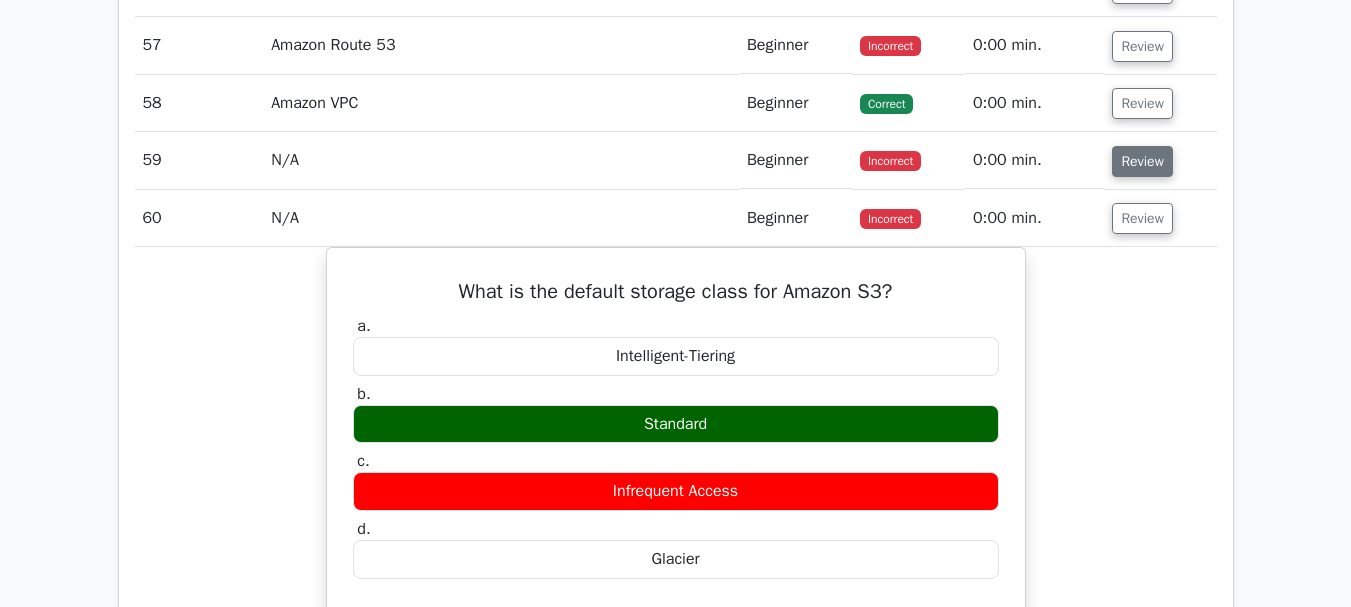 click on "Review" at bounding box center (1142, 161) 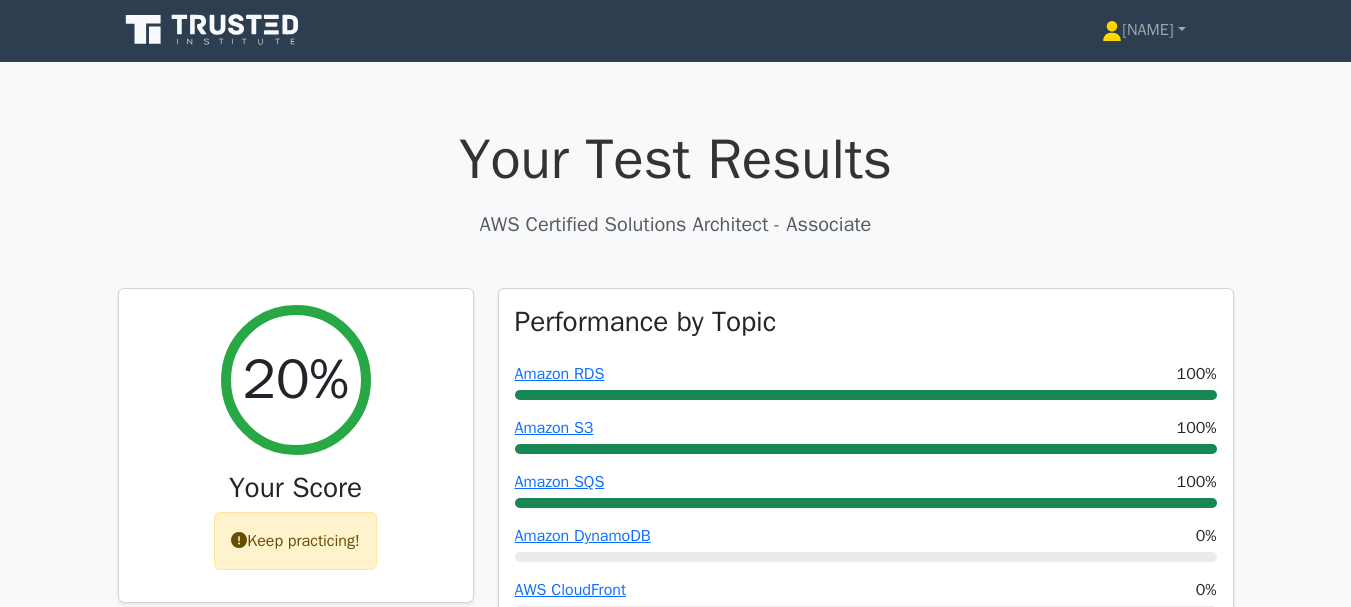 scroll, scrollTop: 0, scrollLeft: 0, axis: both 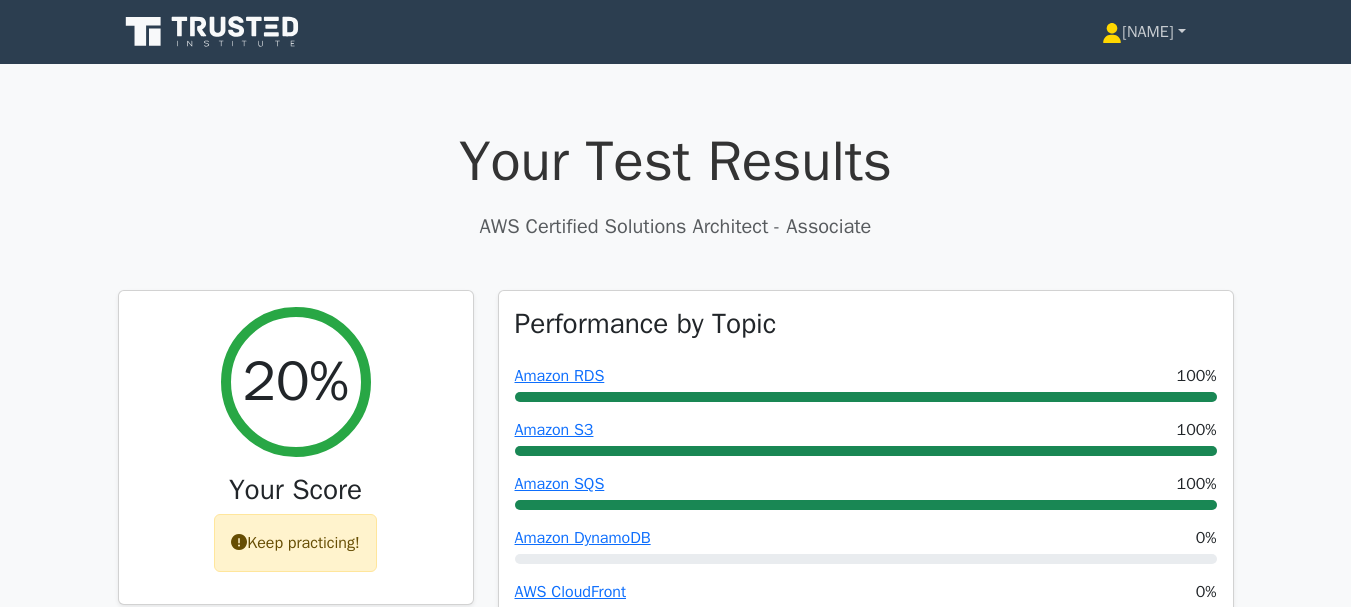 click on "[LAST]" at bounding box center [1143, 32] 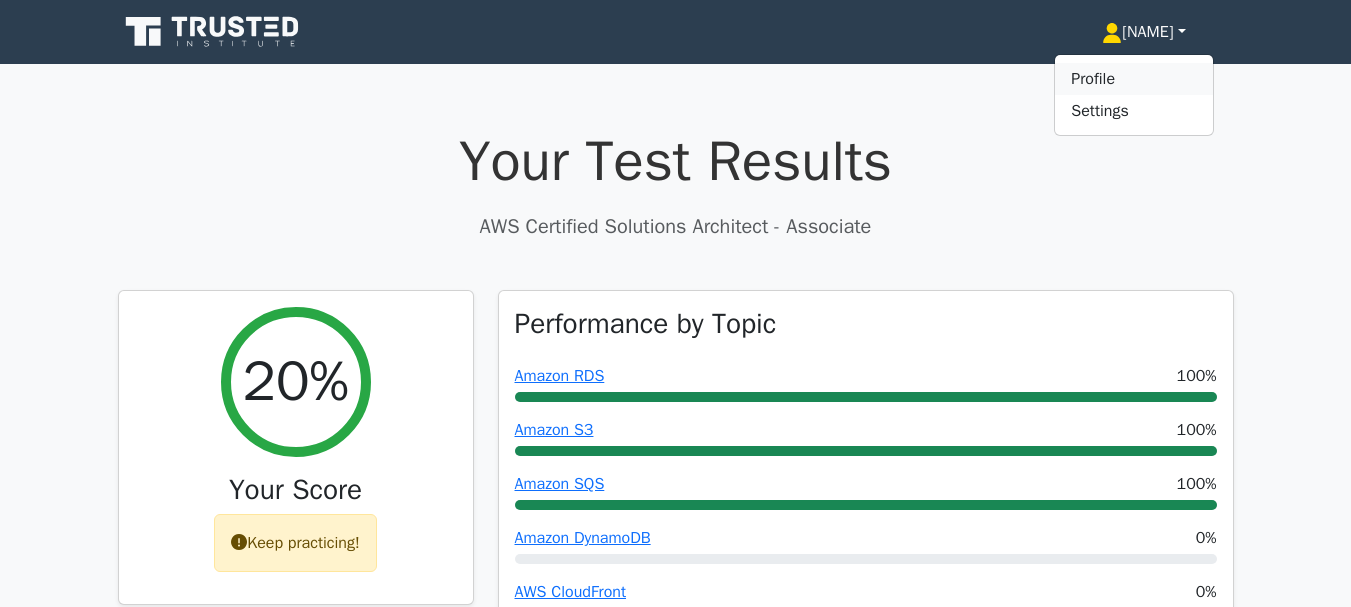 click on "Profile" at bounding box center [1134, 79] 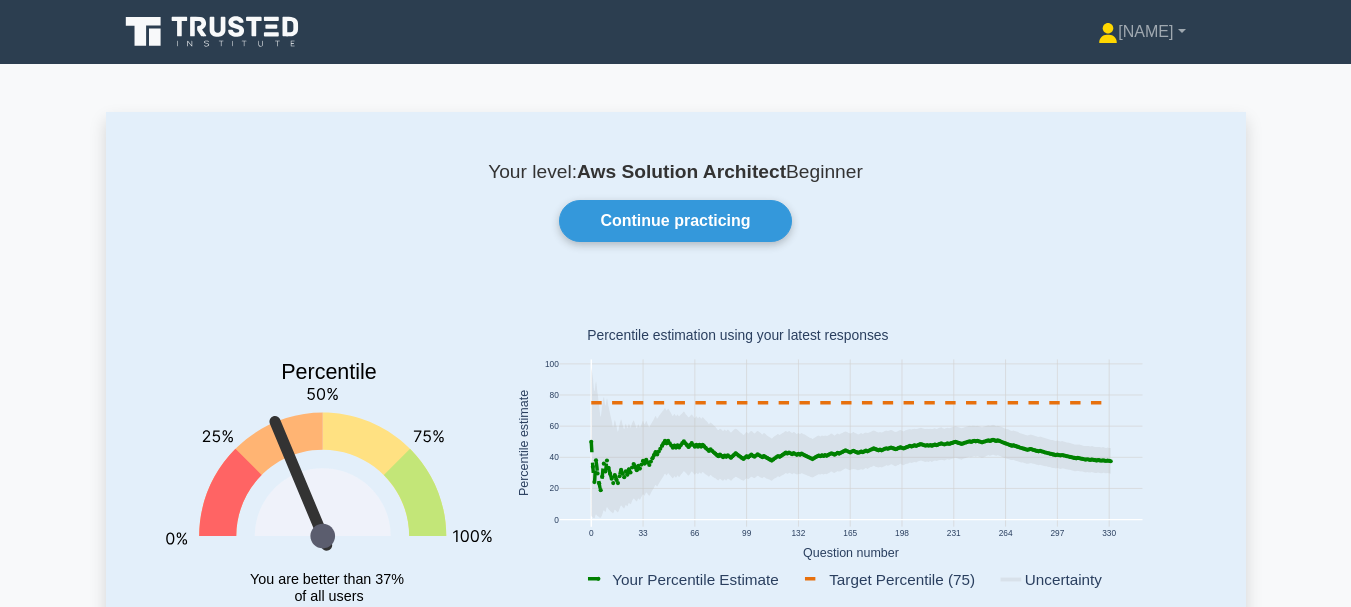 scroll, scrollTop: 800, scrollLeft: 0, axis: vertical 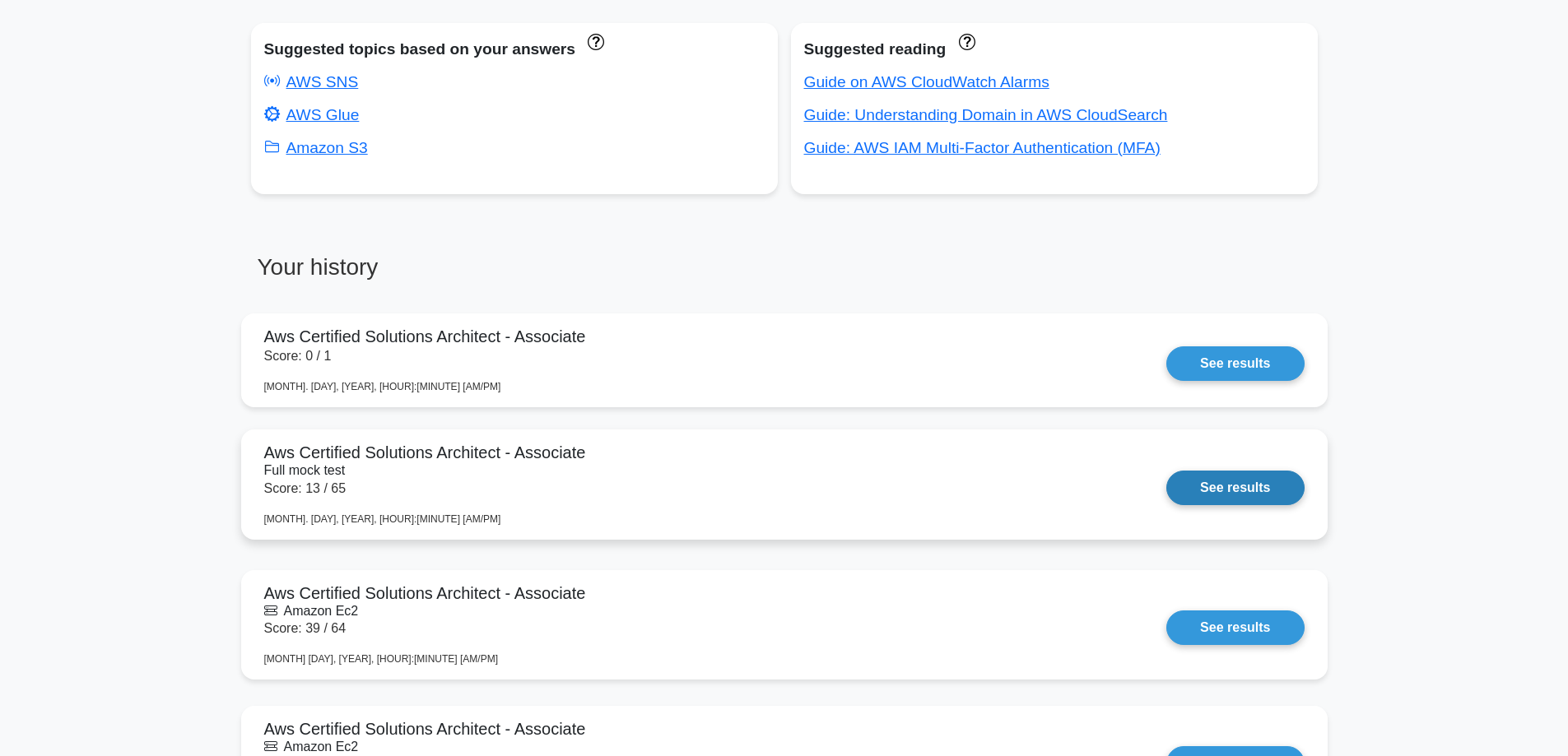 click on "See results" at bounding box center (1235, 488) 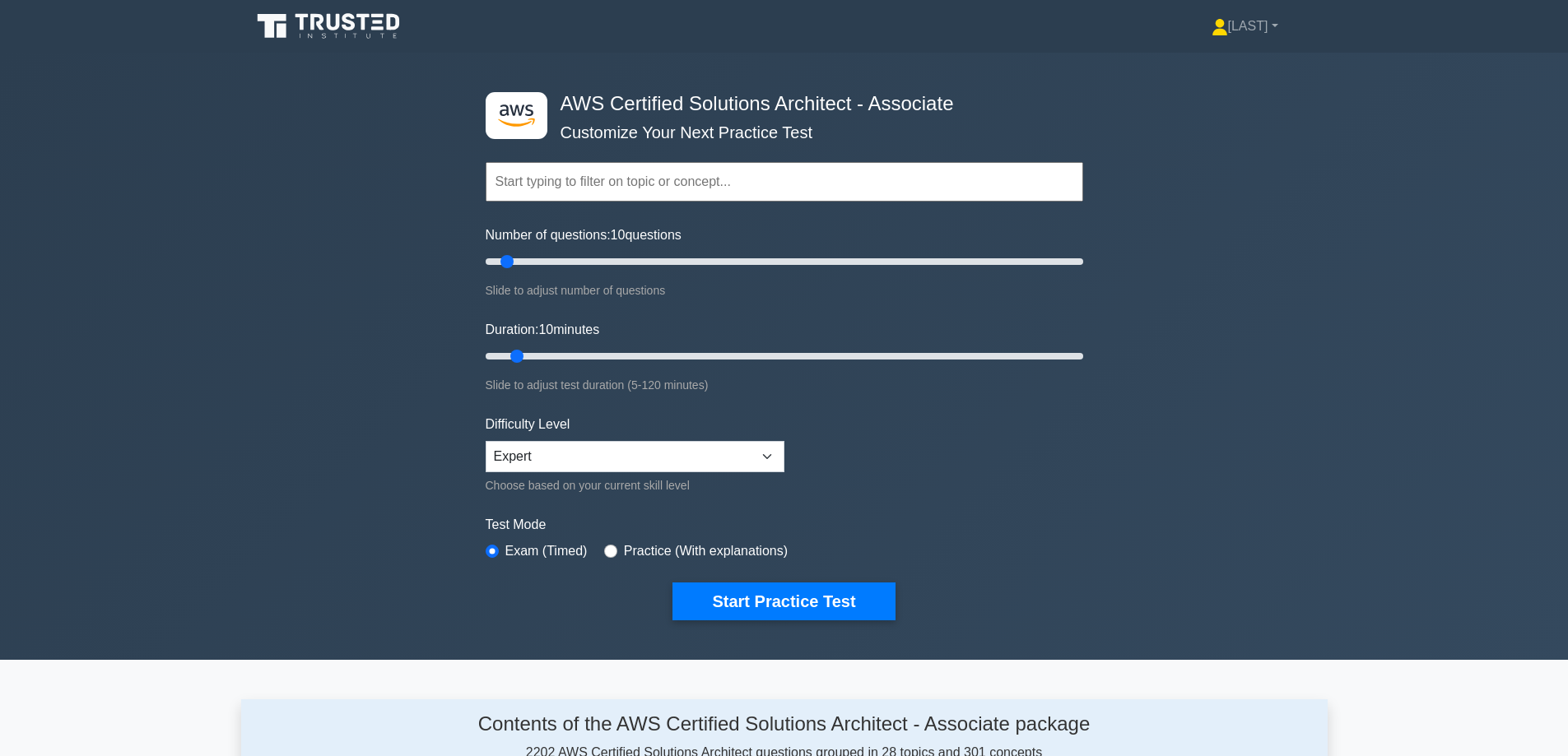 scroll, scrollTop: 4195, scrollLeft: 0, axis: vertical 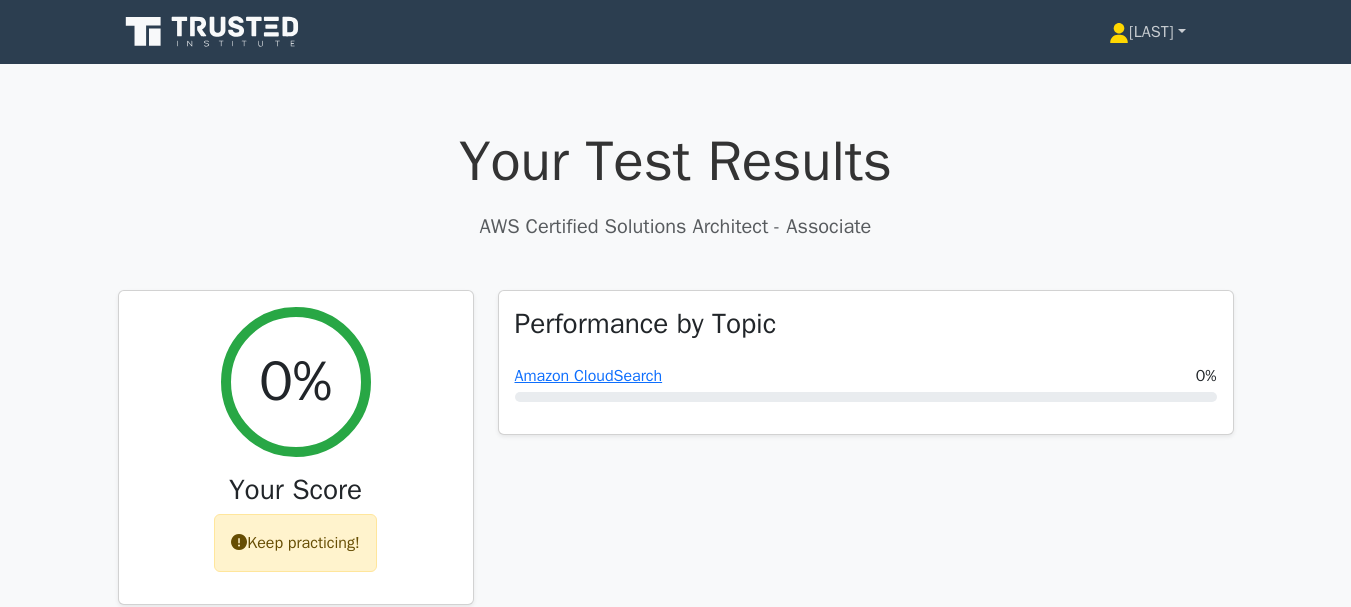 click on "[LAST]" at bounding box center (1147, 32) 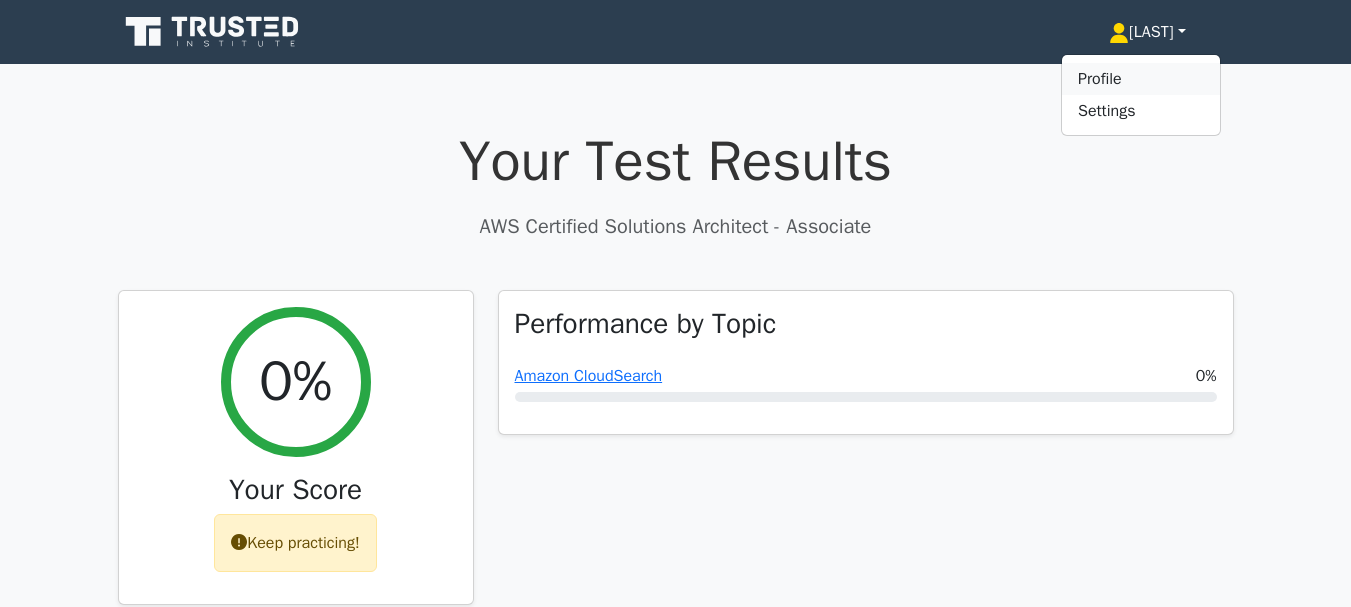 click on "Profile" at bounding box center (1141, 79) 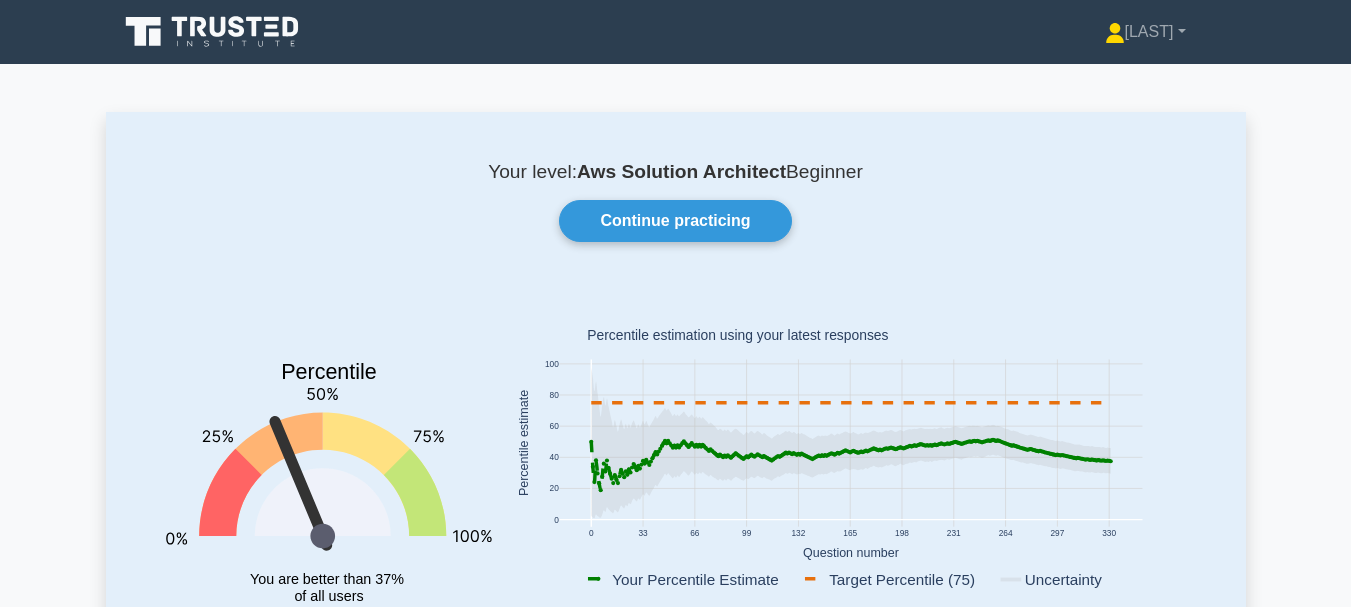 scroll, scrollTop: 192, scrollLeft: 0, axis: vertical 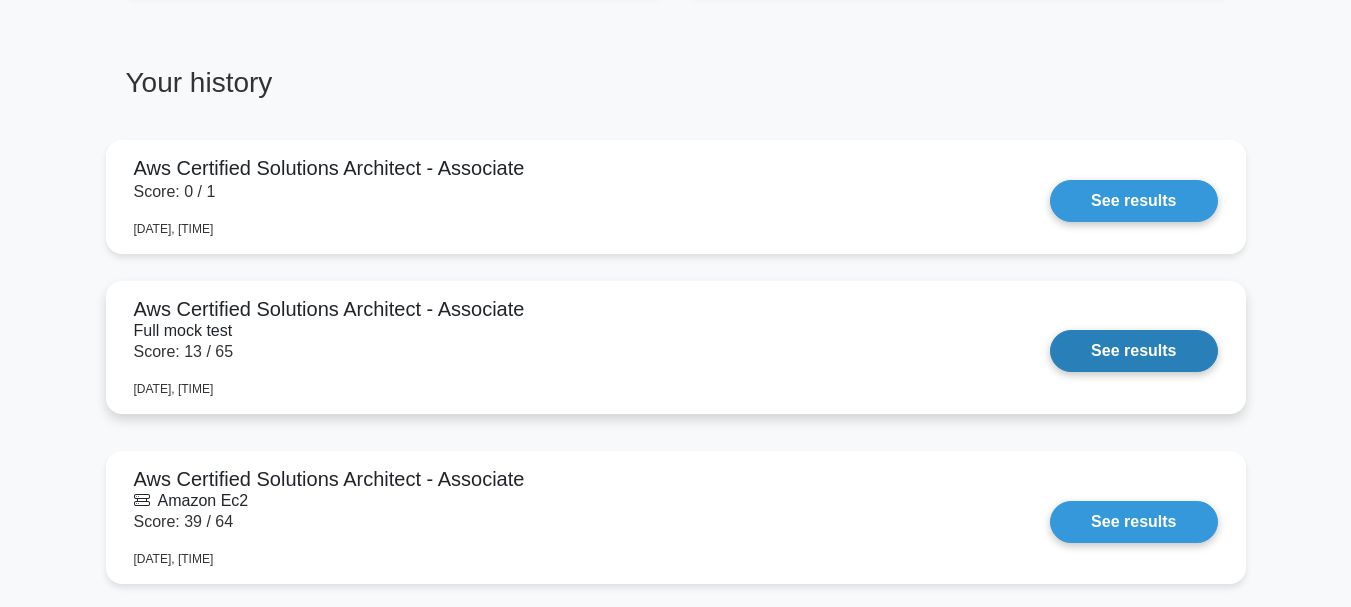 click on "See results" at bounding box center (1133, 351) 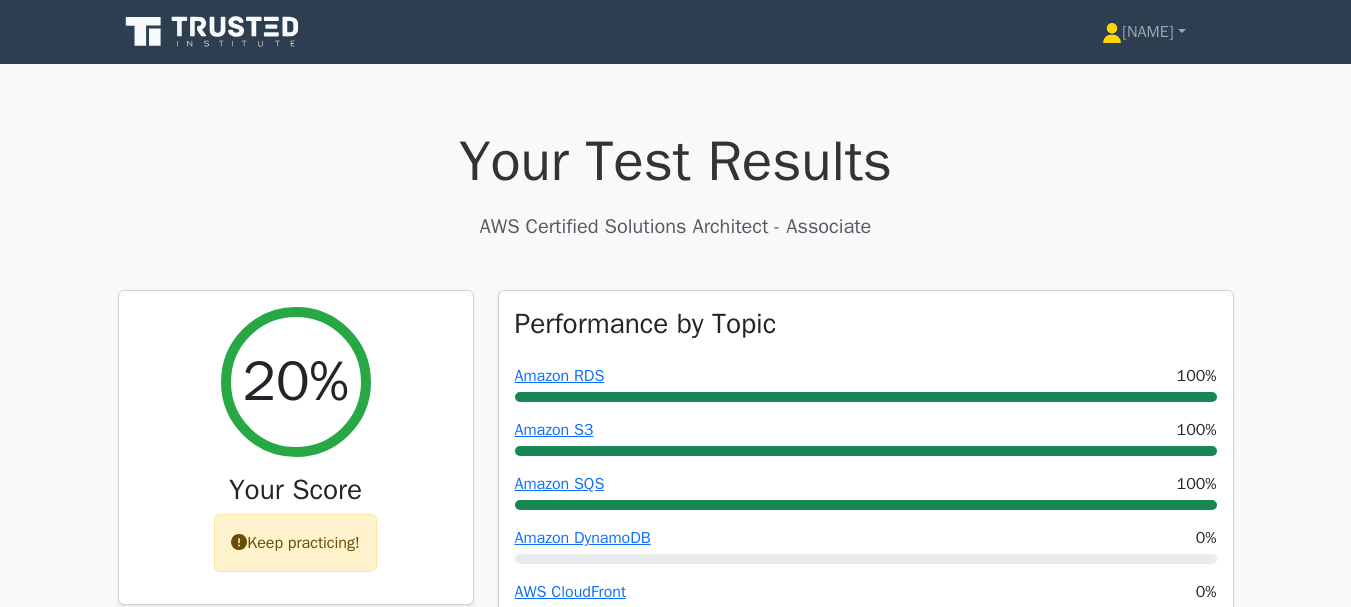 scroll, scrollTop: 0, scrollLeft: 0, axis: both 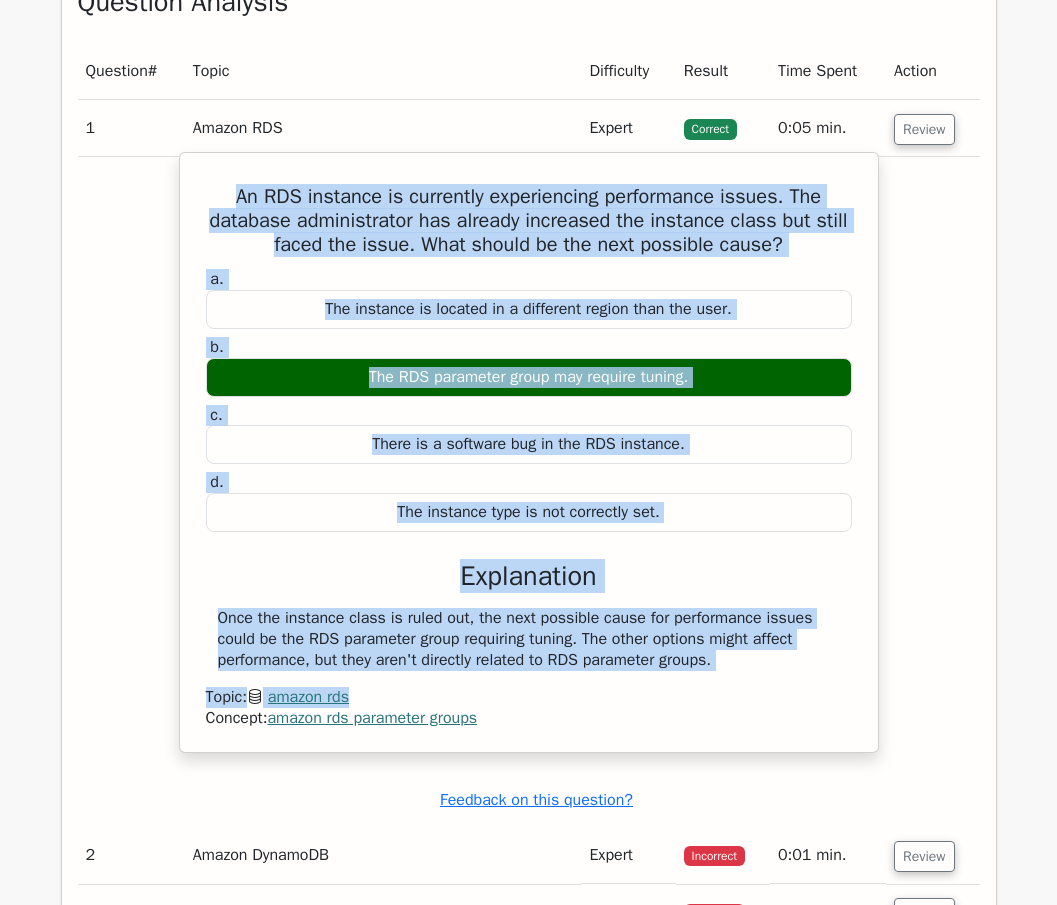 drag, startPoint x: 223, startPoint y: 394, endPoint x: 774, endPoint y: 663, distance: 613.1574 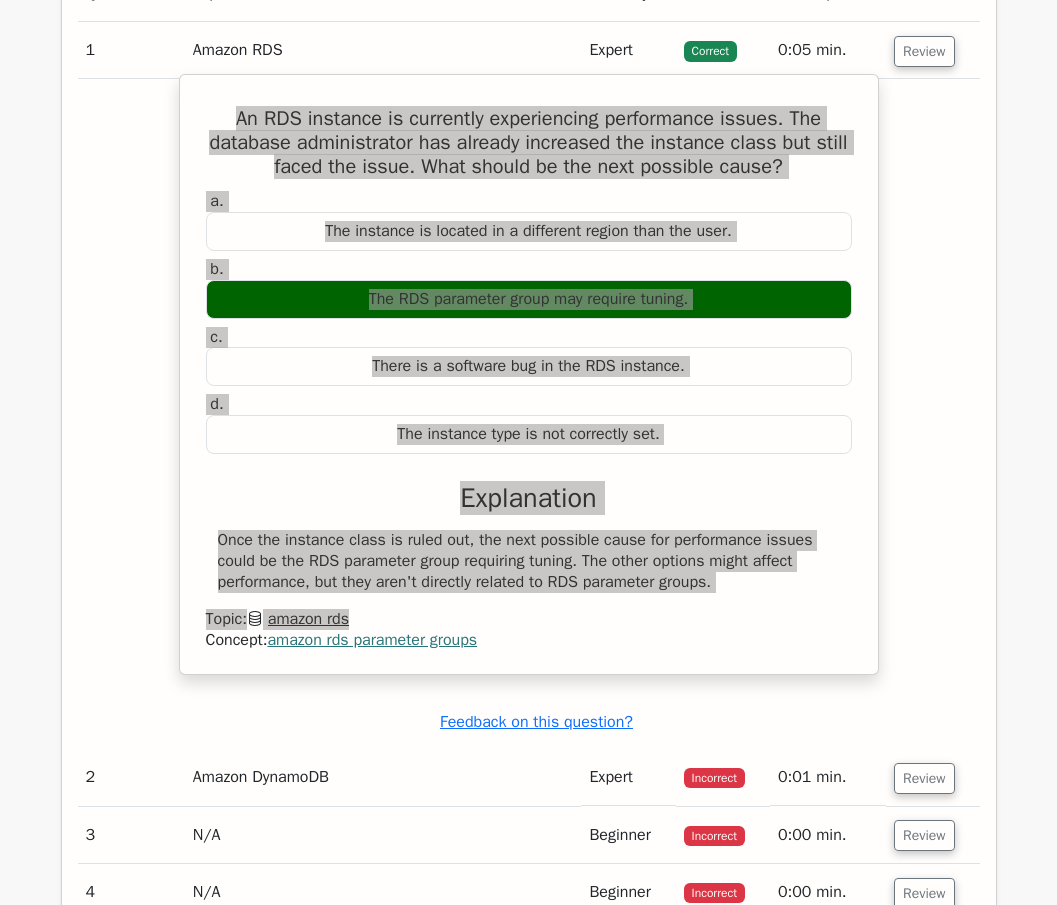 scroll, scrollTop: 1700, scrollLeft: 0, axis: vertical 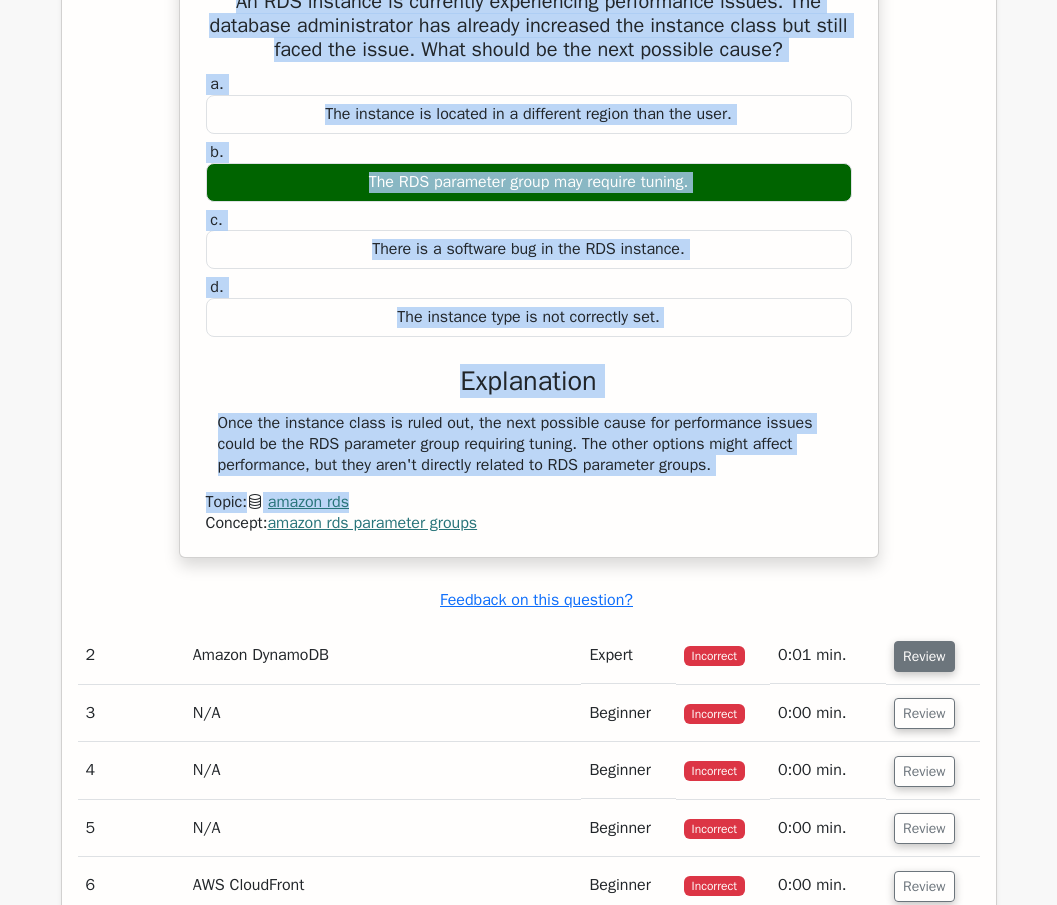 drag, startPoint x: 928, startPoint y: 661, endPoint x: 901, endPoint y: 660, distance: 27.018513 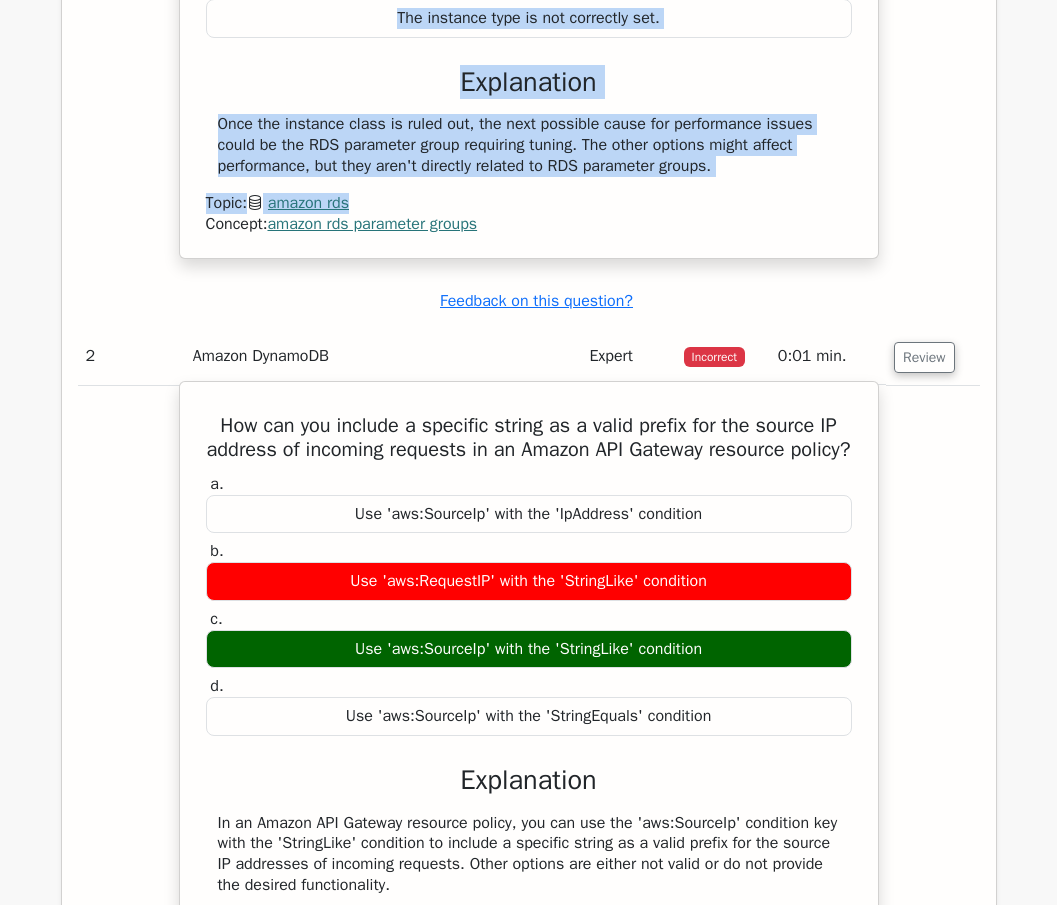scroll, scrollTop: 2000, scrollLeft: 0, axis: vertical 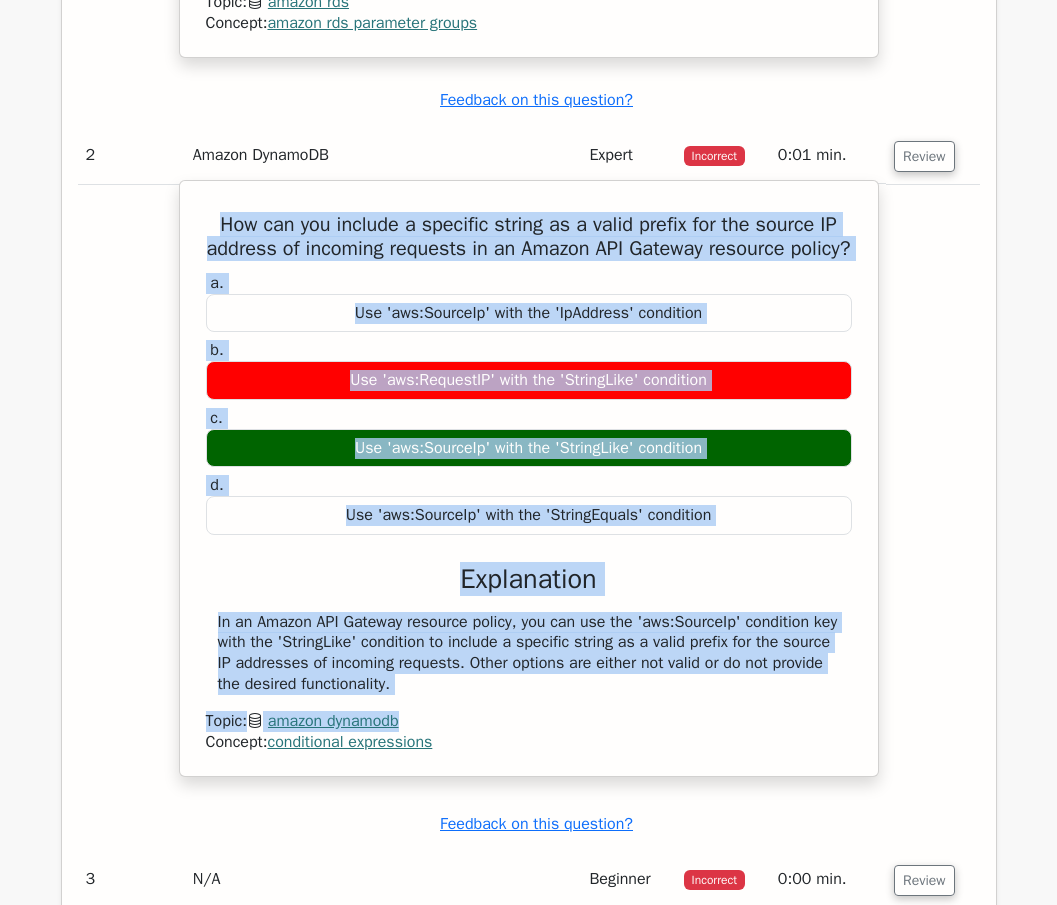 drag, startPoint x: 201, startPoint y: 428, endPoint x: 522, endPoint y: 702, distance: 422.0391 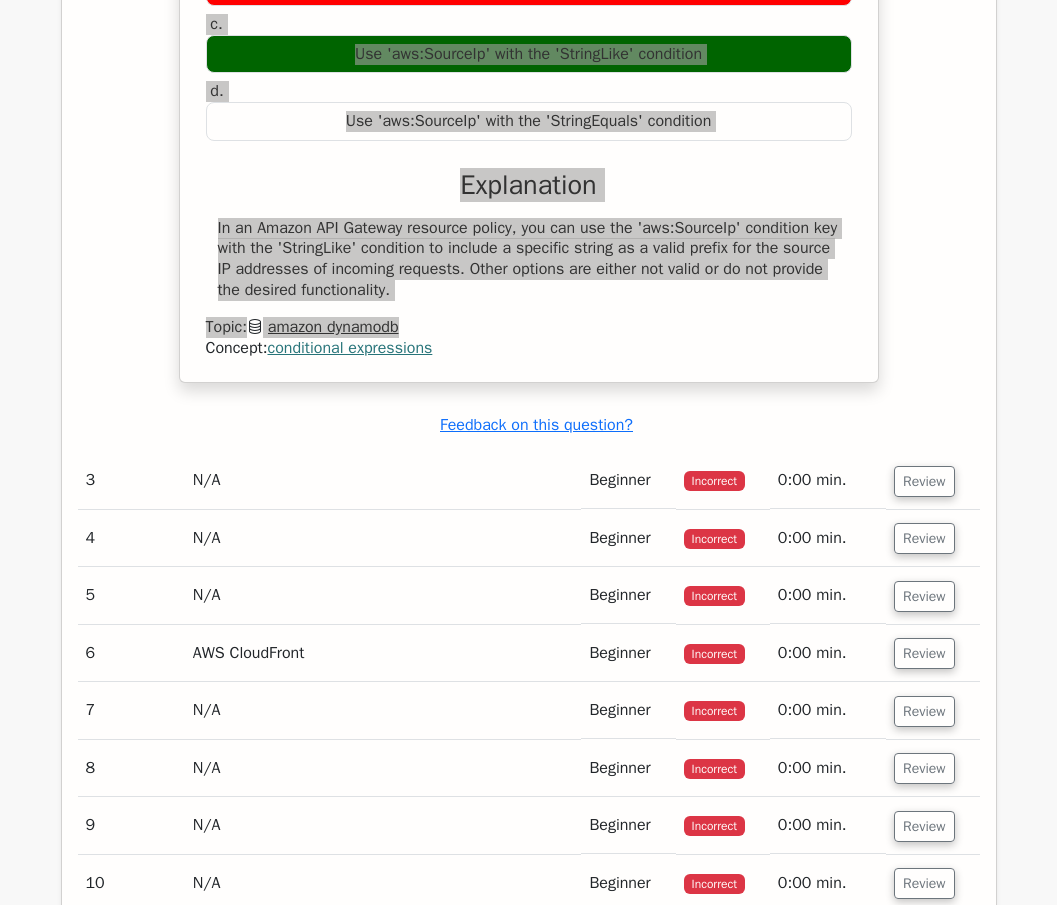 scroll, scrollTop: 2600, scrollLeft: 0, axis: vertical 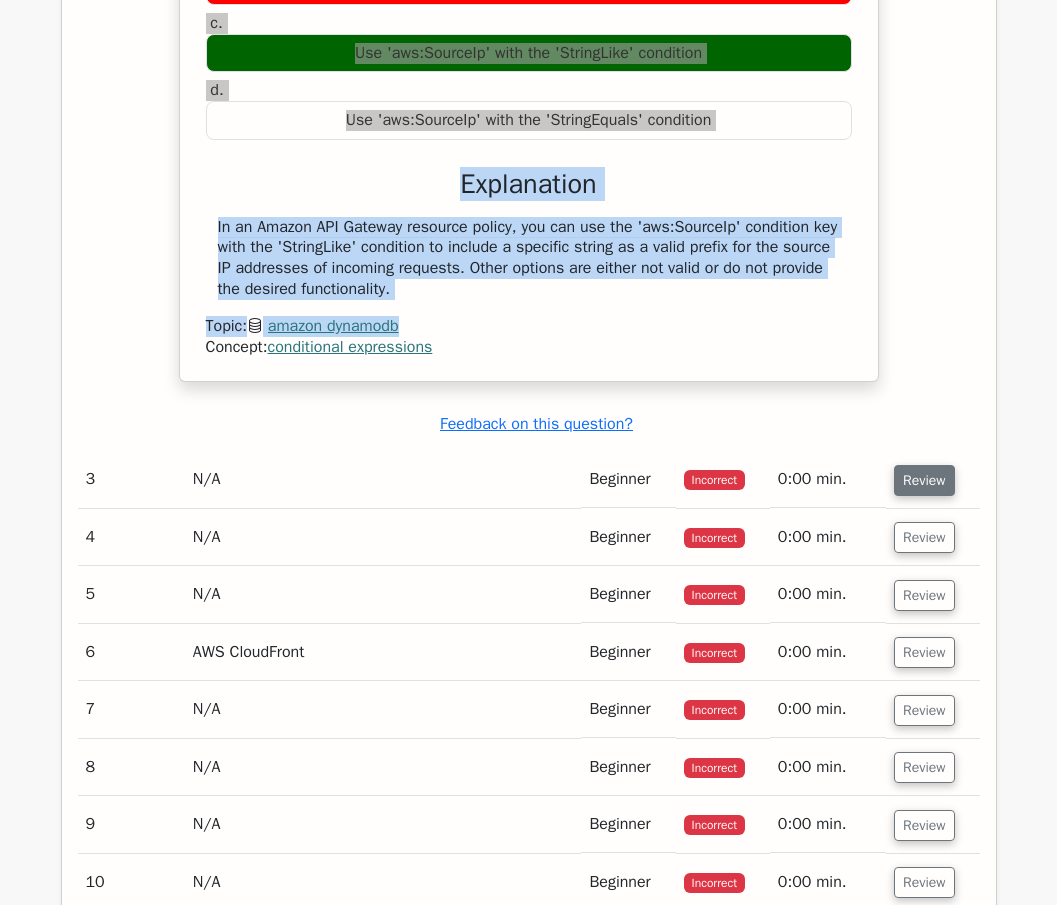 click on "Review" at bounding box center (924, 480) 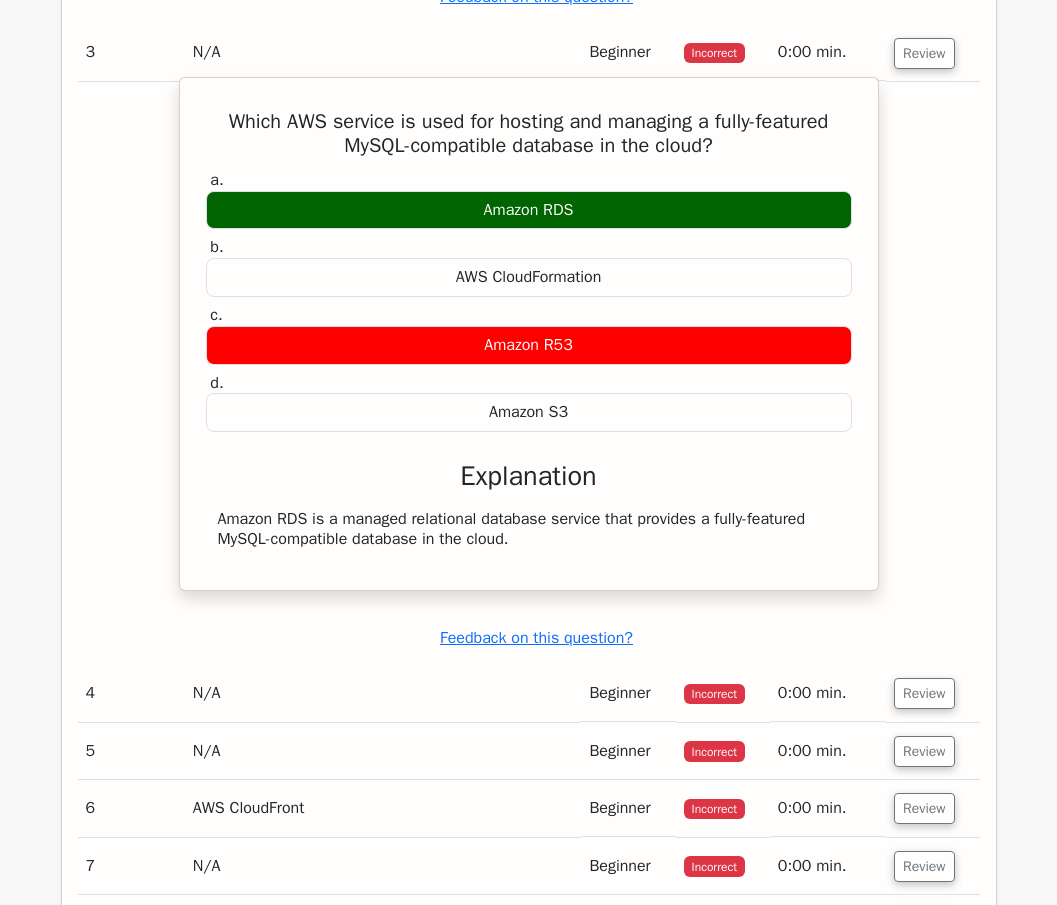 scroll, scrollTop: 3100, scrollLeft: 0, axis: vertical 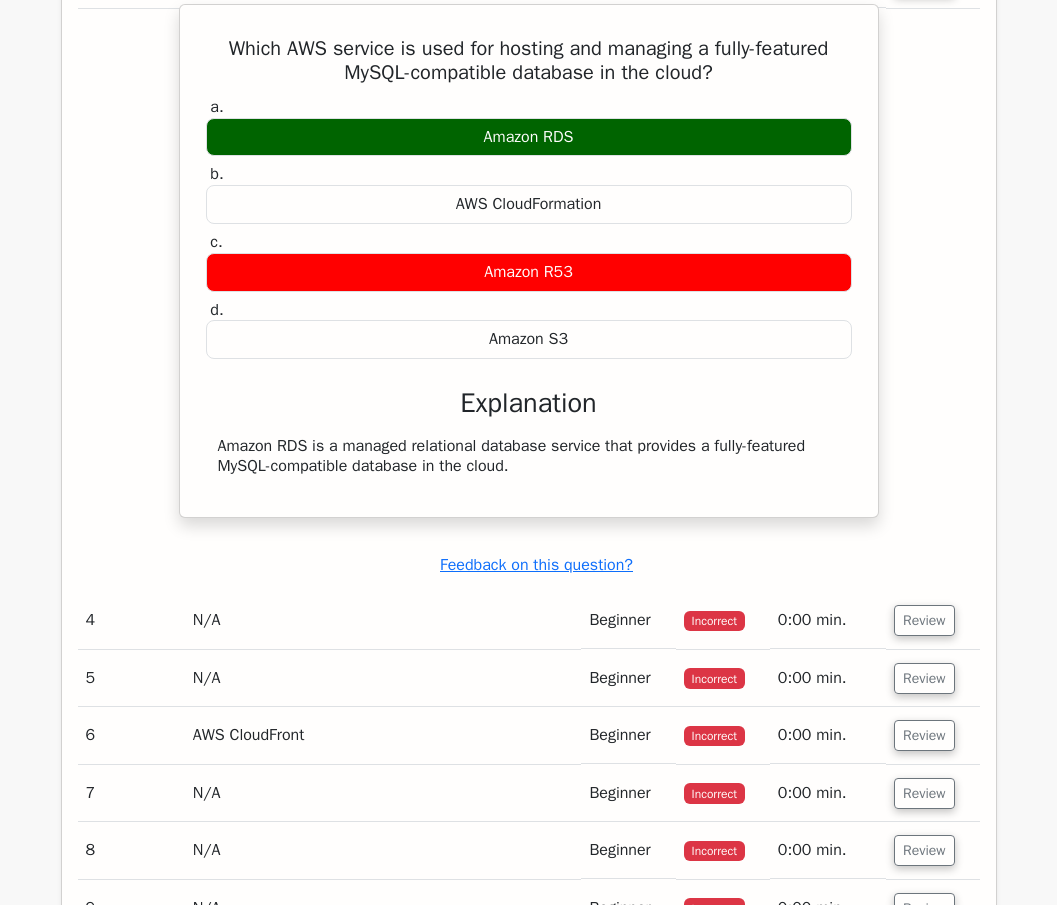 drag, startPoint x: 208, startPoint y: 78, endPoint x: 681, endPoint y: 499, distance: 633.2219 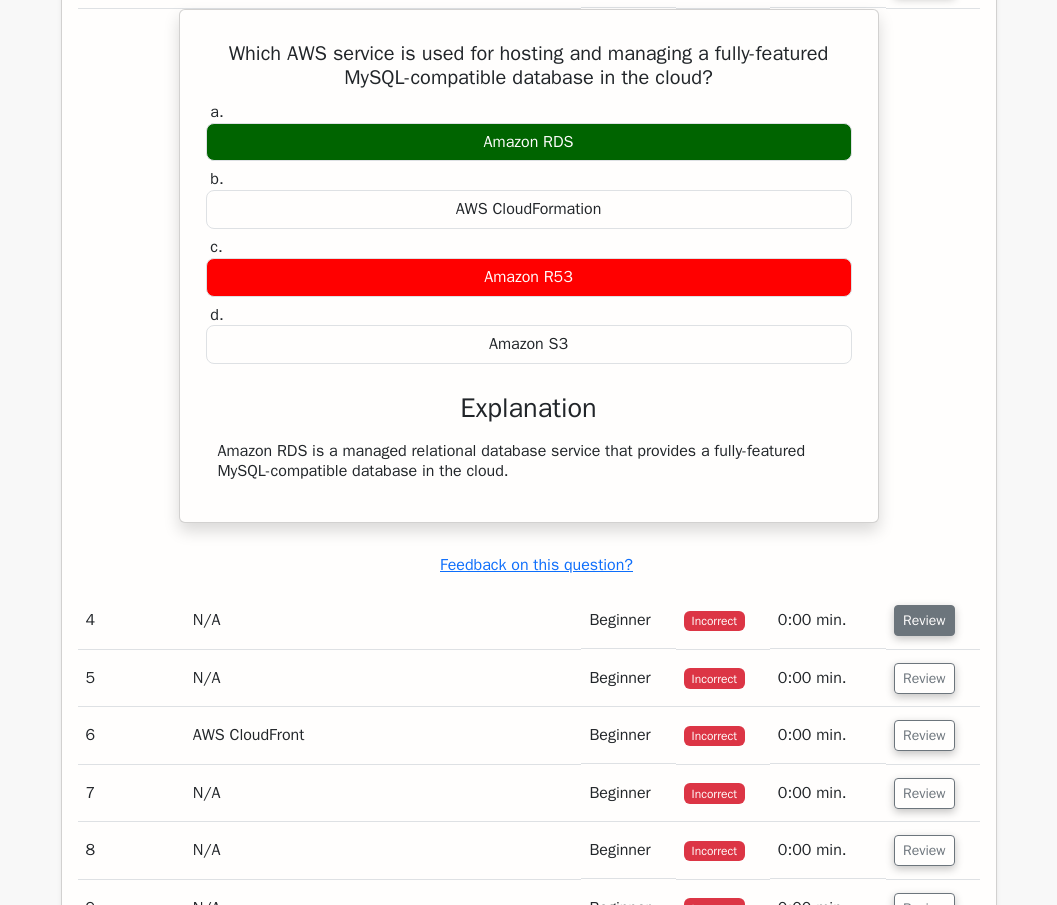 click on "Review" at bounding box center (924, 620) 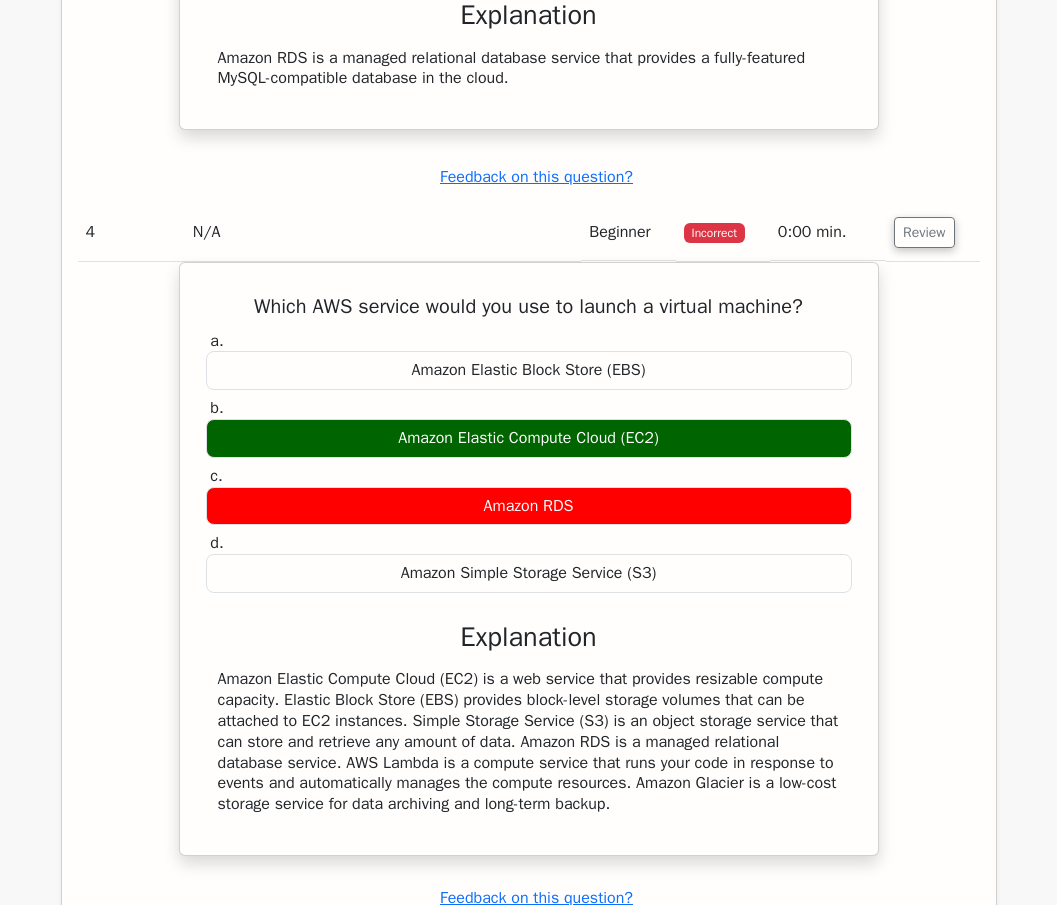 scroll, scrollTop: 3600, scrollLeft: 0, axis: vertical 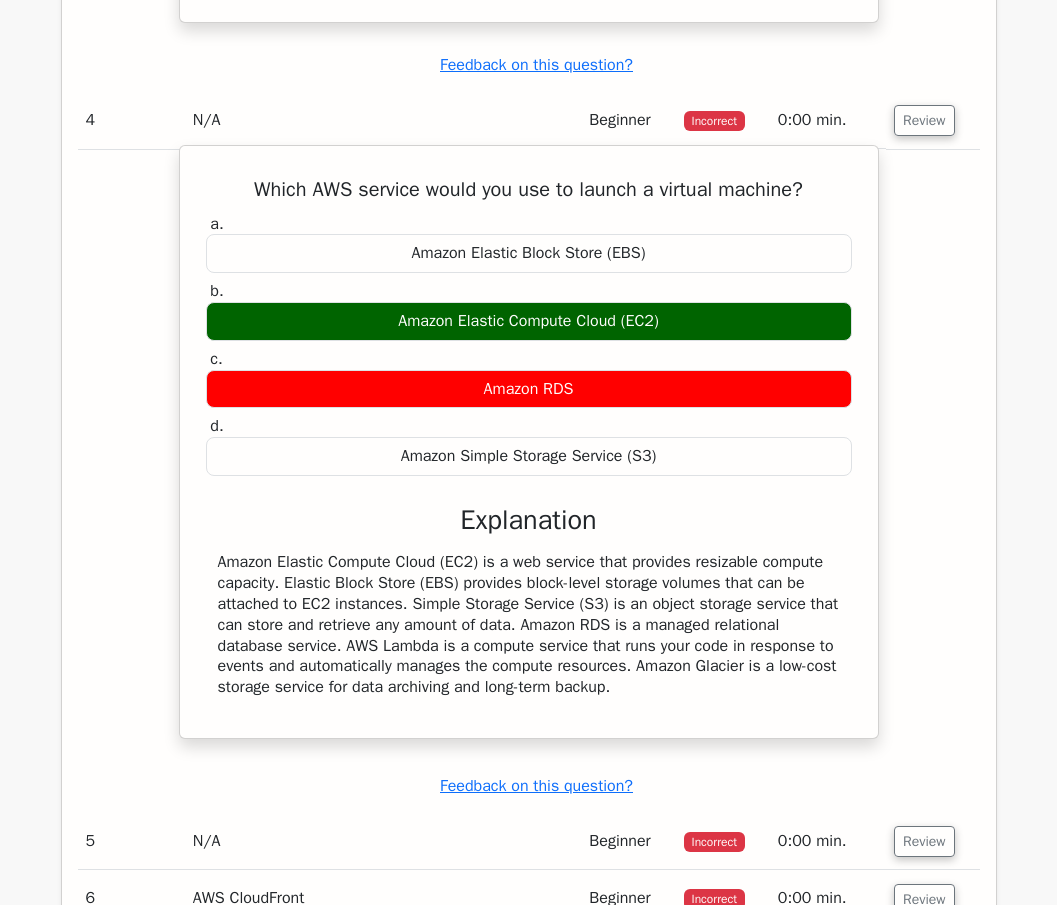 drag, startPoint x: 235, startPoint y: 218, endPoint x: 764, endPoint y: 720, distance: 729.27704 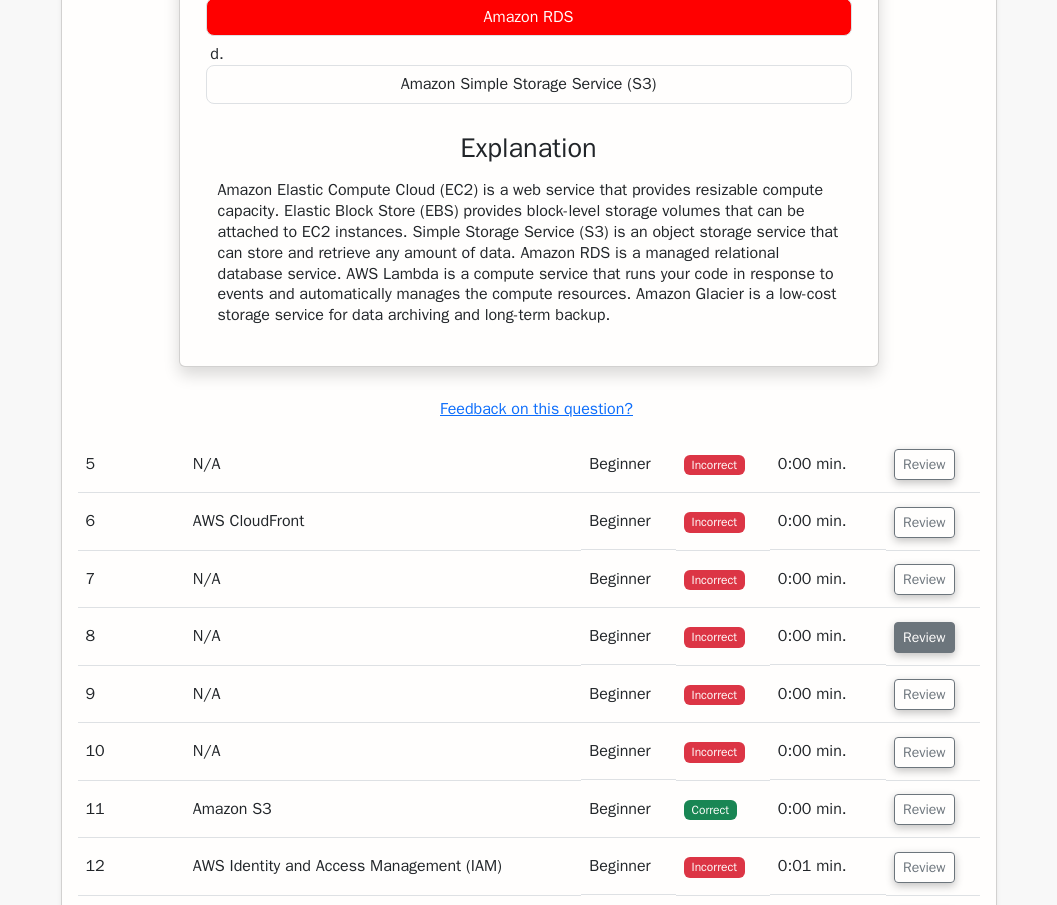 scroll, scrollTop: 4000, scrollLeft: 0, axis: vertical 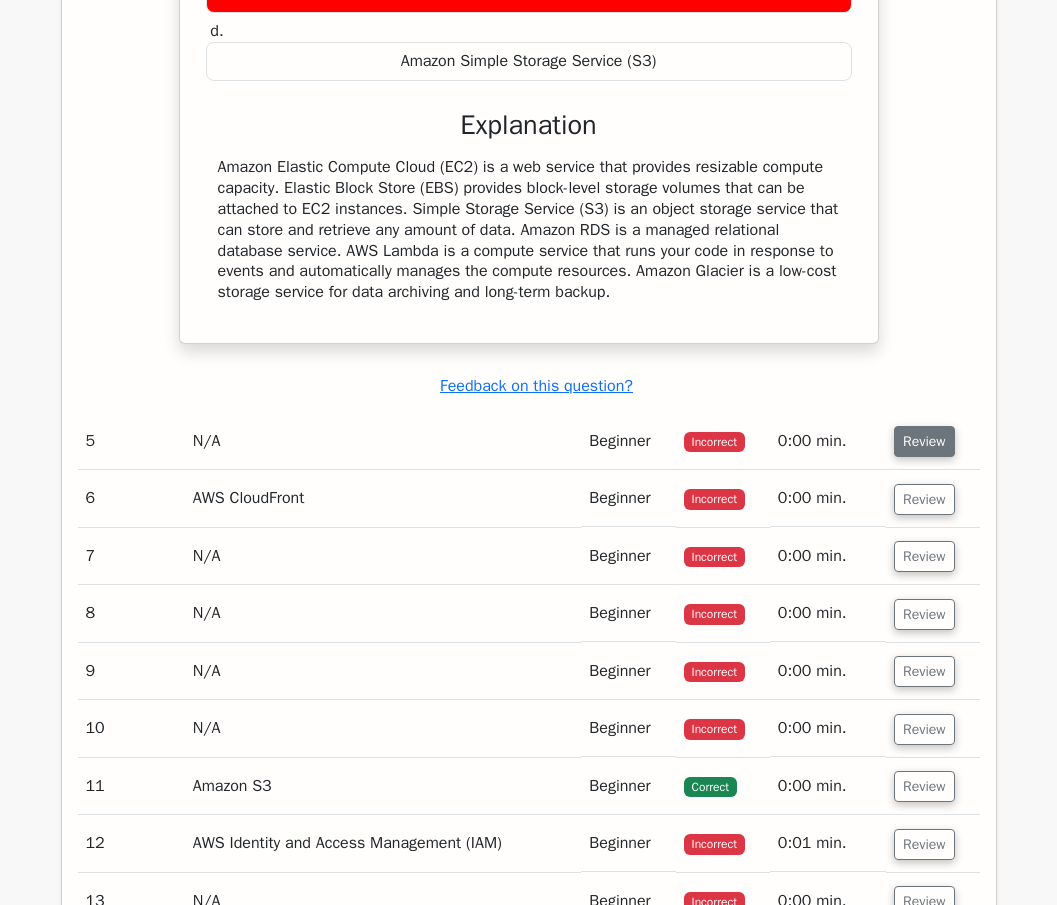 click on "Review" at bounding box center (924, 441) 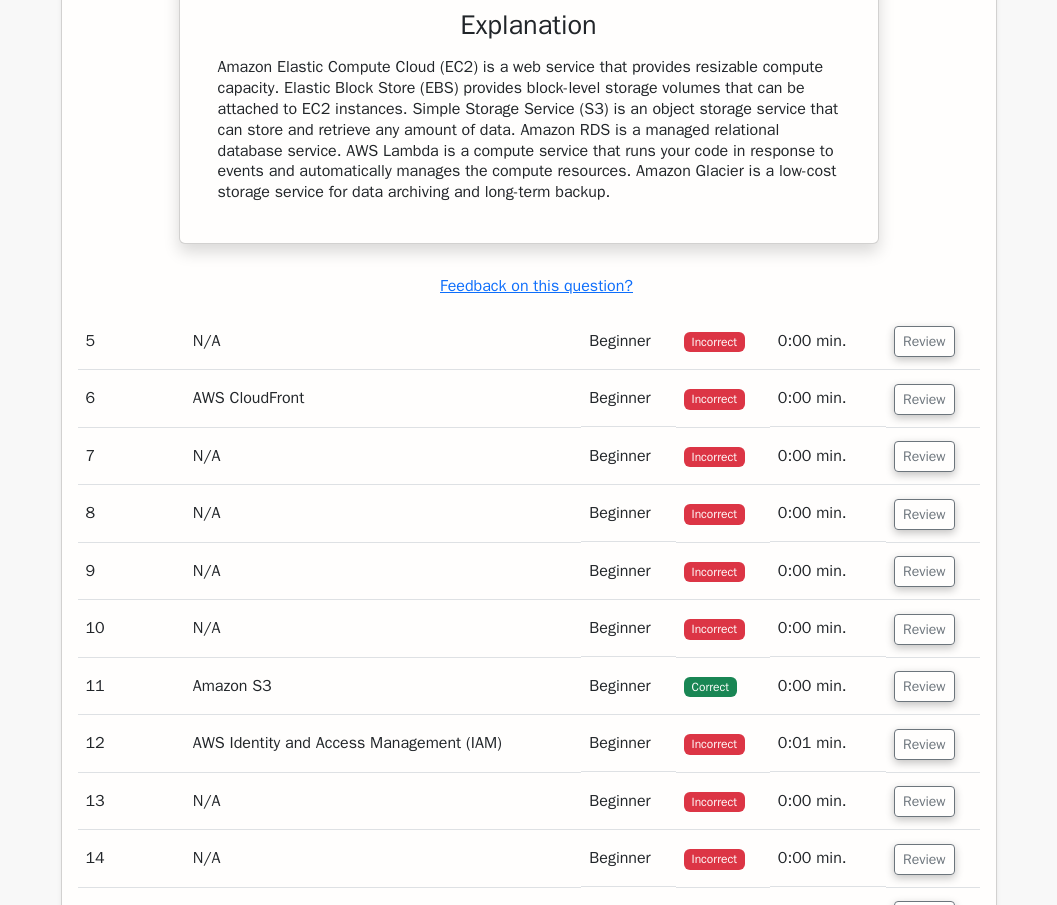 scroll, scrollTop: 4300, scrollLeft: 0, axis: vertical 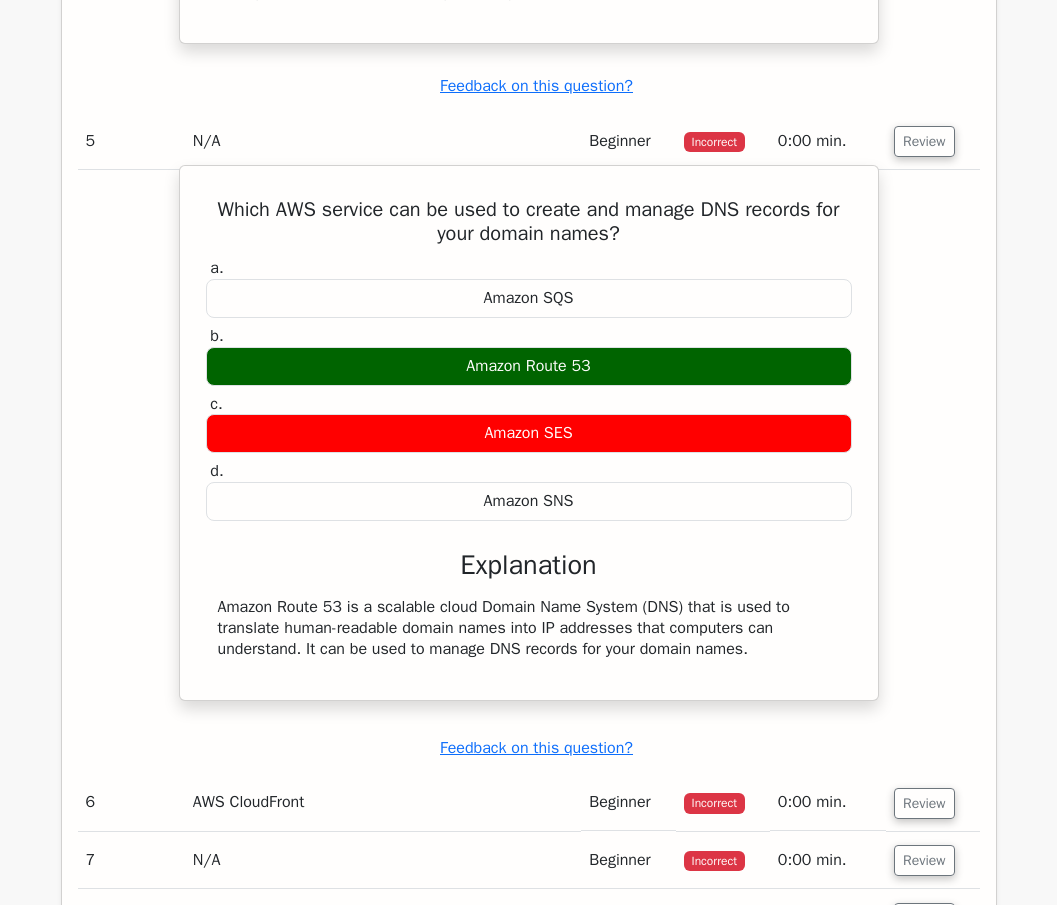 drag, startPoint x: 202, startPoint y: 241, endPoint x: 776, endPoint y: 680, distance: 722.632 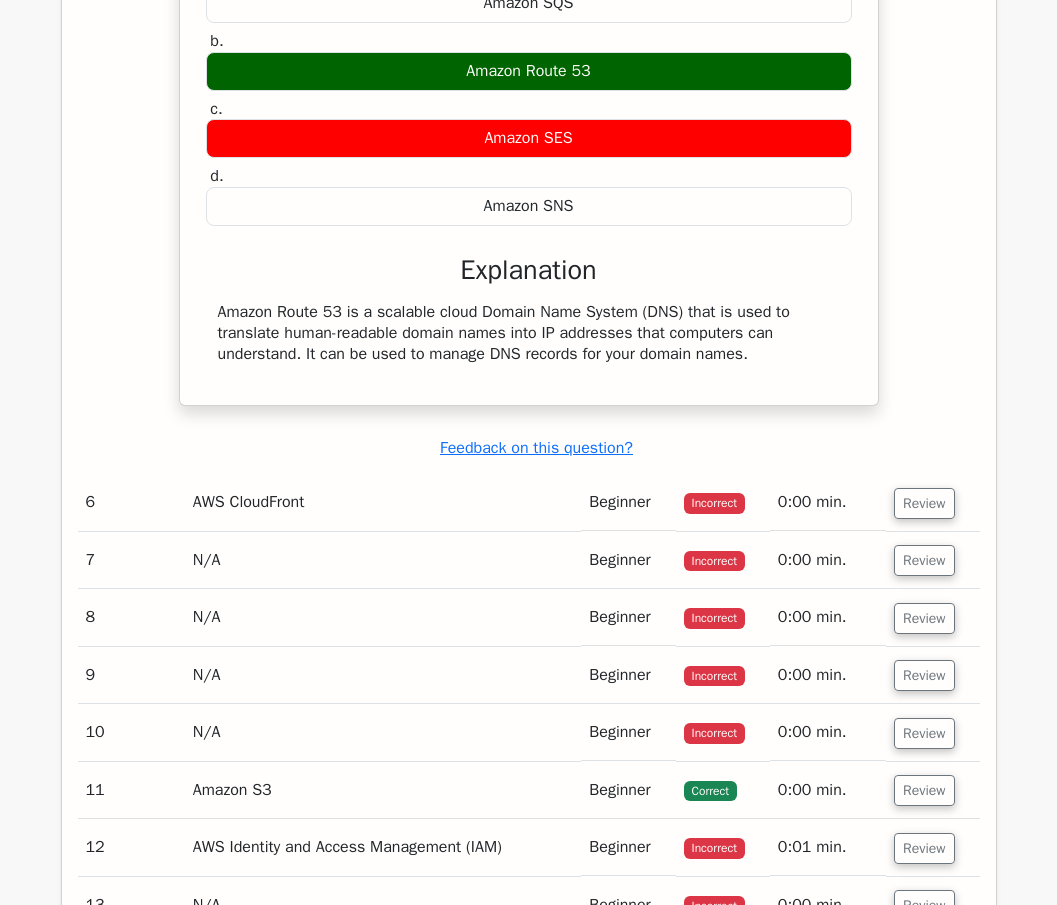 scroll, scrollTop: 4700, scrollLeft: 0, axis: vertical 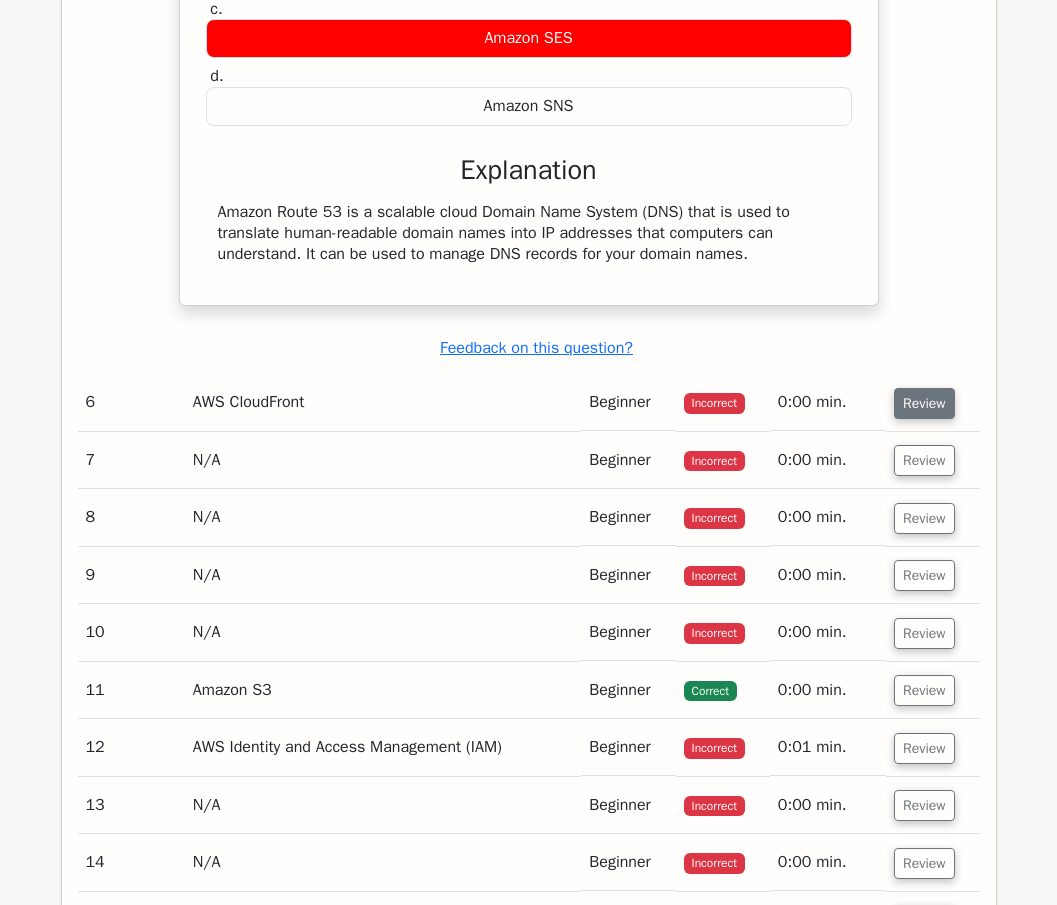 click on "Review" at bounding box center (924, 403) 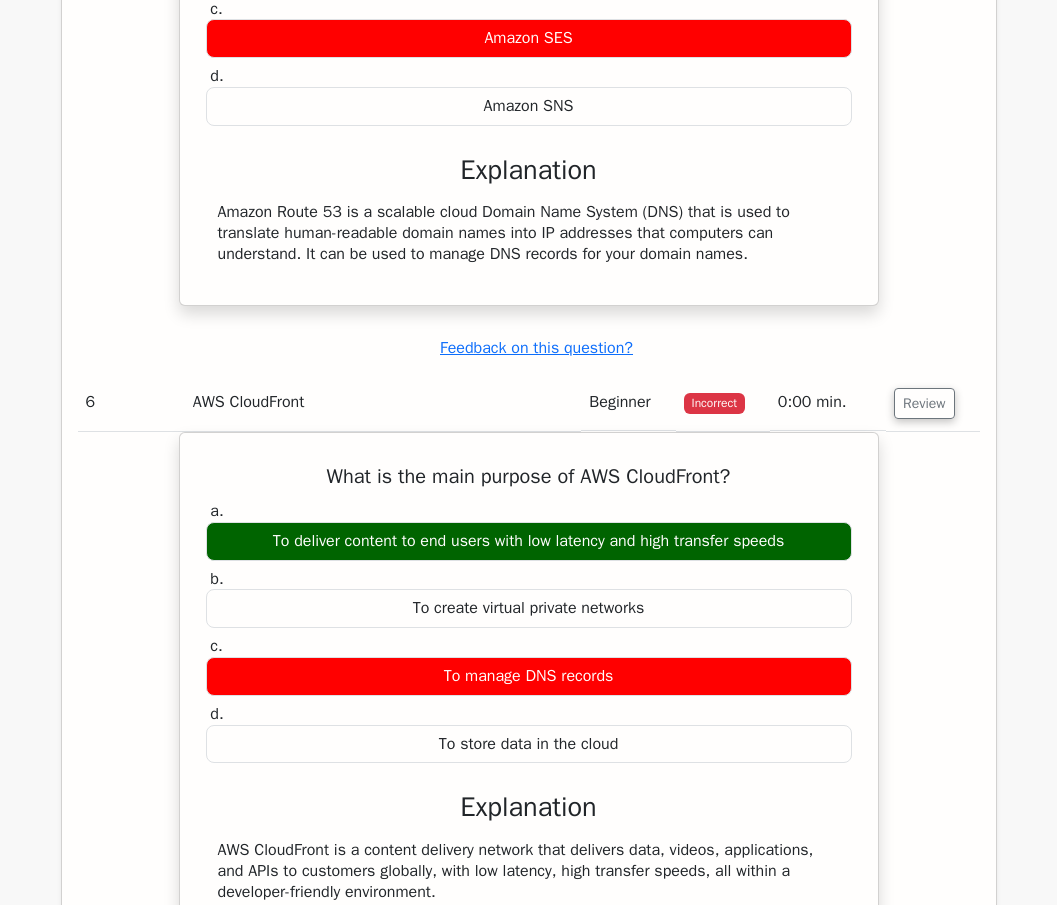 scroll, scrollTop: 4900, scrollLeft: 0, axis: vertical 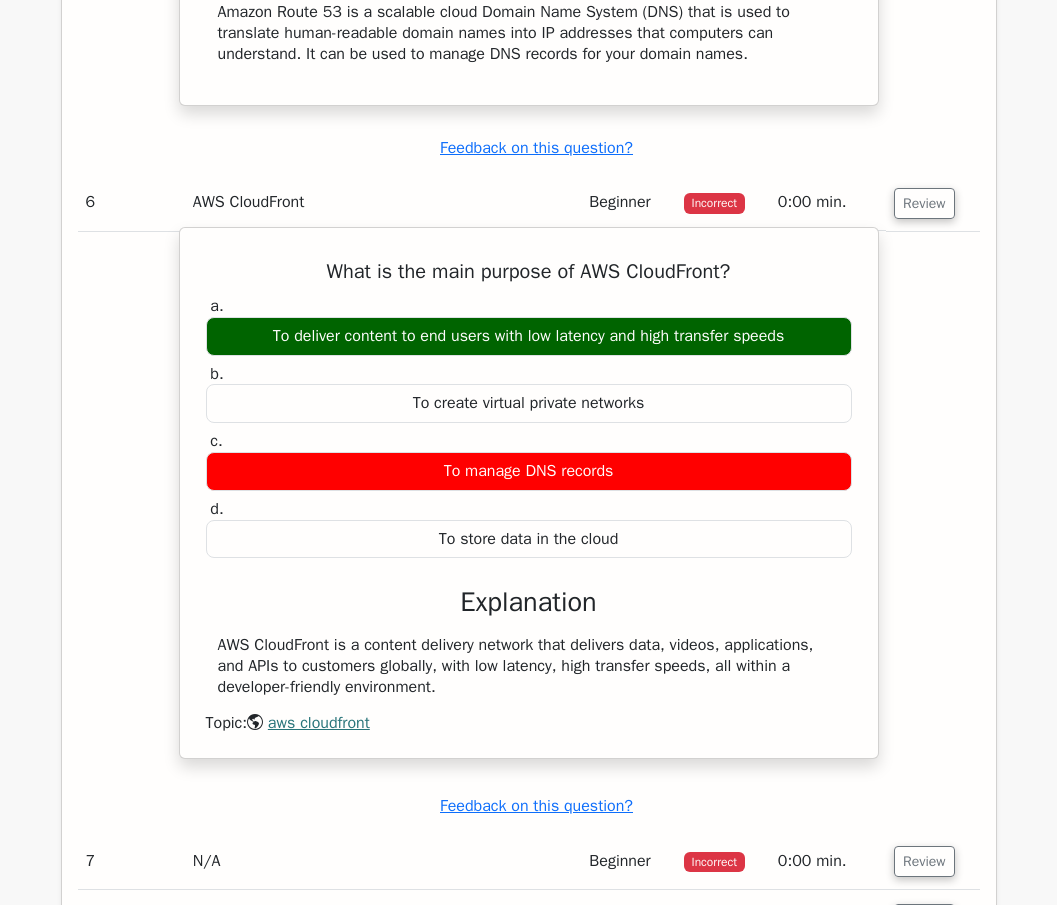 drag, startPoint x: 273, startPoint y: 283, endPoint x: 716, endPoint y: 721, distance: 622.9711 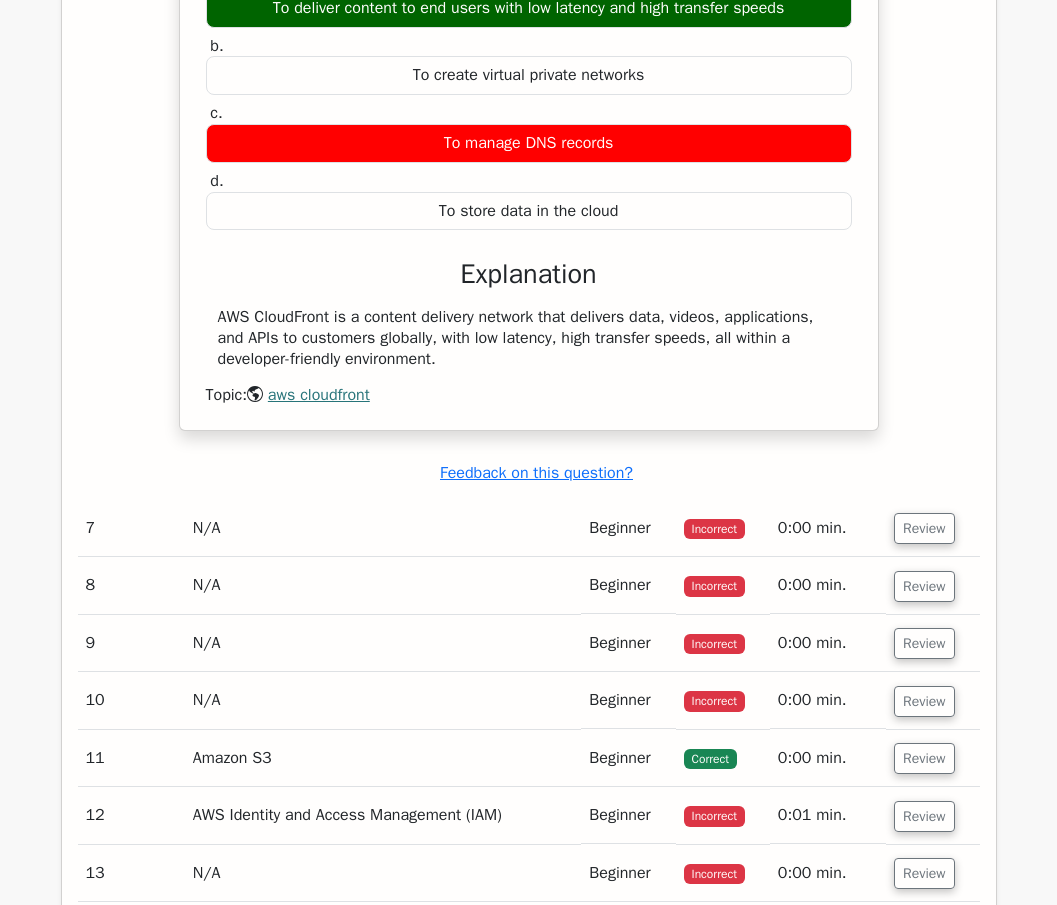 scroll, scrollTop: 5300, scrollLeft: 0, axis: vertical 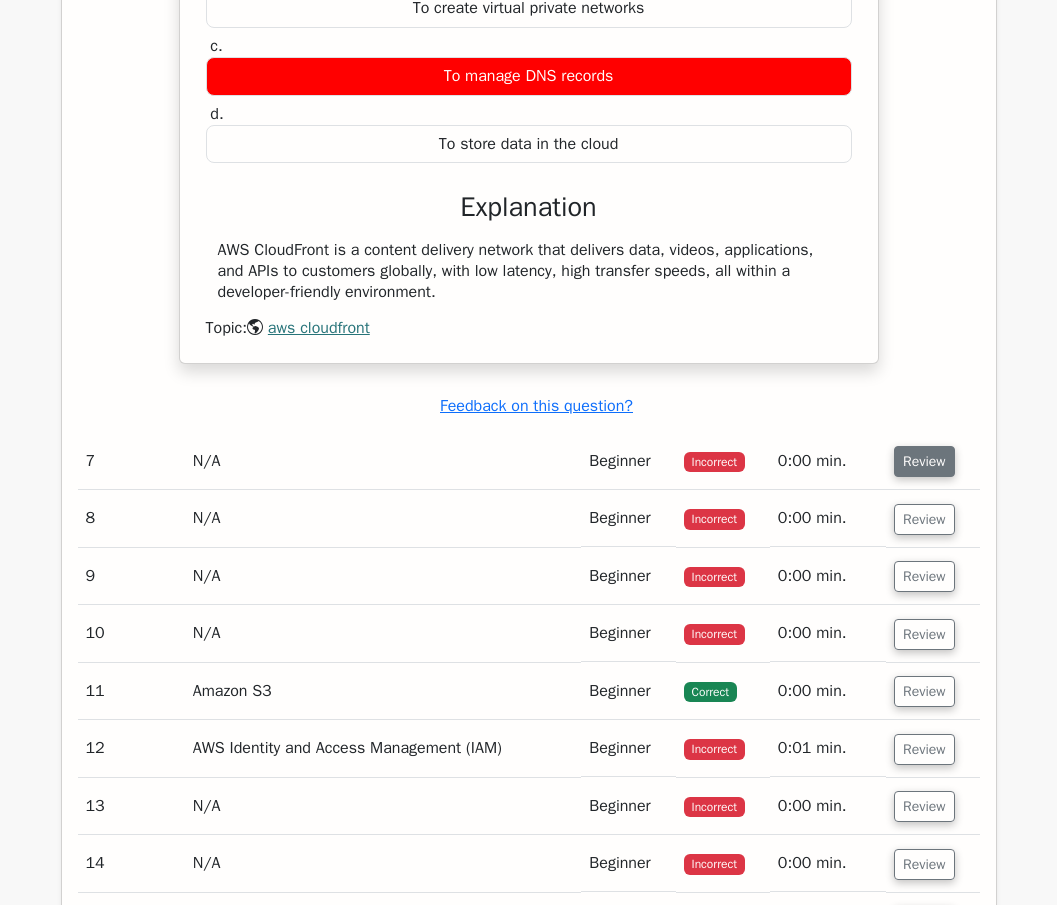 click on "Review" at bounding box center [924, 461] 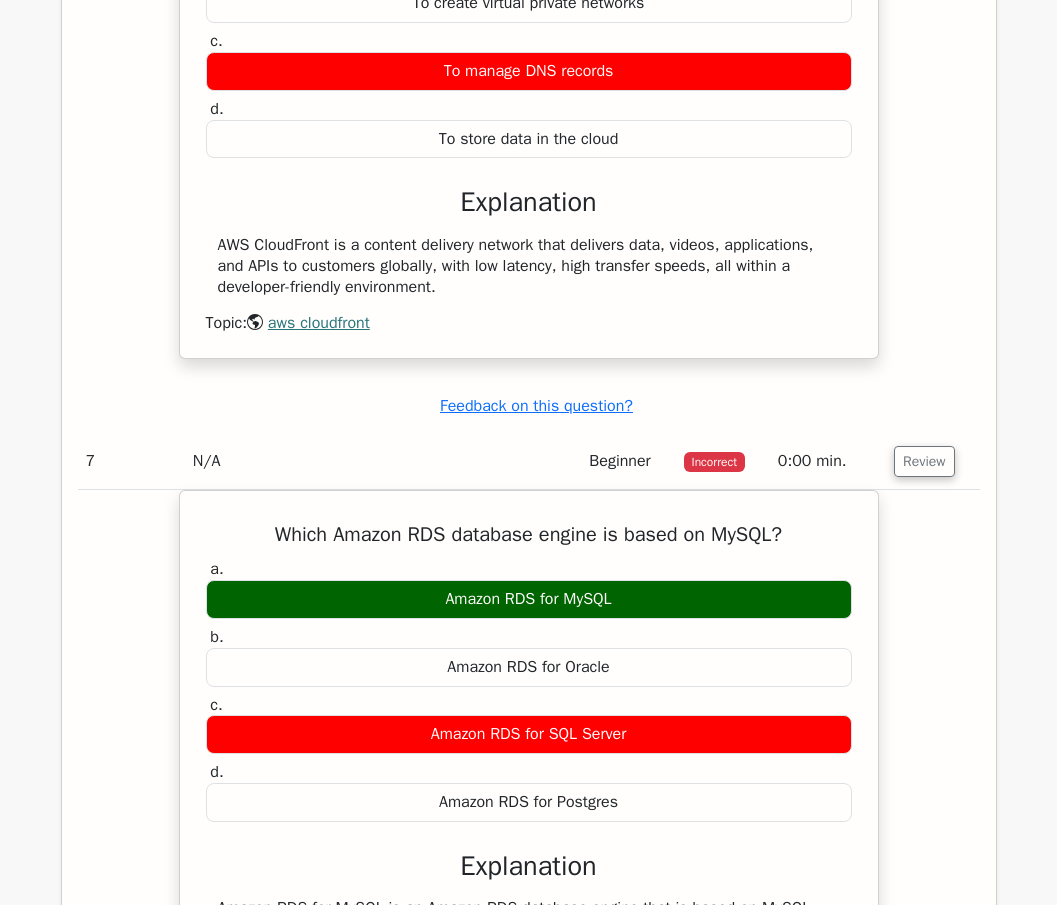scroll, scrollTop: 5600, scrollLeft: 0, axis: vertical 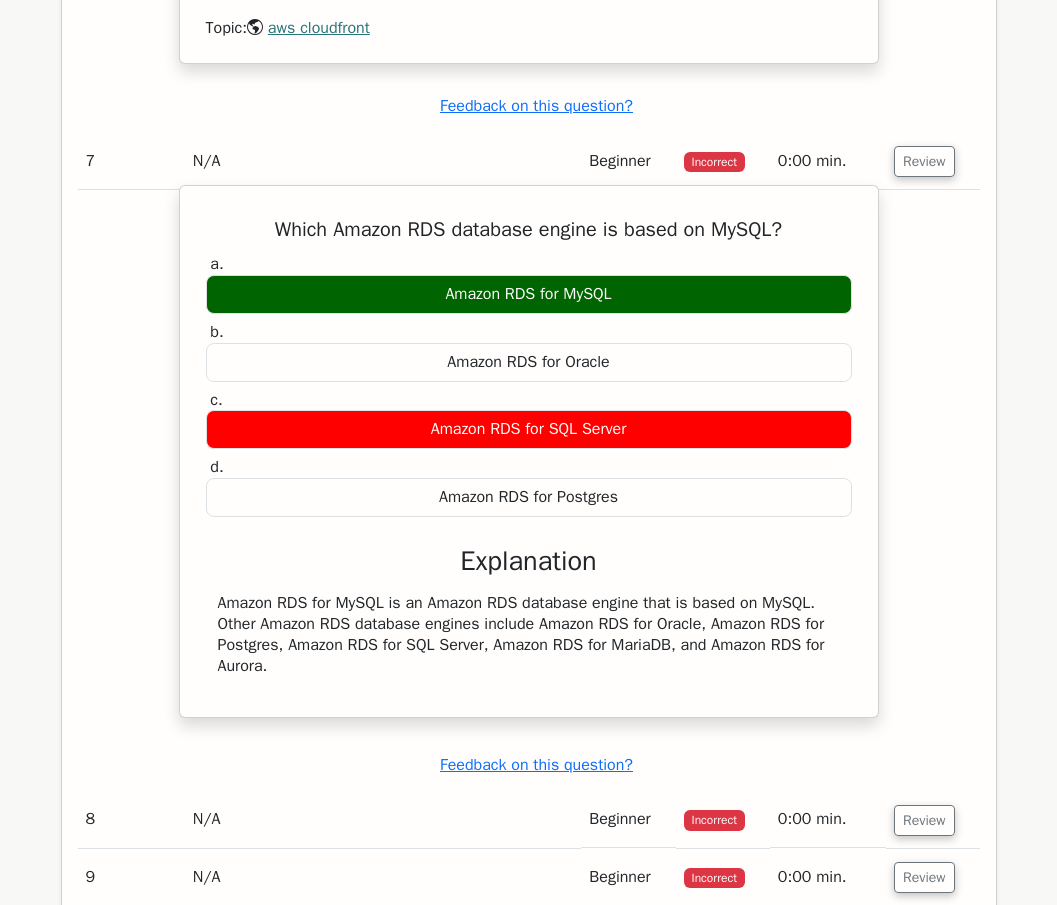 drag, startPoint x: 258, startPoint y: 259, endPoint x: 744, endPoint y: 706, distance: 660.30676 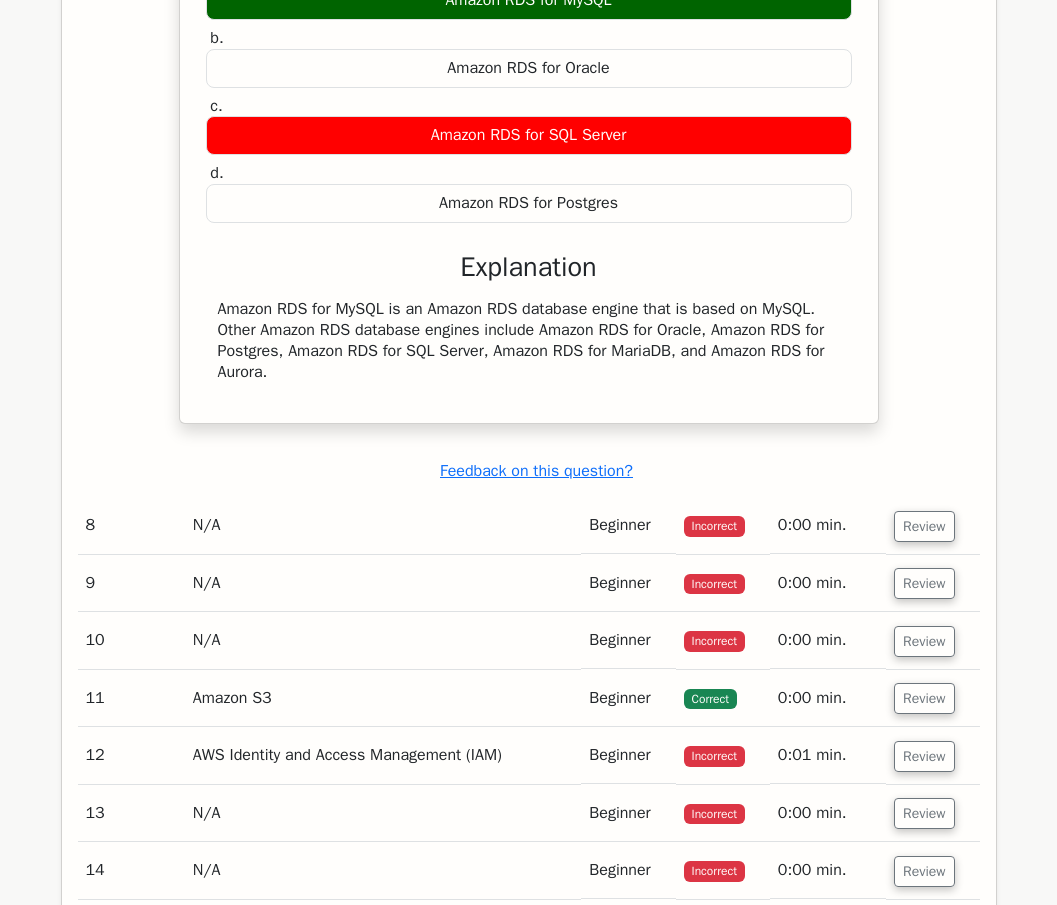 scroll, scrollTop: 5900, scrollLeft: 0, axis: vertical 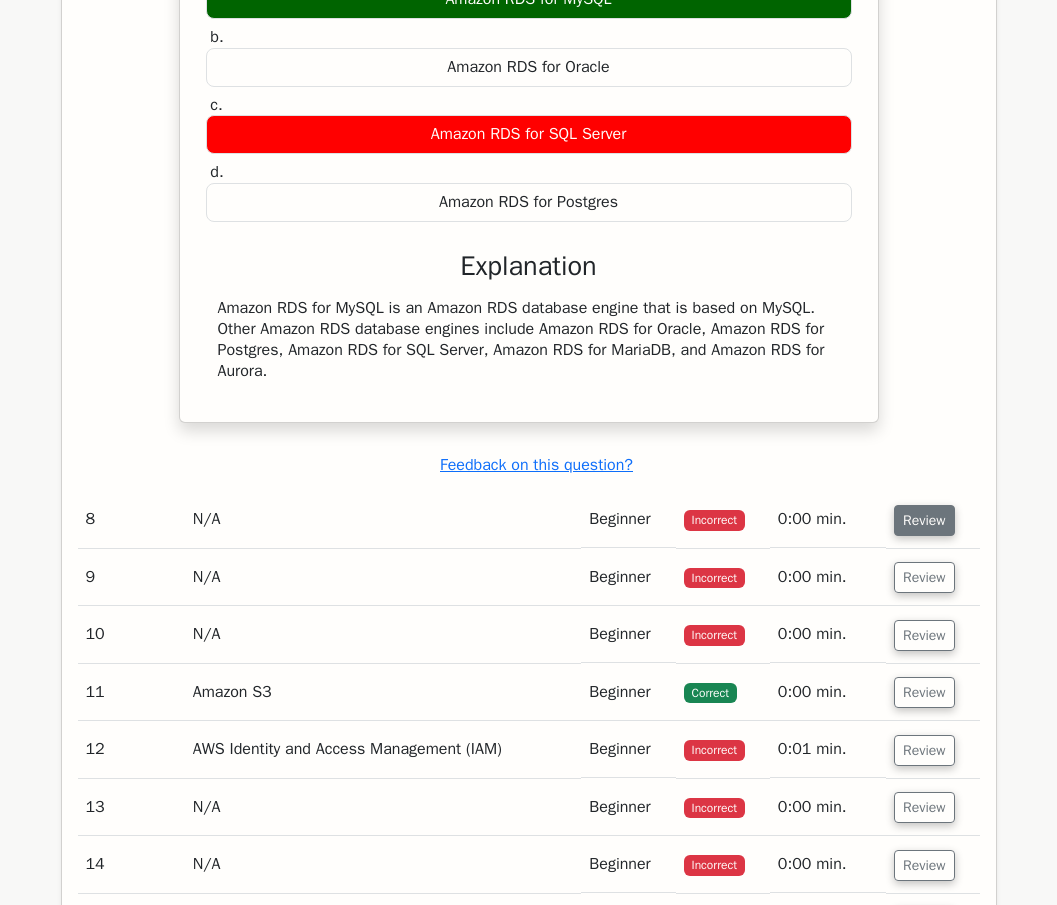 drag, startPoint x: 918, startPoint y: 540, endPoint x: 901, endPoint y: 541, distance: 17.029387 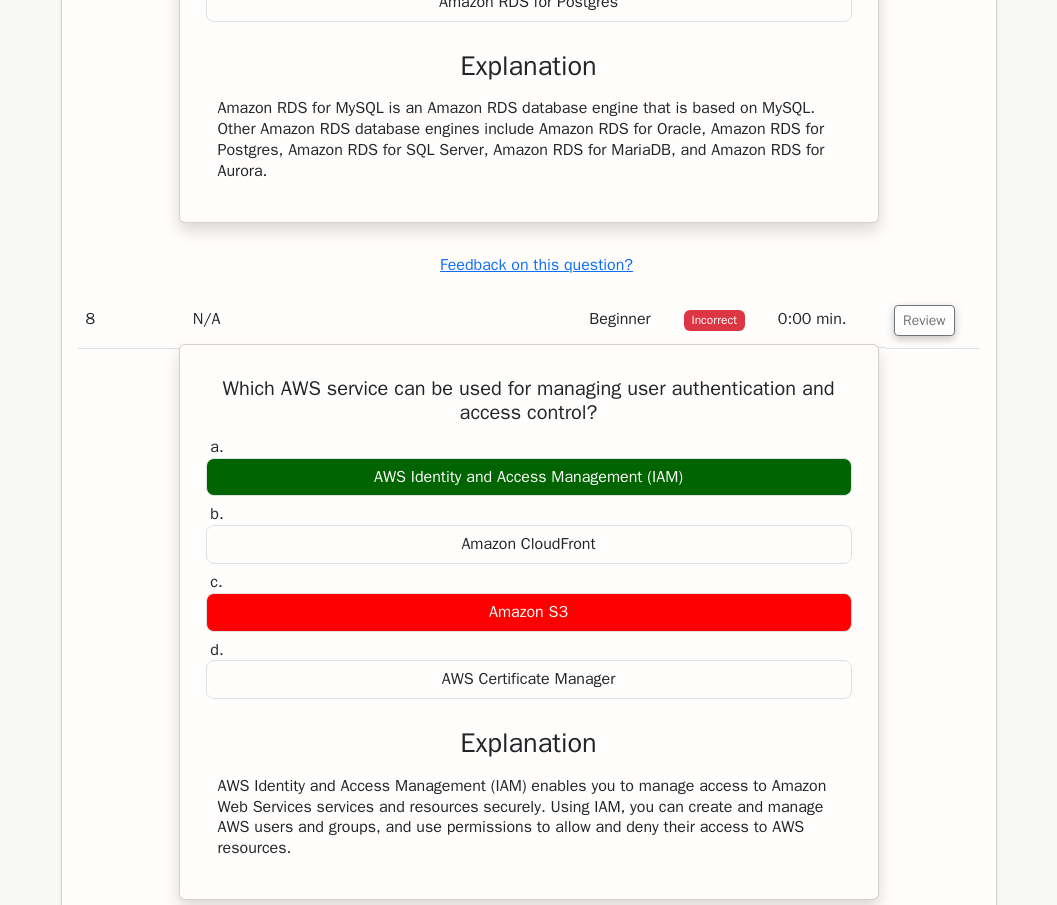 scroll, scrollTop: 6200, scrollLeft: 0, axis: vertical 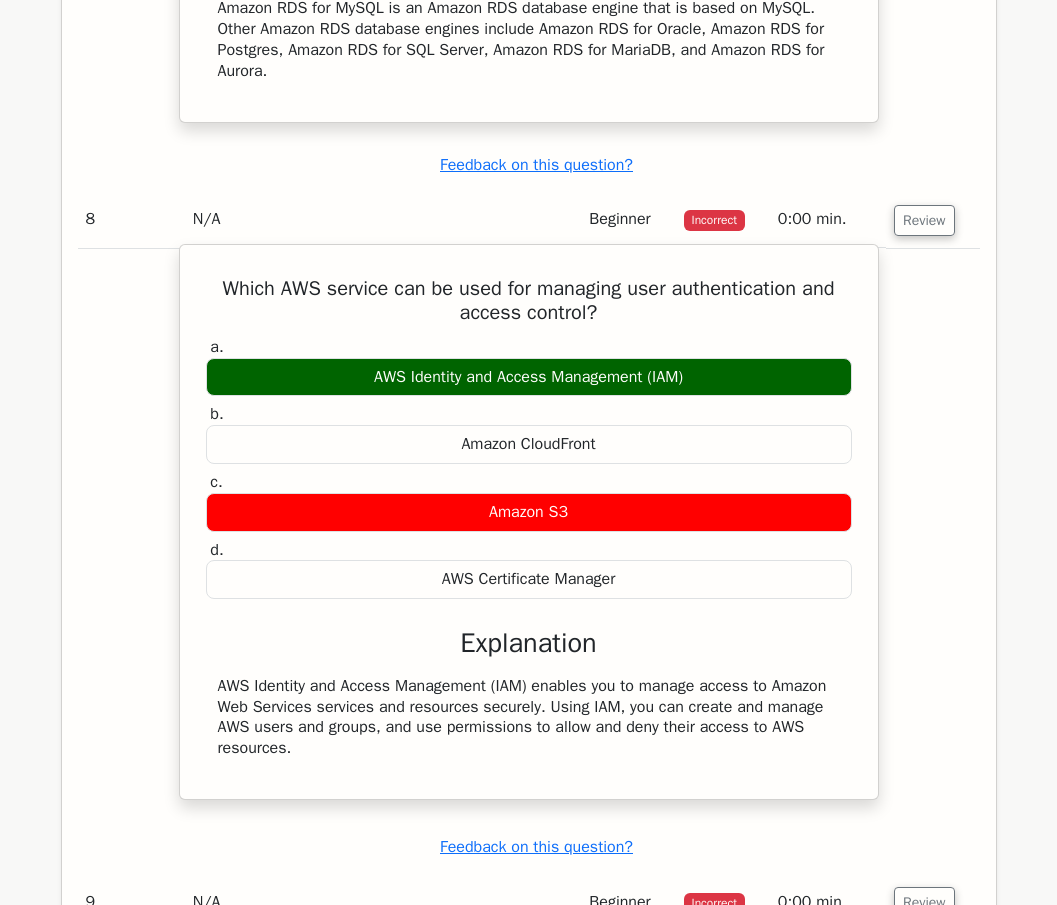 drag, startPoint x: 204, startPoint y: 315, endPoint x: 787, endPoint y: 775, distance: 742.62305 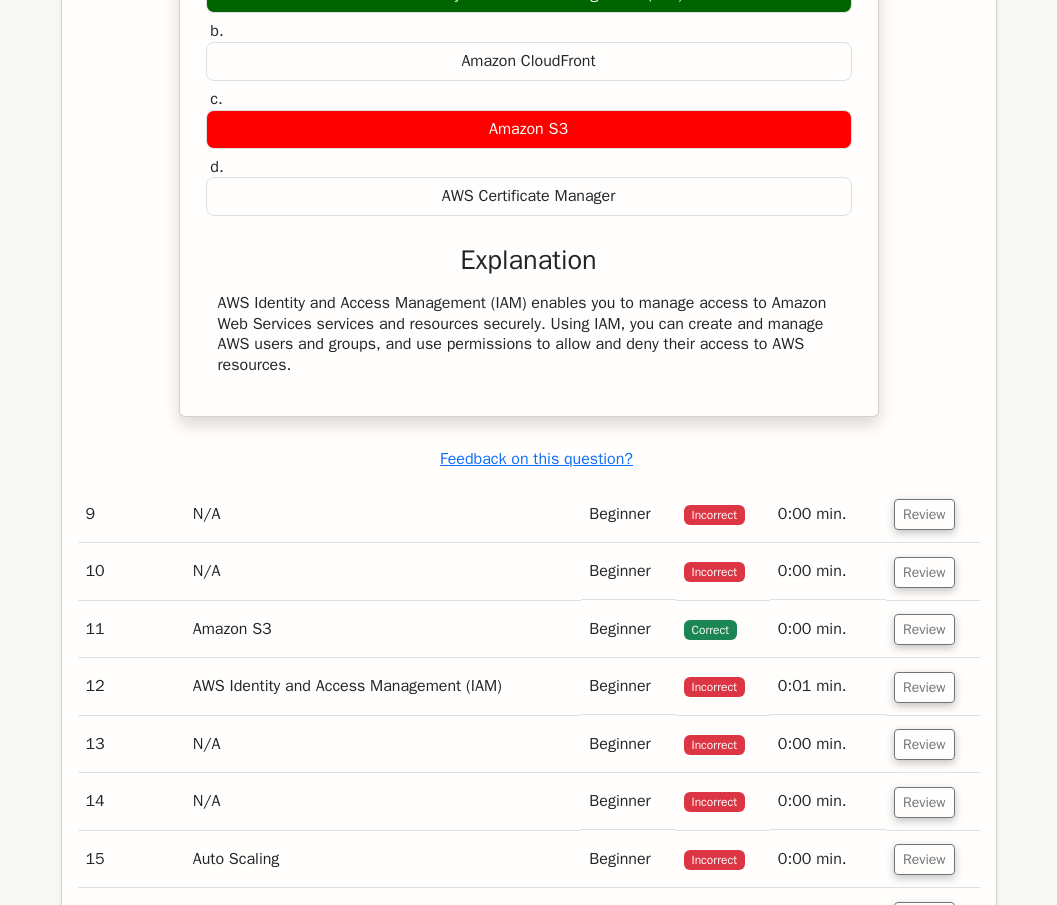 scroll, scrollTop: 6600, scrollLeft: 0, axis: vertical 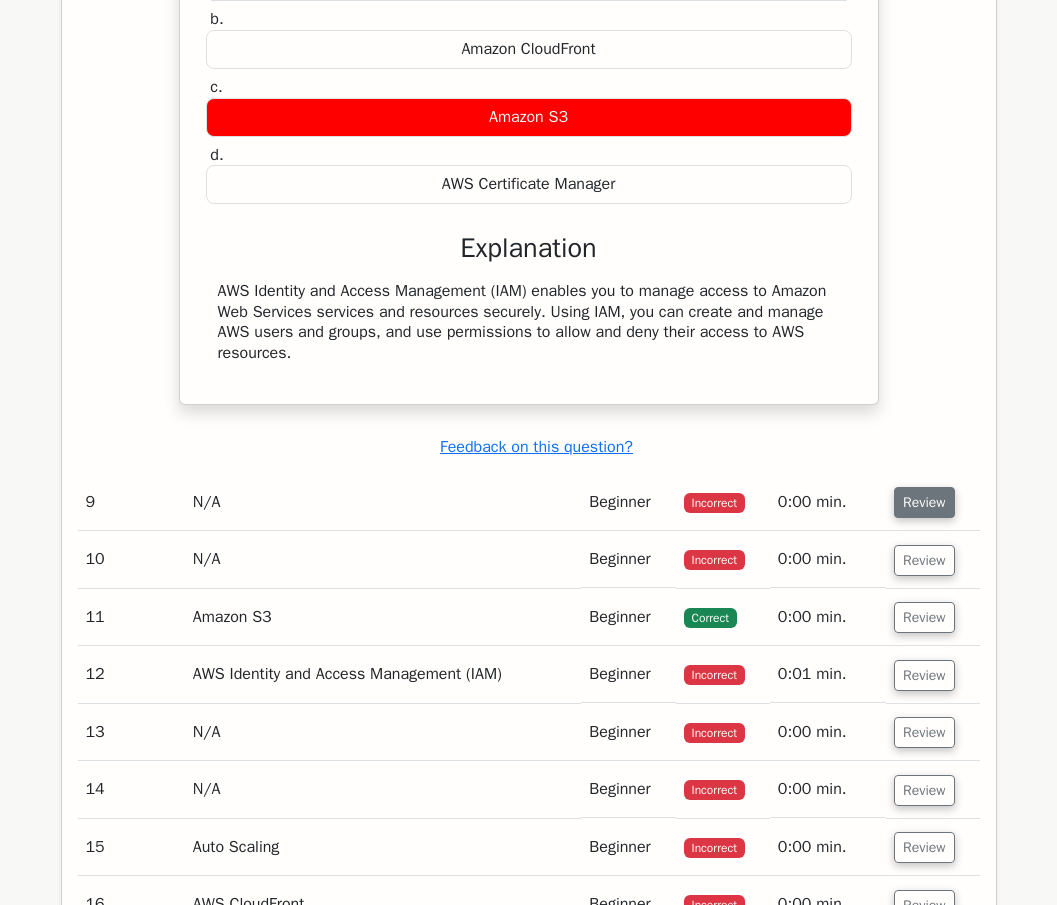 click on "Review" at bounding box center [924, 502] 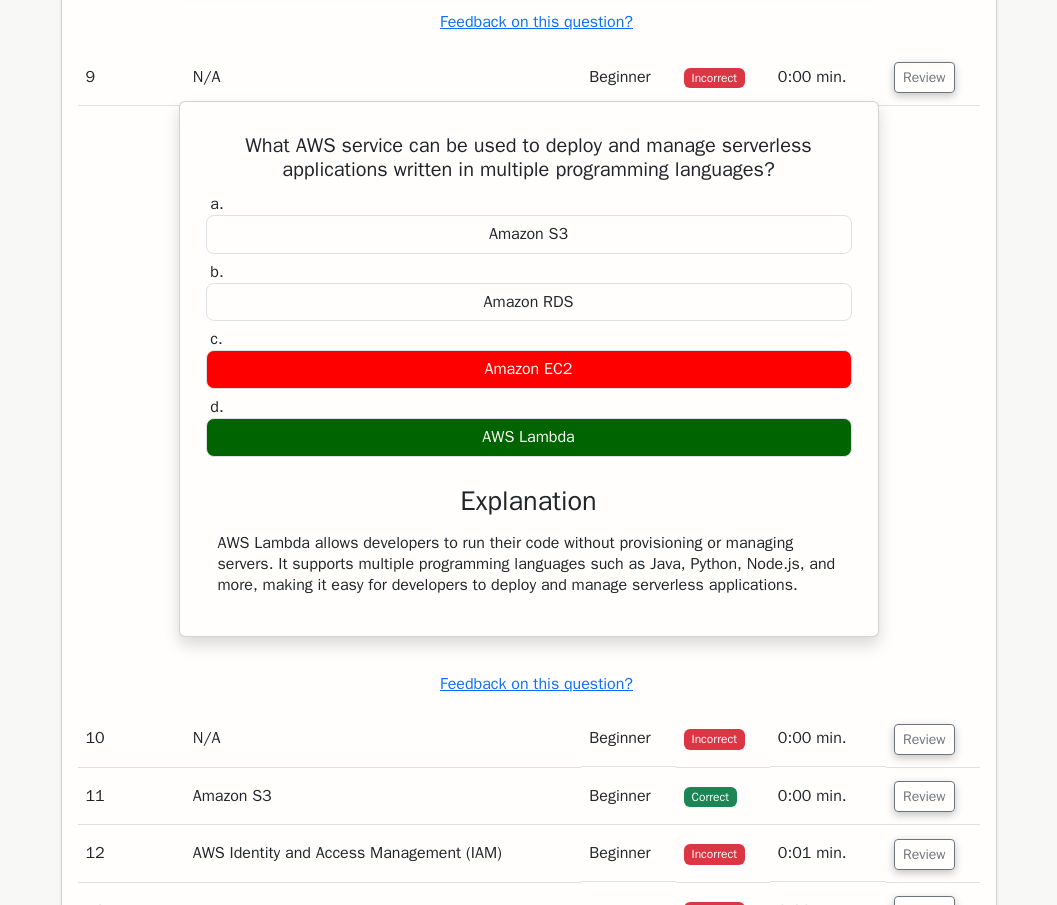 scroll, scrollTop: 7100, scrollLeft: 0, axis: vertical 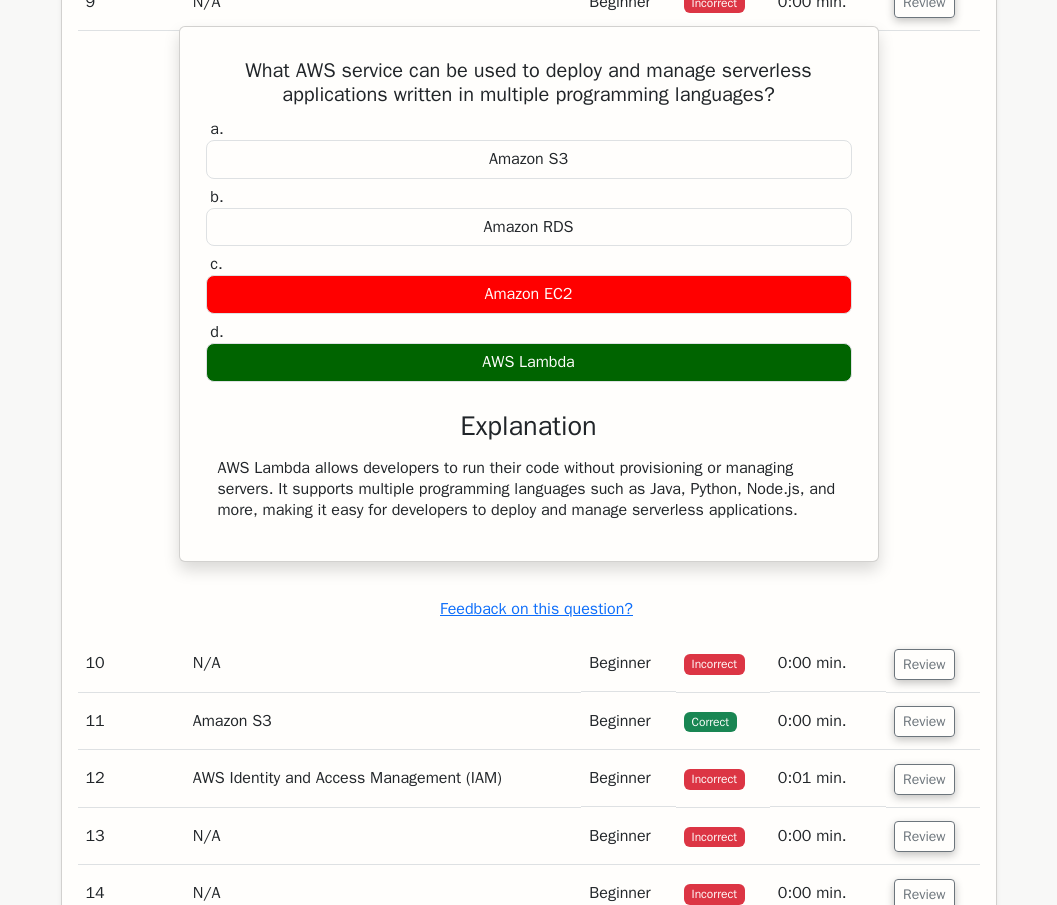 drag, startPoint x: 234, startPoint y: 100, endPoint x: 813, endPoint y: 548, distance: 732.08264 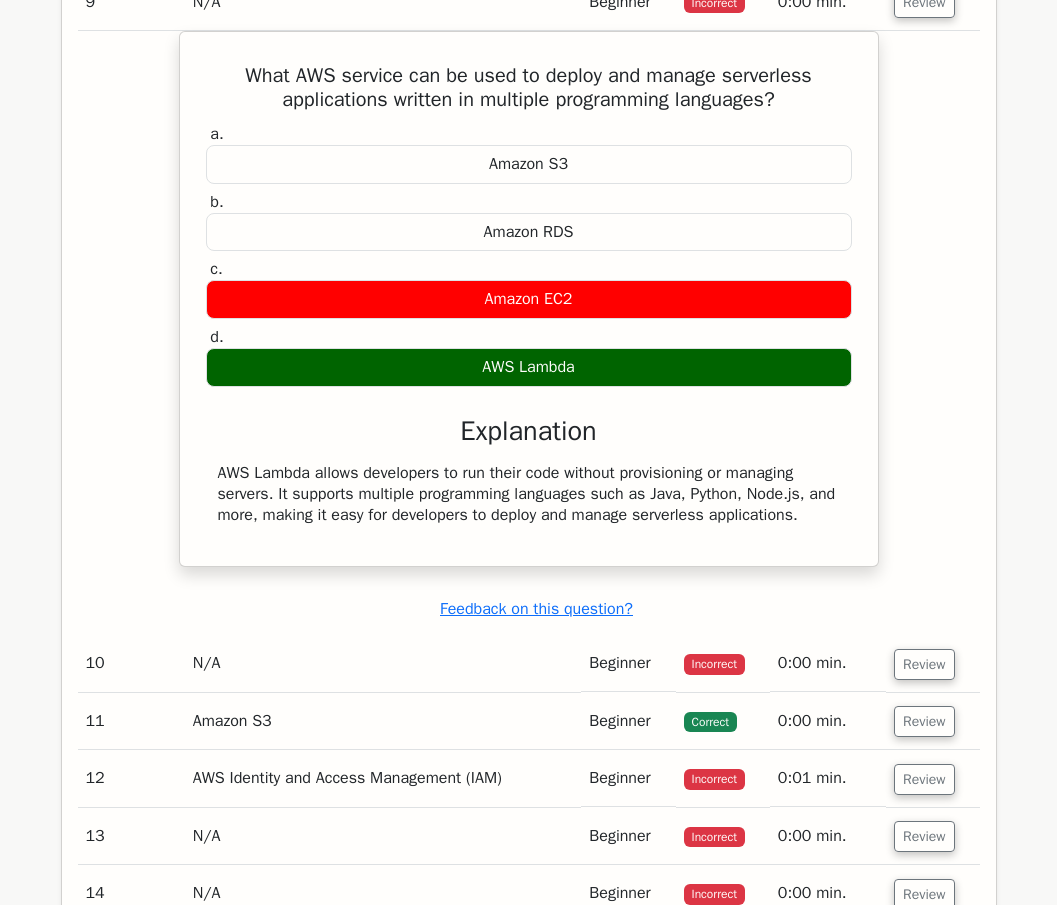 scroll, scrollTop: 7200, scrollLeft: 0, axis: vertical 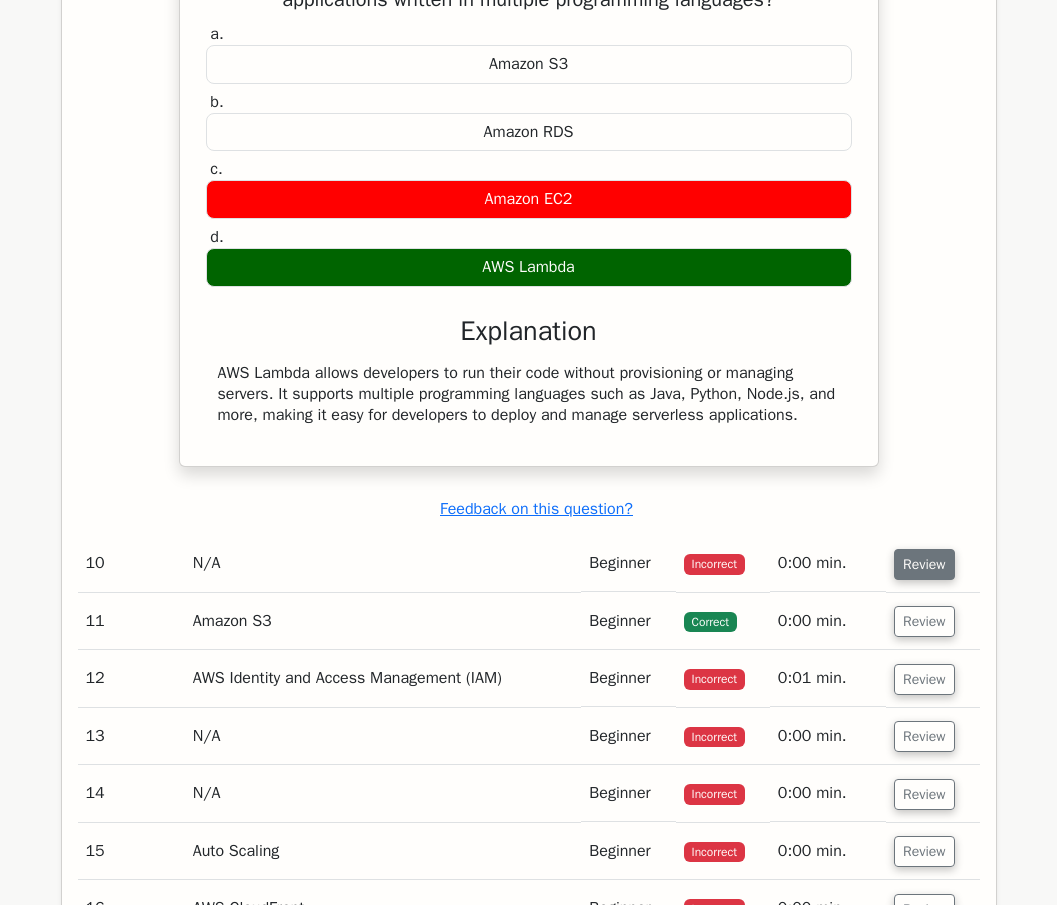 click on "Review" at bounding box center (924, 564) 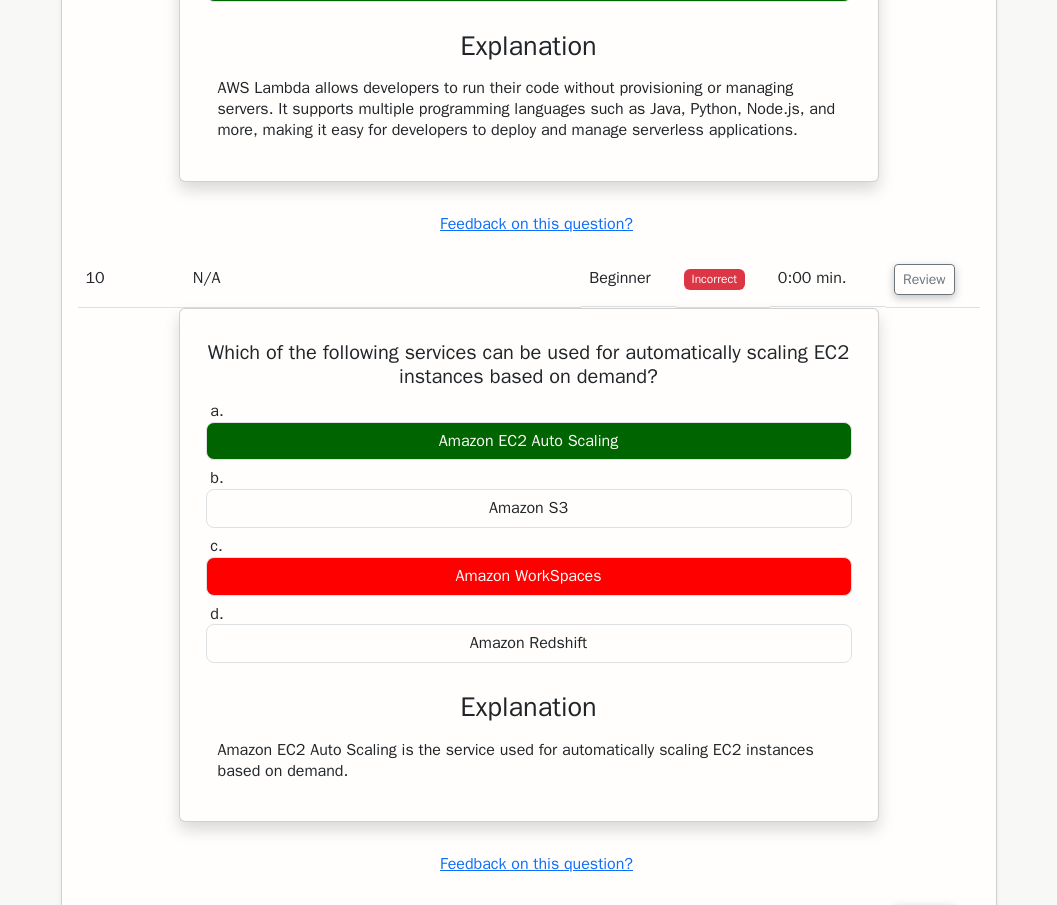 scroll, scrollTop: 7500, scrollLeft: 0, axis: vertical 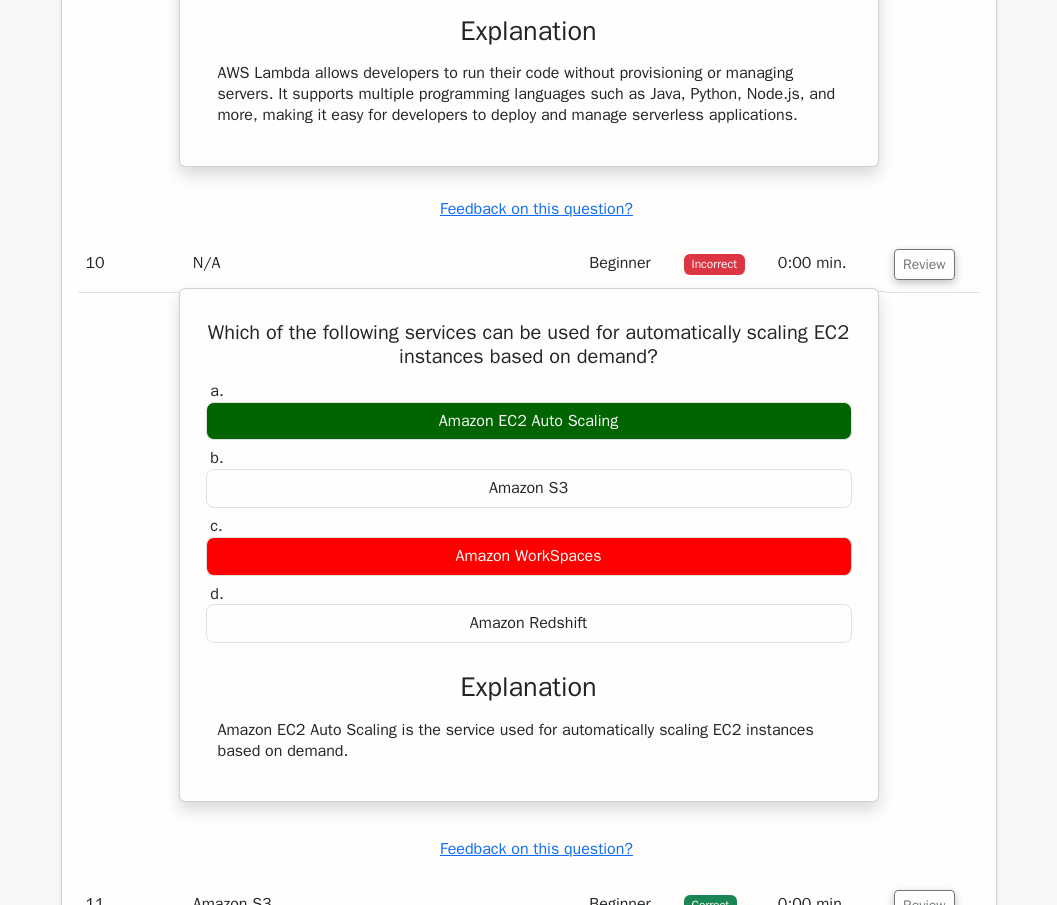 drag, startPoint x: 211, startPoint y: 362, endPoint x: 592, endPoint y: 769, distance: 557.50336 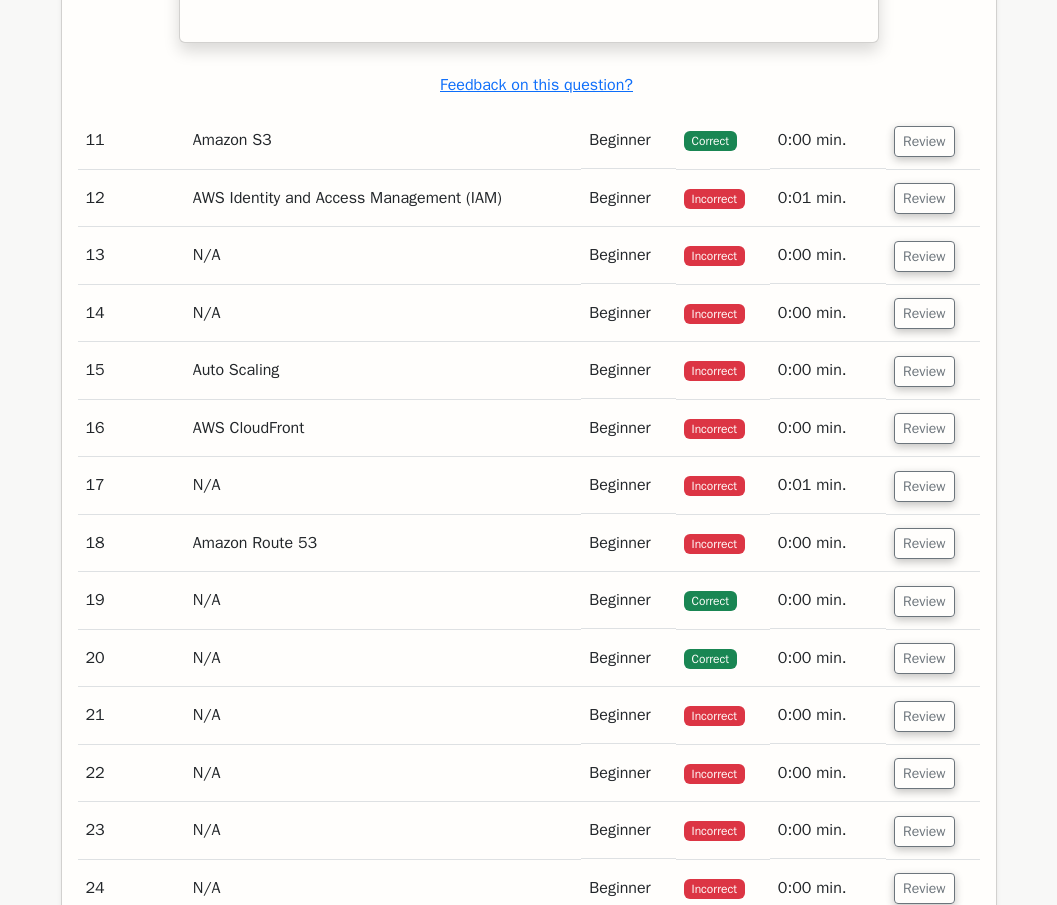 scroll, scrollTop: 8300, scrollLeft: 0, axis: vertical 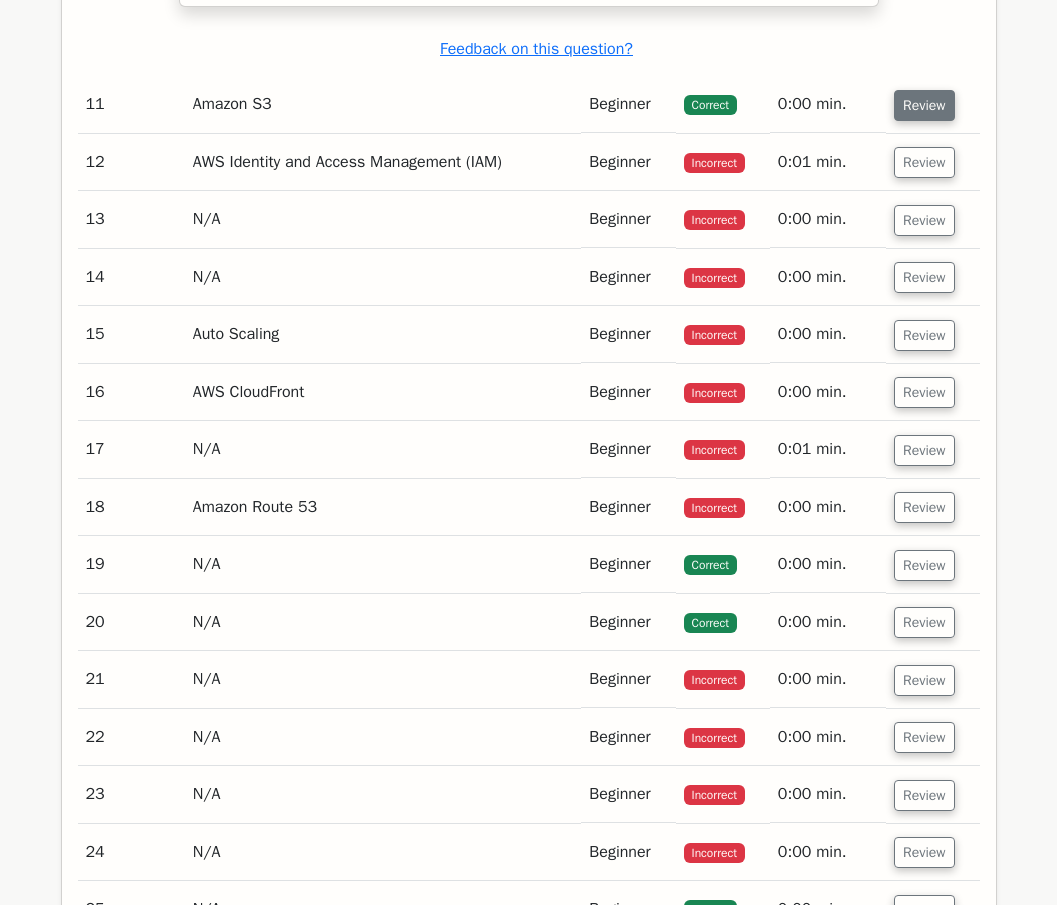 click on "Review" at bounding box center [924, 105] 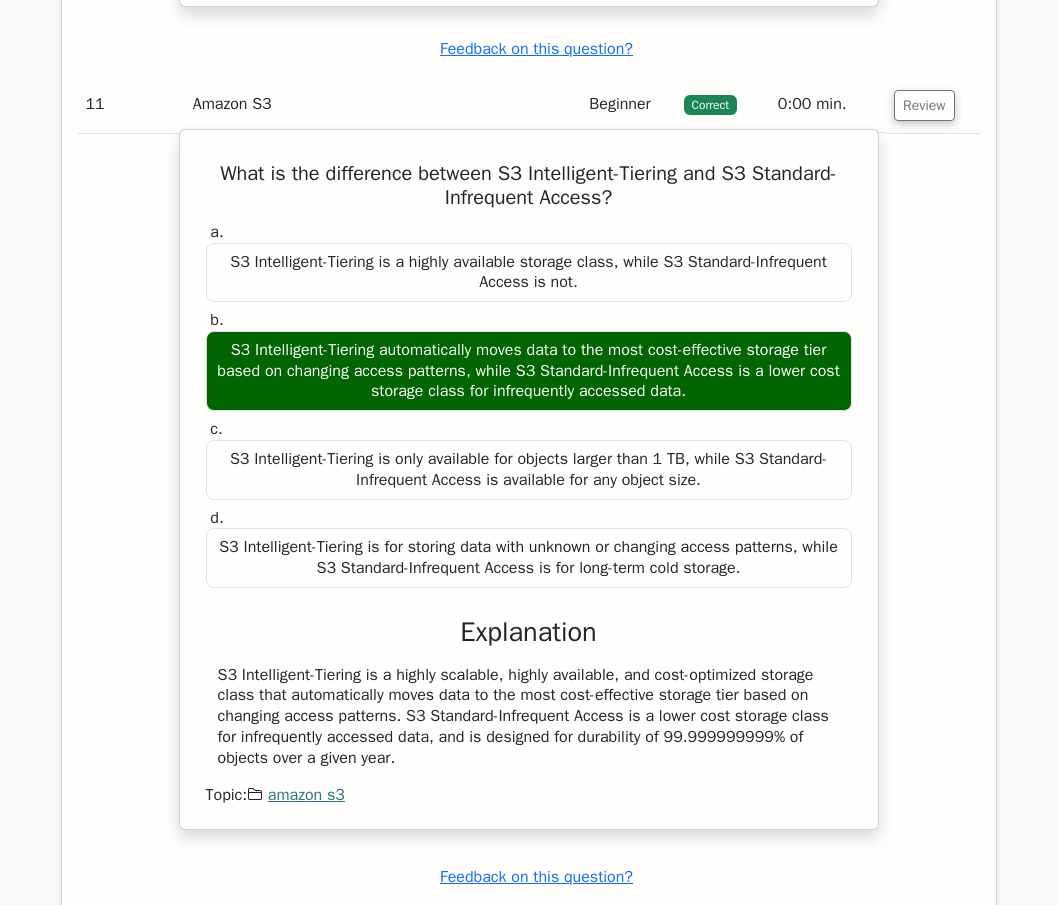 drag, startPoint x: 208, startPoint y: 198, endPoint x: 636, endPoint y: 779, distance: 721.62665 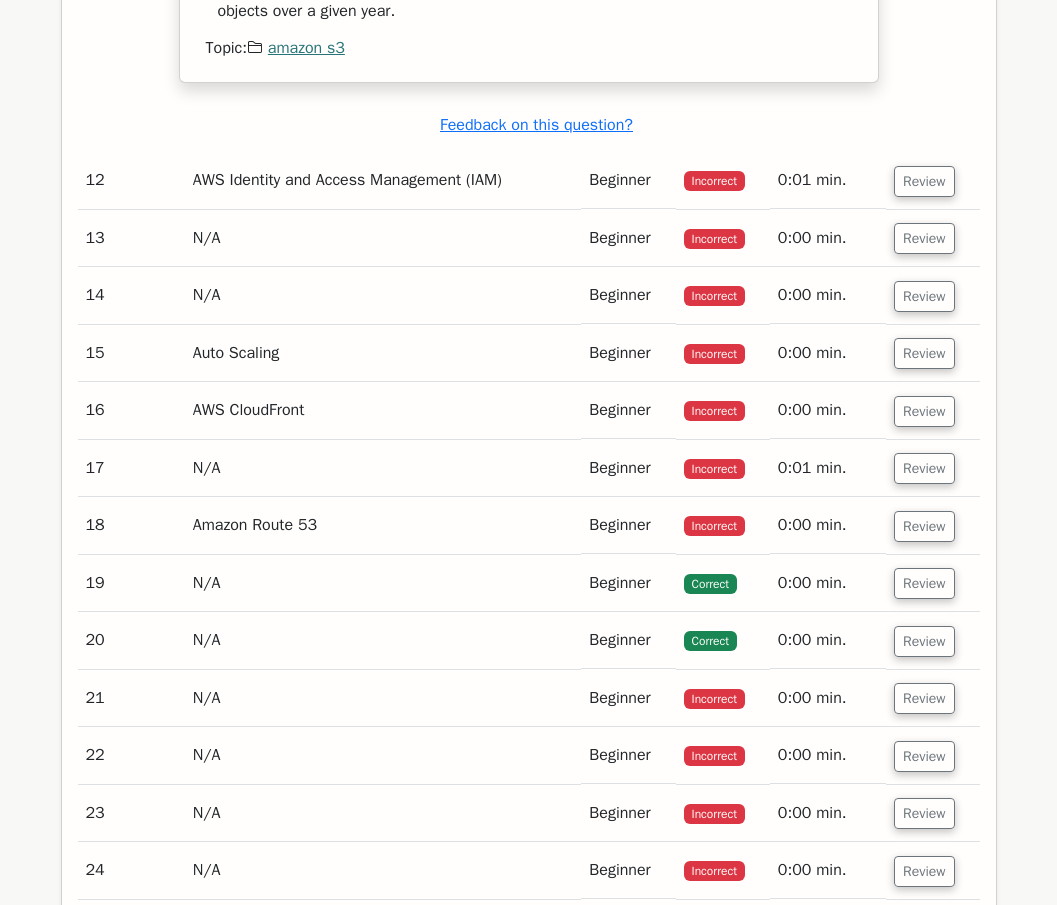 scroll, scrollTop: 9100, scrollLeft: 0, axis: vertical 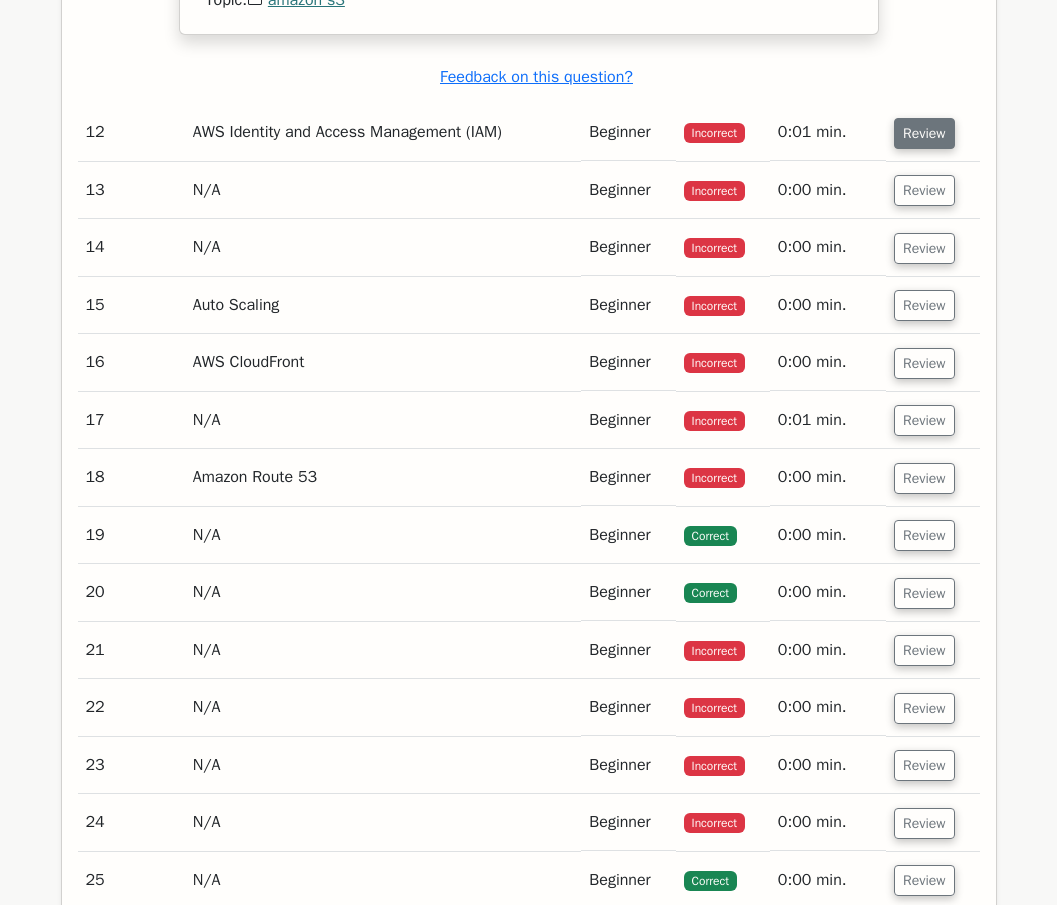 click on "Review" at bounding box center (924, 133) 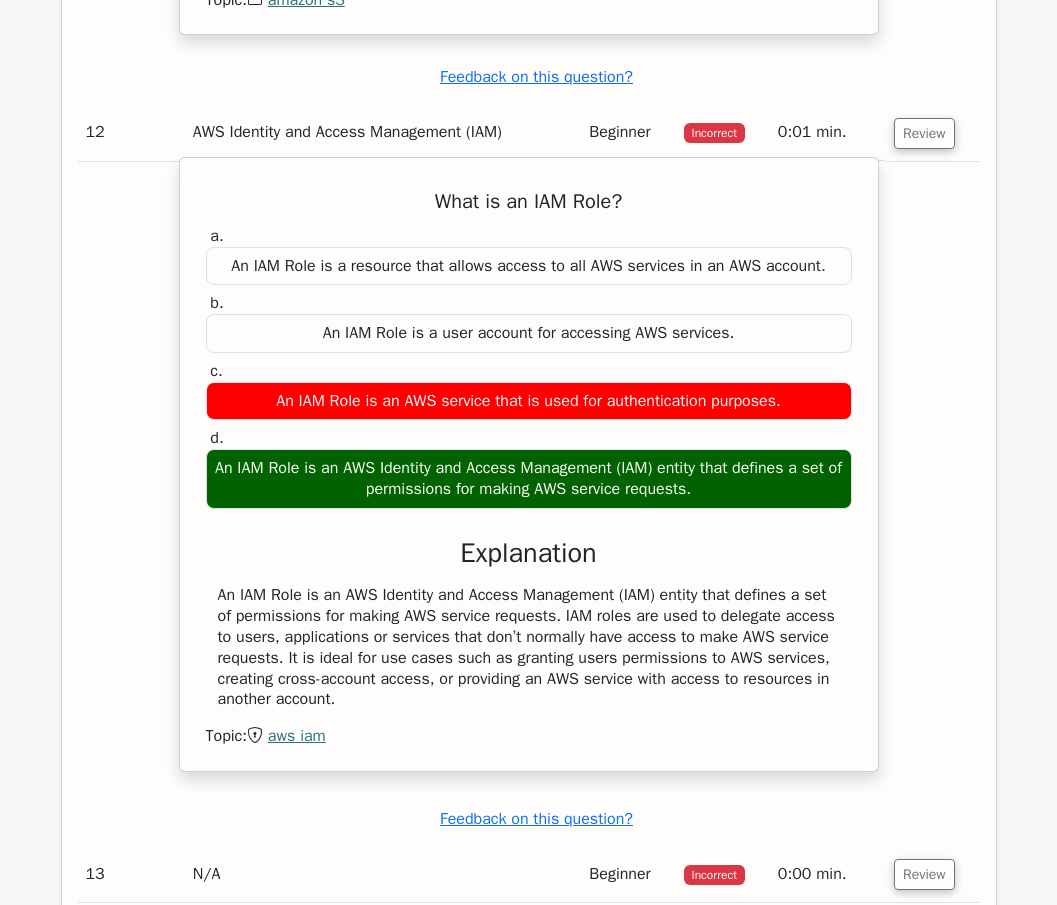 drag, startPoint x: 266, startPoint y: 218, endPoint x: 806, endPoint y: 730, distance: 744.1398 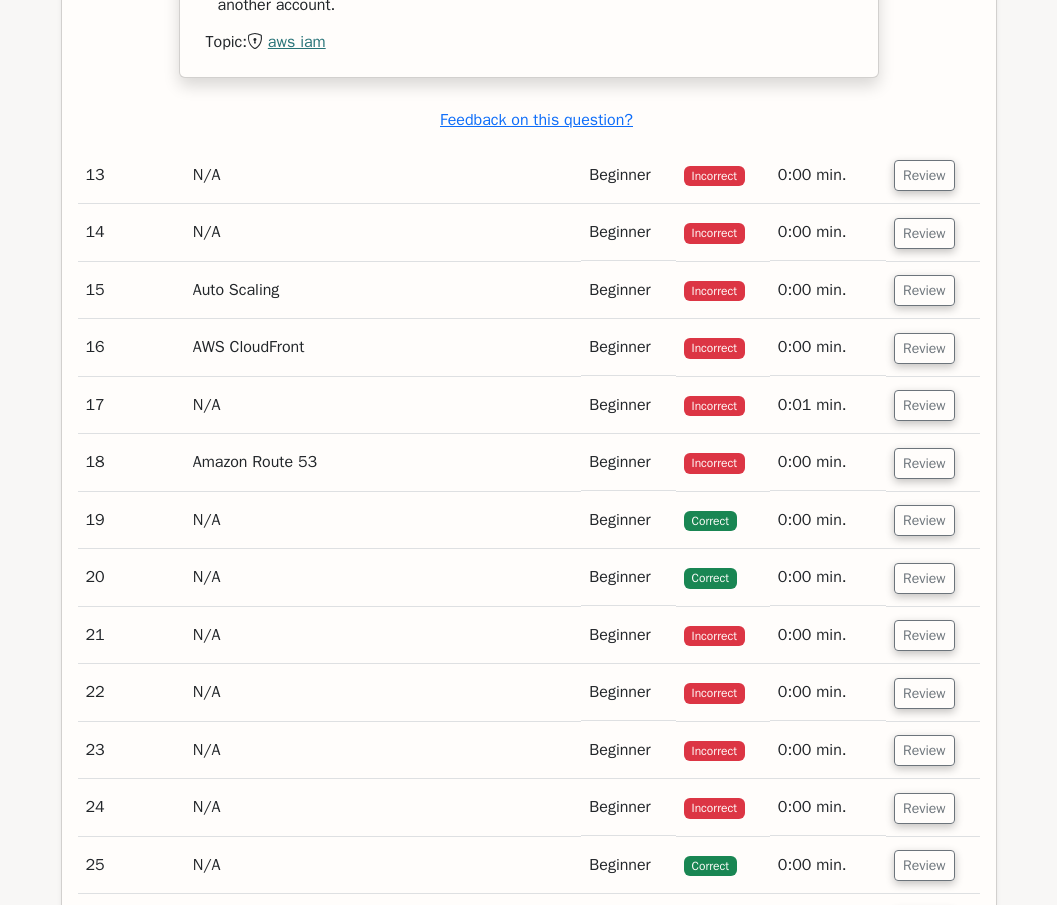 scroll, scrollTop: 9800, scrollLeft: 0, axis: vertical 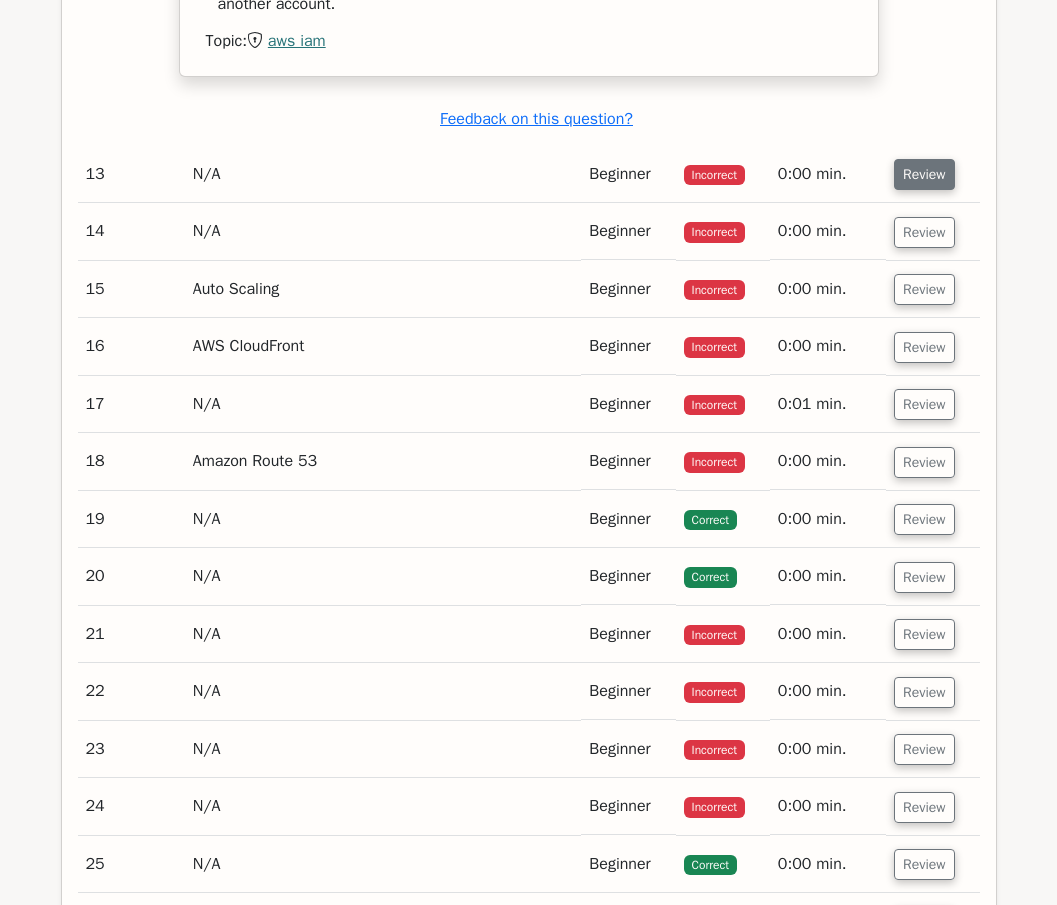click on "Review" at bounding box center [924, 174] 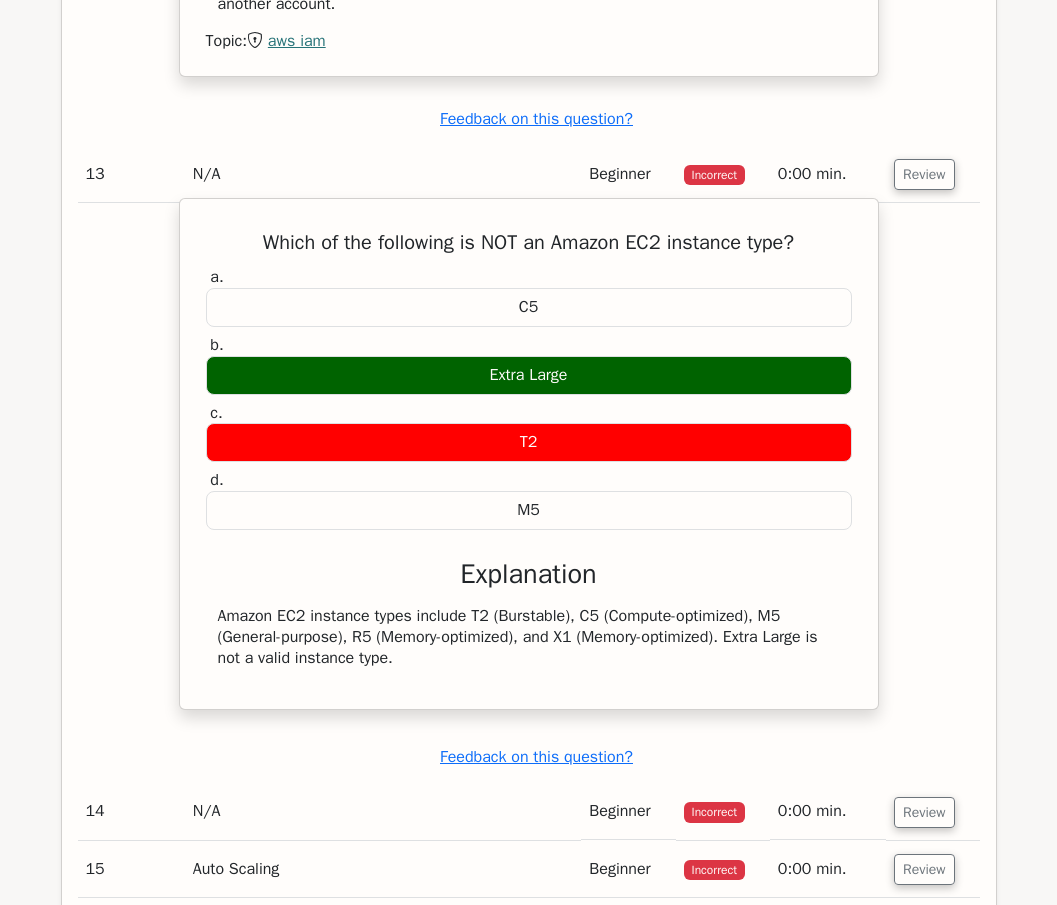 drag, startPoint x: 420, startPoint y: 326, endPoint x: 789, endPoint y: 693, distance: 520.4325 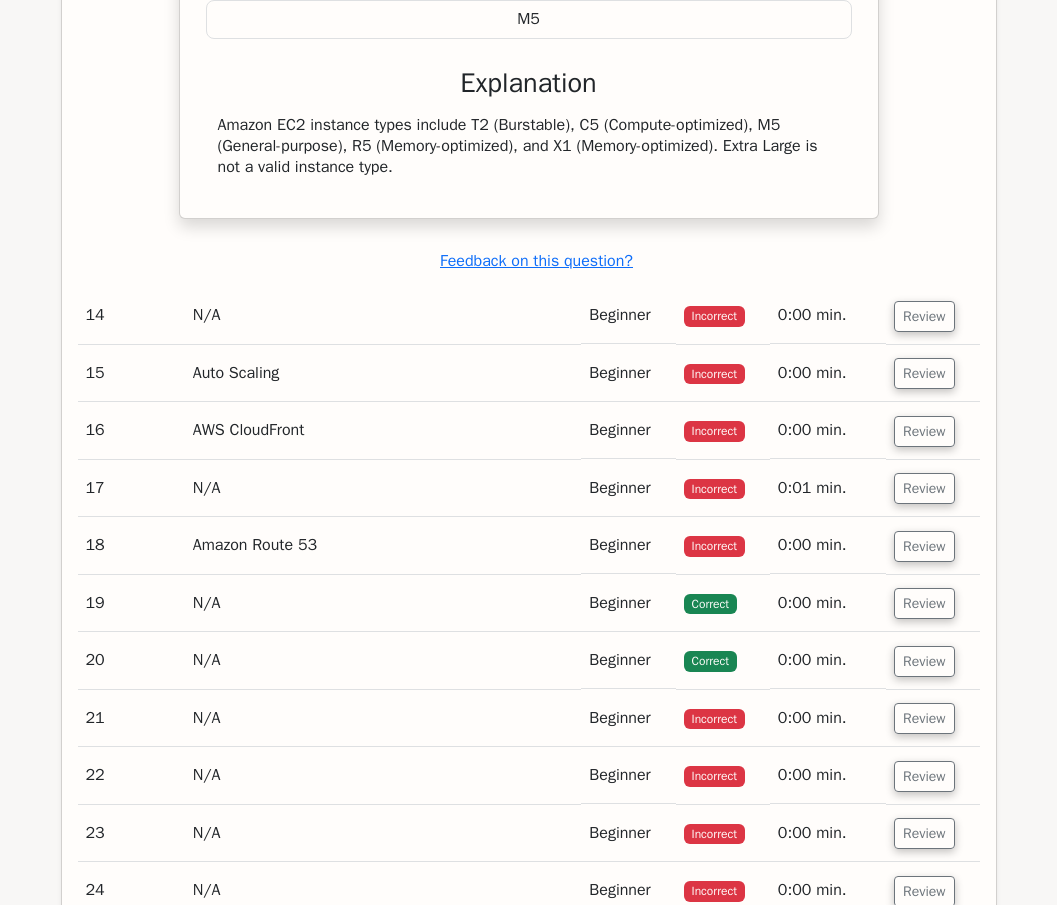 scroll, scrollTop: 10400, scrollLeft: 0, axis: vertical 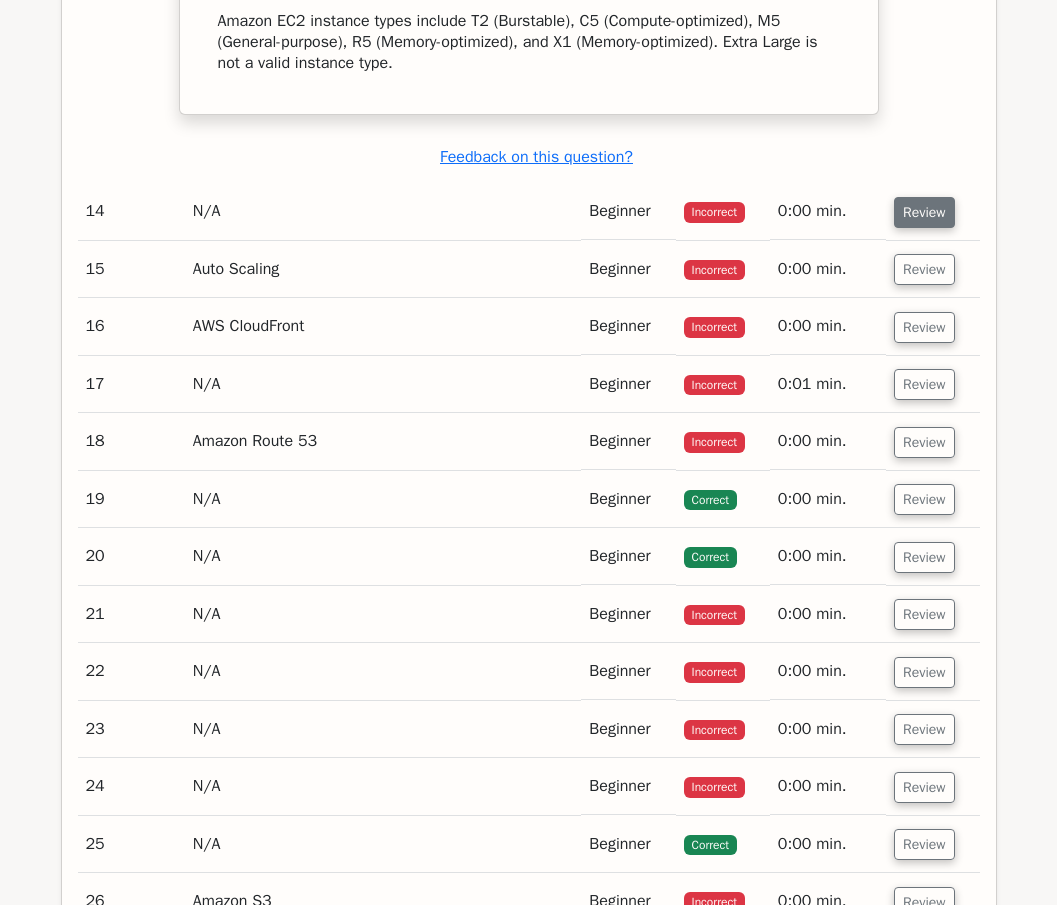 click on "Review" at bounding box center [924, 212] 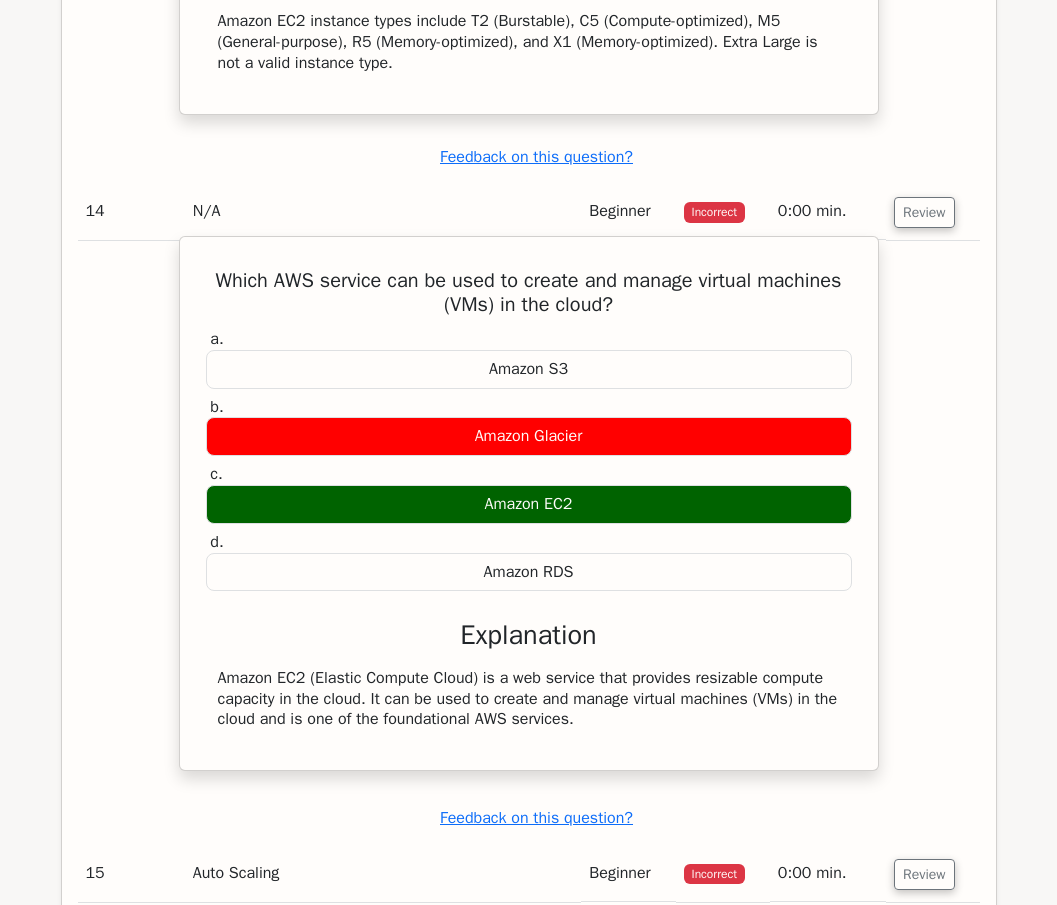 drag, startPoint x: 197, startPoint y: 303, endPoint x: 620, endPoint y: 677, distance: 564.6282 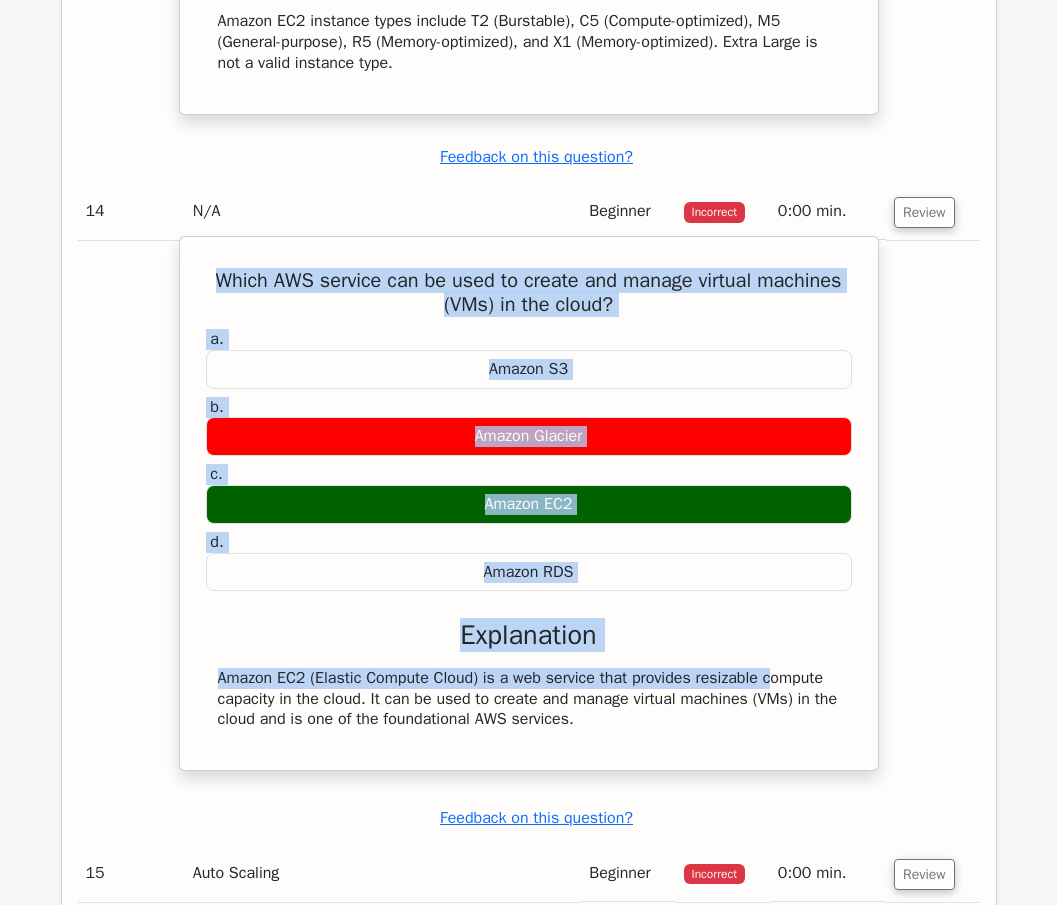 drag, startPoint x: 592, startPoint y: 752, endPoint x: 200, endPoint y: 308, distance: 592.2837 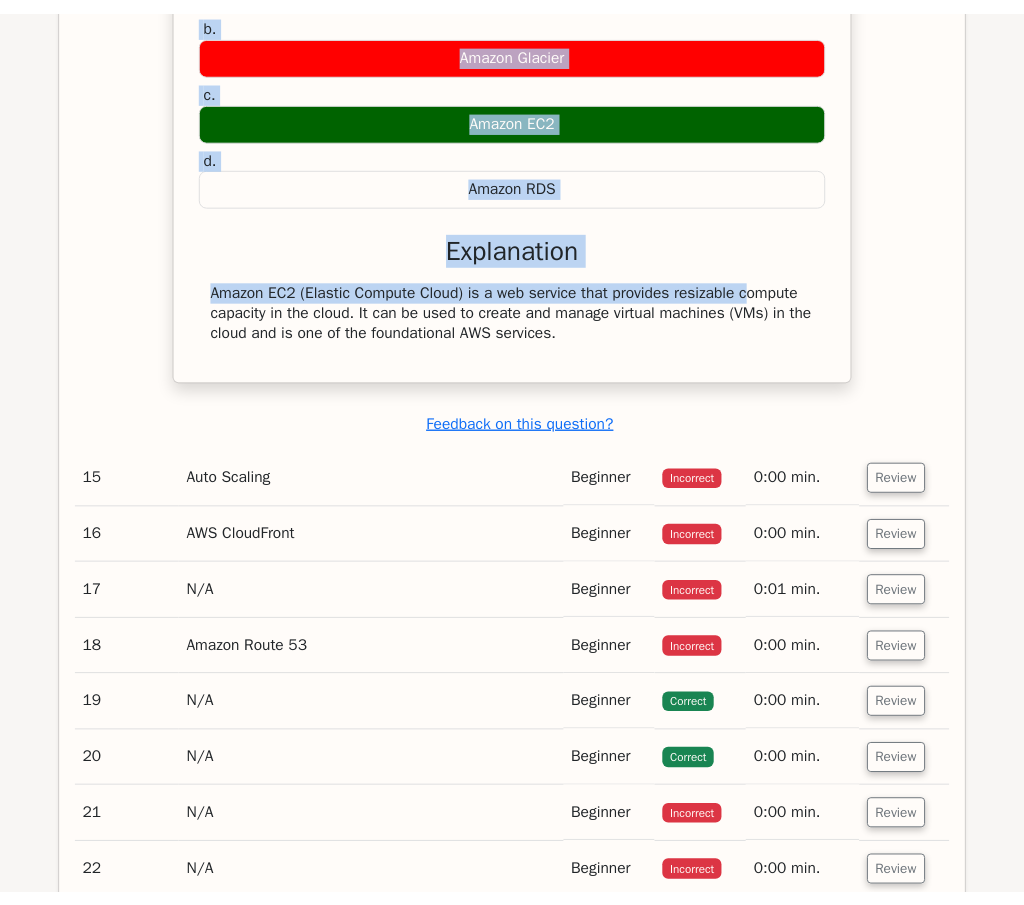 scroll, scrollTop: 10795, scrollLeft: 0, axis: vertical 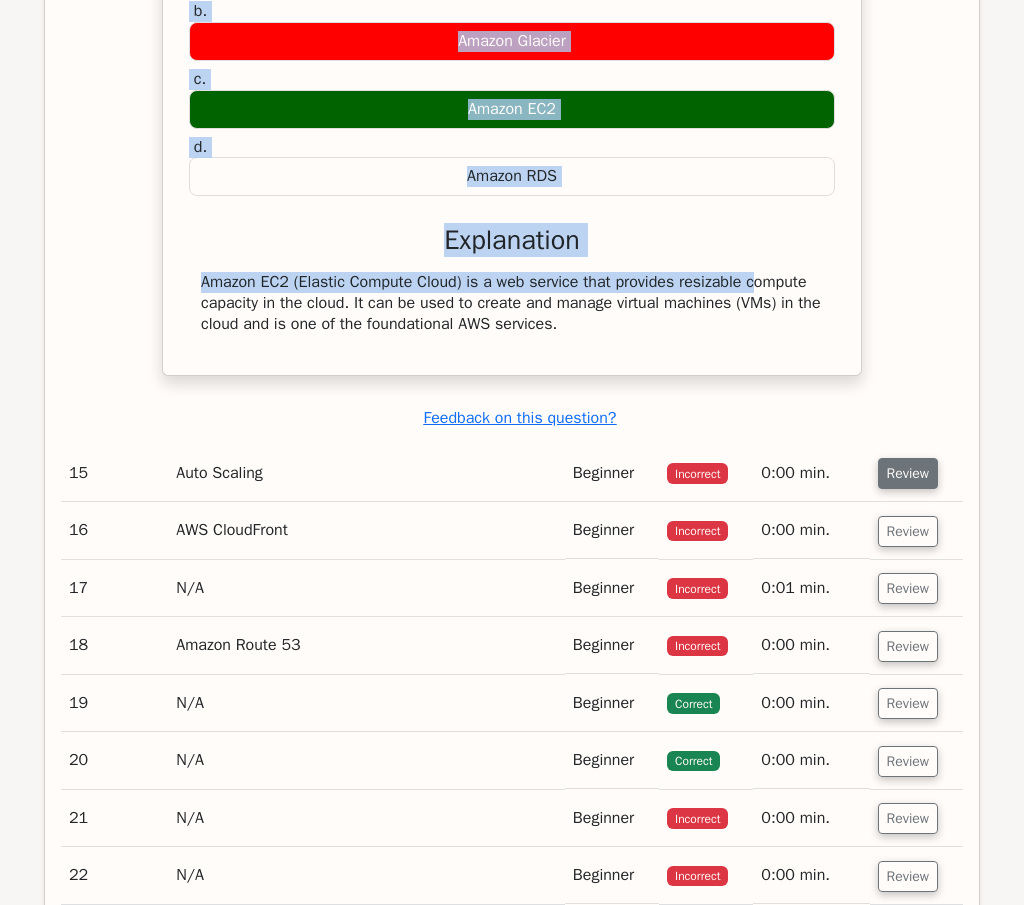 click on "Review" at bounding box center [908, 473] 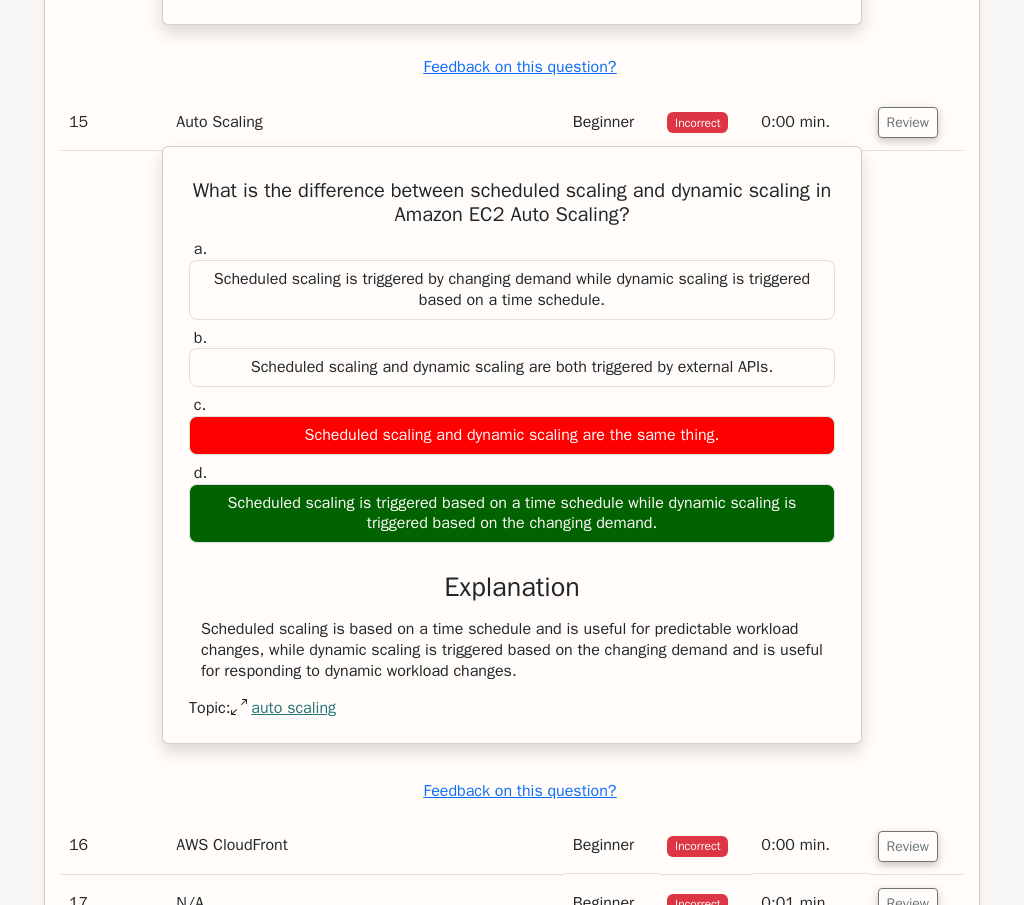 scroll, scrollTop: 11195, scrollLeft: 0, axis: vertical 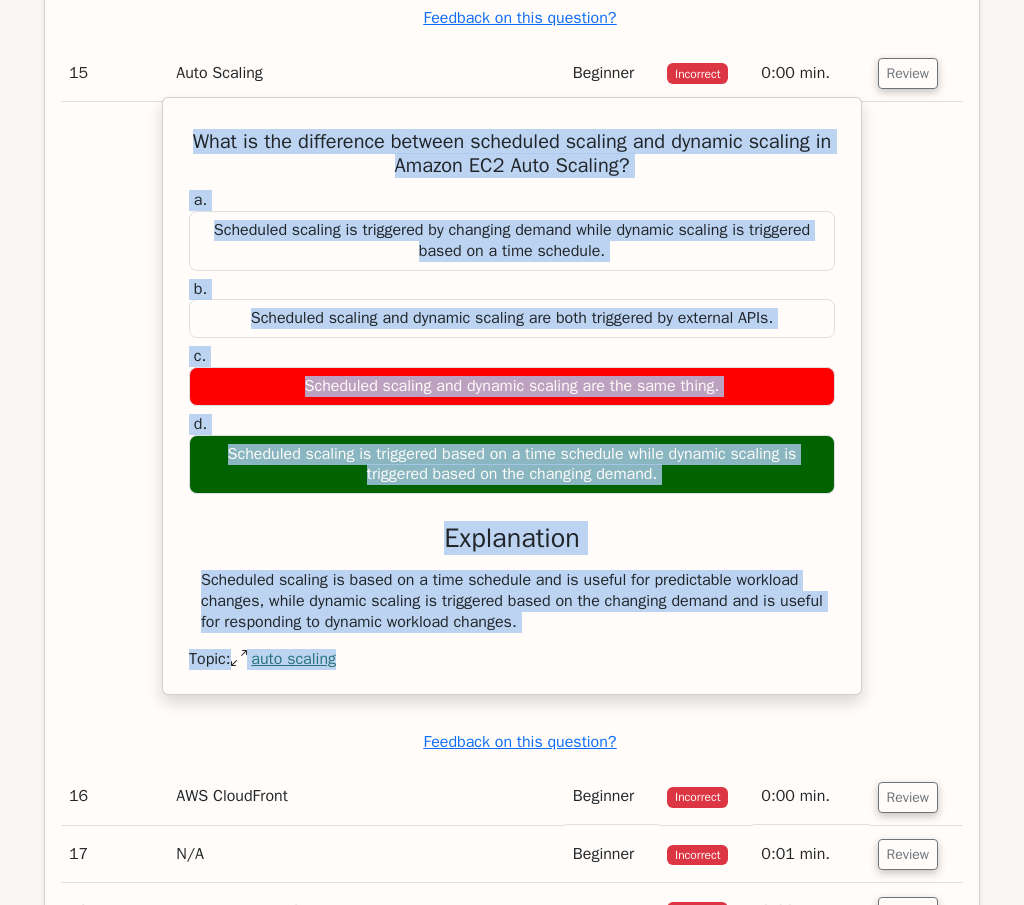 drag, startPoint x: 190, startPoint y: 173, endPoint x: 657, endPoint y: 661, distance: 675.4502 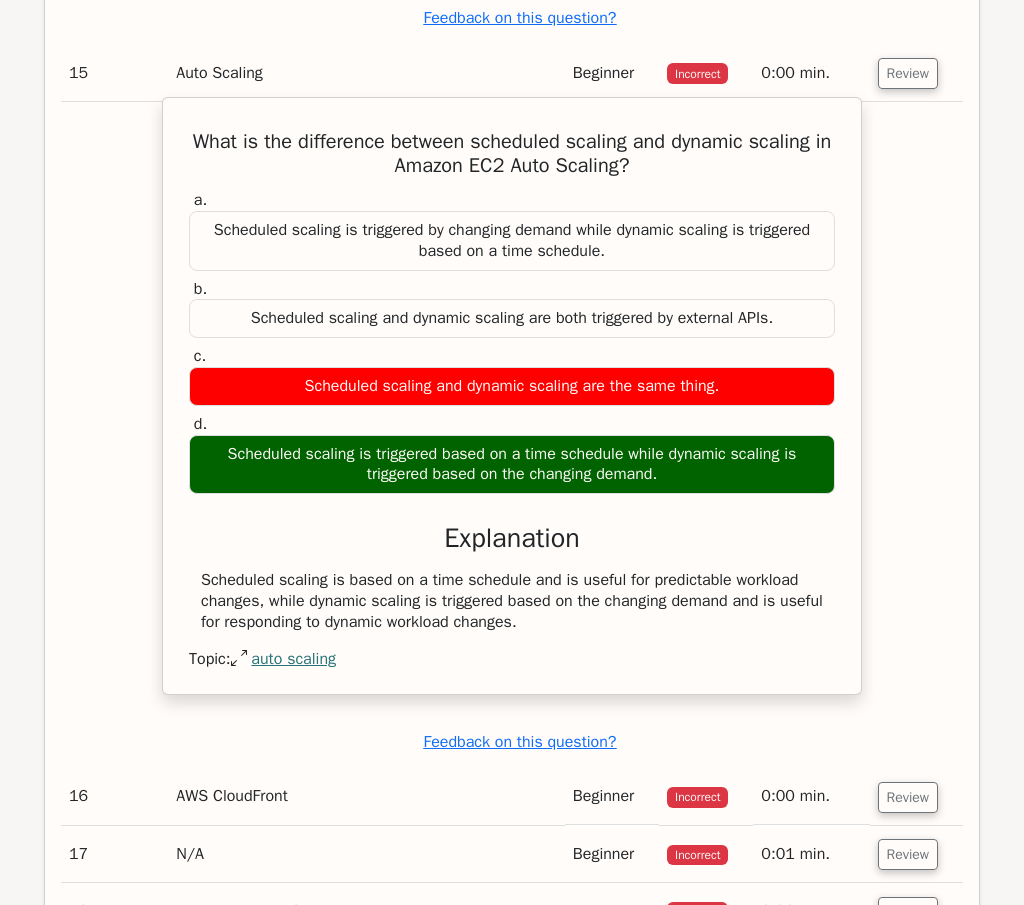 drag, startPoint x: 588, startPoint y: 648, endPoint x: 182, endPoint y: 168, distance: 628.678 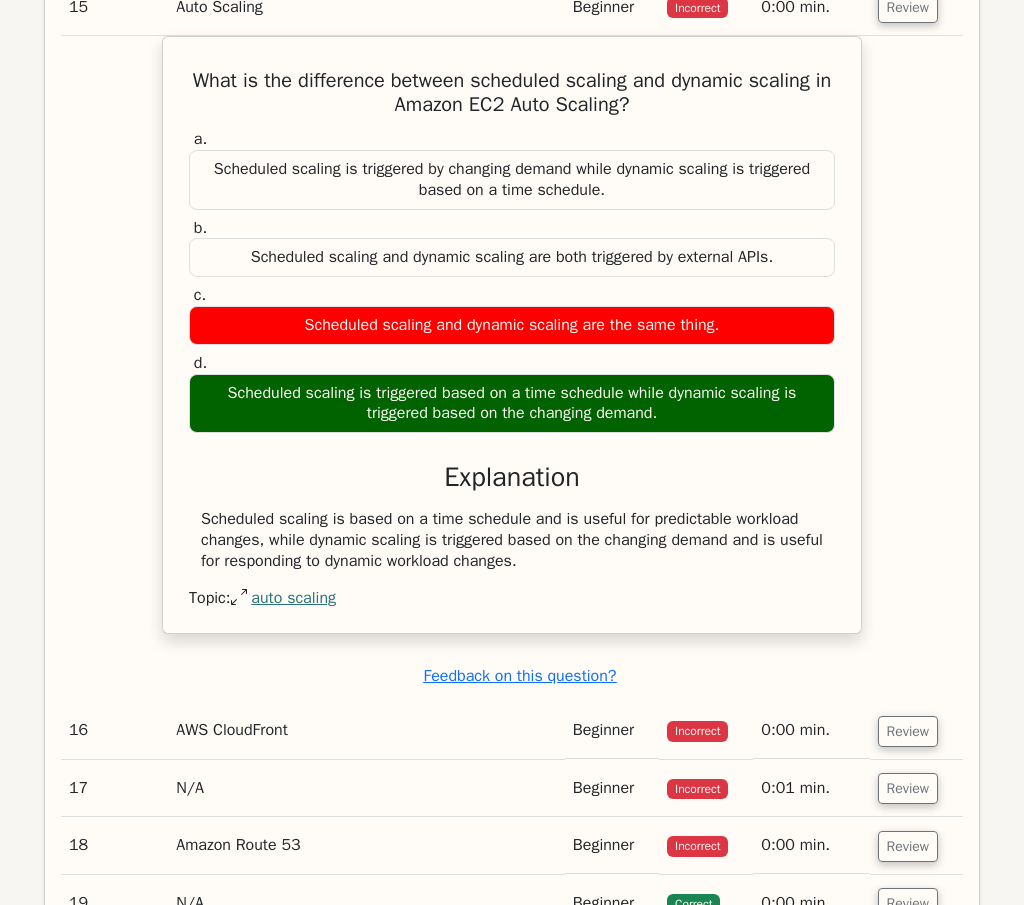 scroll, scrollTop: 11295, scrollLeft: 0, axis: vertical 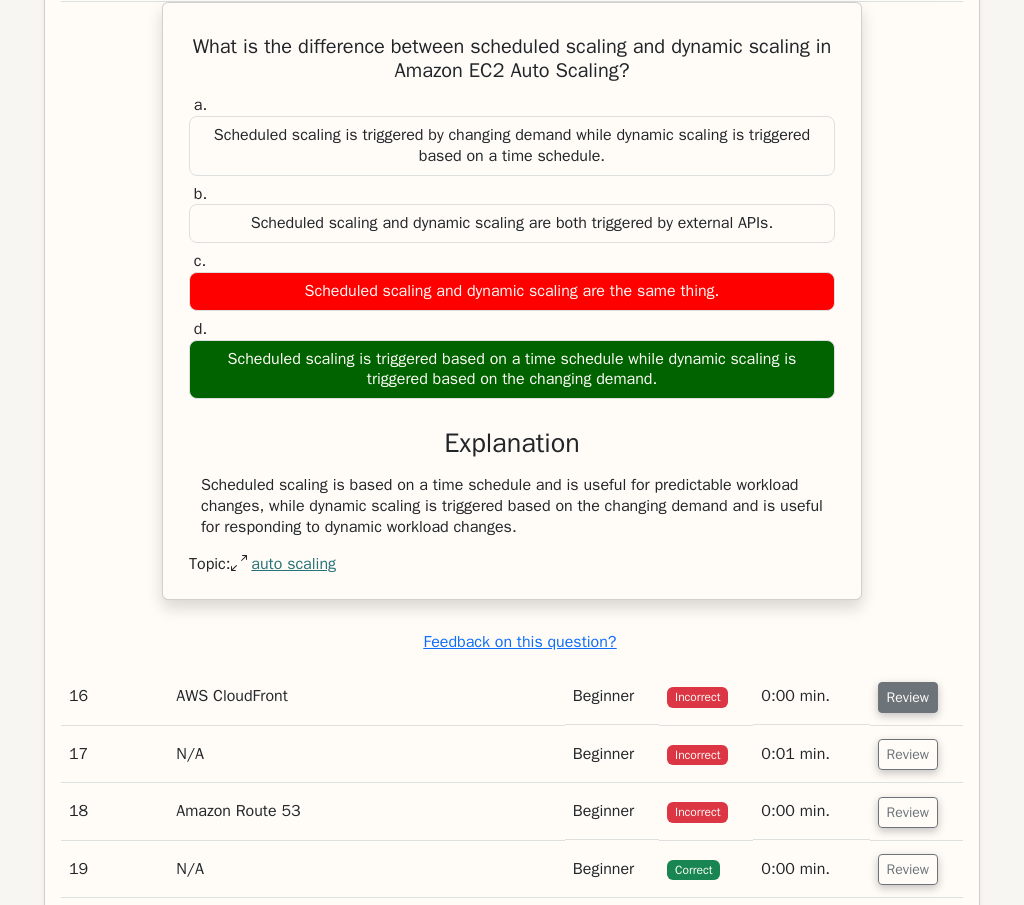 click on "Review" at bounding box center (908, 697) 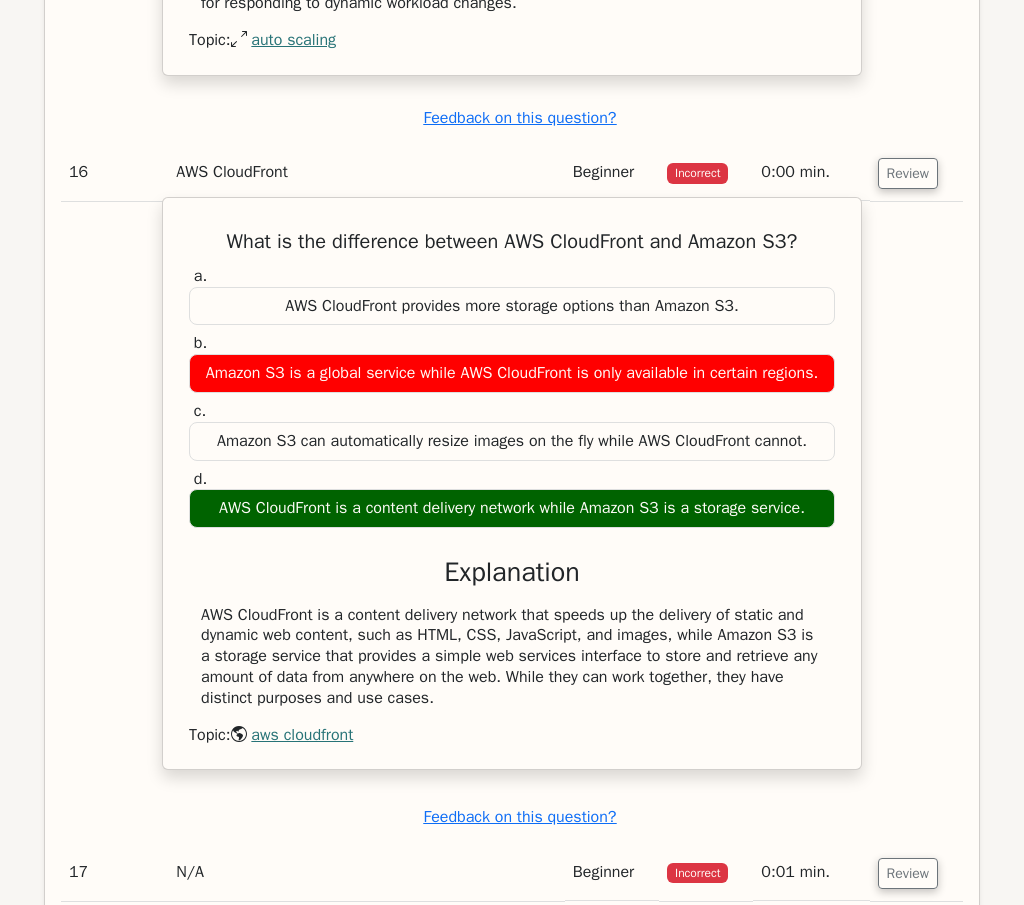 scroll, scrollTop: 11895, scrollLeft: 0, axis: vertical 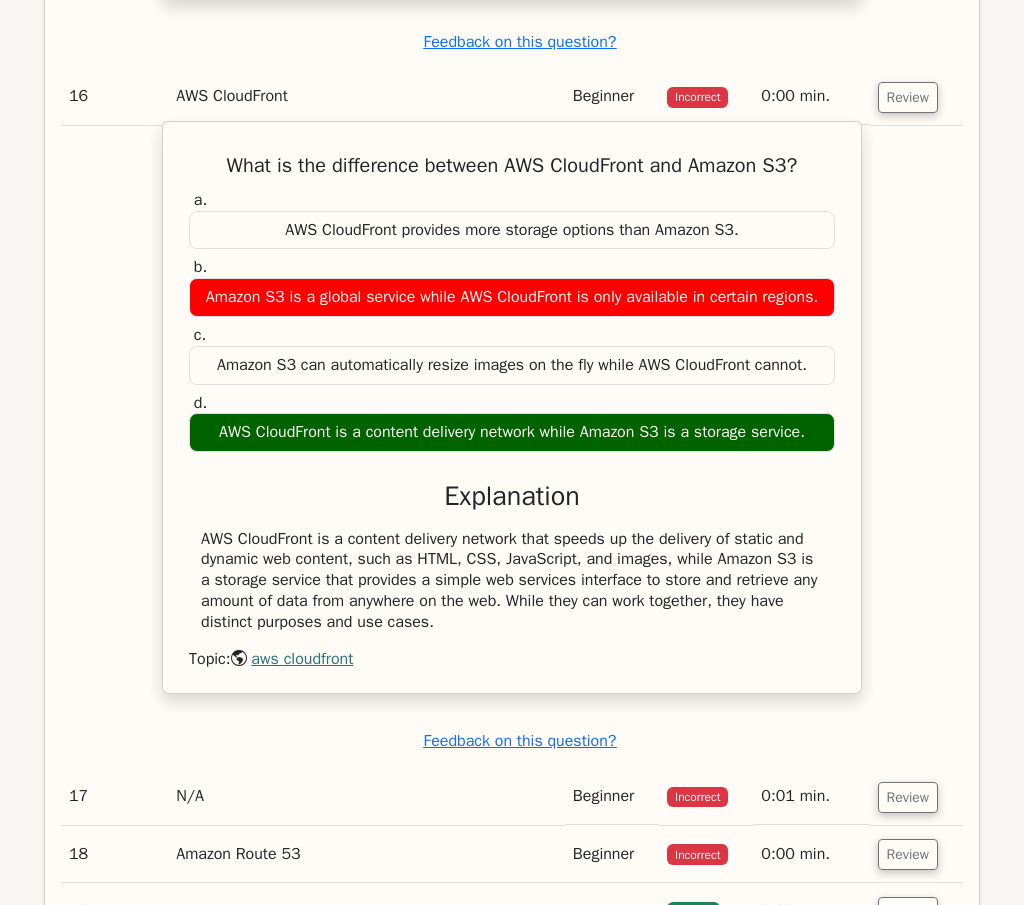 drag, startPoint x: 193, startPoint y: 185, endPoint x: 679, endPoint y: 679, distance: 692.98773 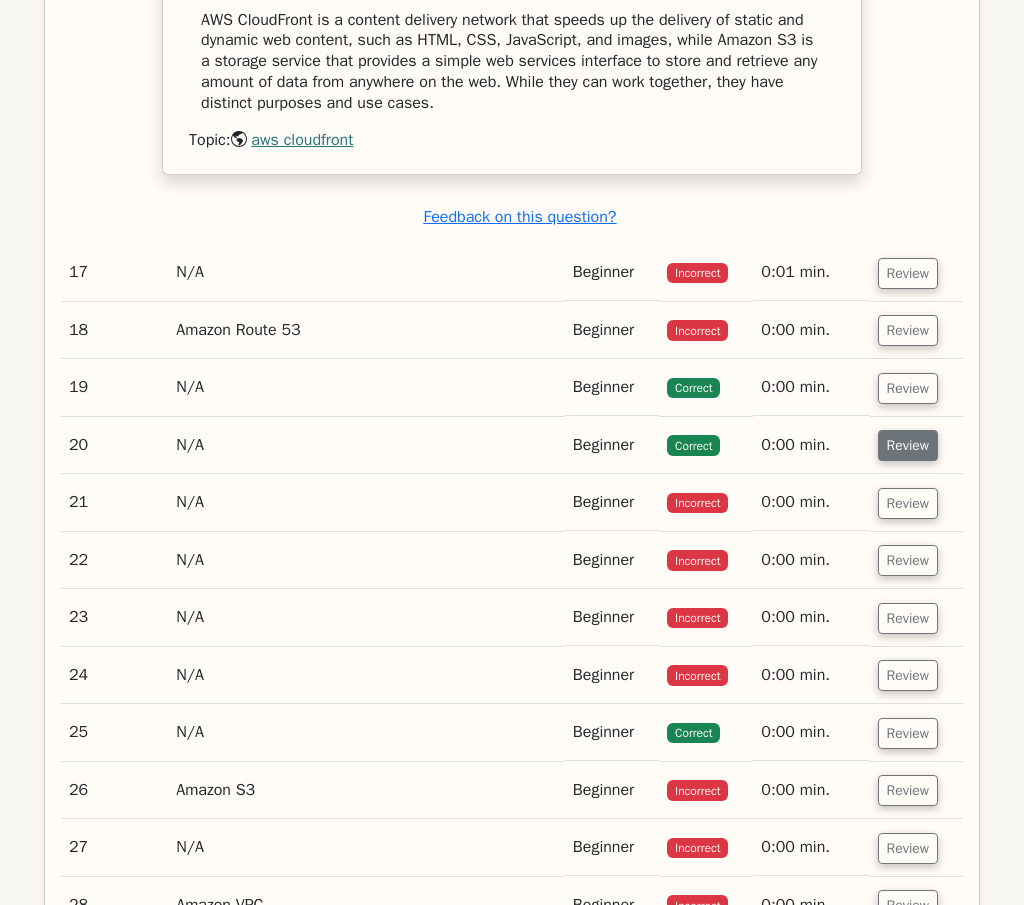 scroll, scrollTop: 12495, scrollLeft: 0, axis: vertical 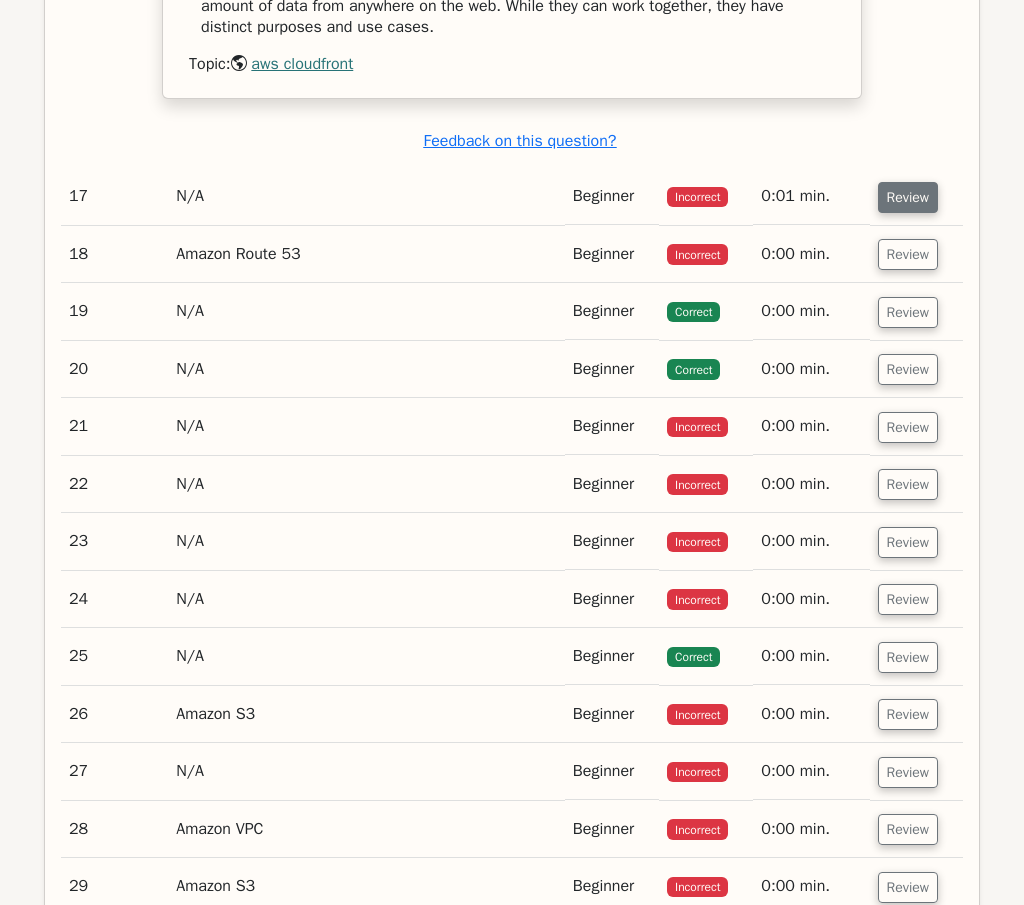 click on "Review" at bounding box center (908, 197) 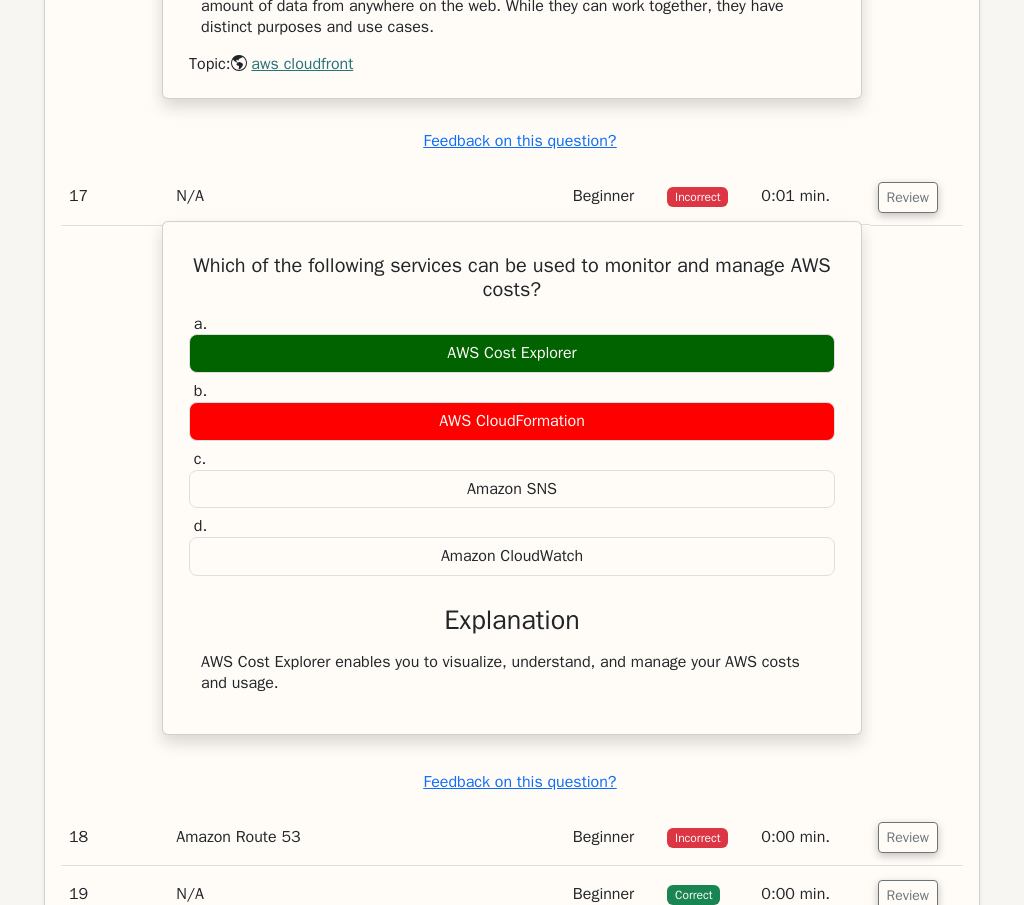 click on "Which of the following services can be used to monitor and manage AWS costs?" at bounding box center (512, 278) 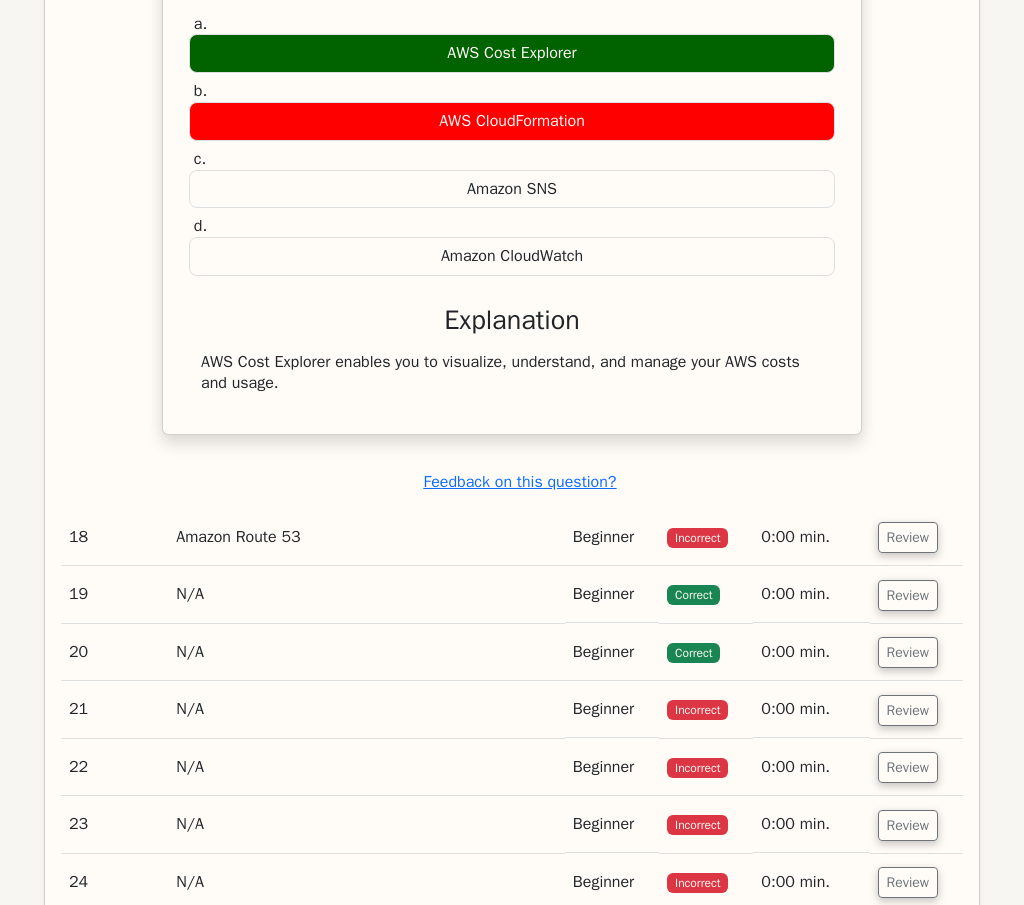 scroll, scrollTop: 12995, scrollLeft: 0, axis: vertical 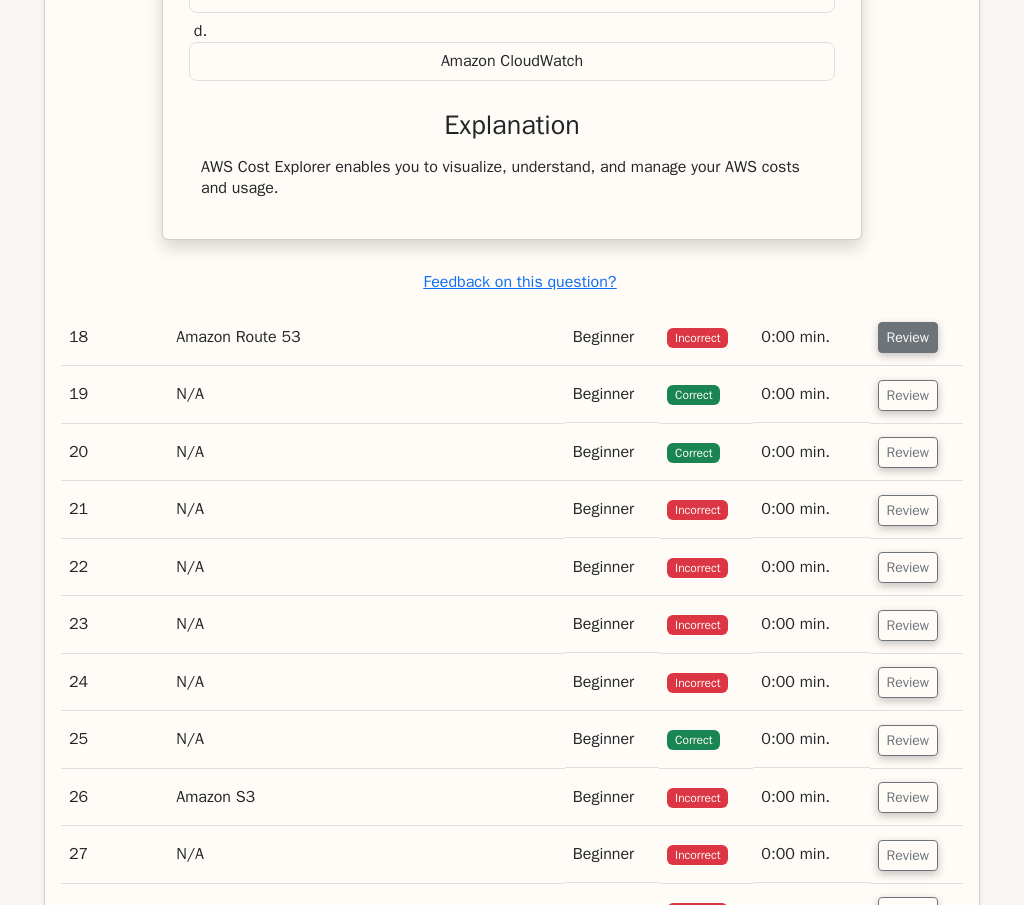 click on "Review" at bounding box center [908, 337] 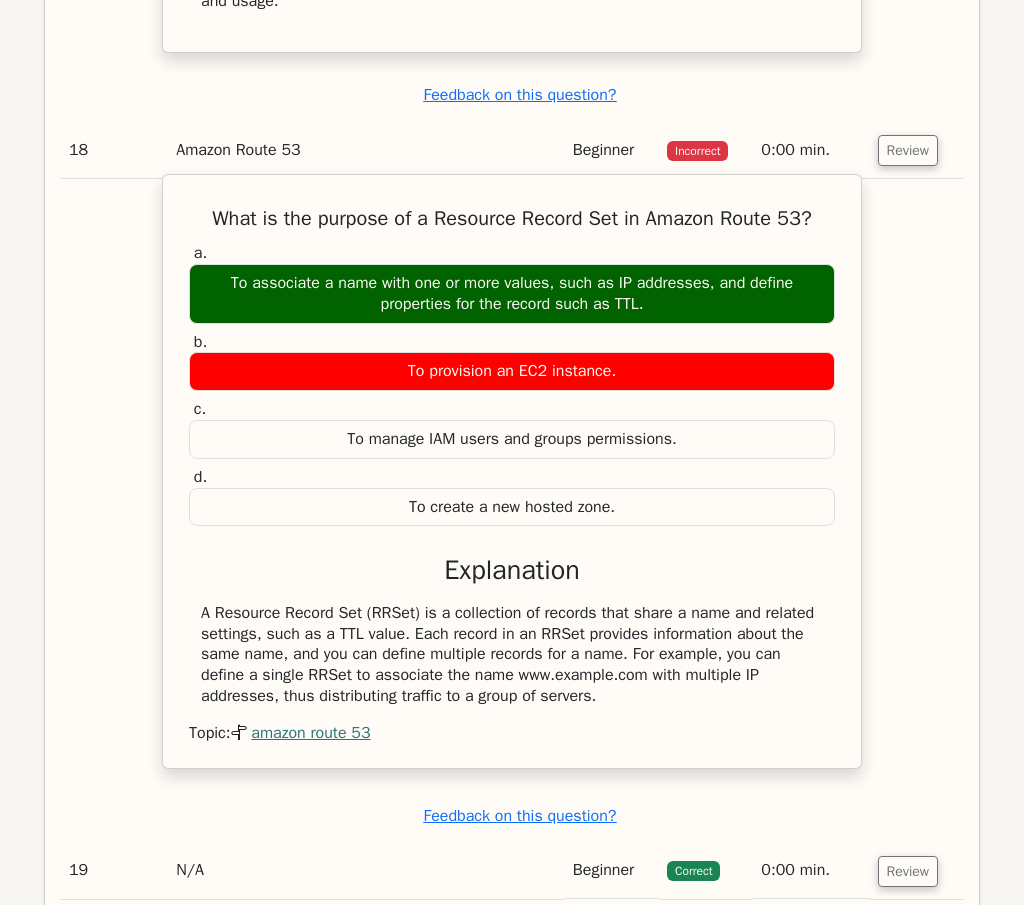 scroll, scrollTop: 13195, scrollLeft: 0, axis: vertical 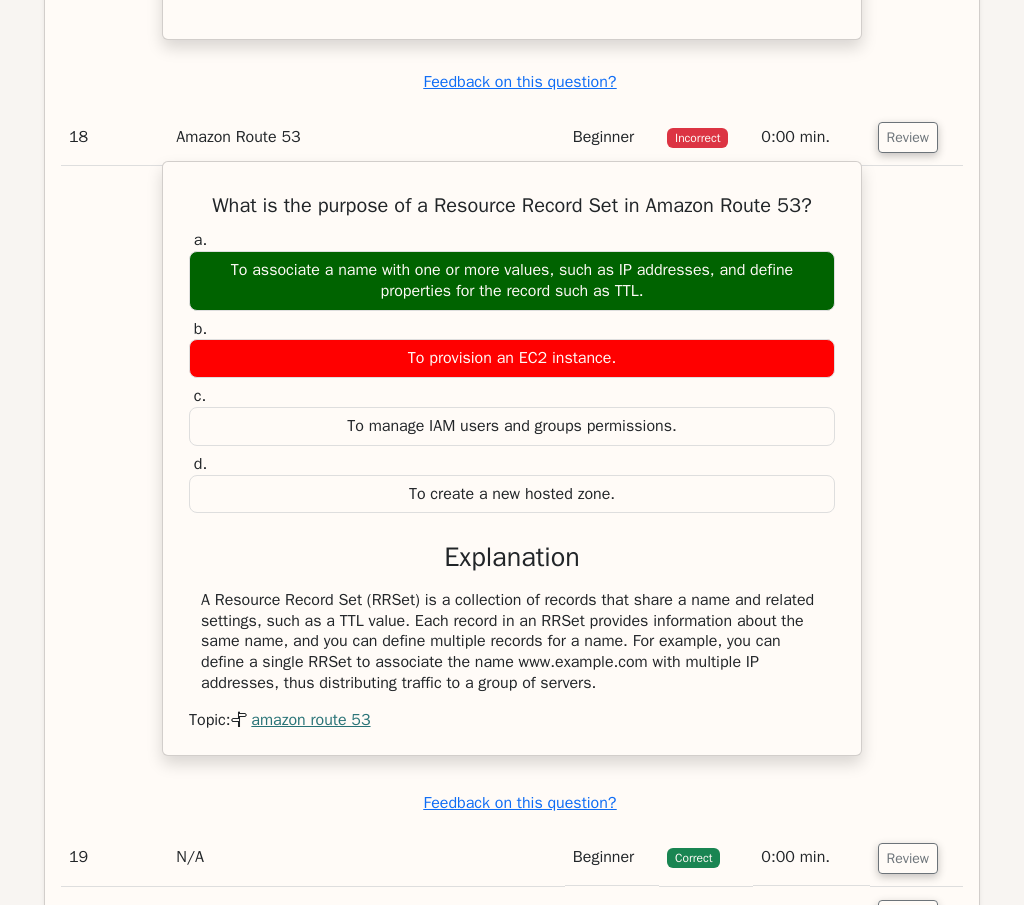 drag, startPoint x: 195, startPoint y: 250, endPoint x: 648, endPoint y: 729, distance: 659.2799 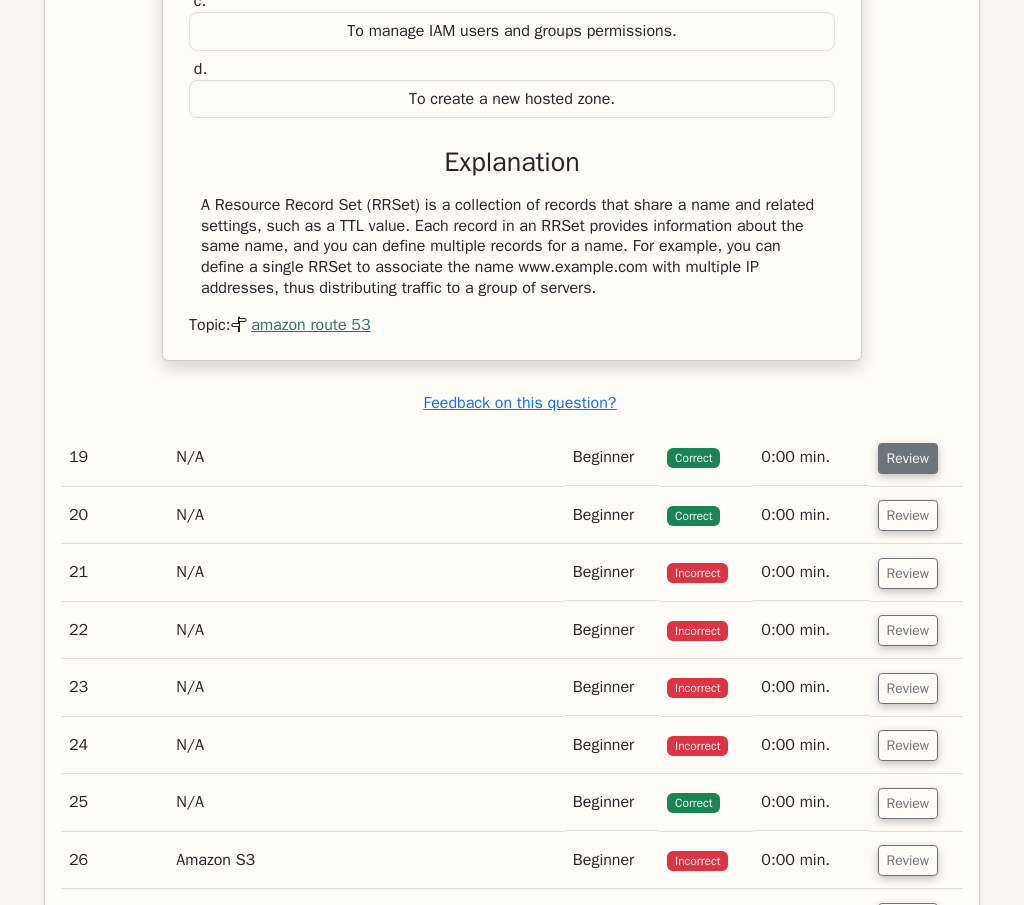 scroll, scrollTop: 13695, scrollLeft: 0, axis: vertical 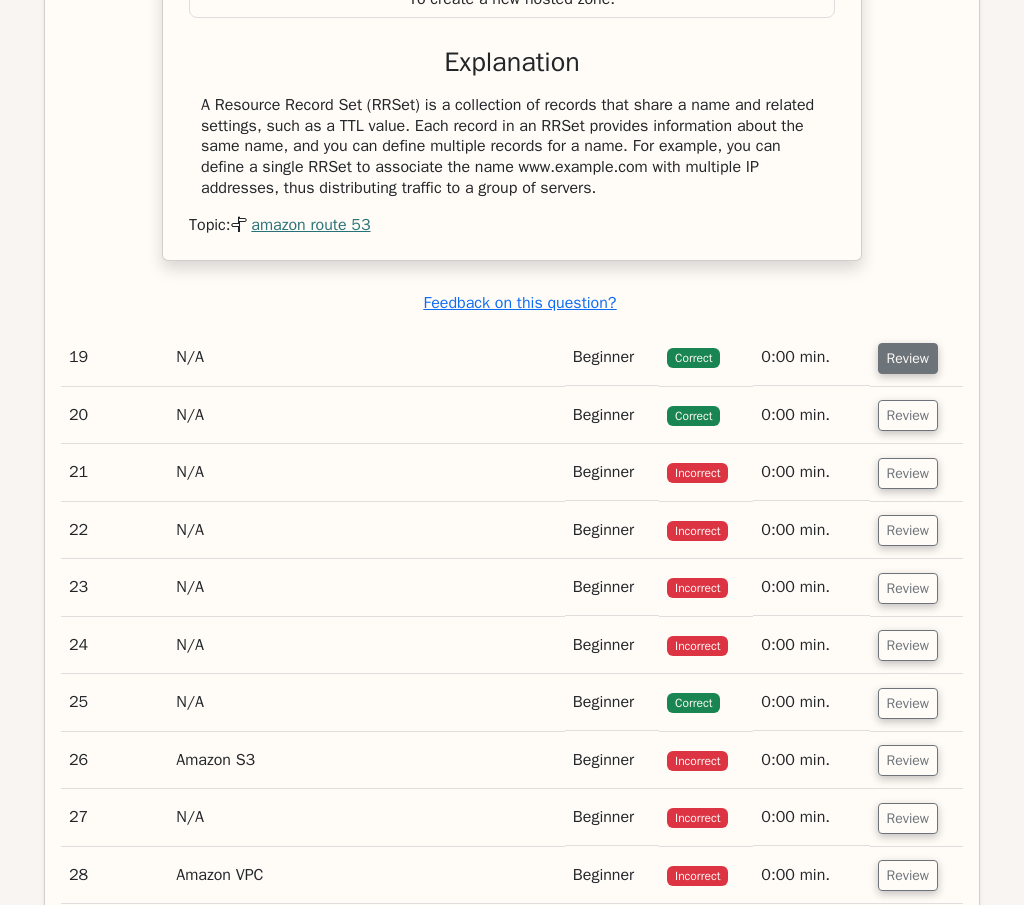 click on "Review" at bounding box center [908, 358] 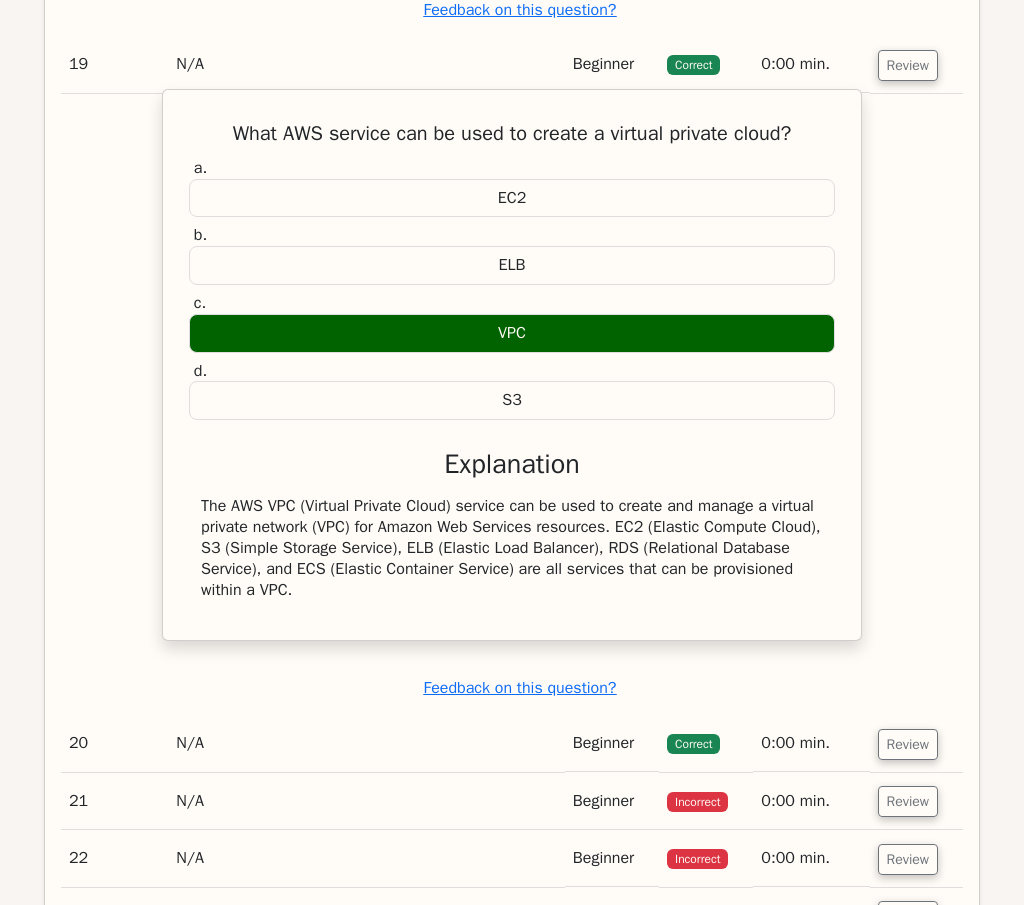 scroll, scrollTop: 13995, scrollLeft: 0, axis: vertical 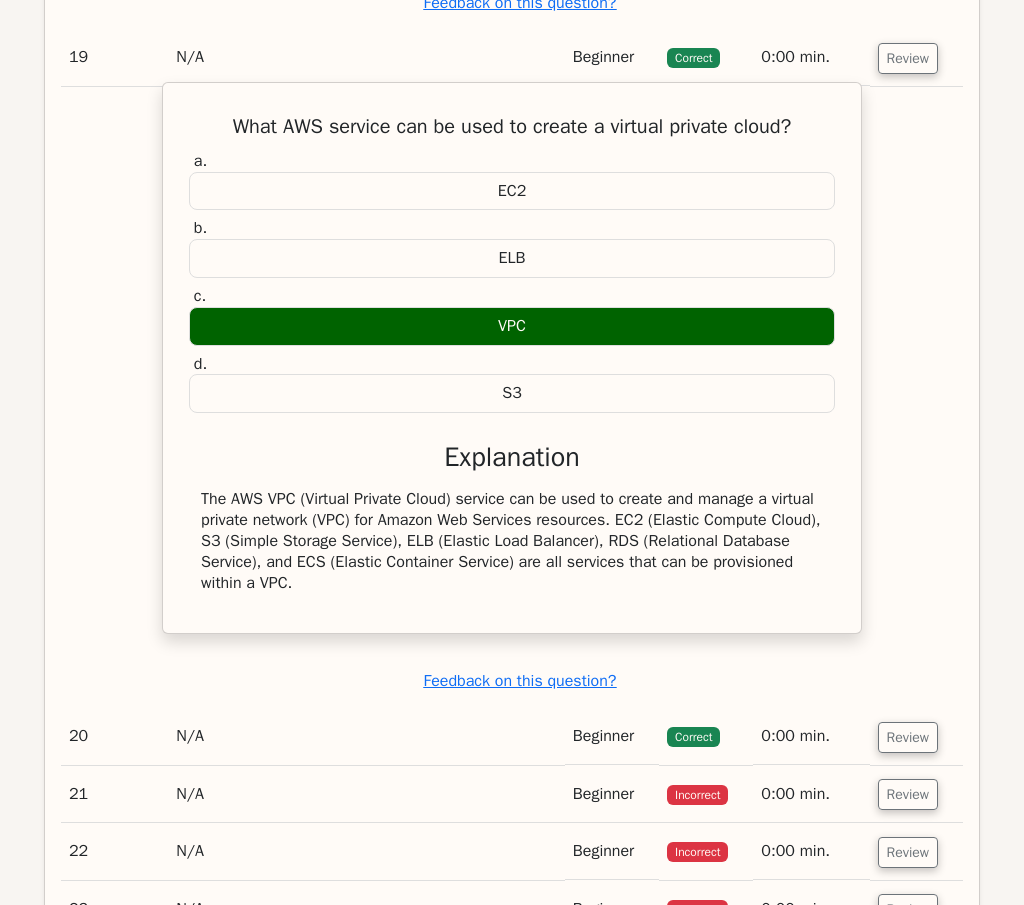drag, startPoint x: 201, startPoint y: 178, endPoint x: 777, endPoint y: 635, distance: 735.27203 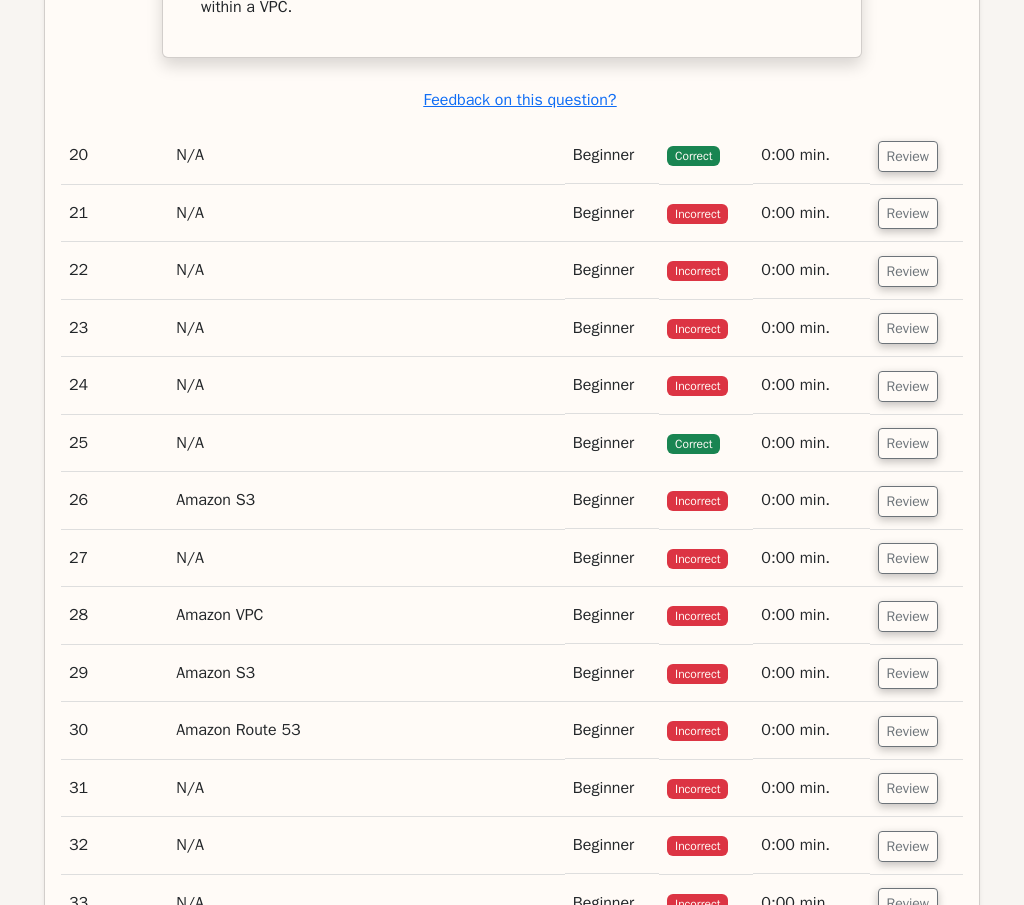 scroll, scrollTop: 14595, scrollLeft: 0, axis: vertical 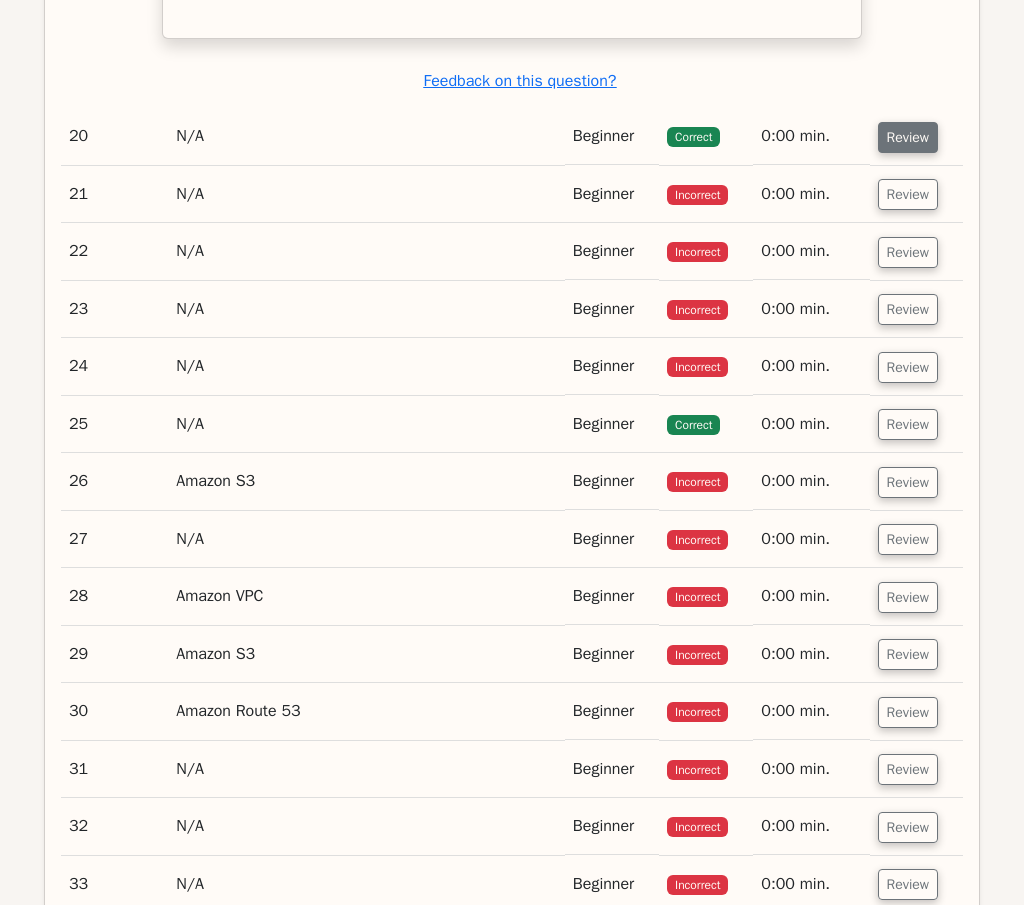 click on "Review" at bounding box center [908, 137] 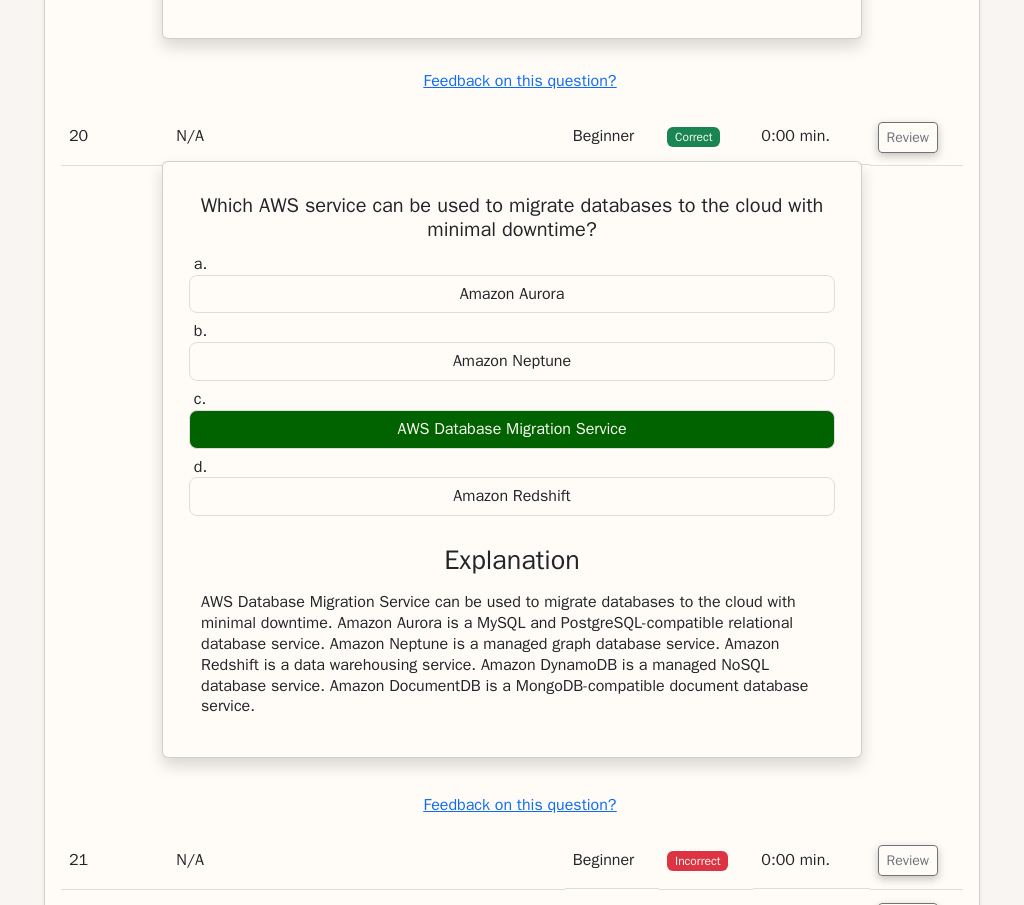 drag, startPoint x: 183, startPoint y: 258, endPoint x: 739, endPoint y: 747, distance: 740.4438 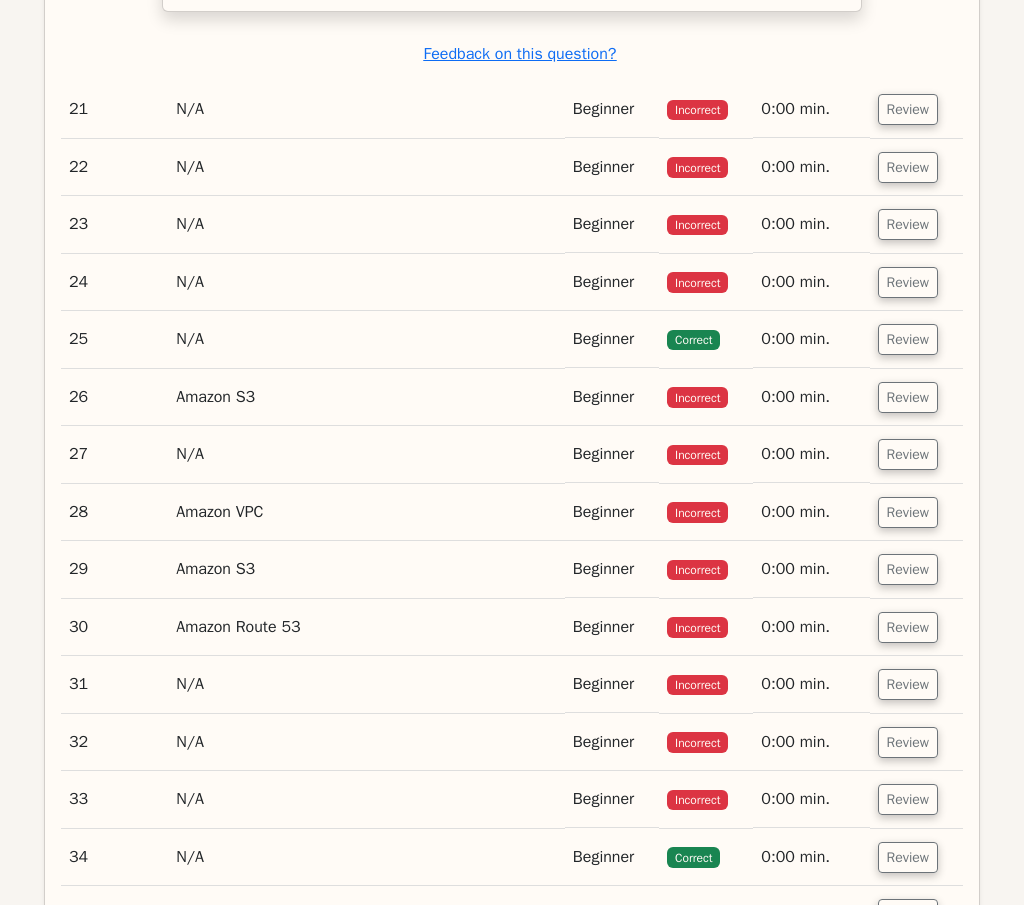 scroll, scrollTop: 15395, scrollLeft: 0, axis: vertical 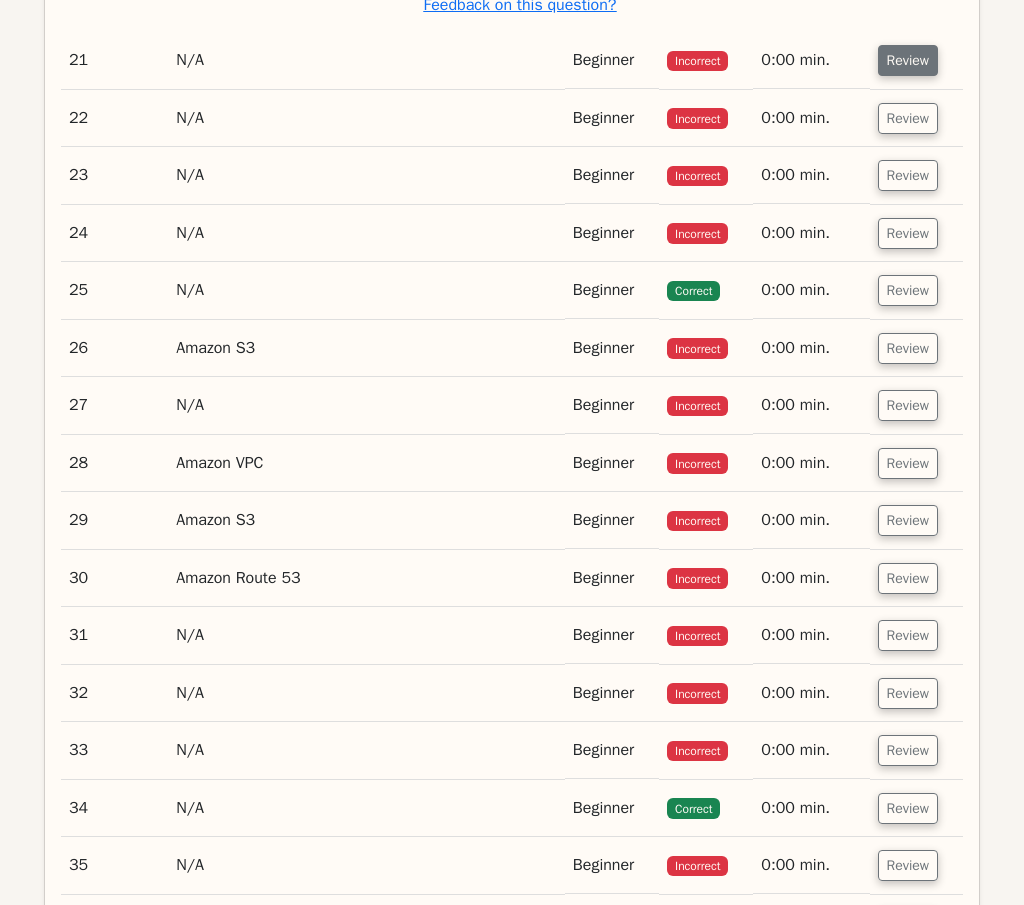 click on "Review" at bounding box center (908, 60) 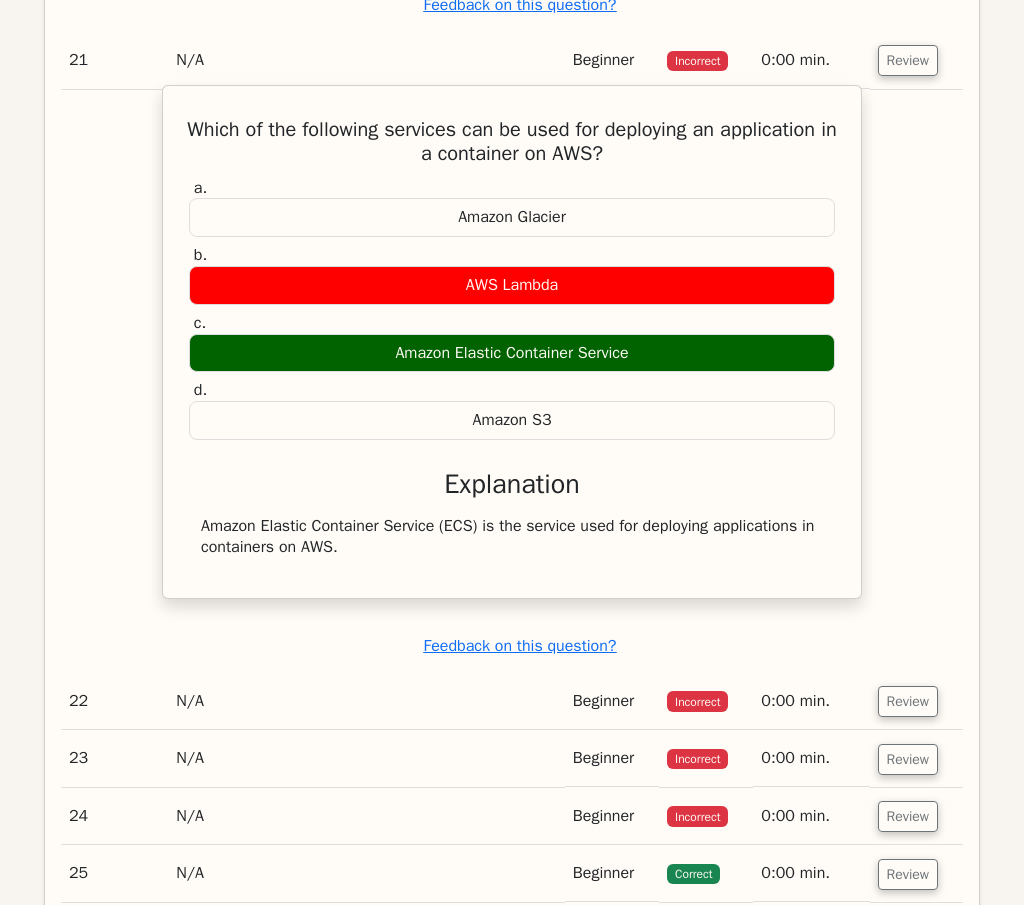 drag, startPoint x: 233, startPoint y: 175, endPoint x: 631, endPoint y: 601, distance: 582.9923 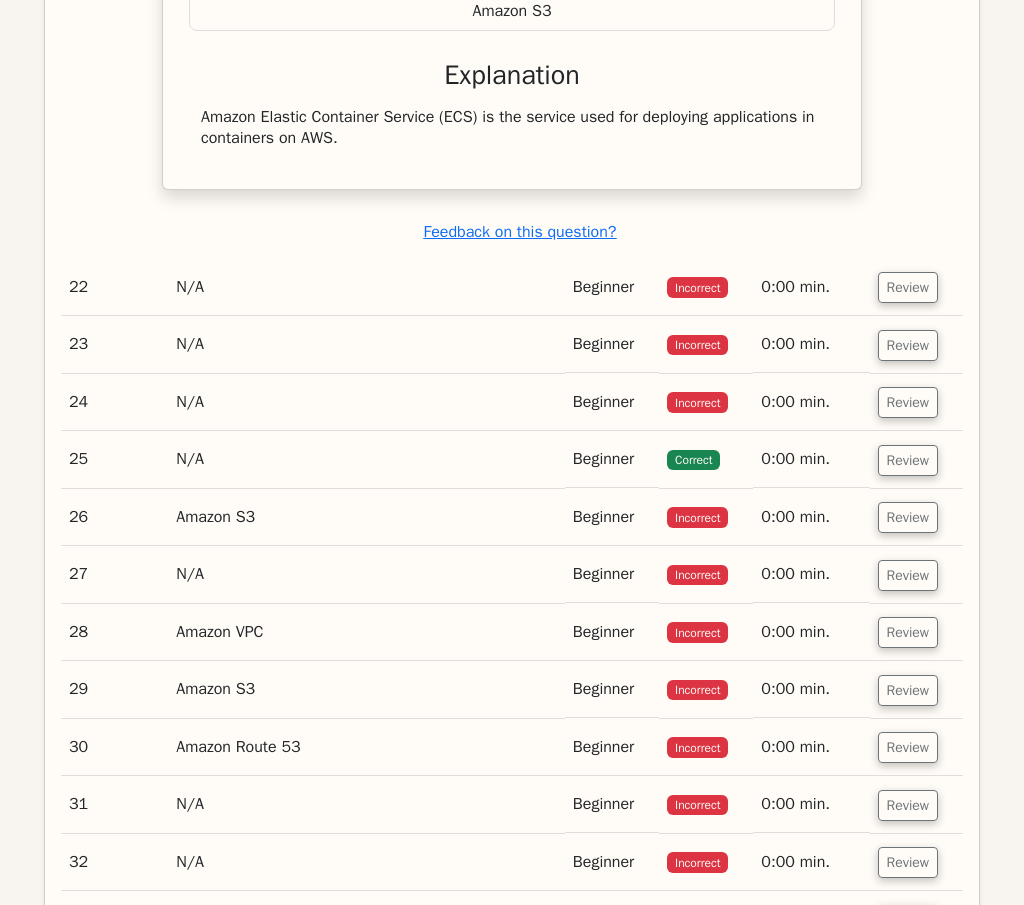 scroll, scrollTop: 15895, scrollLeft: 0, axis: vertical 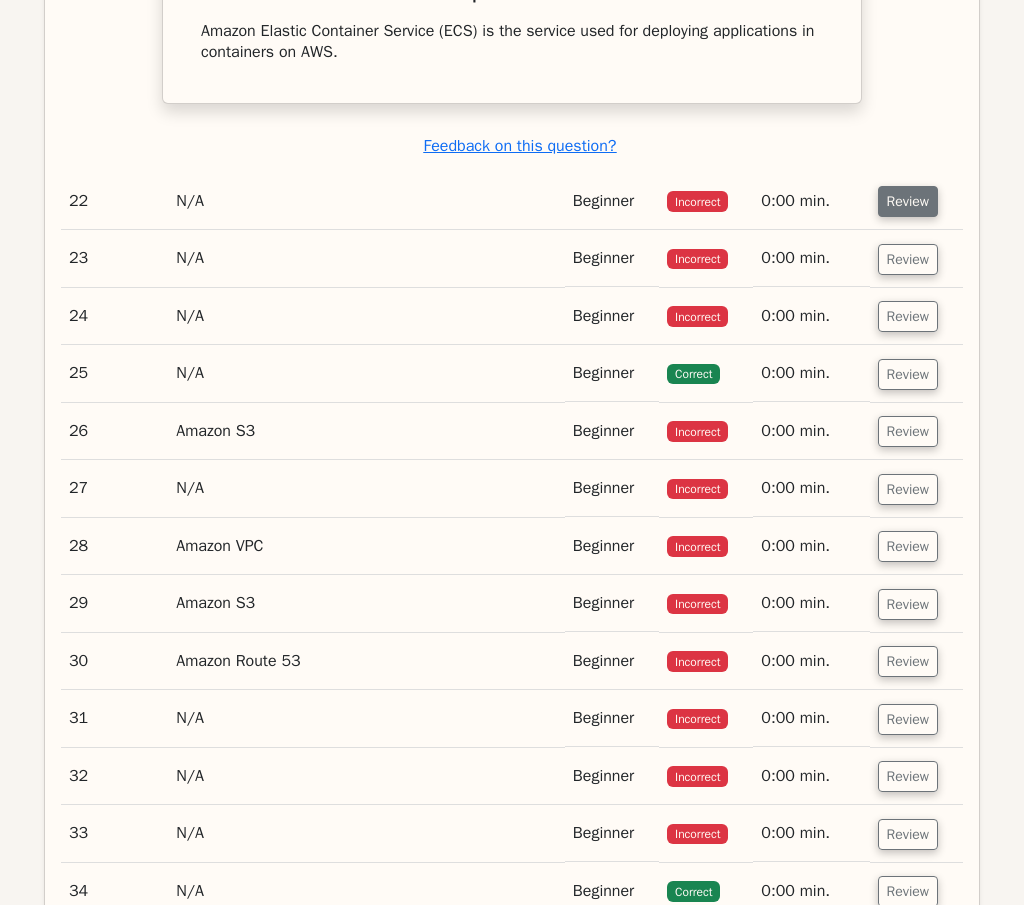 click on "Review" at bounding box center (908, 201) 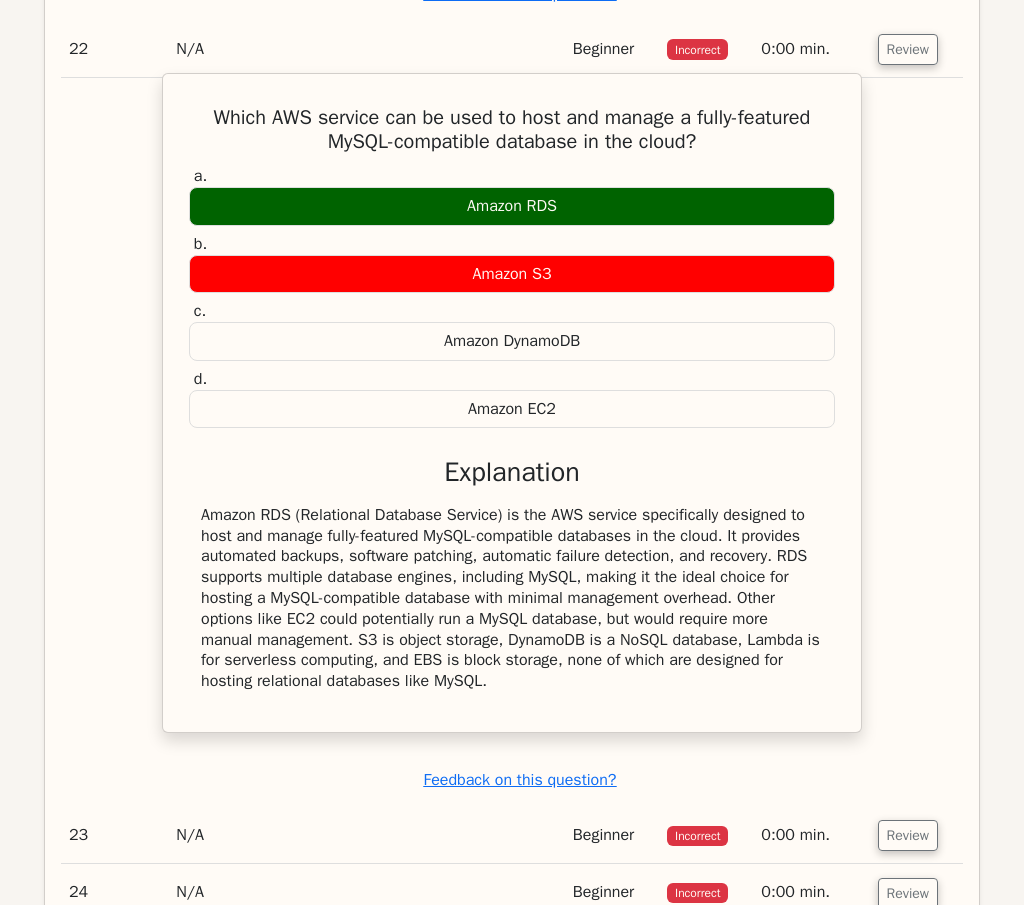 scroll, scrollTop: 16095, scrollLeft: 0, axis: vertical 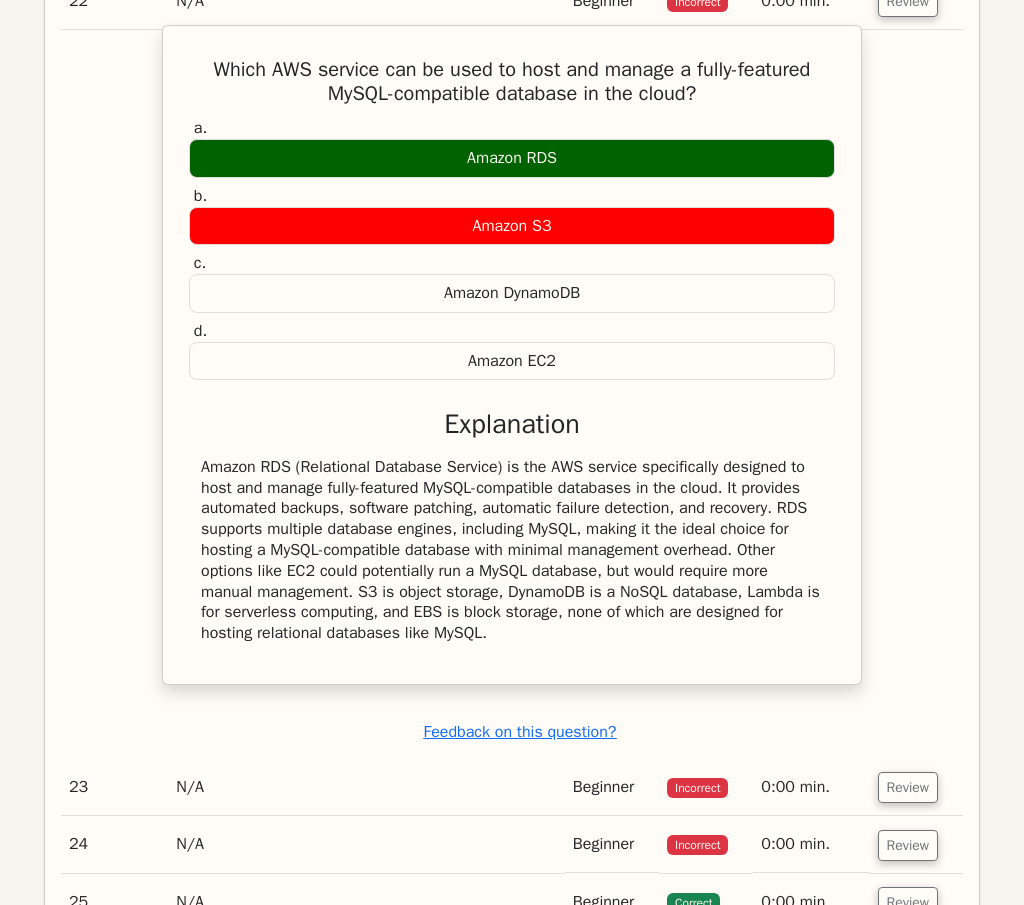 drag, startPoint x: 190, startPoint y: 315, endPoint x: 572, endPoint y: 703, distance: 544.4888 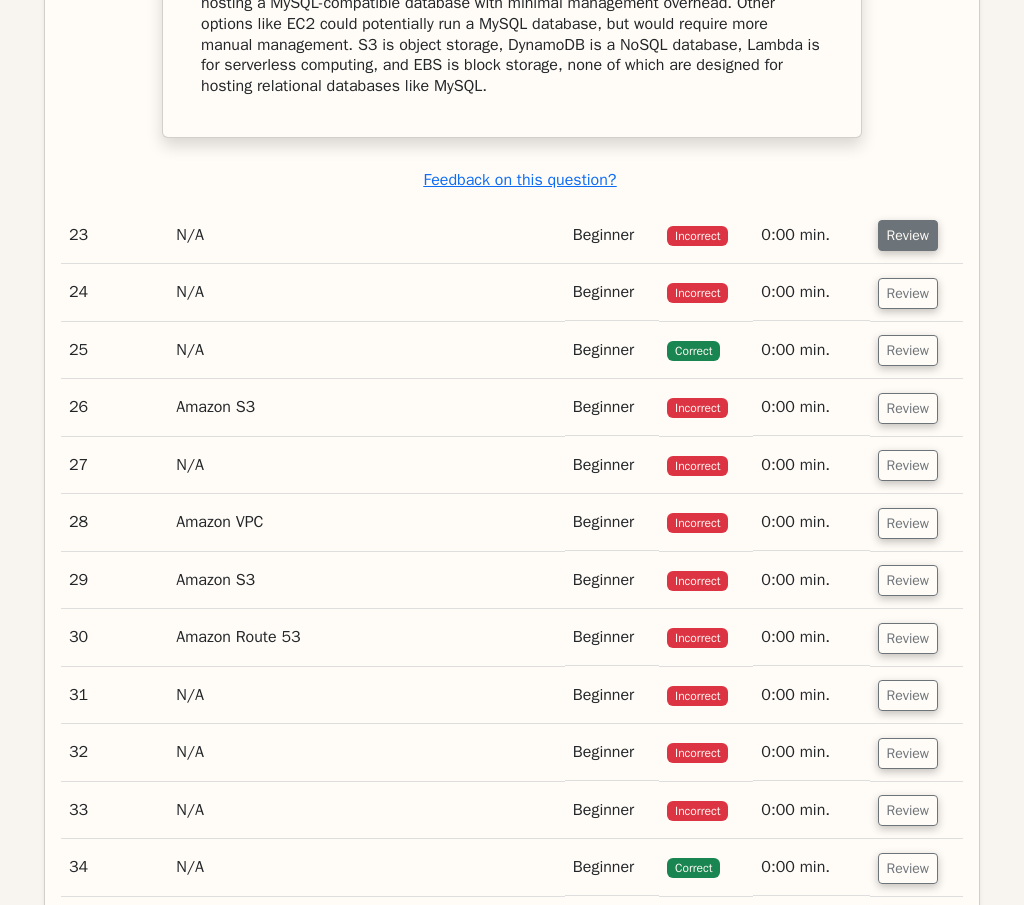 scroll, scrollTop: 16695, scrollLeft: 0, axis: vertical 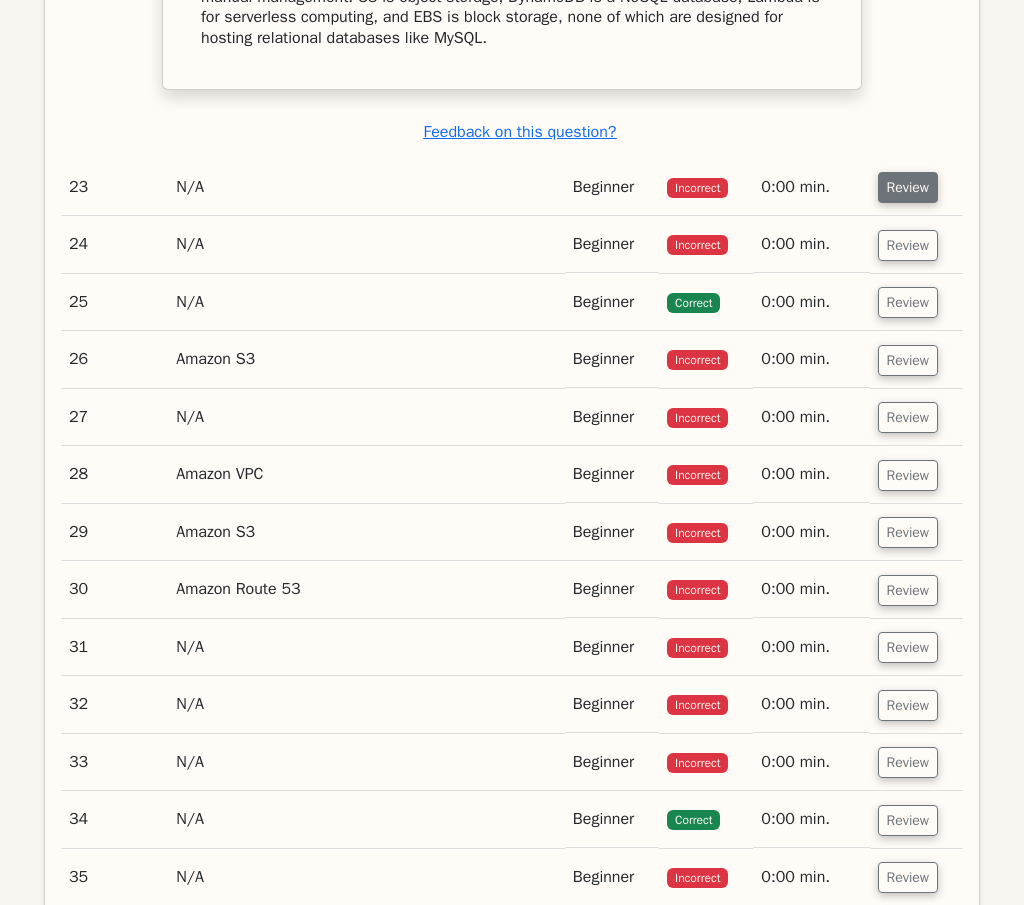 click on "Review" at bounding box center [908, 187] 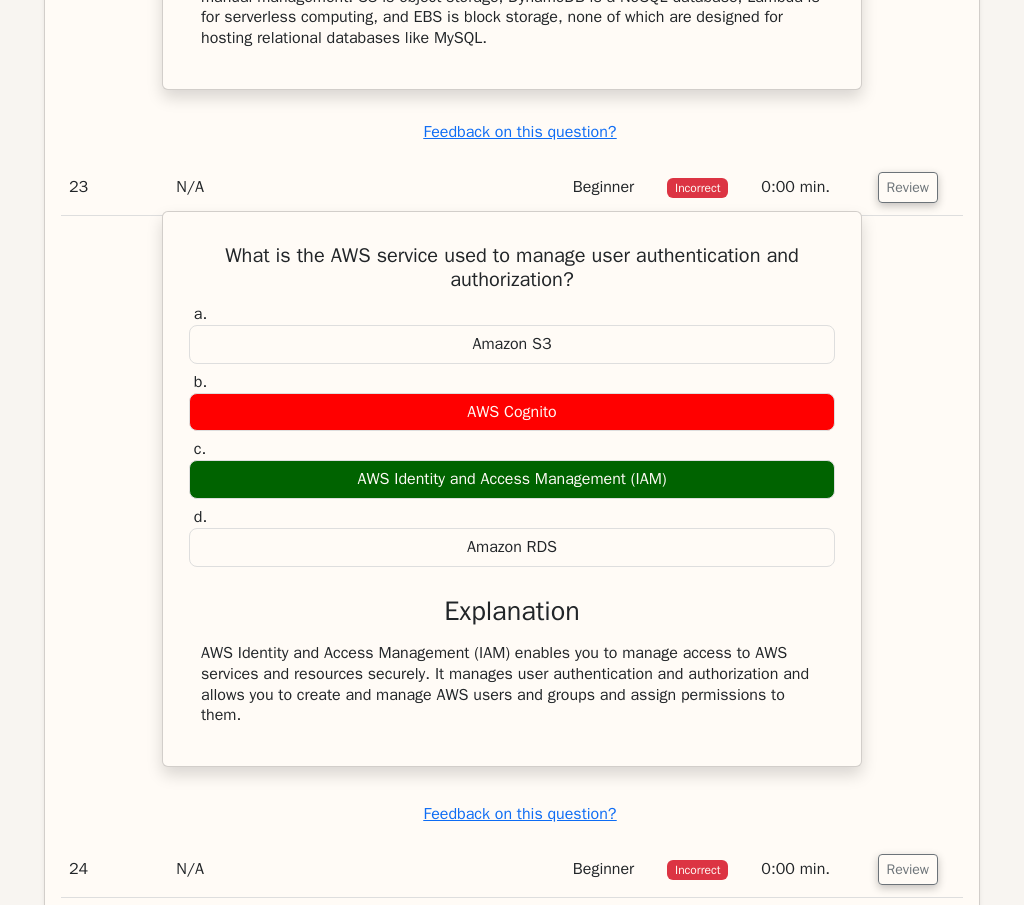 scroll, scrollTop: 16795, scrollLeft: 0, axis: vertical 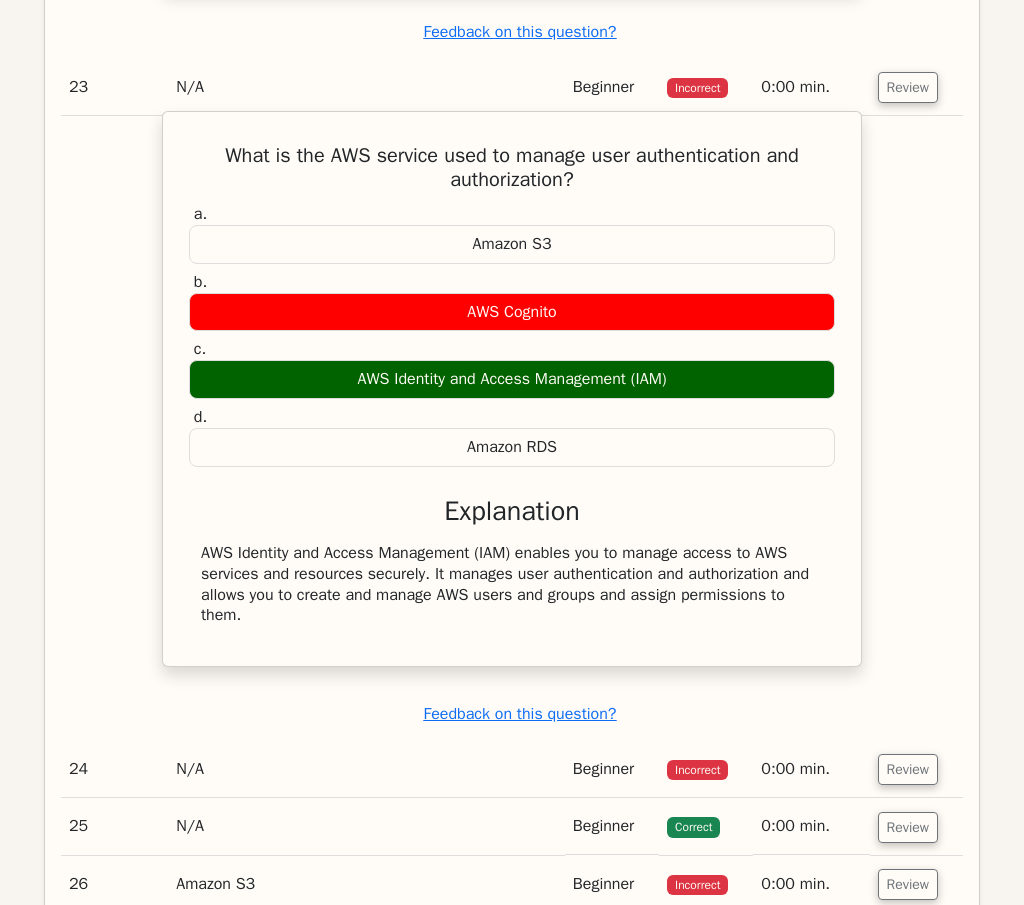 drag, startPoint x: 211, startPoint y: 215, endPoint x: 633, endPoint y: 681, distance: 628.68115 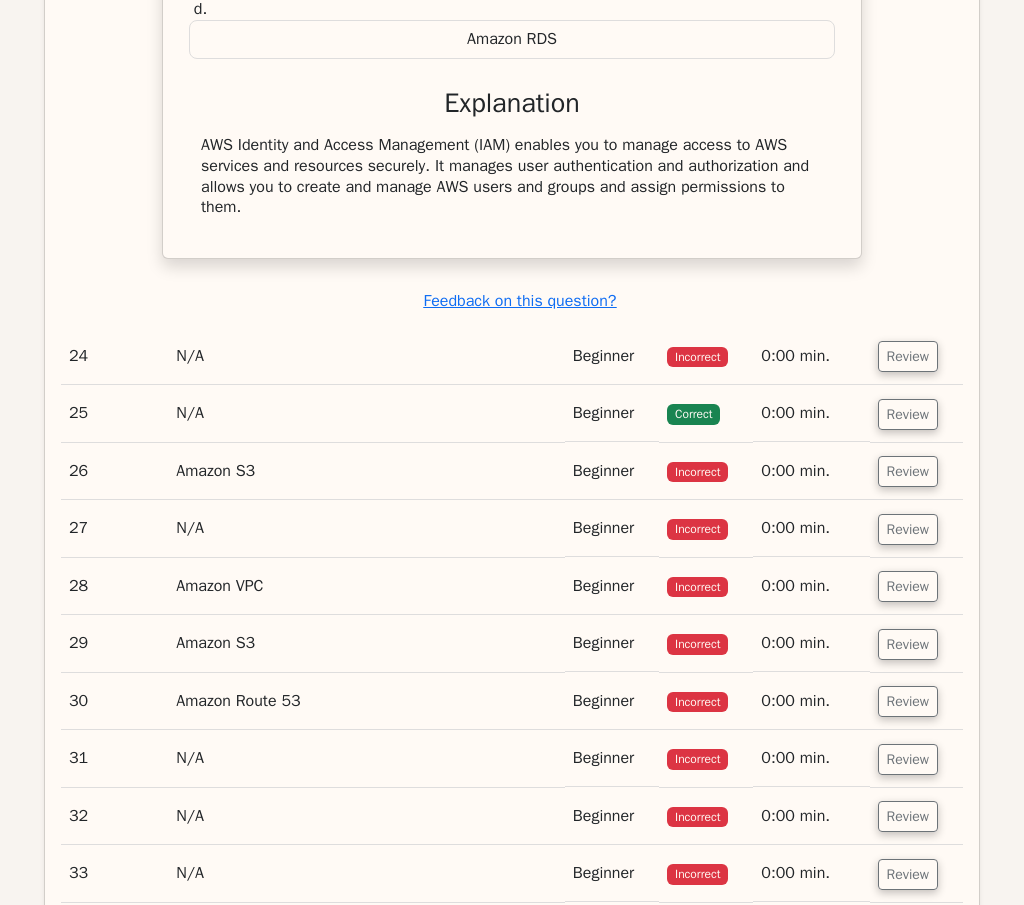 scroll, scrollTop: 17295, scrollLeft: 0, axis: vertical 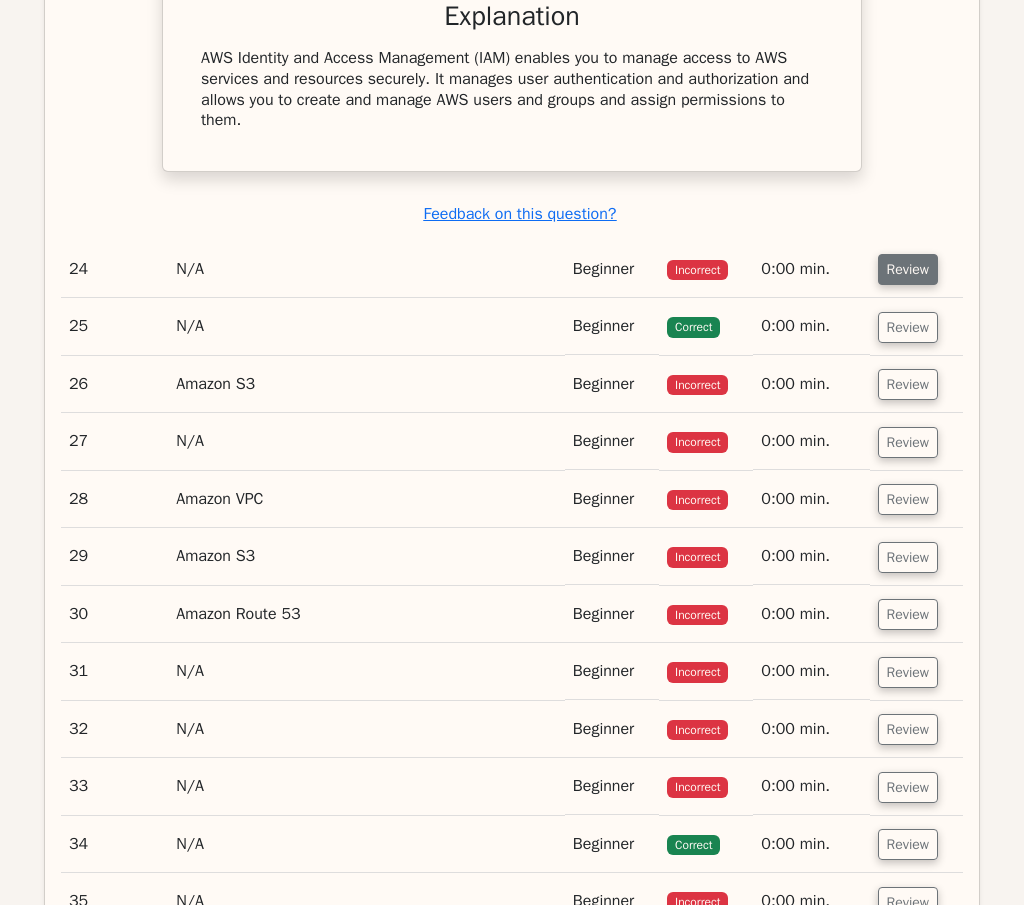 click on "Review" at bounding box center [908, 269] 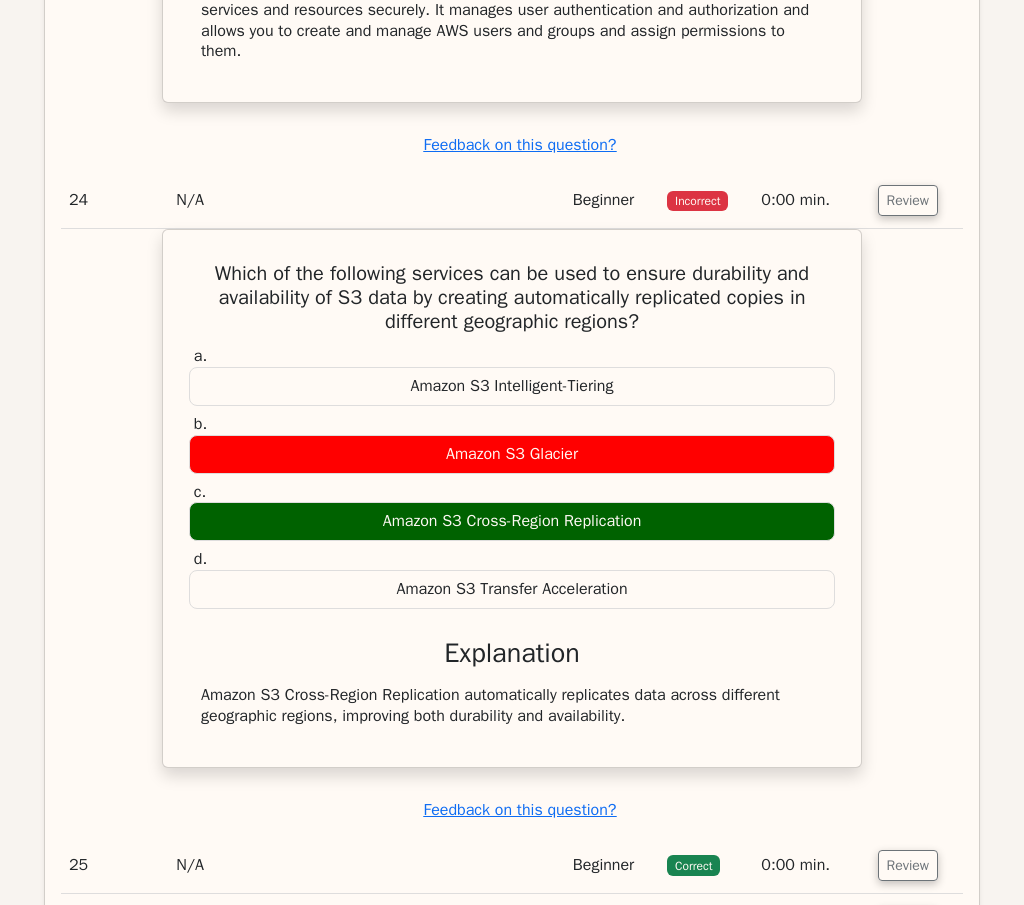 scroll, scrollTop: 17495, scrollLeft: 0, axis: vertical 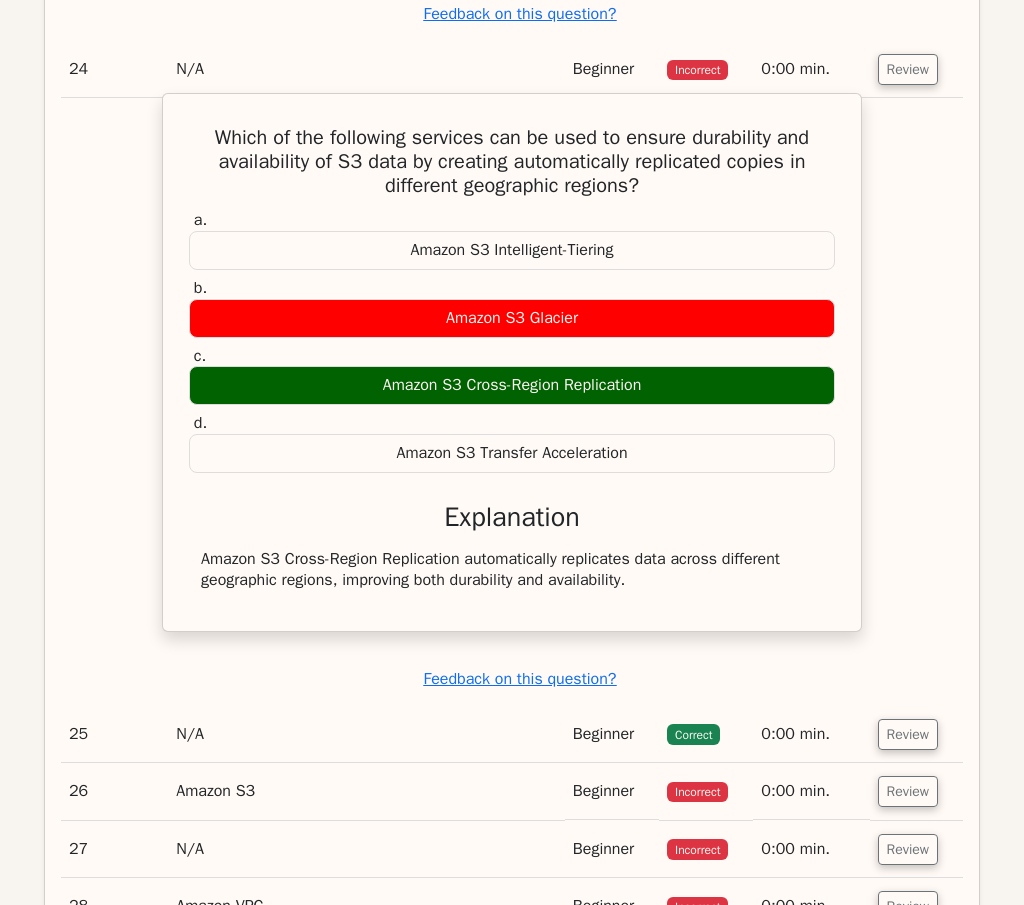 drag, startPoint x: 195, startPoint y: 185, endPoint x: 673, endPoint y: 654, distance: 669.66034 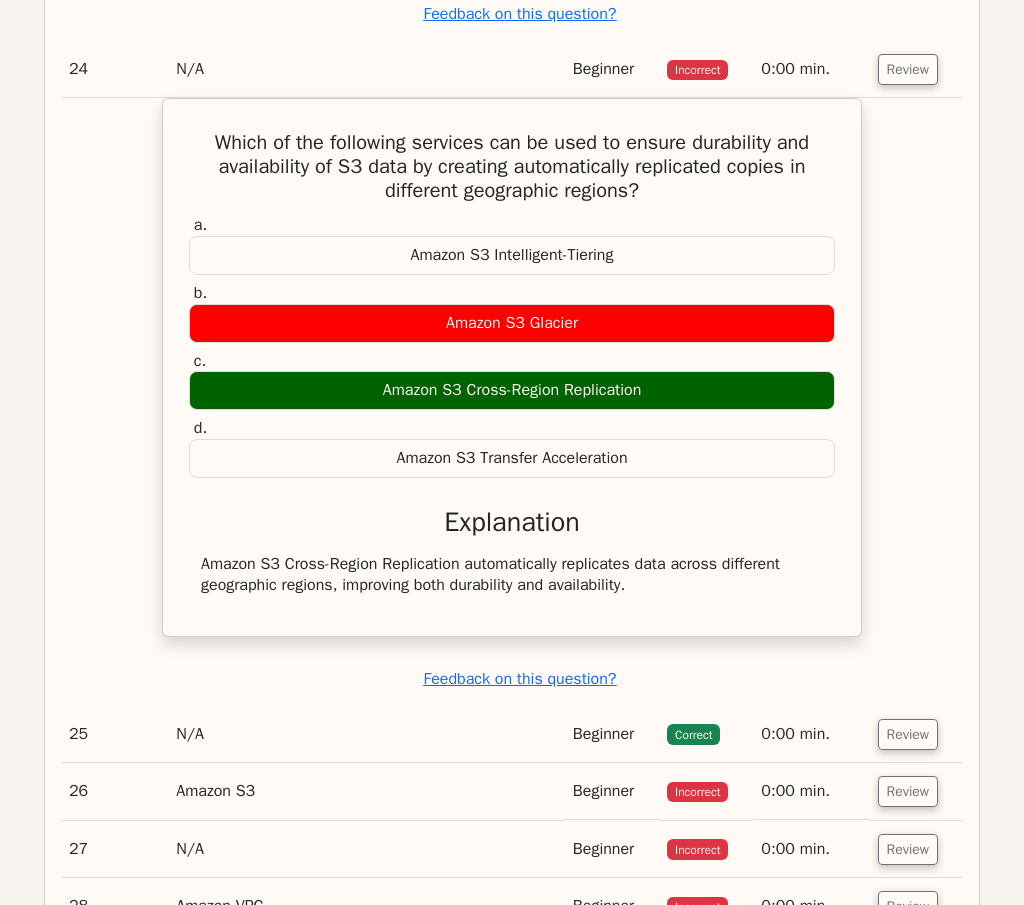 scroll, scrollTop: 17895, scrollLeft: 0, axis: vertical 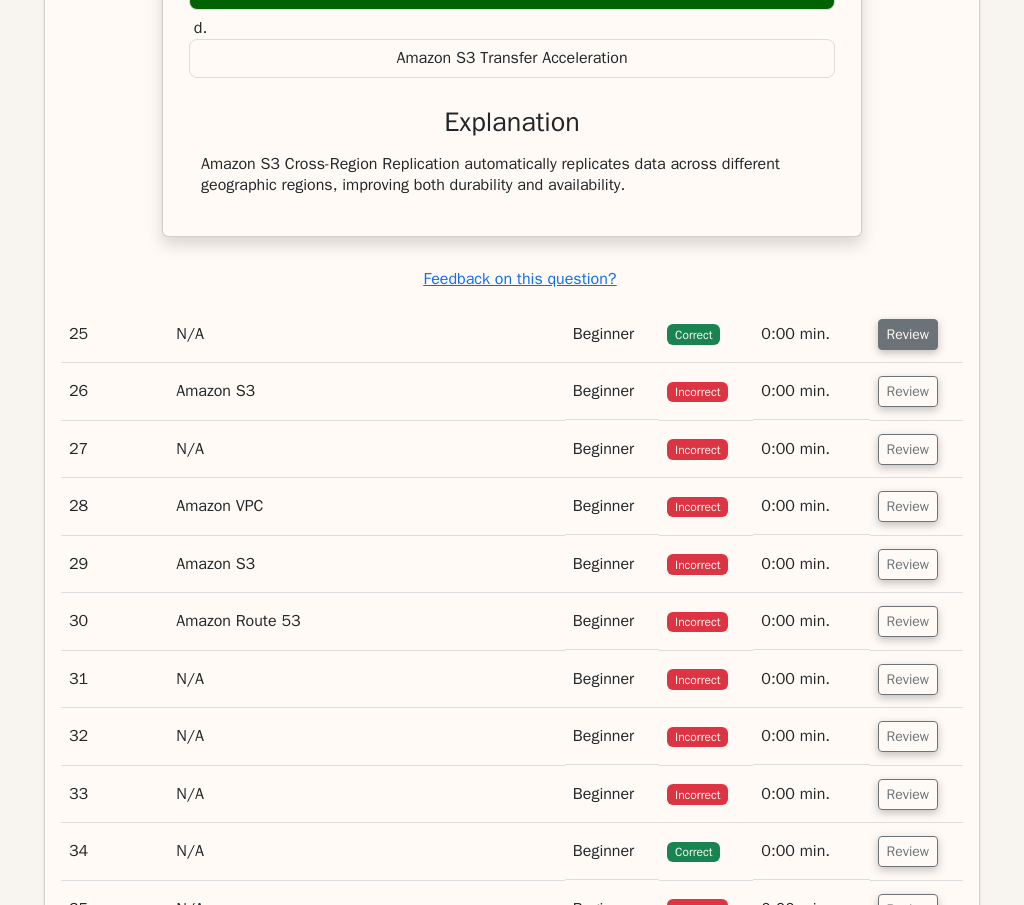 click on "Review" at bounding box center (908, 334) 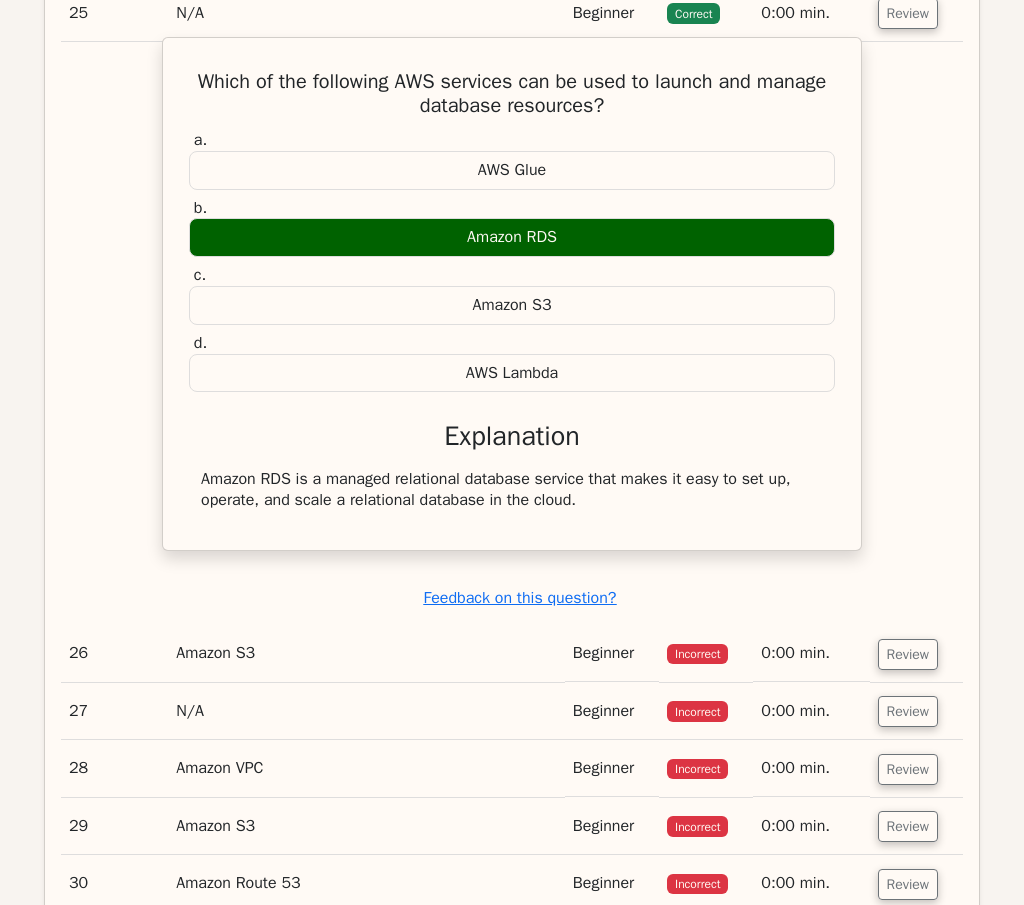 scroll, scrollTop: 18295, scrollLeft: 0, axis: vertical 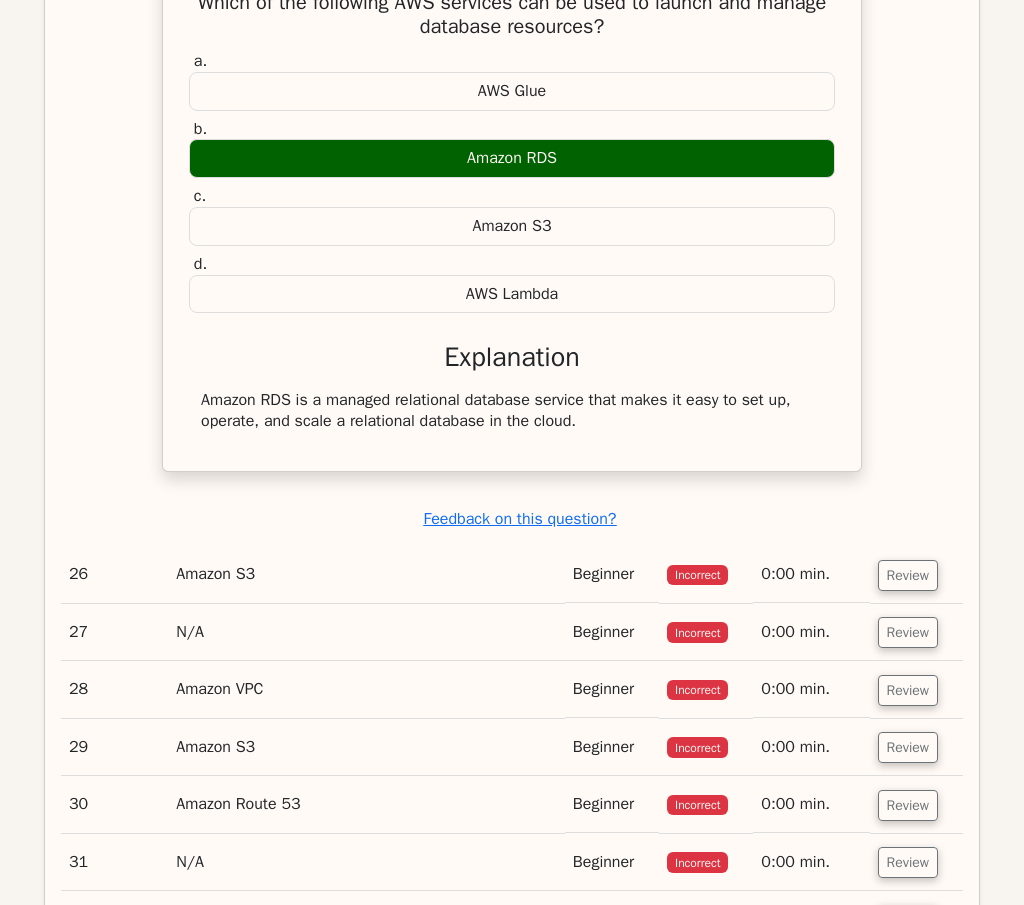 drag, startPoint x: 221, startPoint y: 51, endPoint x: 678, endPoint y: 488, distance: 632.31165 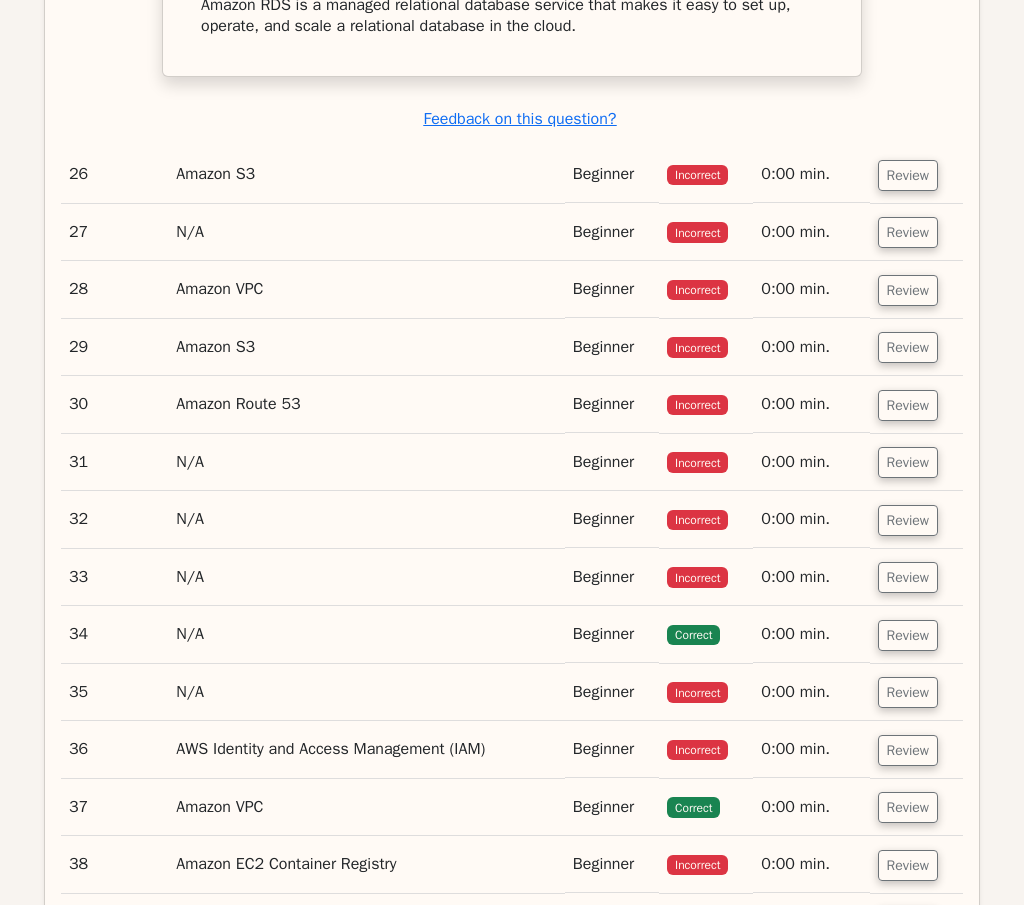 scroll, scrollTop: 18795, scrollLeft: 0, axis: vertical 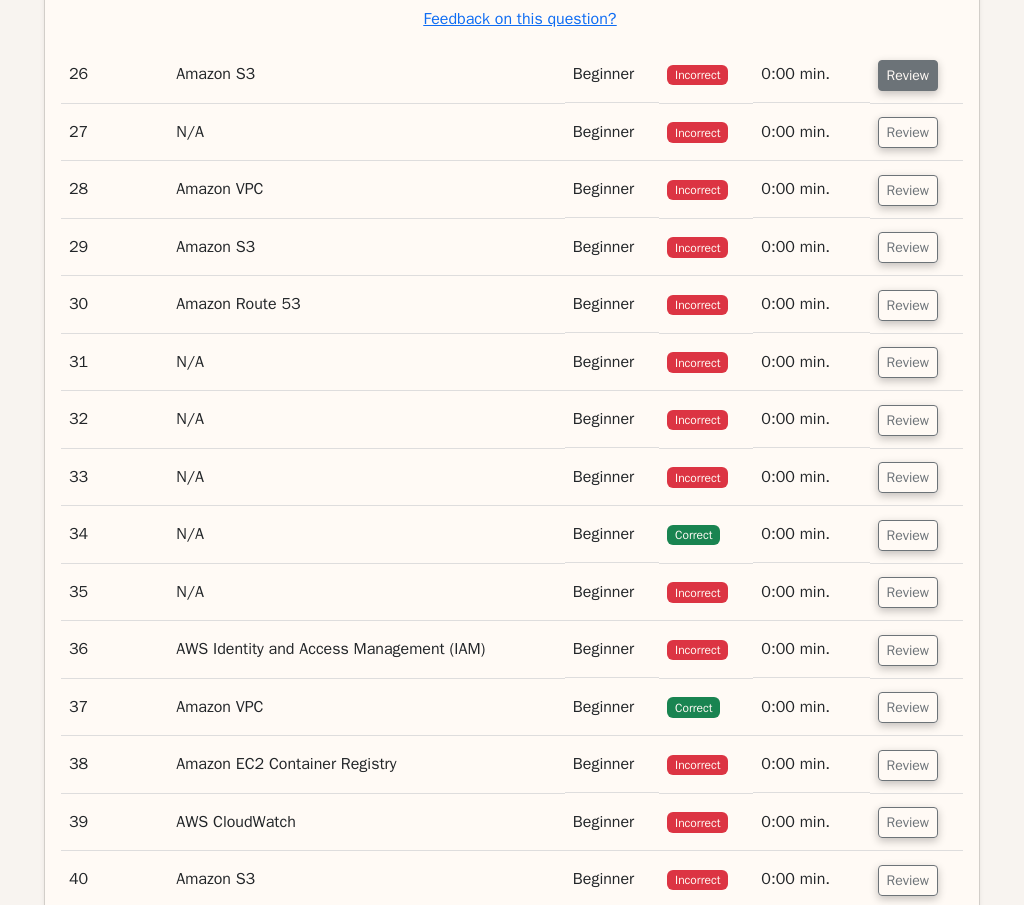 click on "Review" at bounding box center [908, 75] 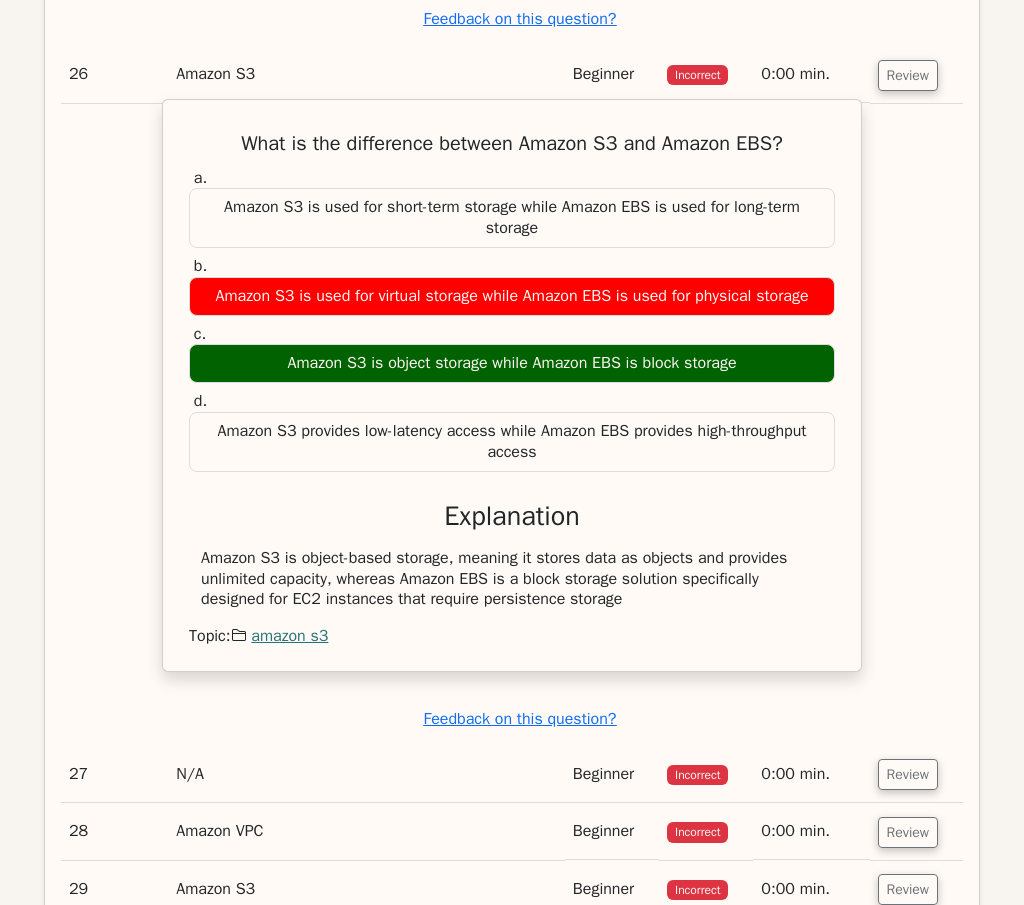 drag, startPoint x: 221, startPoint y: 187, endPoint x: 700, endPoint y: 659, distance: 672.47675 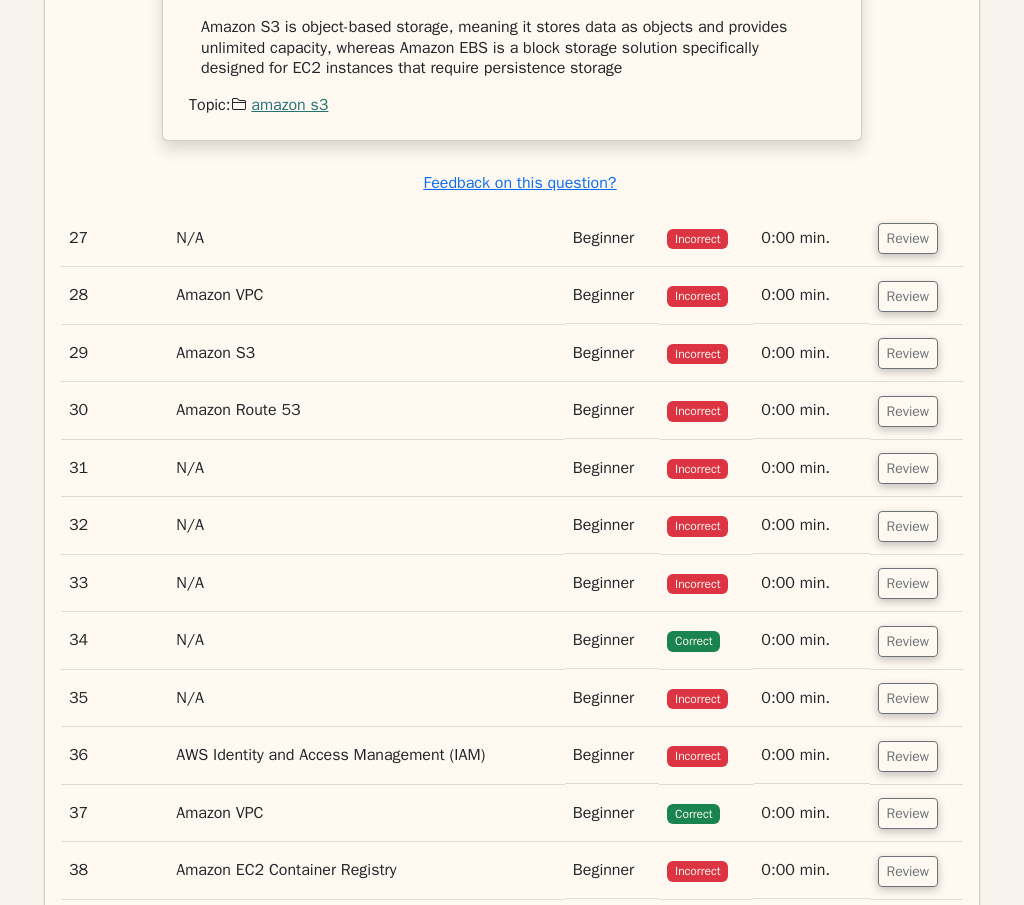 scroll, scrollTop: 19395, scrollLeft: 0, axis: vertical 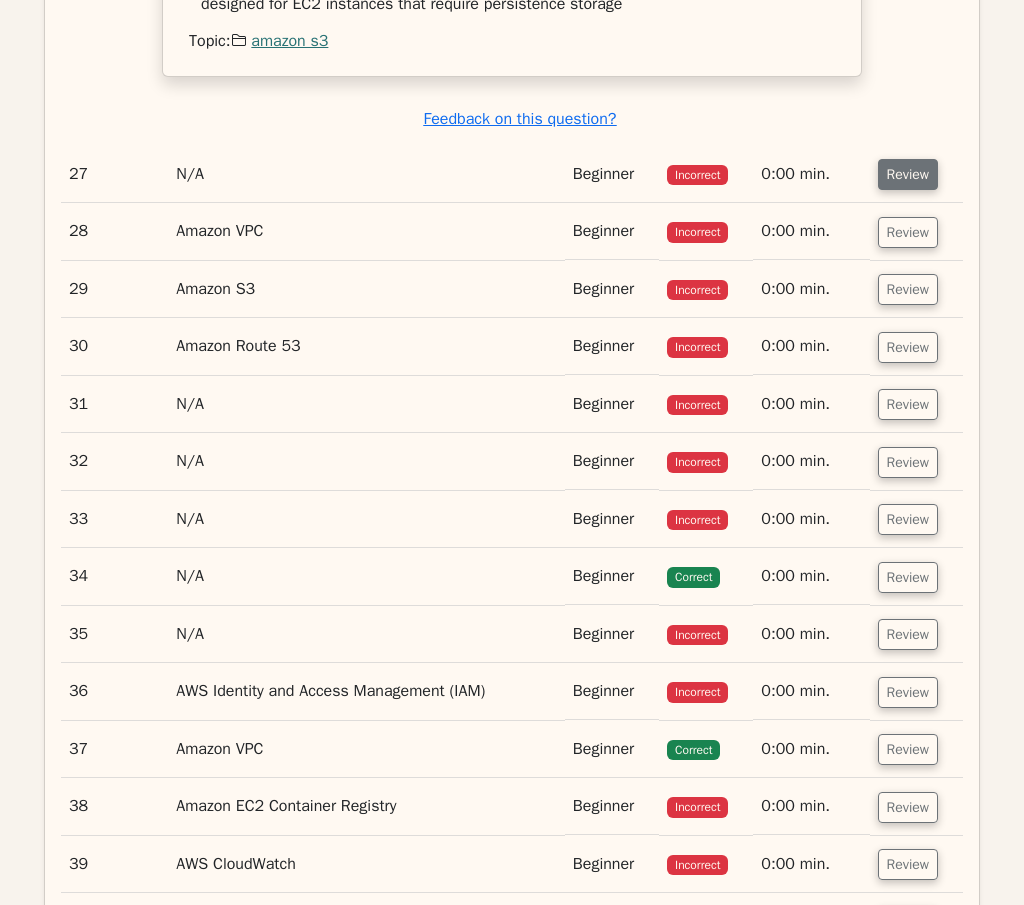 click on "Review" at bounding box center [908, 174] 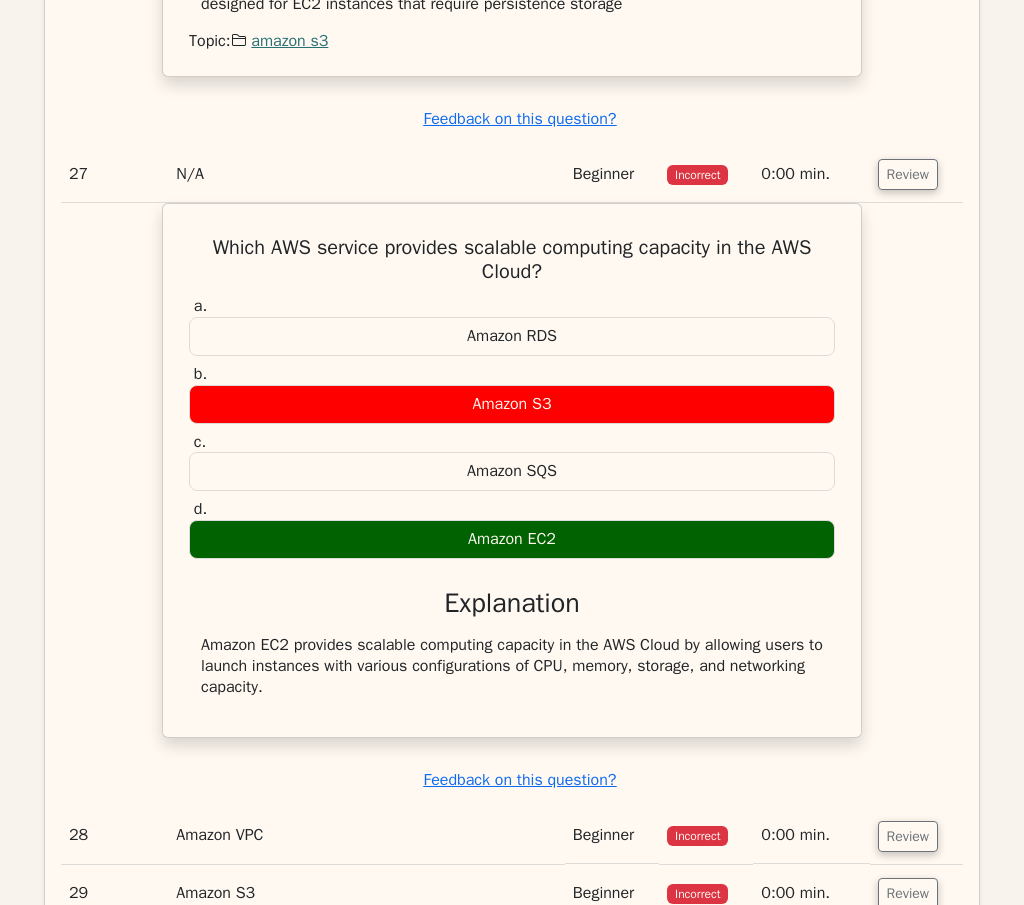 scroll, scrollTop: 19495, scrollLeft: 0, axis: vertical 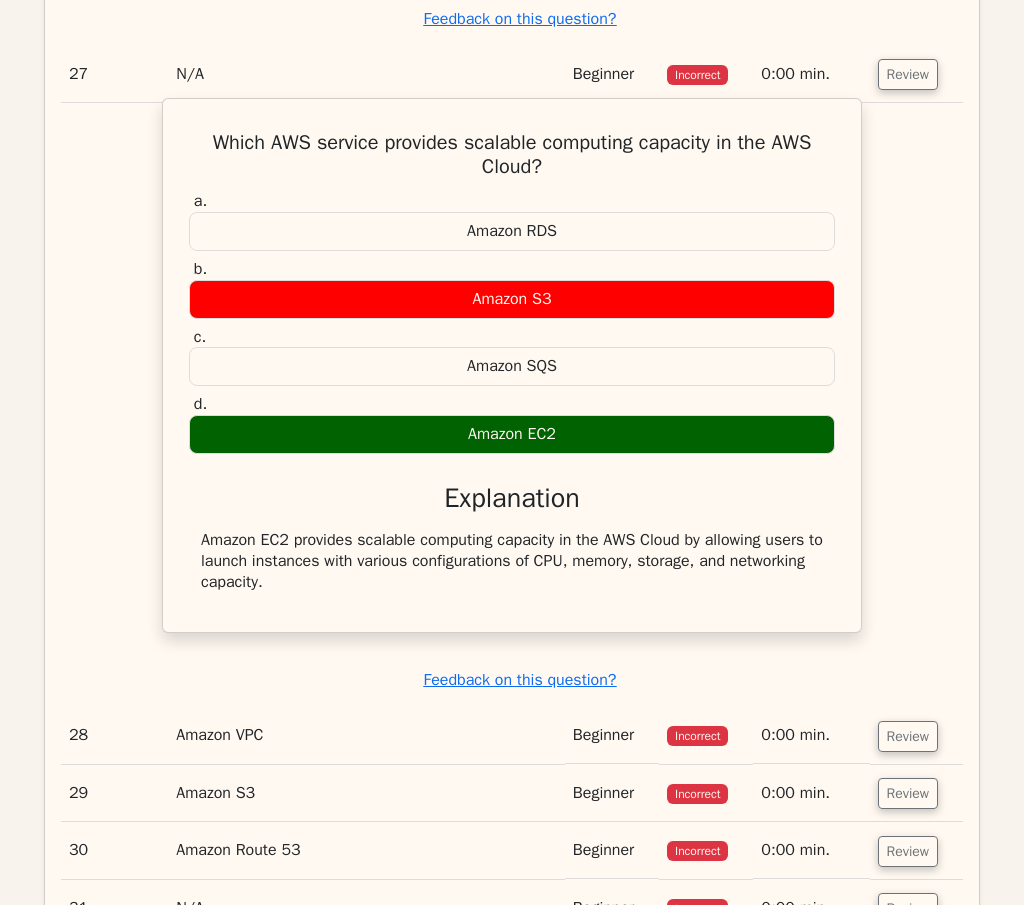 drag, startPoint x: 198, startPoint y: 193, endPoint x: 605, endPoint y: 624, distance: 592.79846 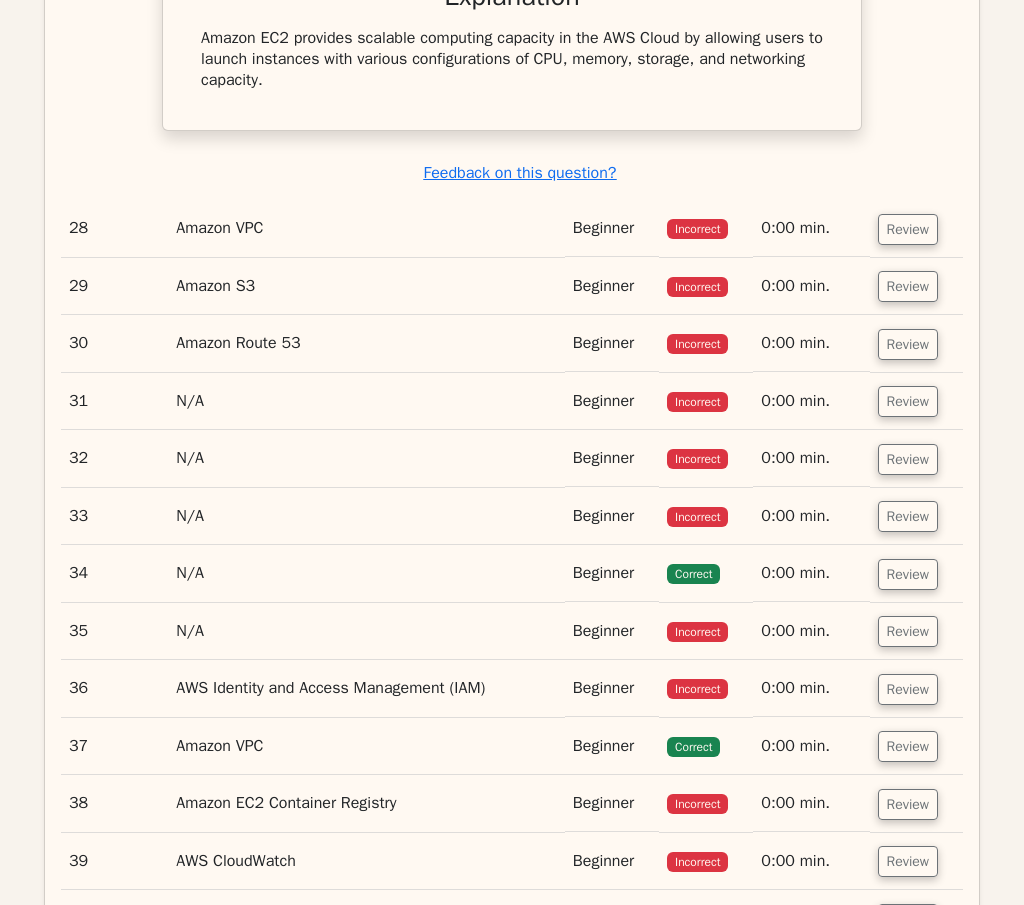 scroll, scrollTop: 20095, scrollLeft: 0, axis: vertical 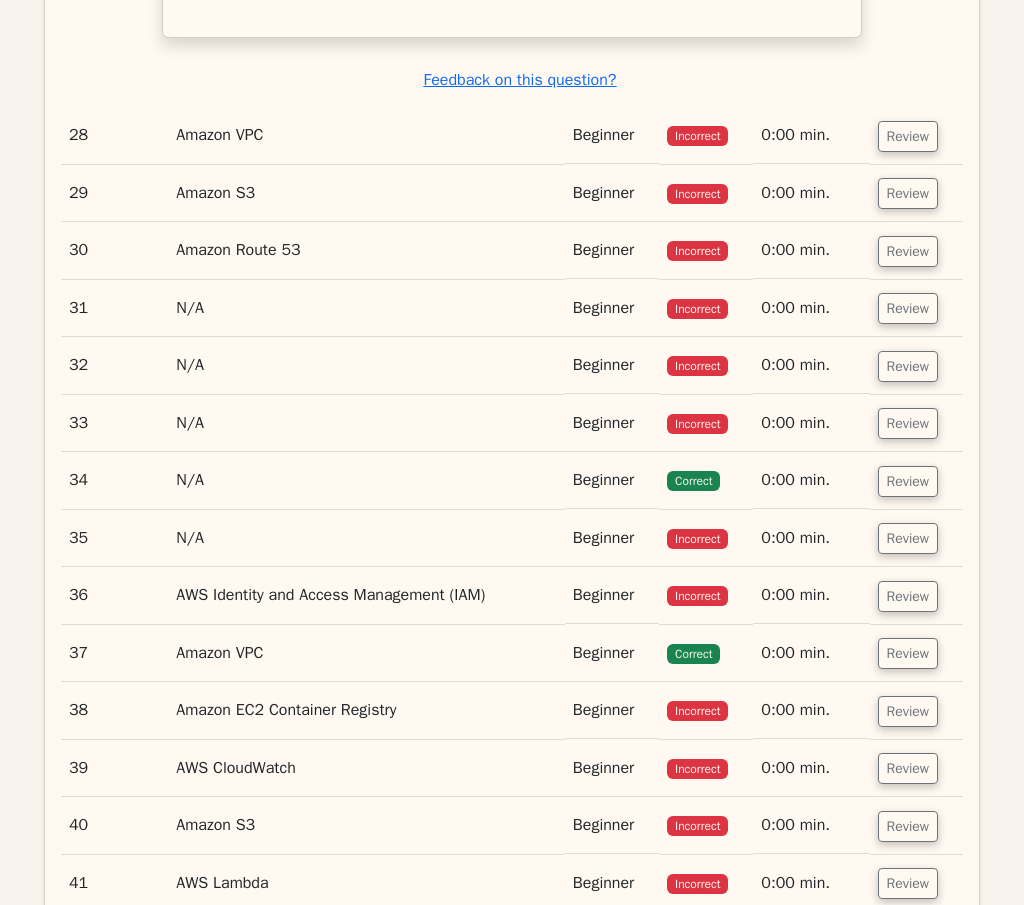 drag, startPoint x: 904, startPoint y: 188, endPoint x: 859, endPoint y: 209, distance: 49.658836 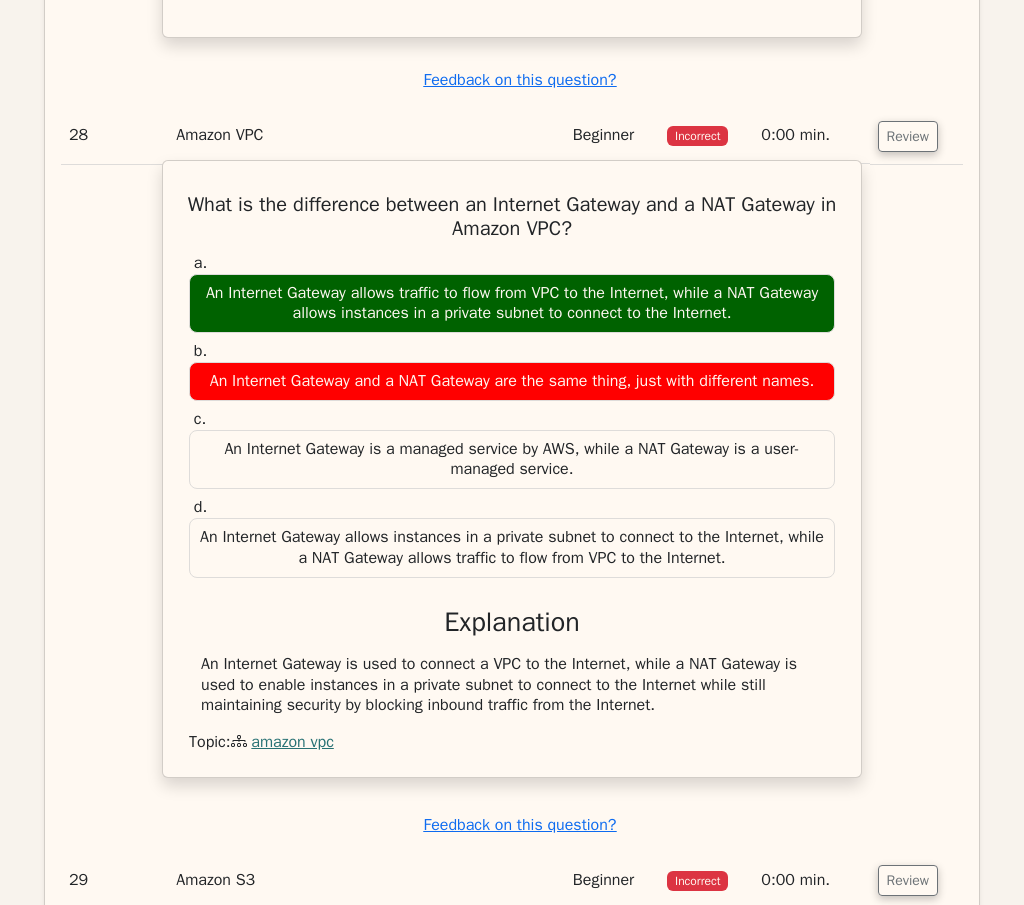 drag, startPoint x: 207, startPoint y: 236, endPoint x: 675, endPoint y: 775, distance: 713.8242 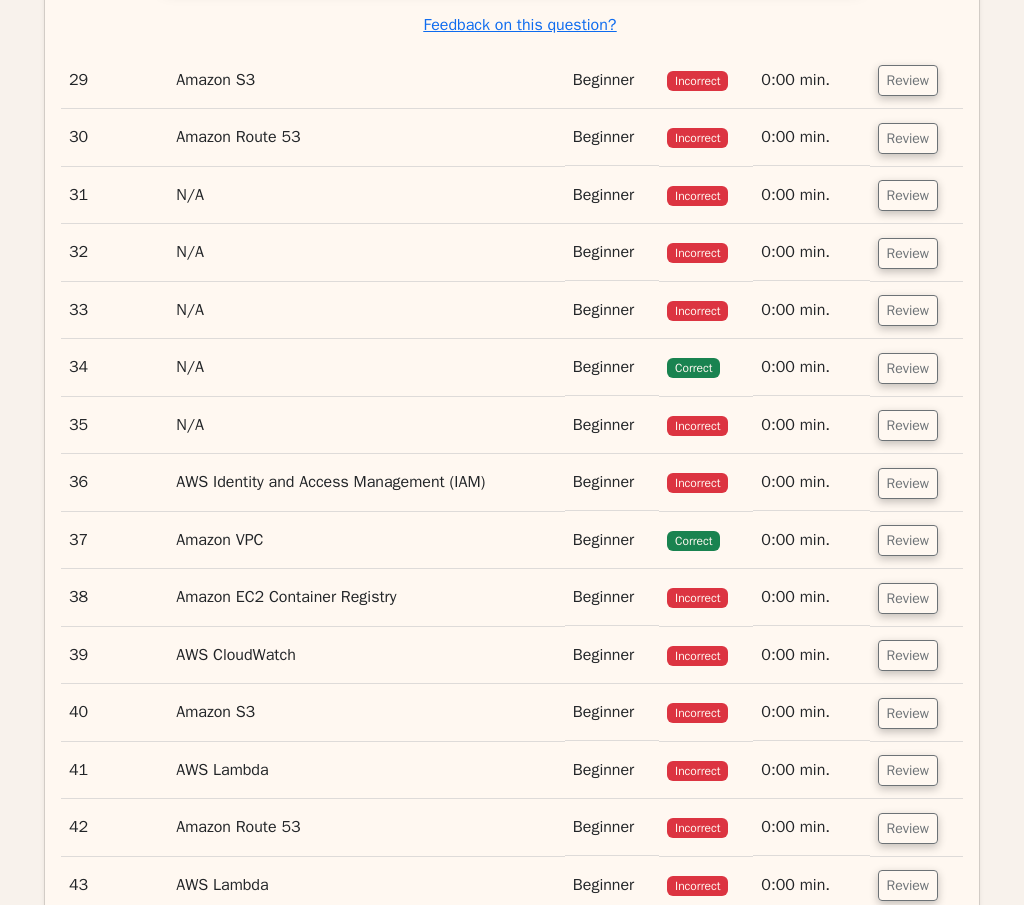 scroll, scrollTop: 20995, scrollLeft: 0, axis: vertical 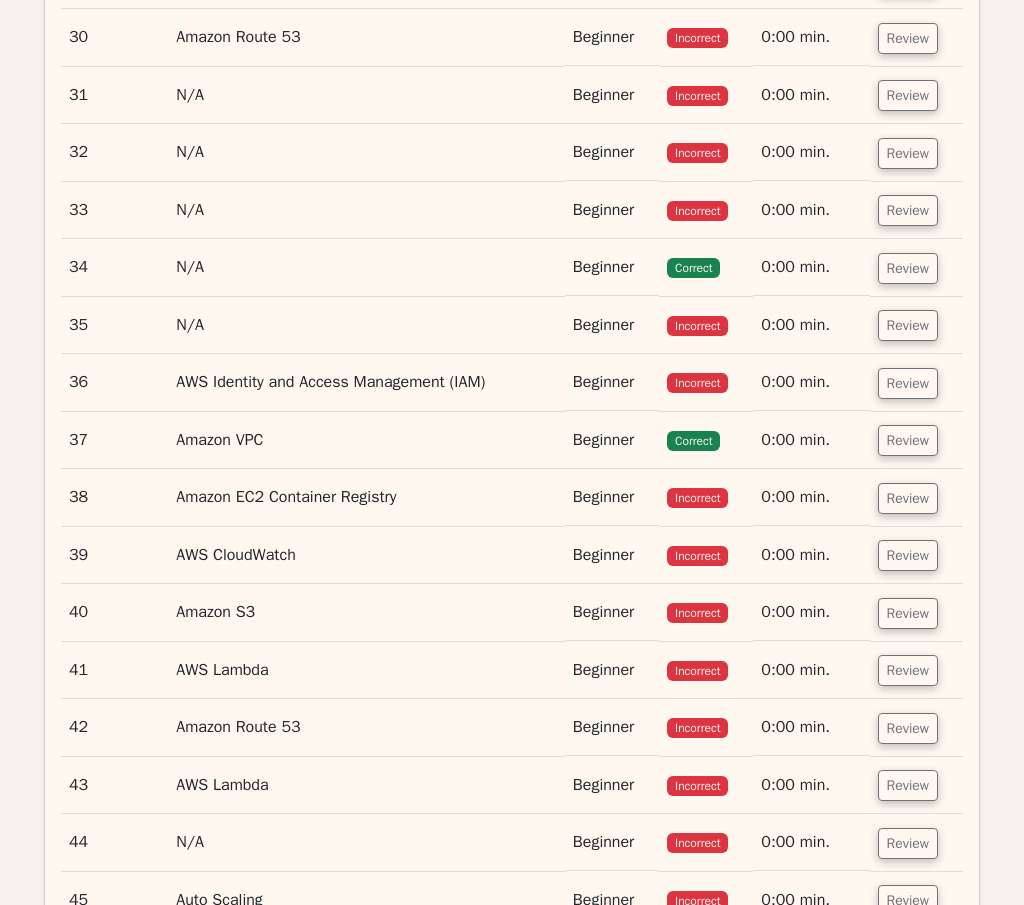 click on "Review" at bounding box center (908, -20) 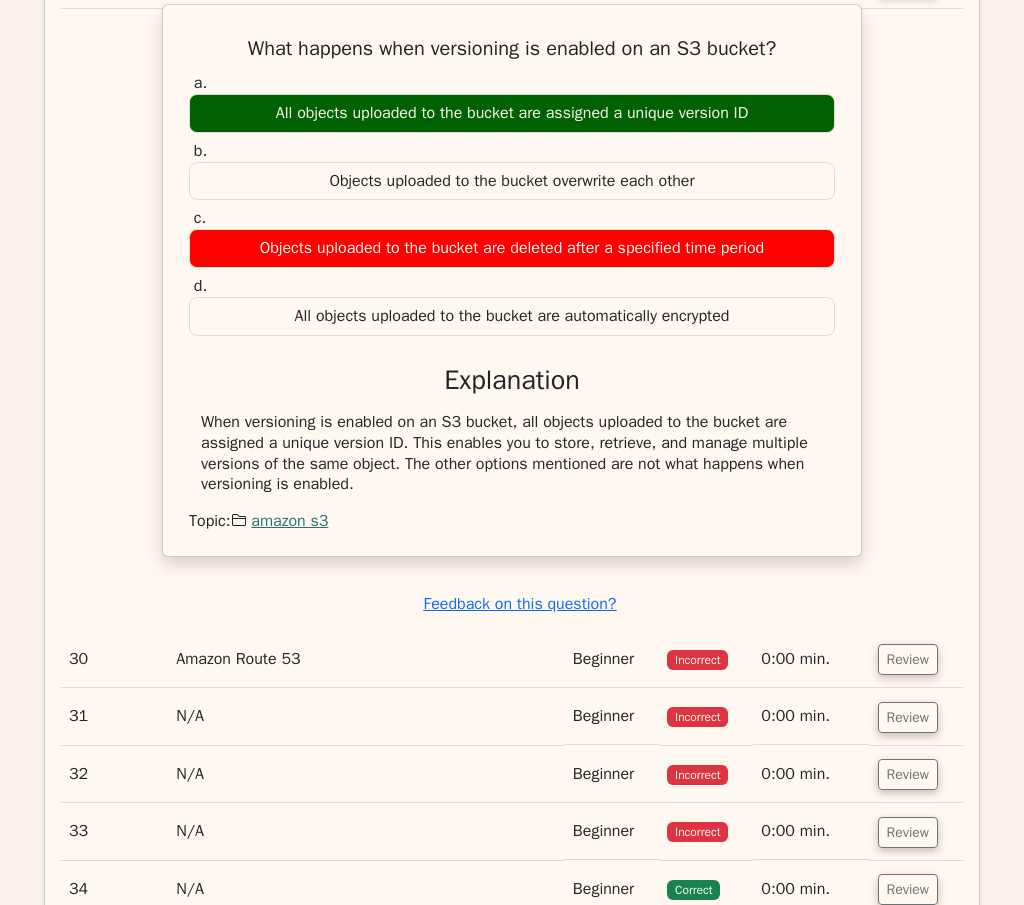 drag, startPoint x: 228, startPoint y: 118, endPoint x: 565, endPoint y: 557, distance: 553.43475 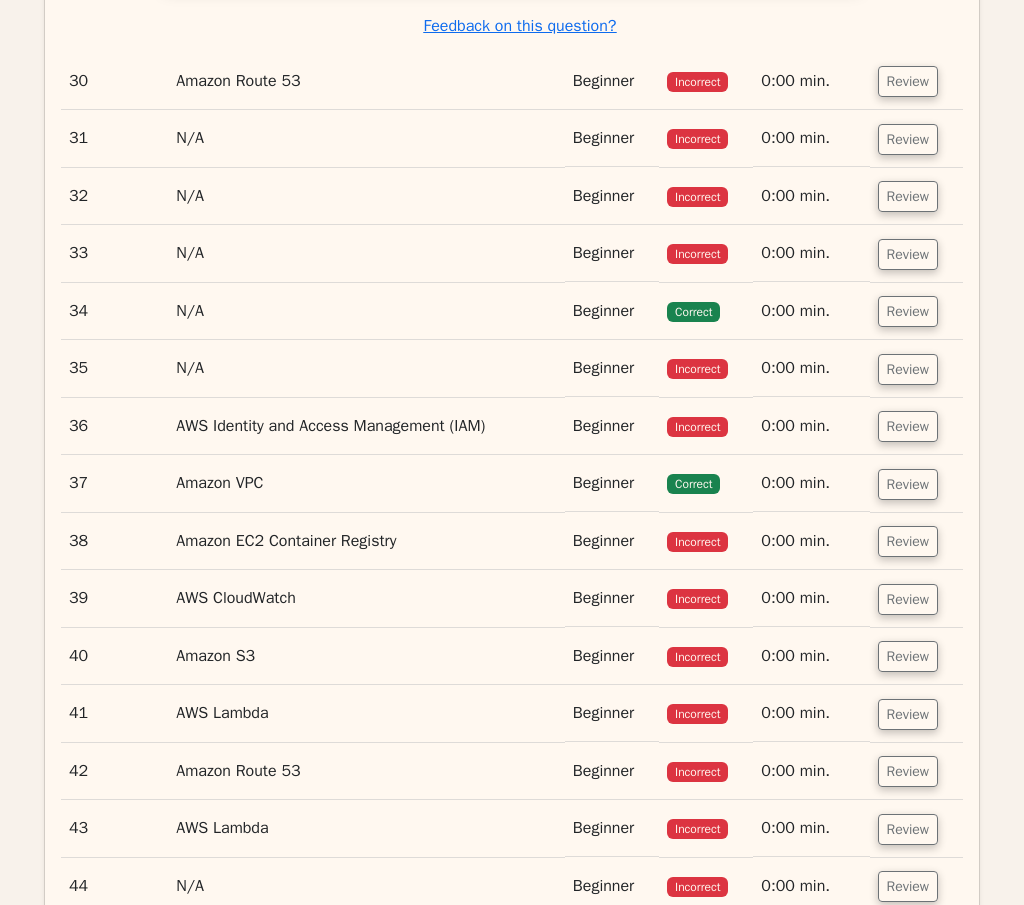 scroll, scrollTop: 21595, scrollLeft: 0, axis: vertical 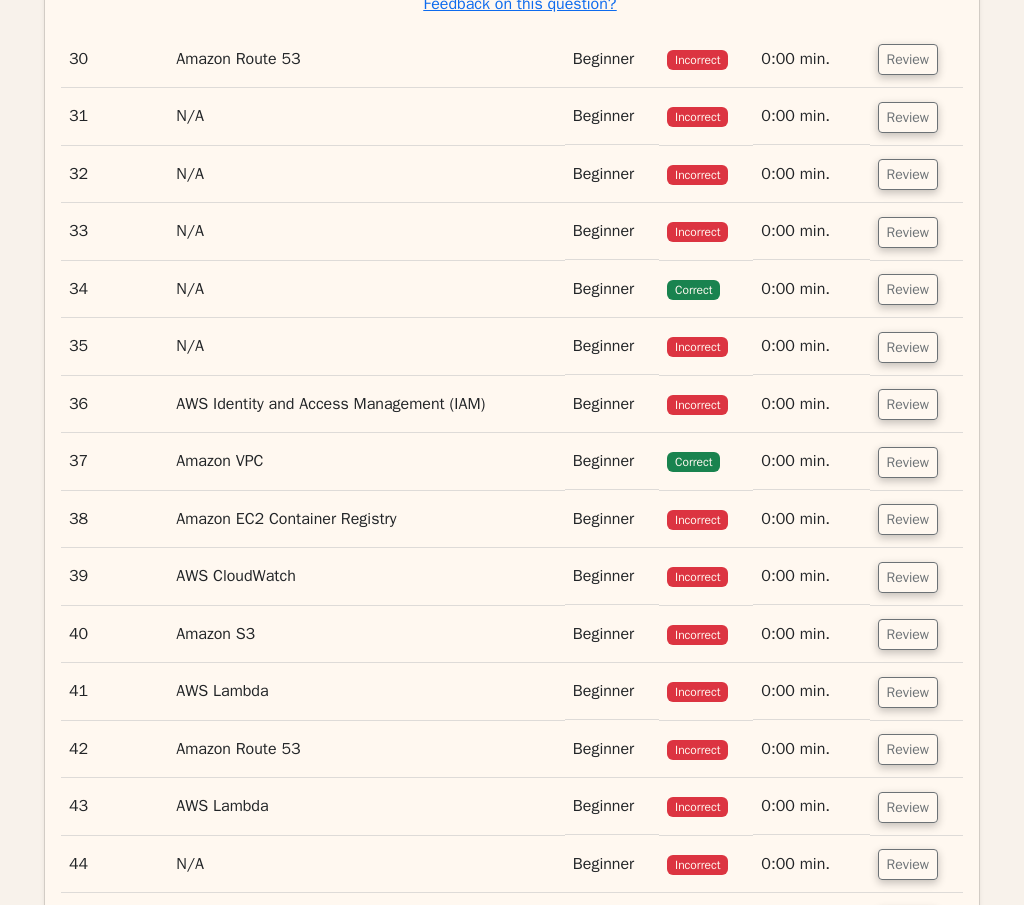 drag, startPoint x: 919, startPoint y: 132, endPoint x: 897, endPoint y: 152, distance: 29.732138 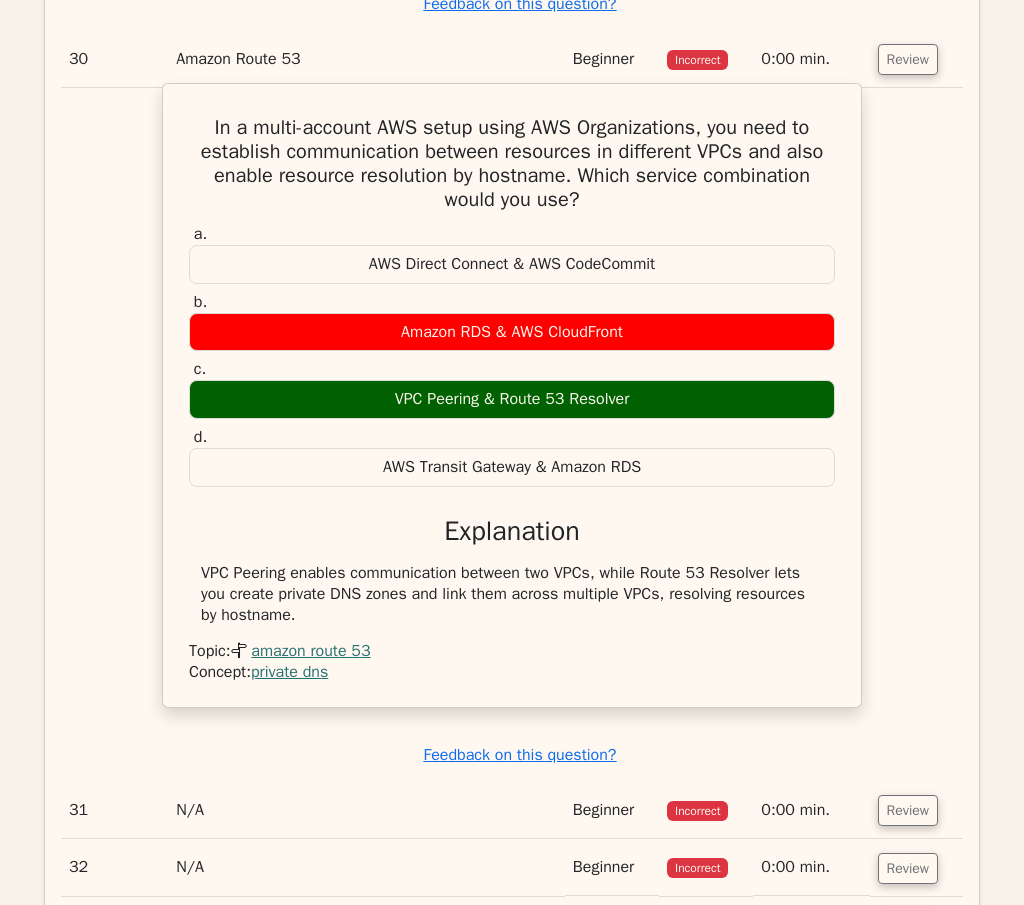drag, startPoint x: 195, startPoint y: 200, endPoint x: 473, endPoint y: 690, distance: 563.36847 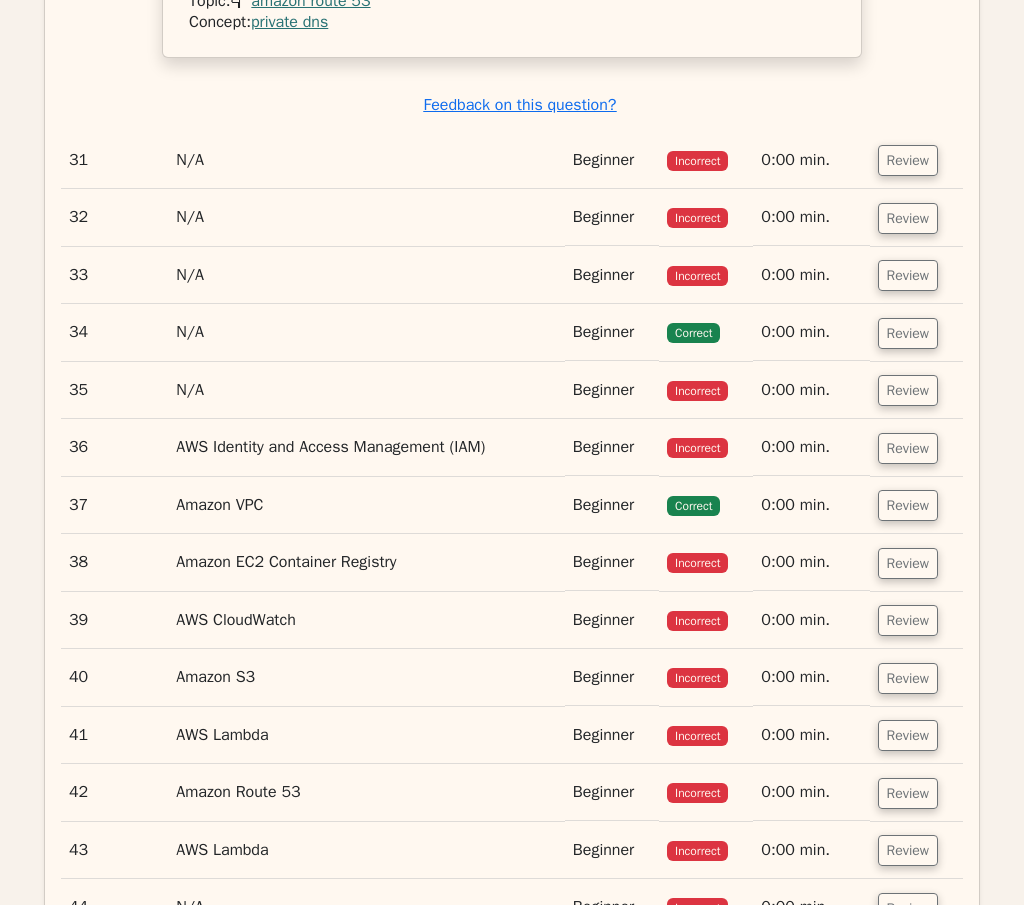 scroll, scrollTop: 22295, scrollLeft: 0, axis: vertical 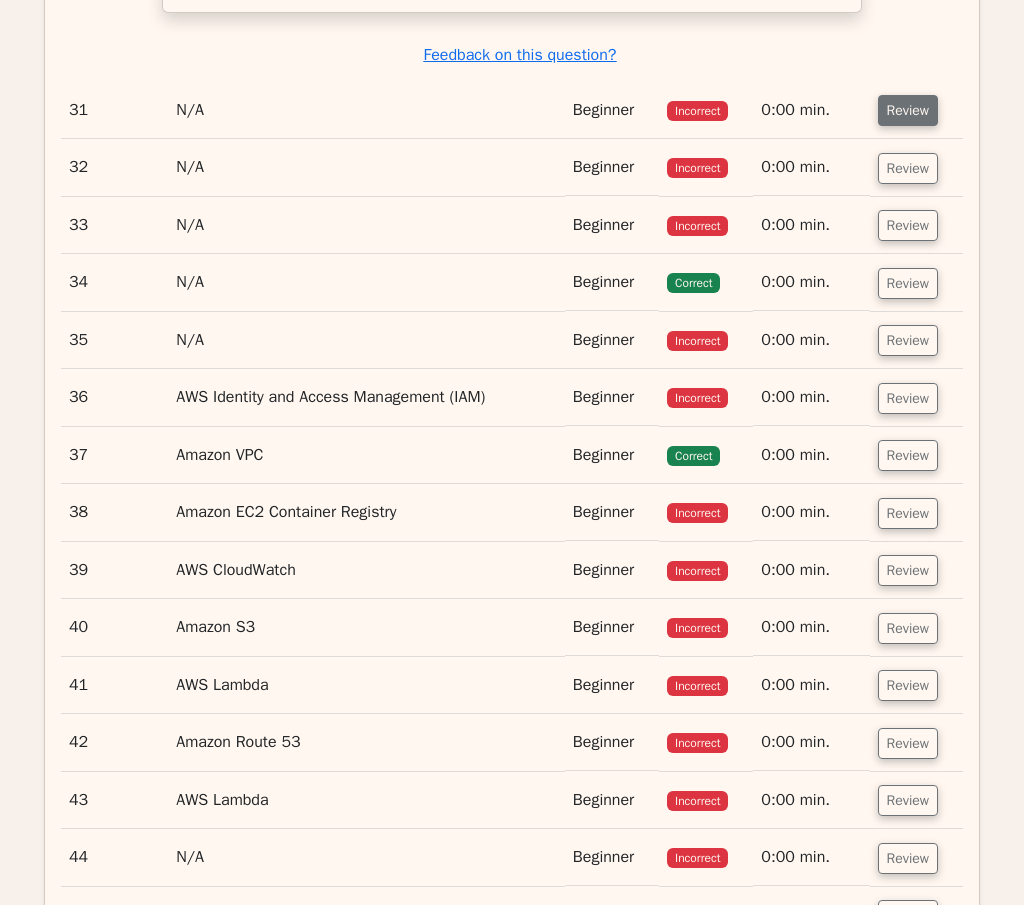 click on "Review" at bounding box center (908, 110) 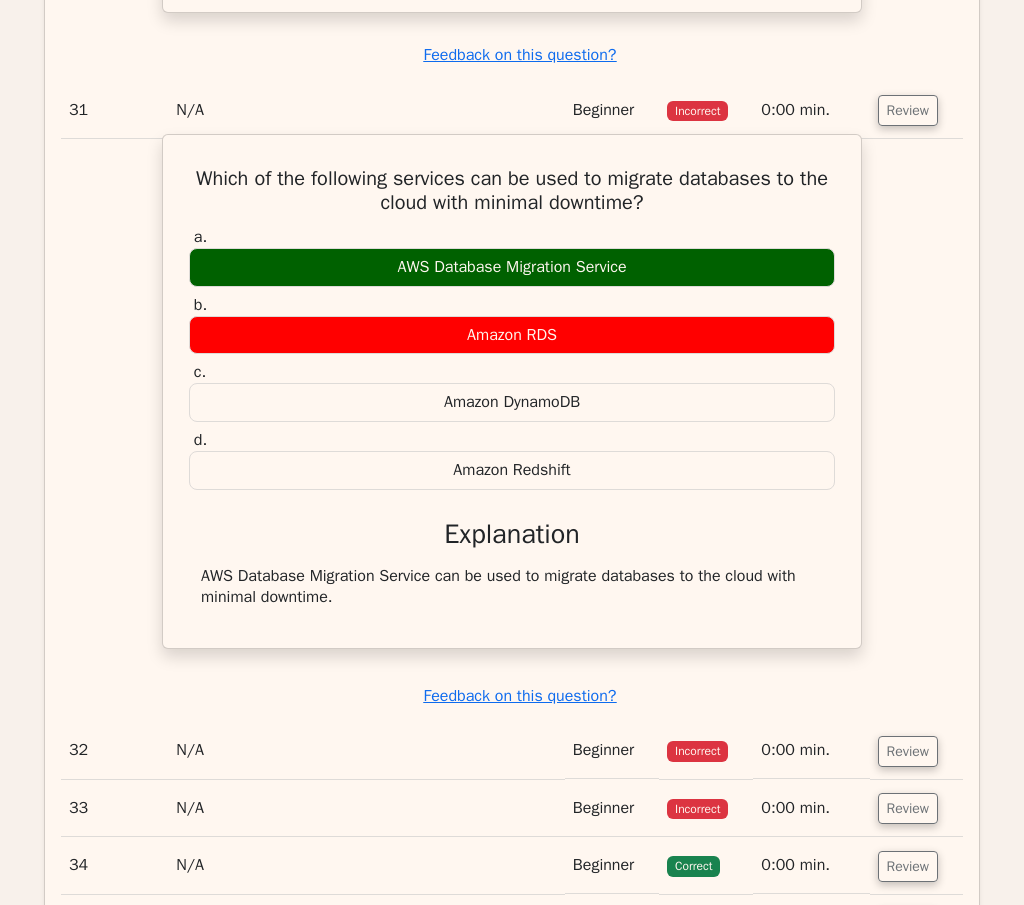 drag, startPoint x: 206, startPoint y: 255, endPoint x: 767, endPoint y: 665, distance: 694.8532 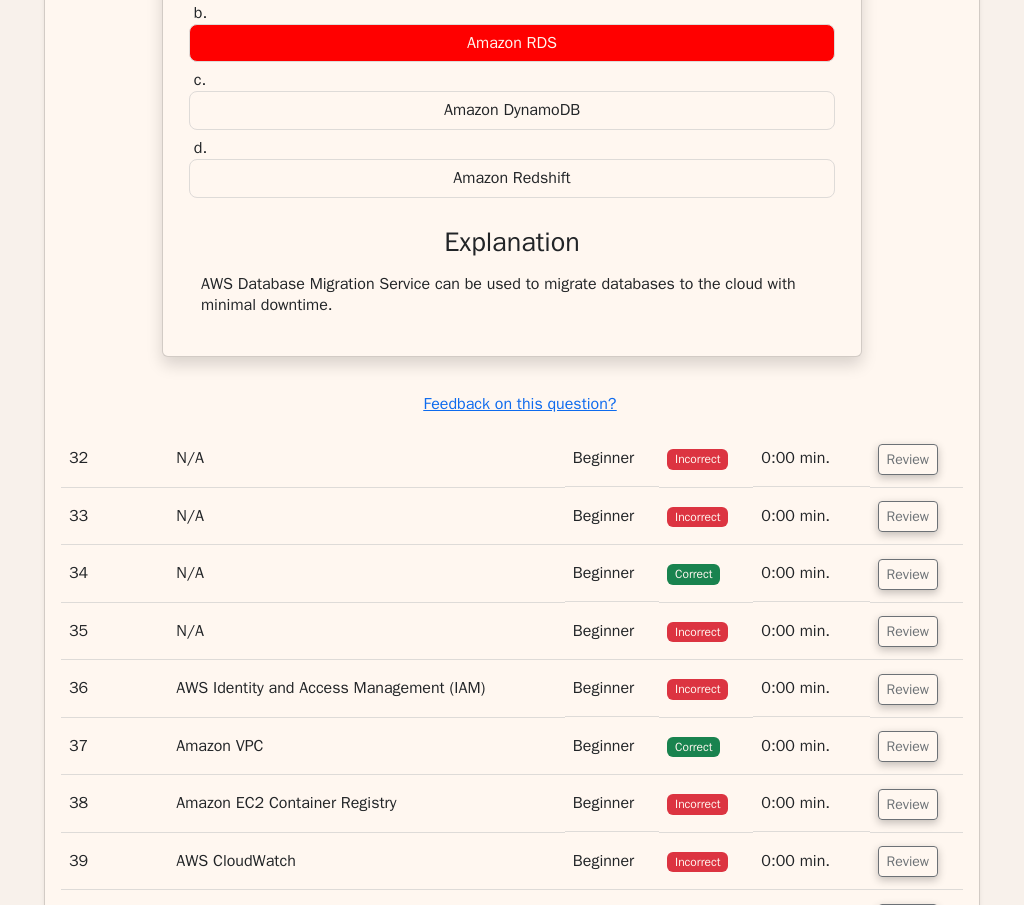 scroll, scrollTop: 22595, scrollLeft: 0, axis: vertical 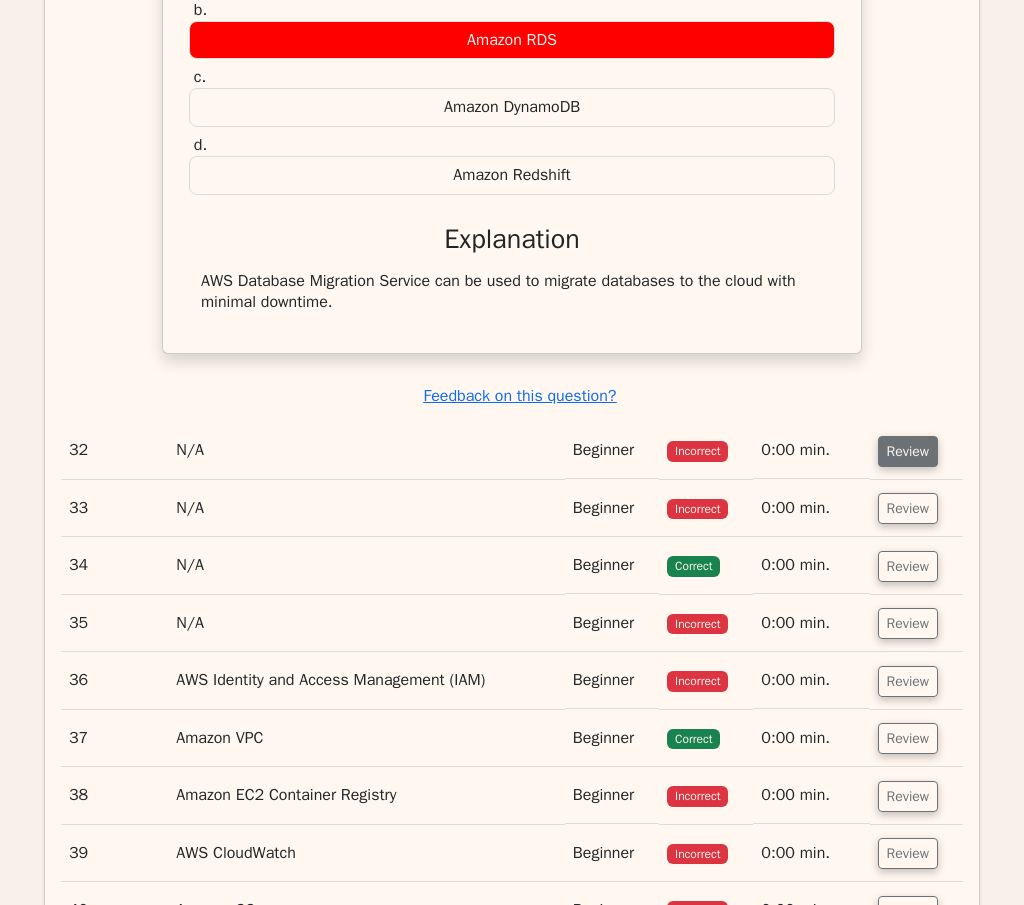 click on "Review" at bounding box center (908, 451) 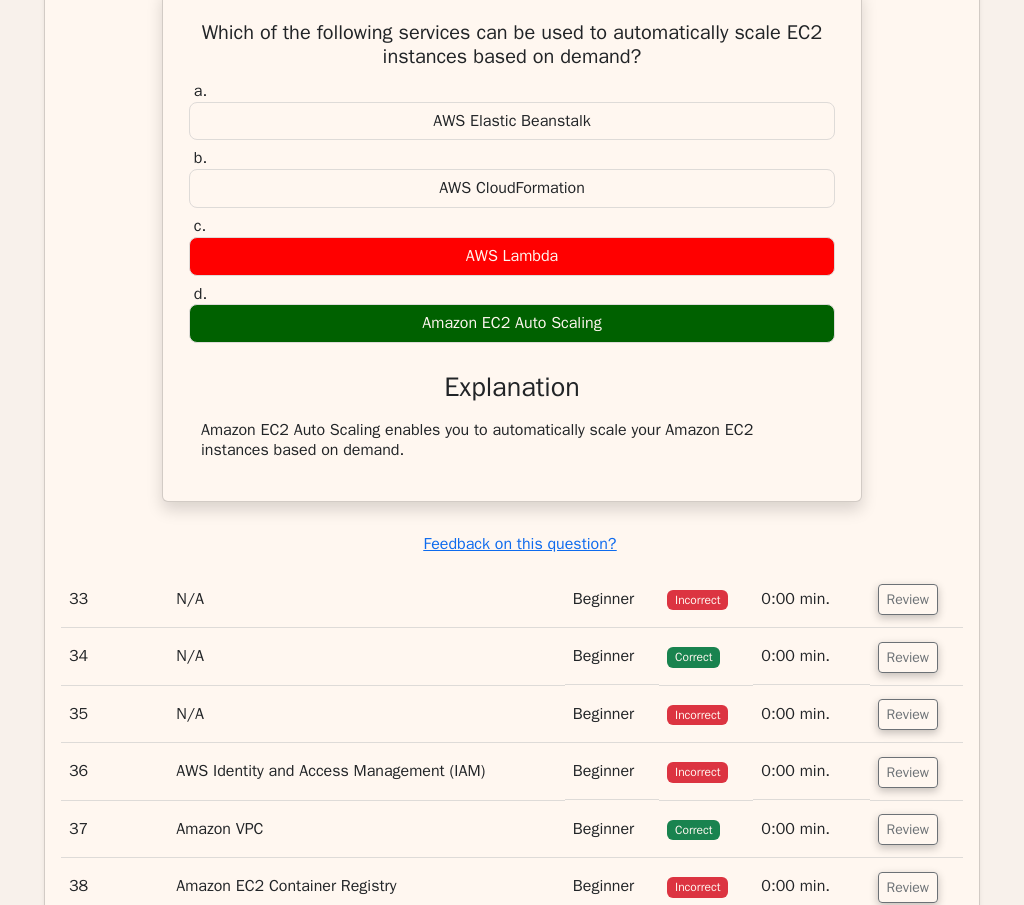 scroll, scrollTop: 23095, scrollLeft: 0, axis: vertical 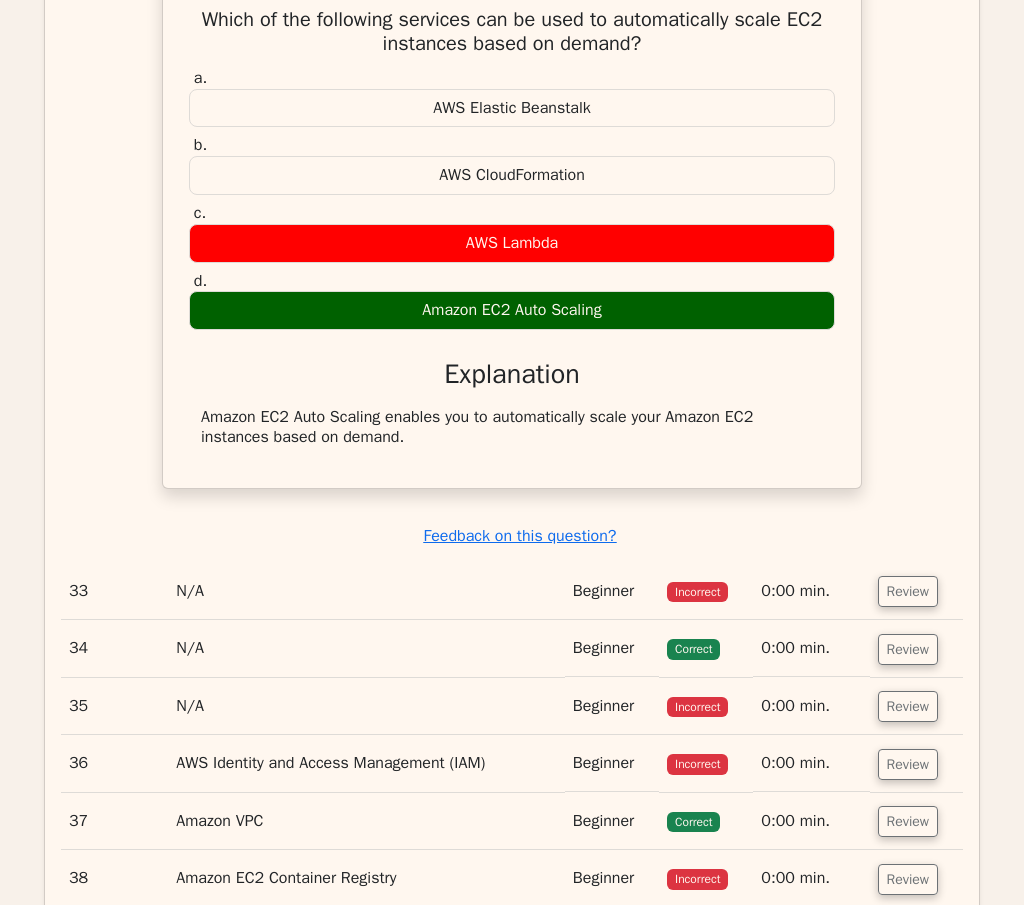 drag, startPoint x: 191, startPoint y: 92, endPoint x: 693, endPoint y: 506, distance: 650.69196 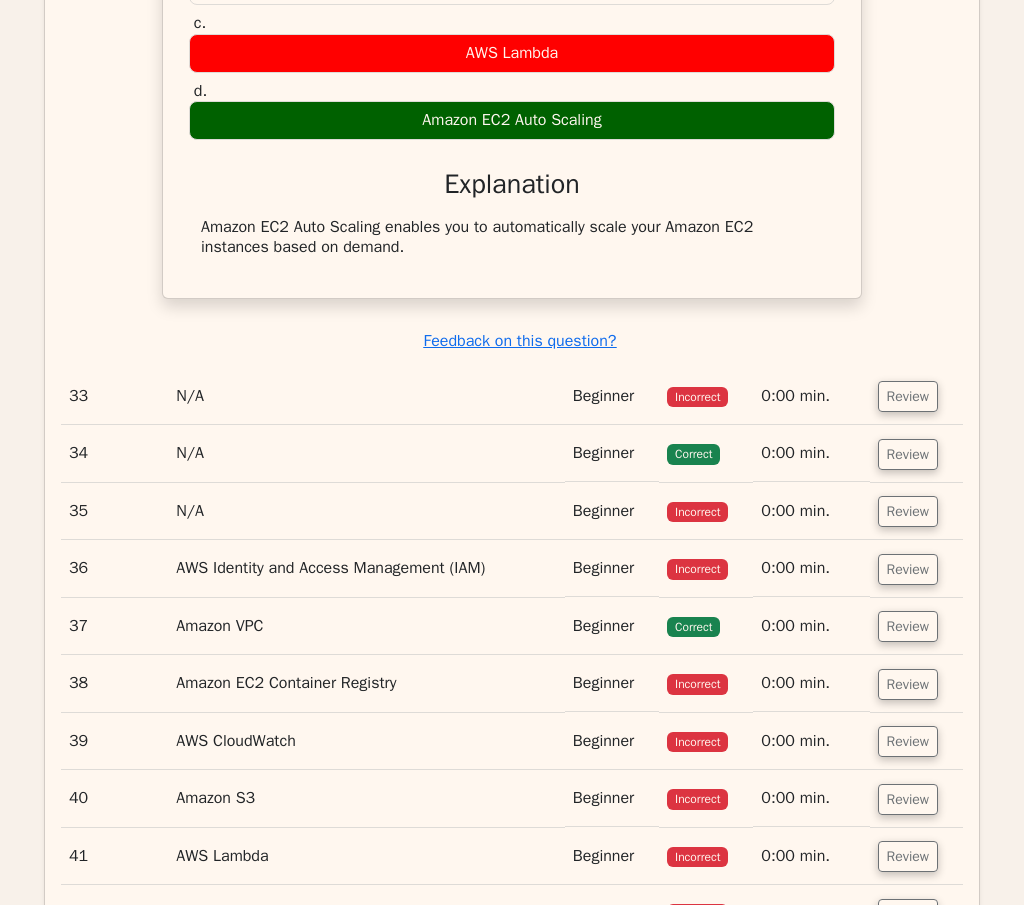 scroll, scrollTop: 23295, scrollLeft: 0, axis: vertical 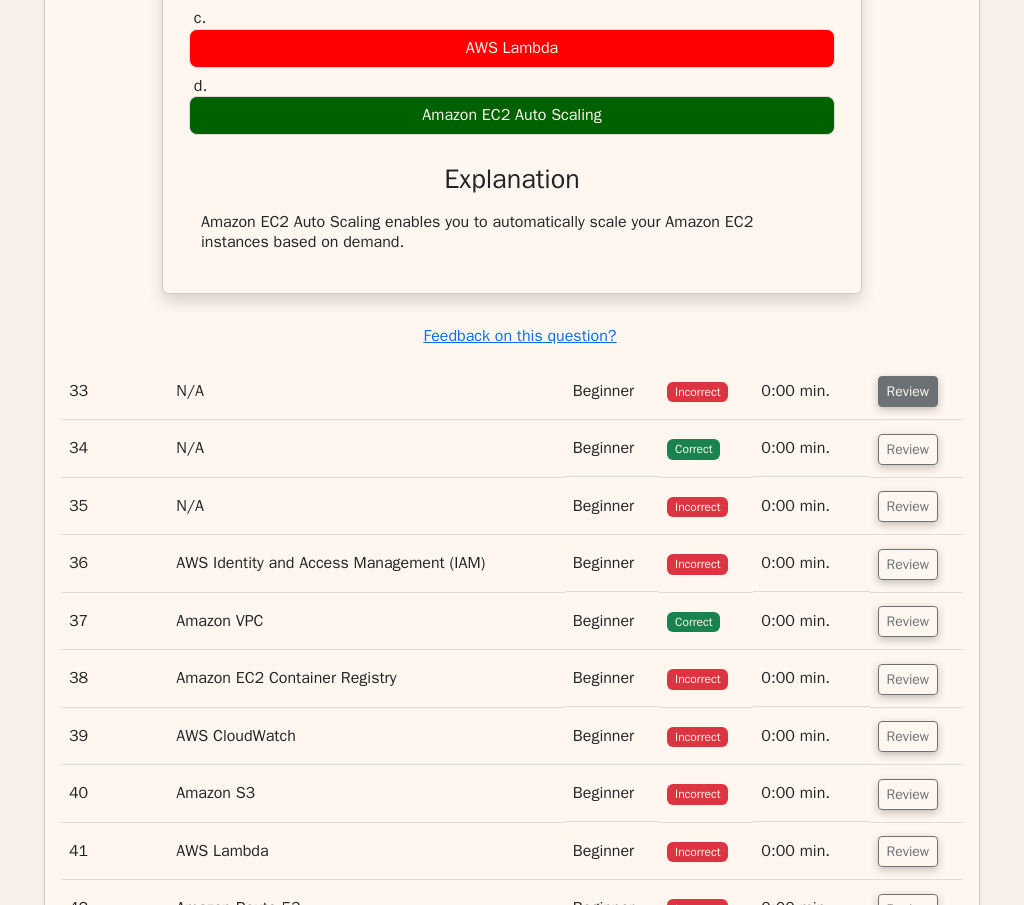 click on "Review" at bounding box center [908, 391] 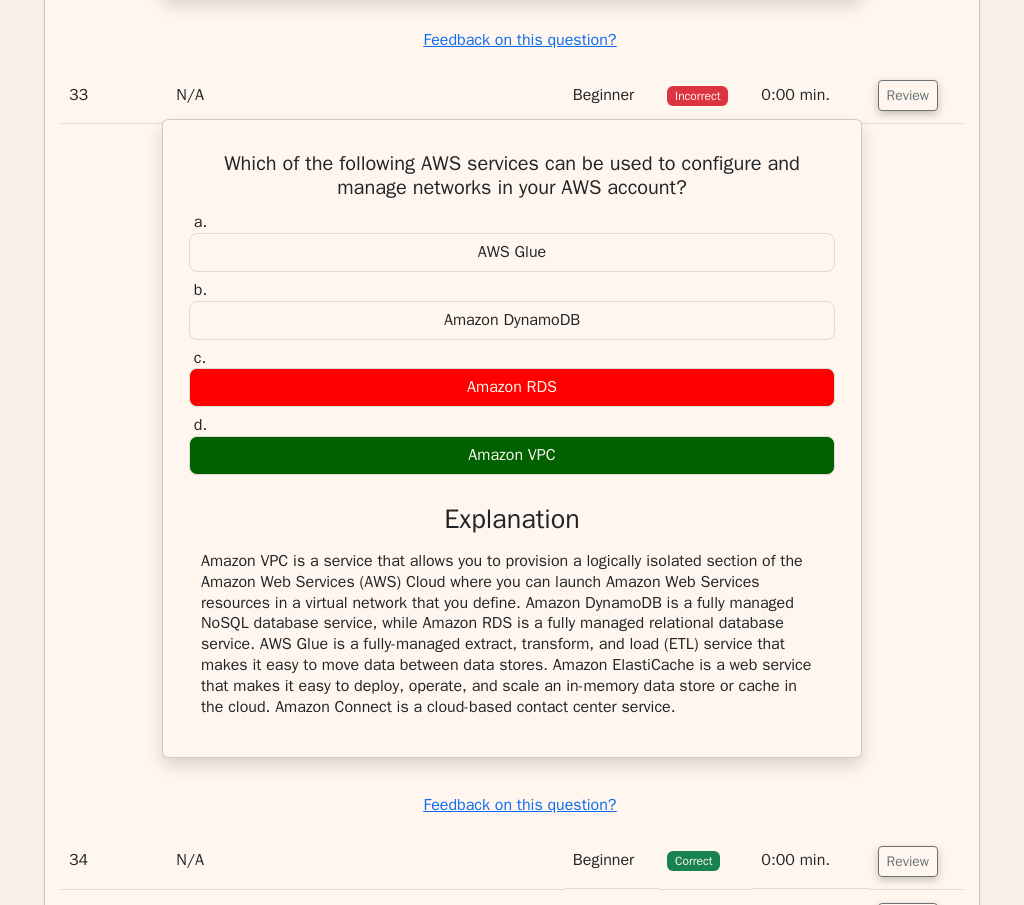 scroll, scrollTop: 23695, scrollLeft: 0, axis: vertical 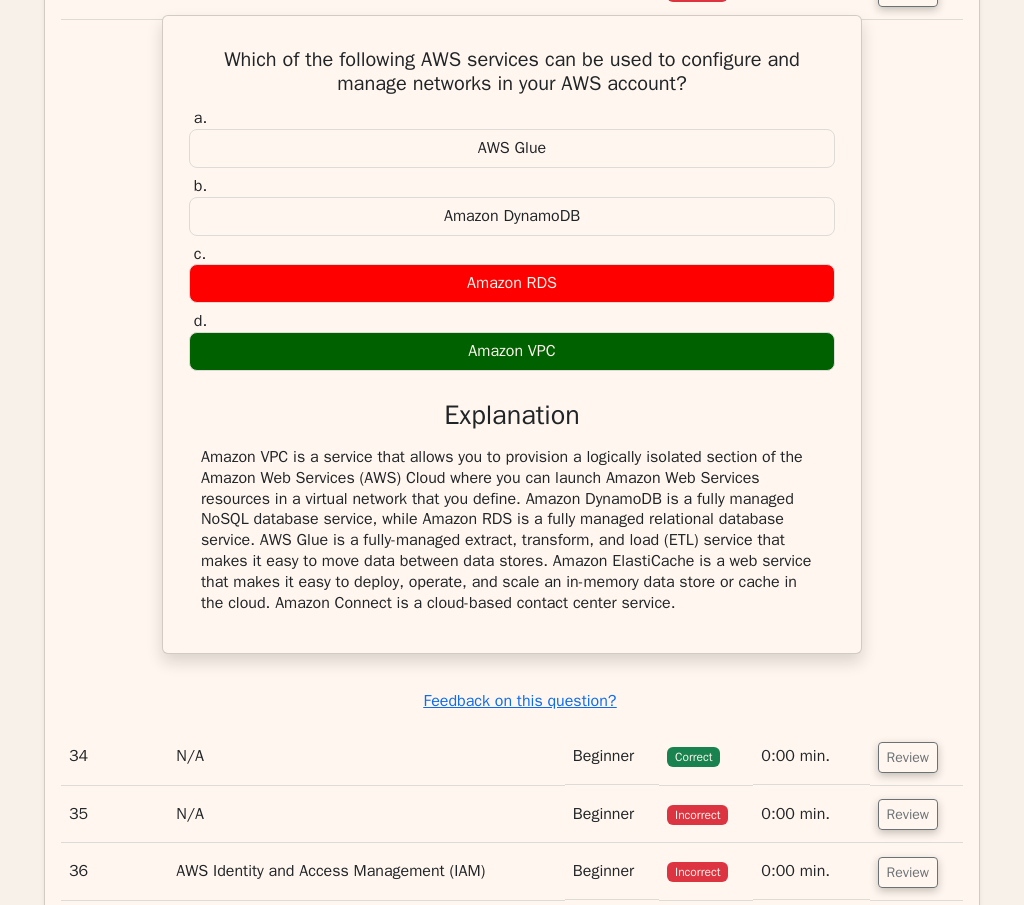 drag, startPoint x: 211, startPoint y: 131, endPoint x: 752, endPoint y: 679, distance: 770.0552 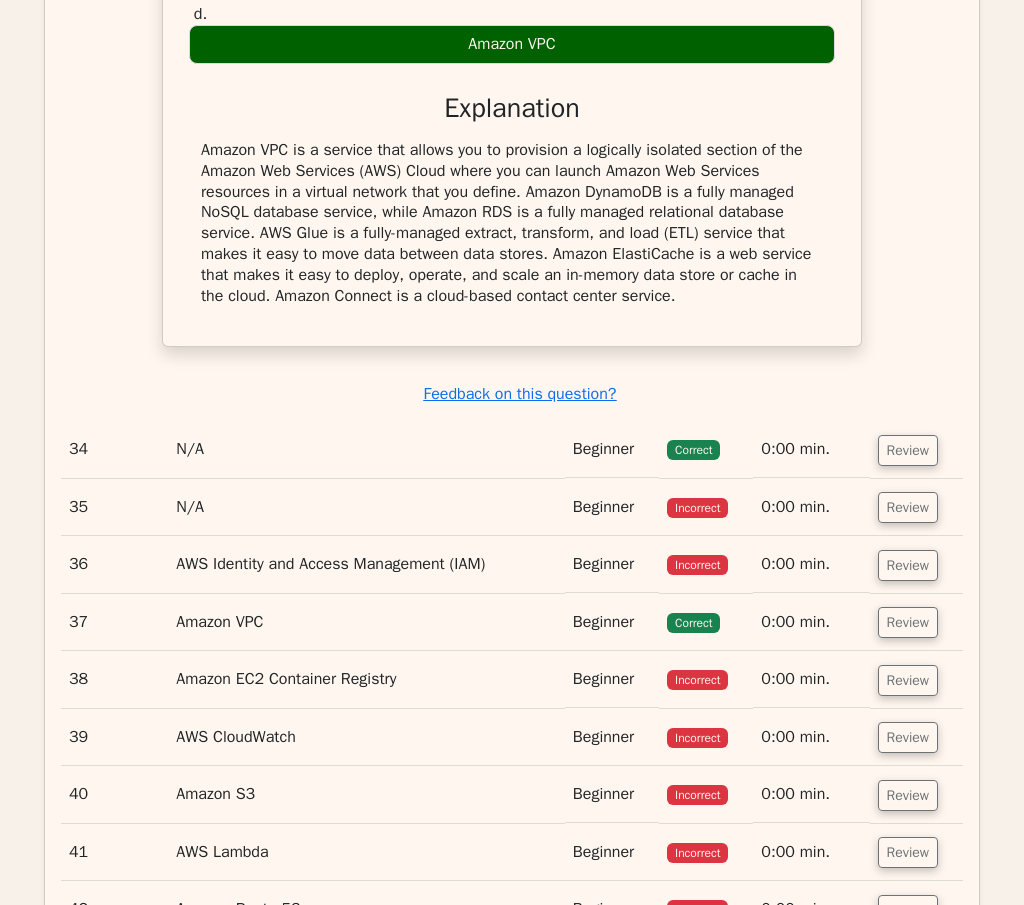 scroll, scrollTop: 24095, scrollLeft: 0, axis: vertical 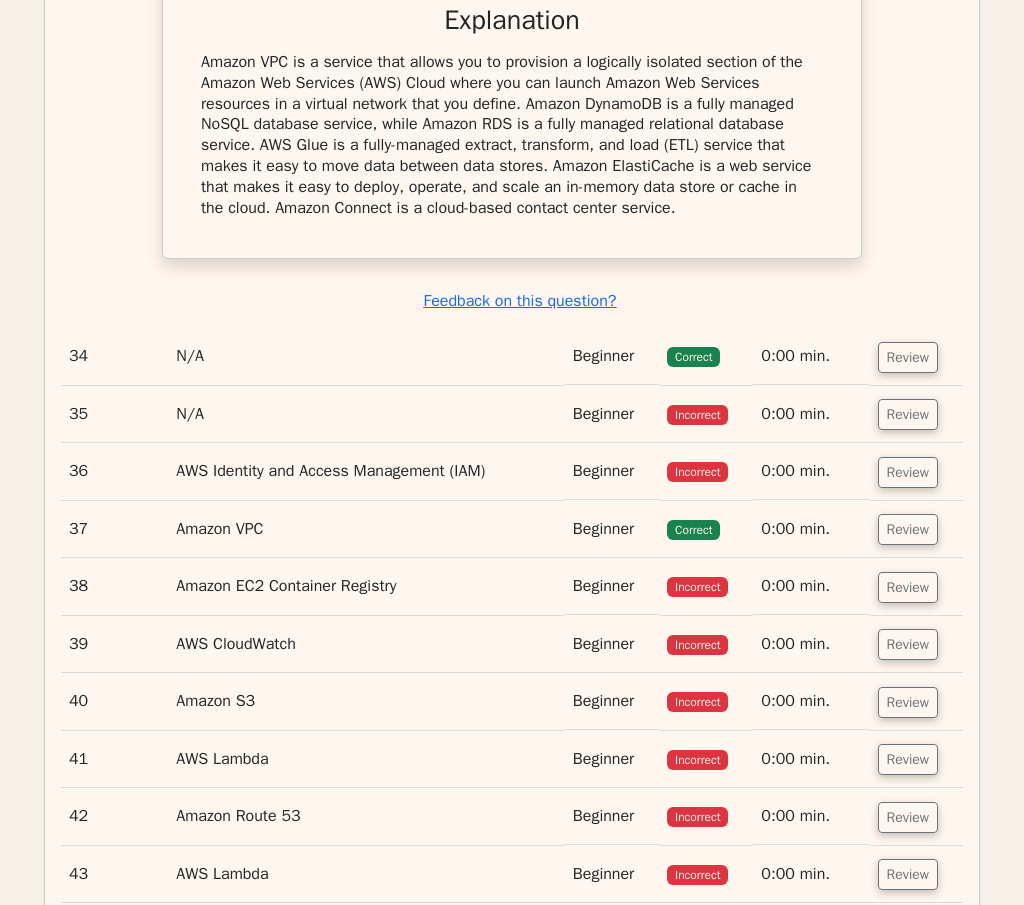 drag, startPoint x: 895, startPoint y: 433, endPoint x: 874, endPoint y: 432, distance: 21.023796 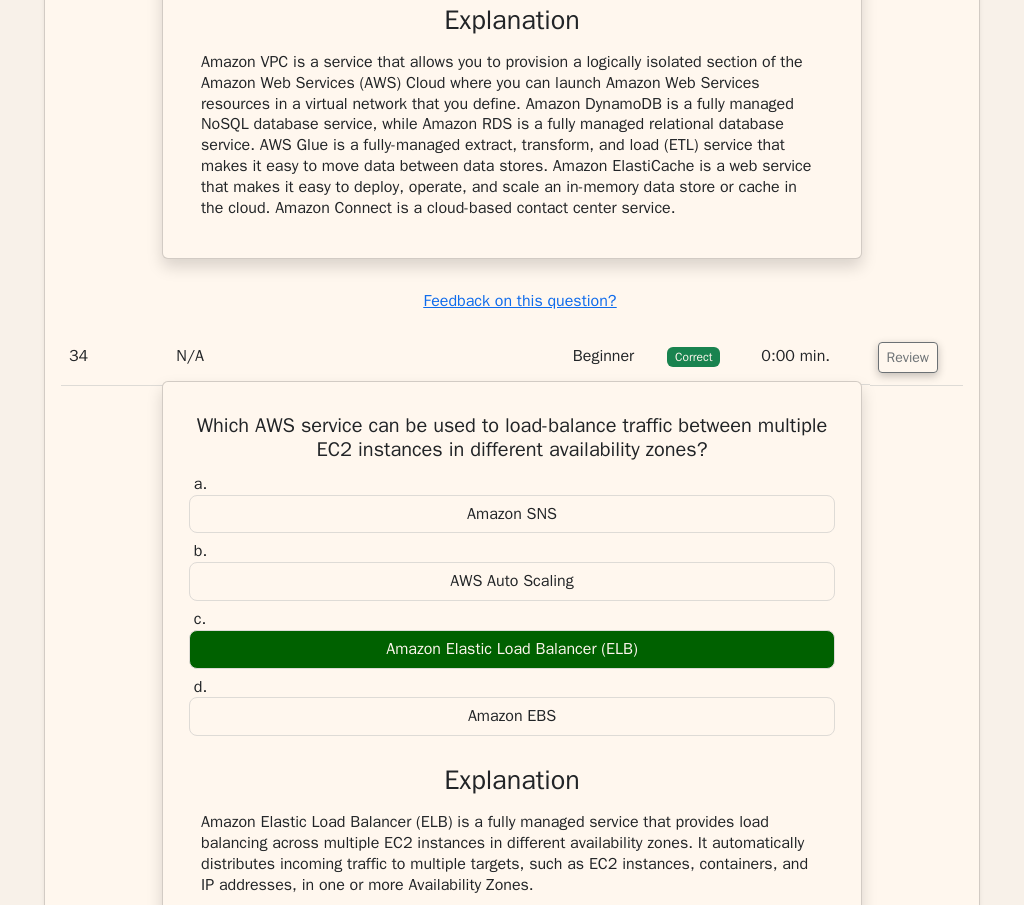 scroll, scrollTop: 24295, scrollLeft: 0, axis: vertical 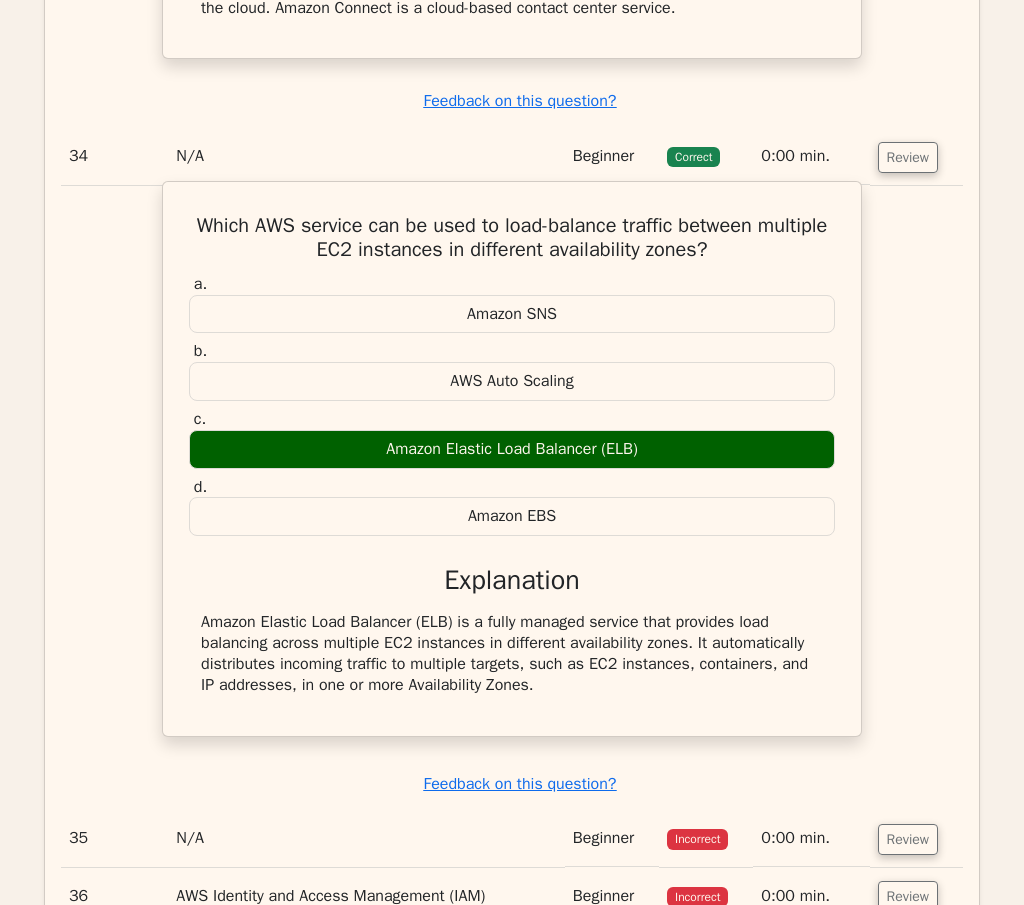 drag, startPoint x: 219, startPoint y: 296, endPoint x: 604, endPoint y: 733, distance: 582.4036 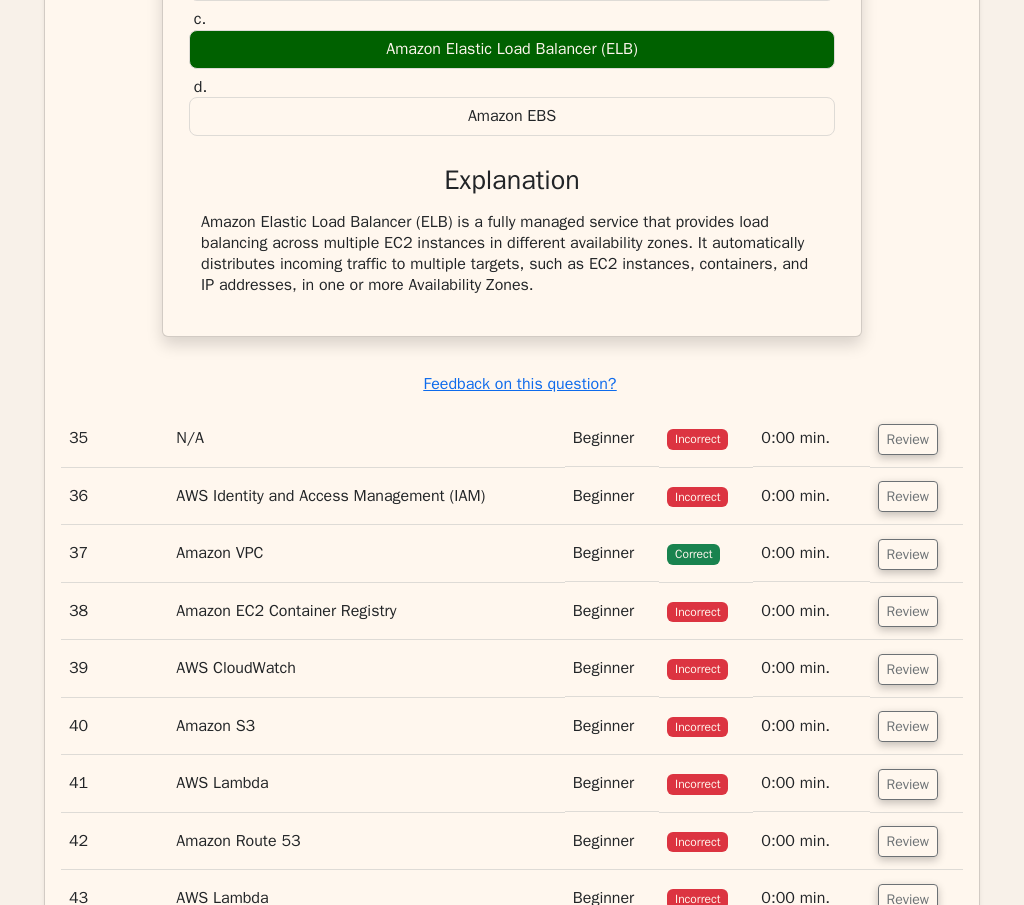 scroll, scrollTop: 24795, scrollLeft: 0, axis: vertical 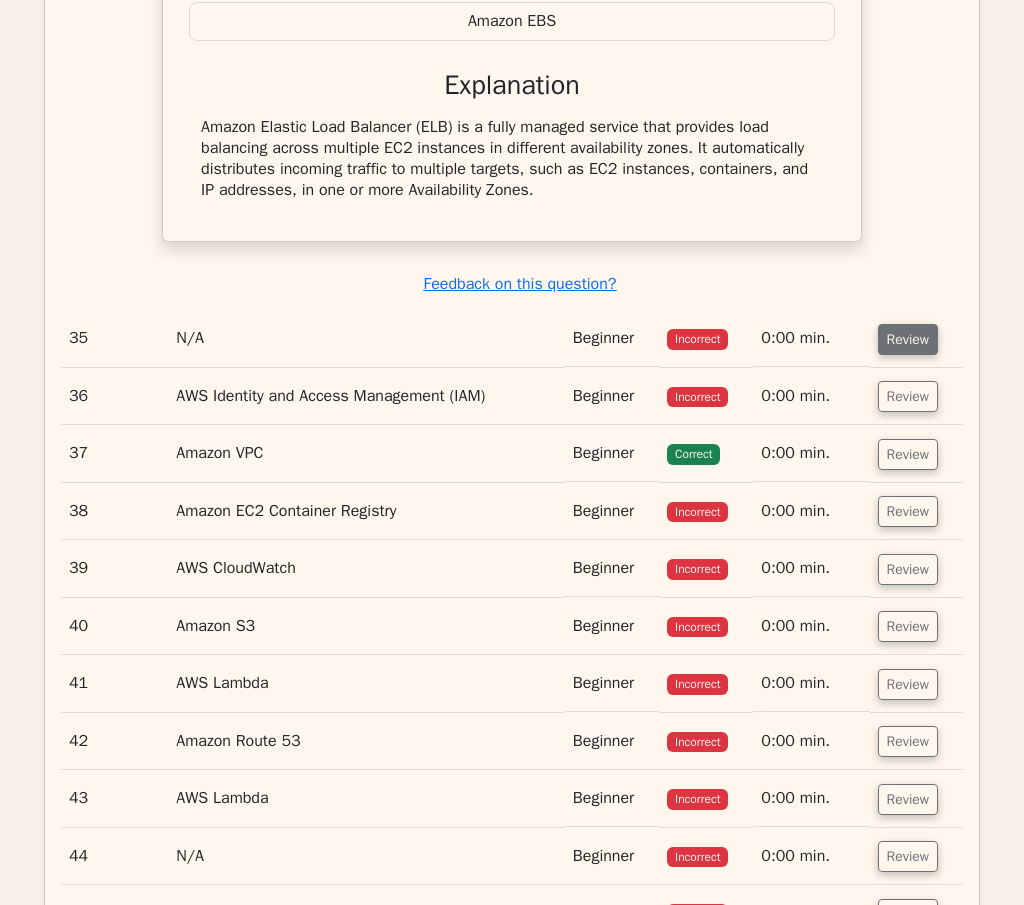 click on "Review" at bounding box center (908, 339) 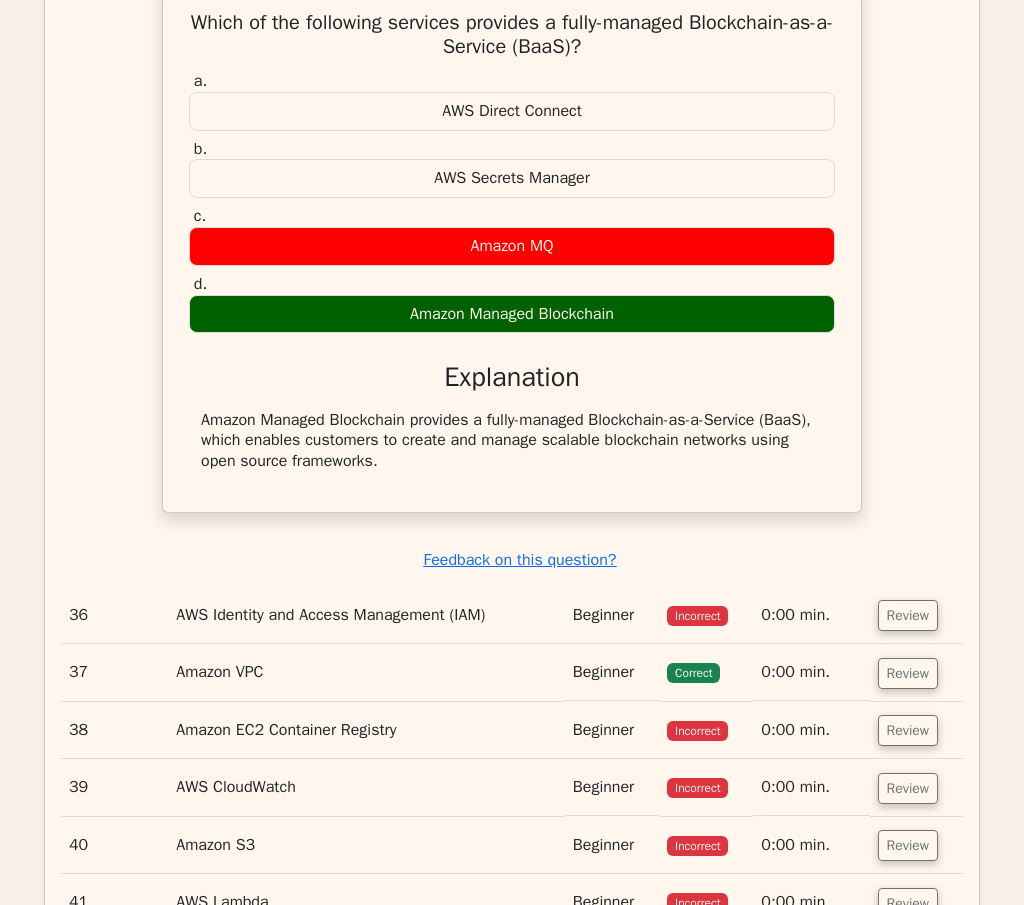 scroll, scrollTop: 25195, scrollLeft: 0, axis: vertical 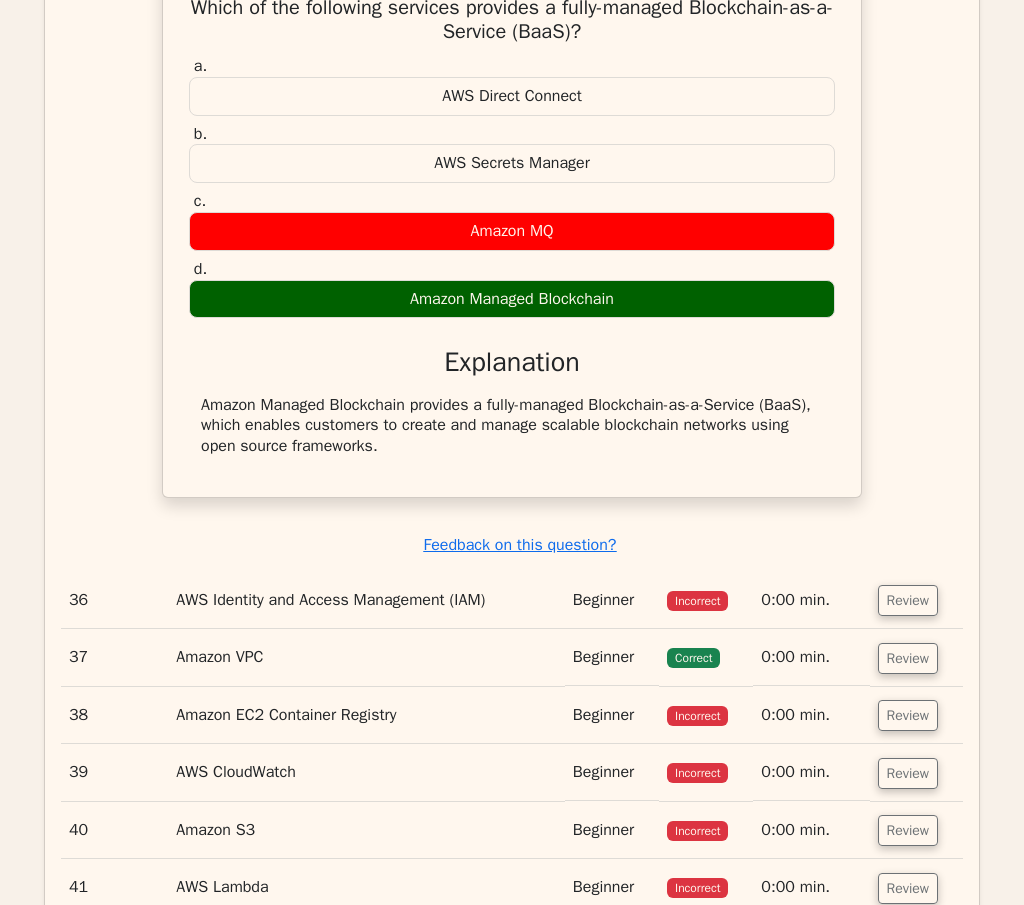 drag, startPoint x: 188, startPoint y: 79, endPoint x: 674, endPoint y: 528, distance: 661.6623 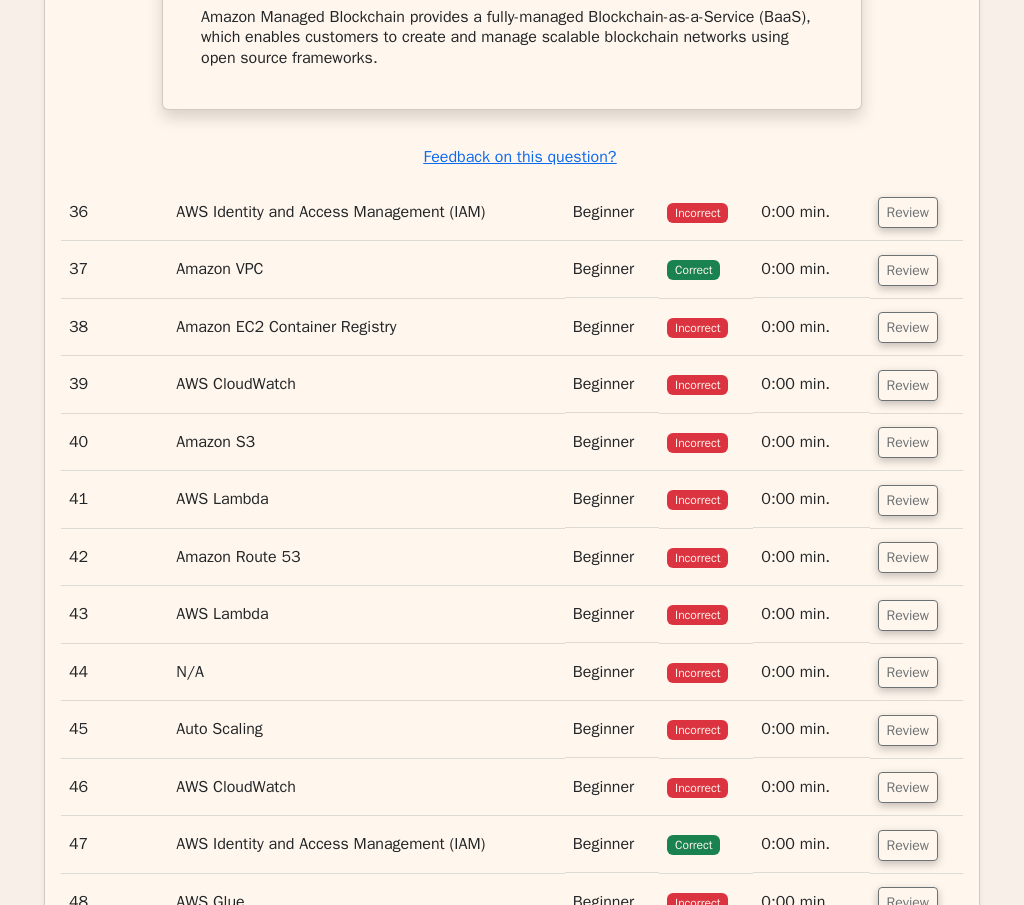 scroll, scrollTop: 25595, scrollLeft: 0, axis: vertical 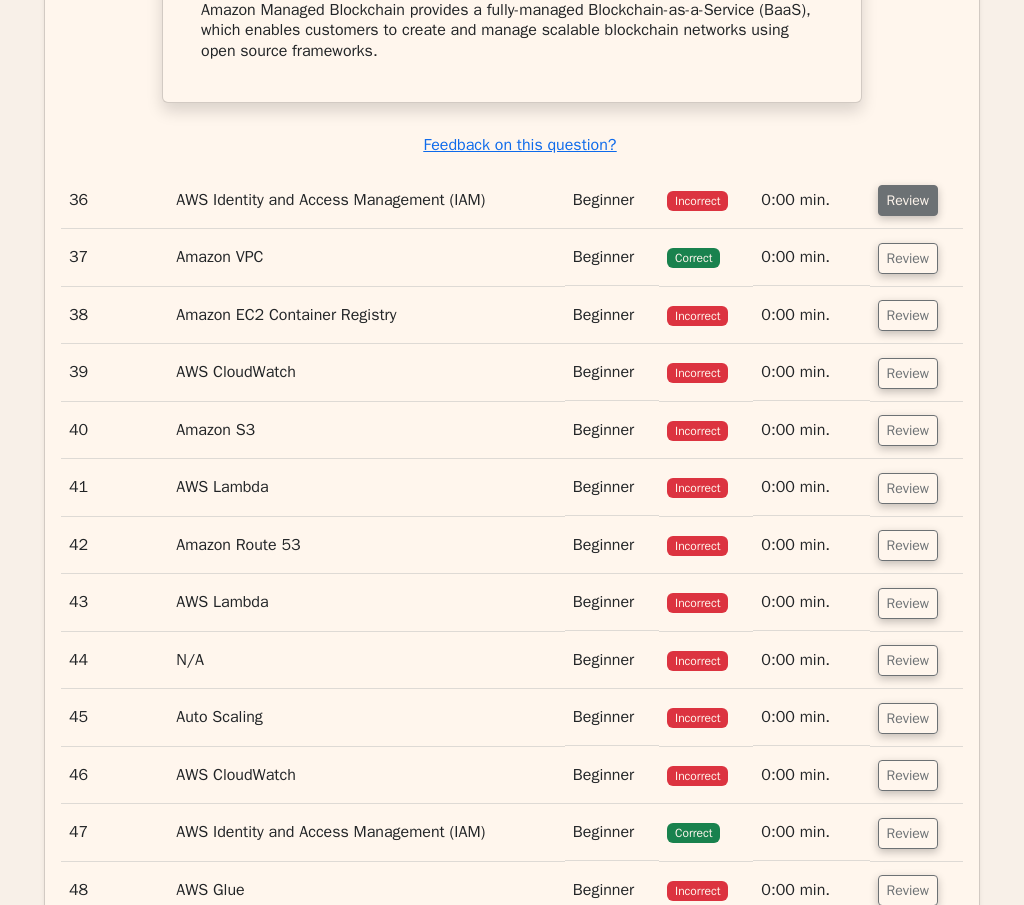 click on "Review" at bounding box center (908, 200) 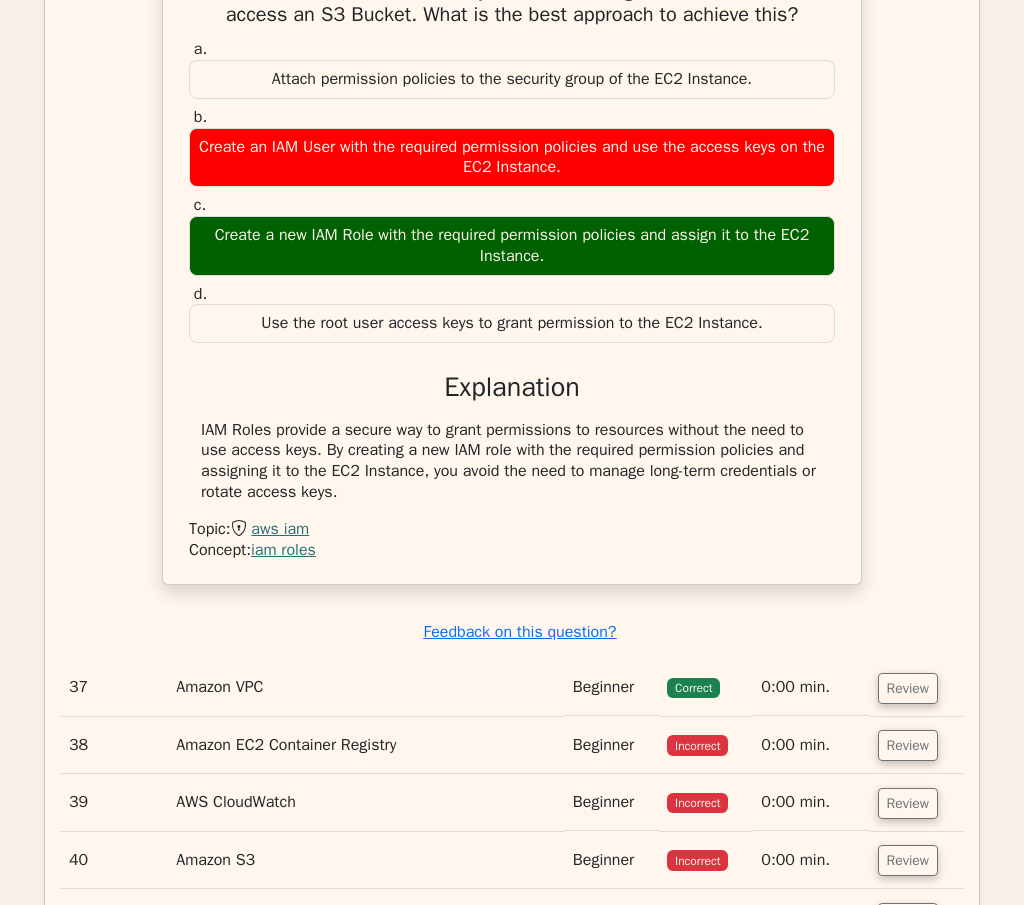 scroll, scrollTop: 25895, scrollLeft: 0, axis: vertical 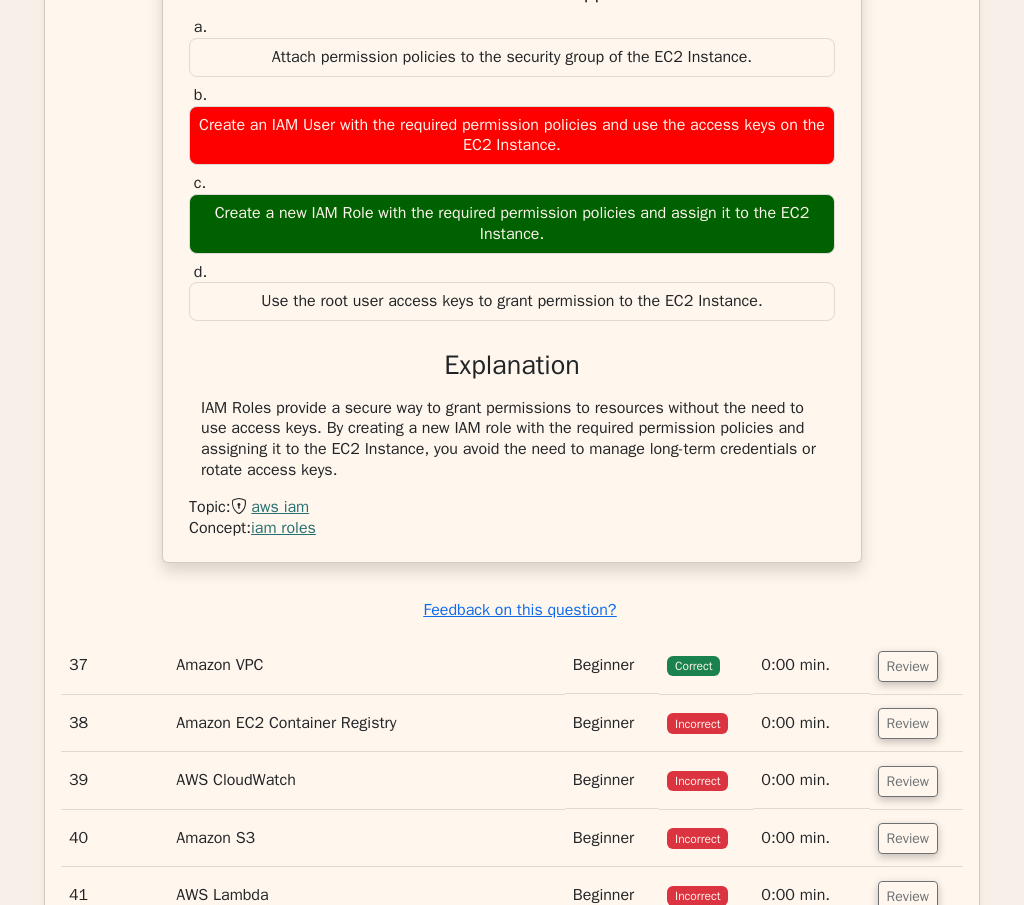 drag, startPoint x: 197, startPoint y: 43, endPoint x: 557, endPoint y: 531, distance: 606.419 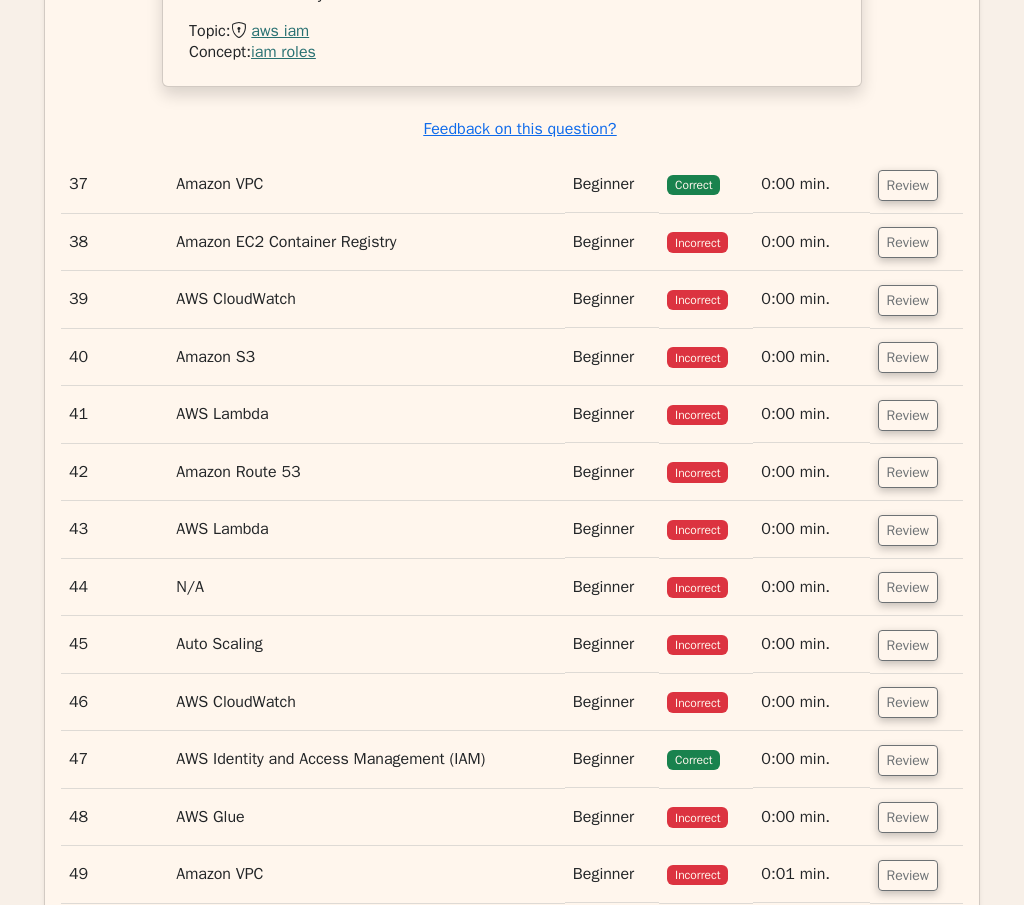 scroll, scrollTop: 26395, scrollLeft: 0, axis: vertical 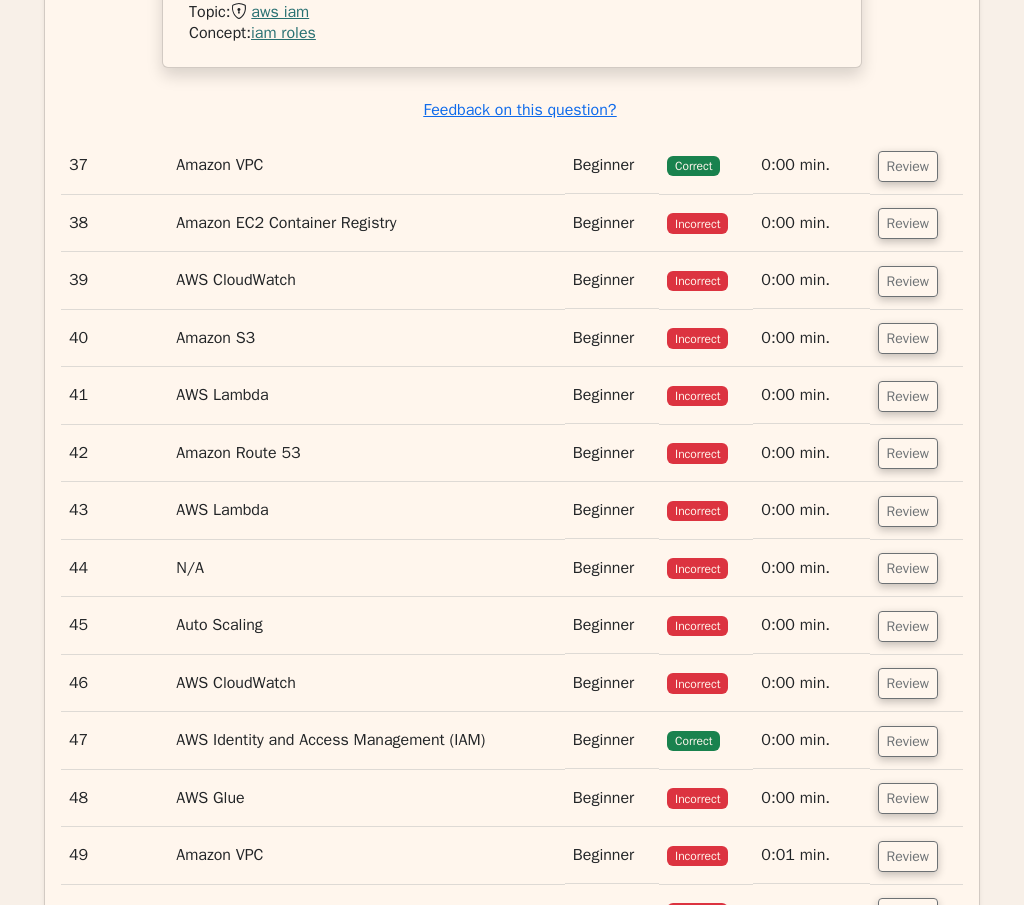 drag, startPoint x: 911, startPoint y: 236, endPoint x: 876, endPoint y: 254, distance: 39.357338 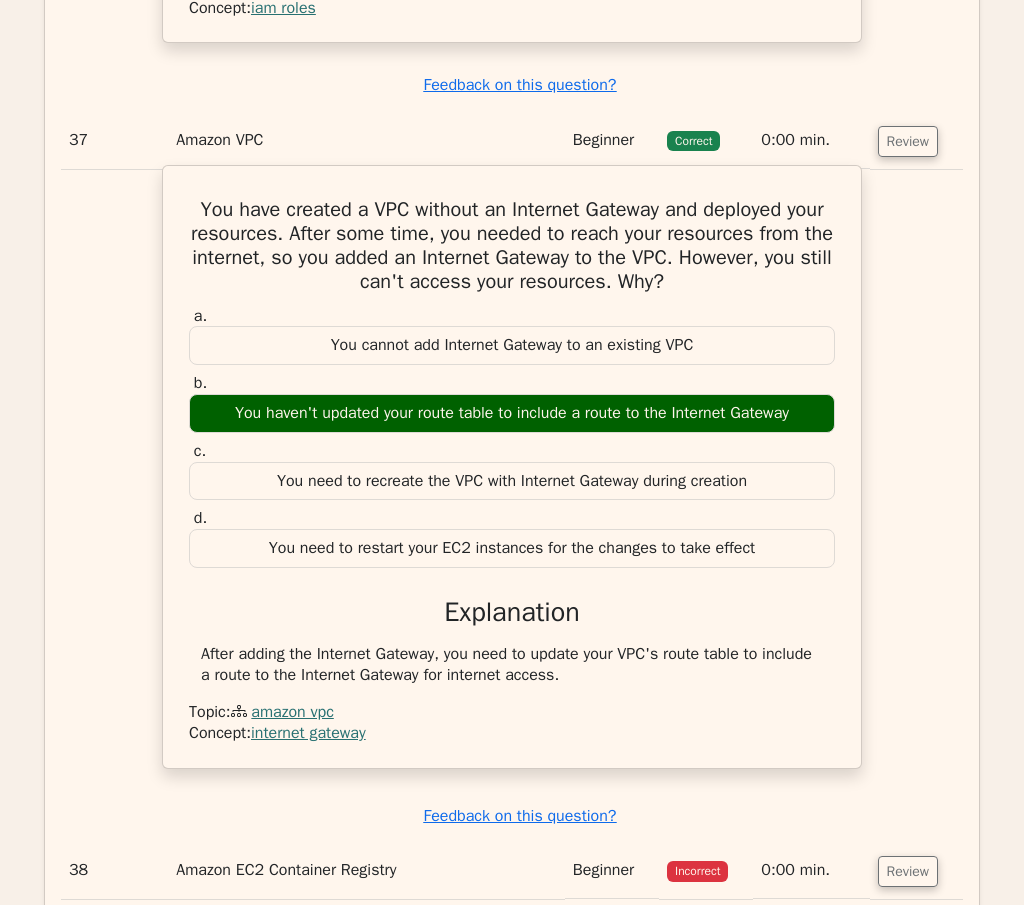 scroll, scrollTop: 26595, scrollLeft: 0, axis: vertical 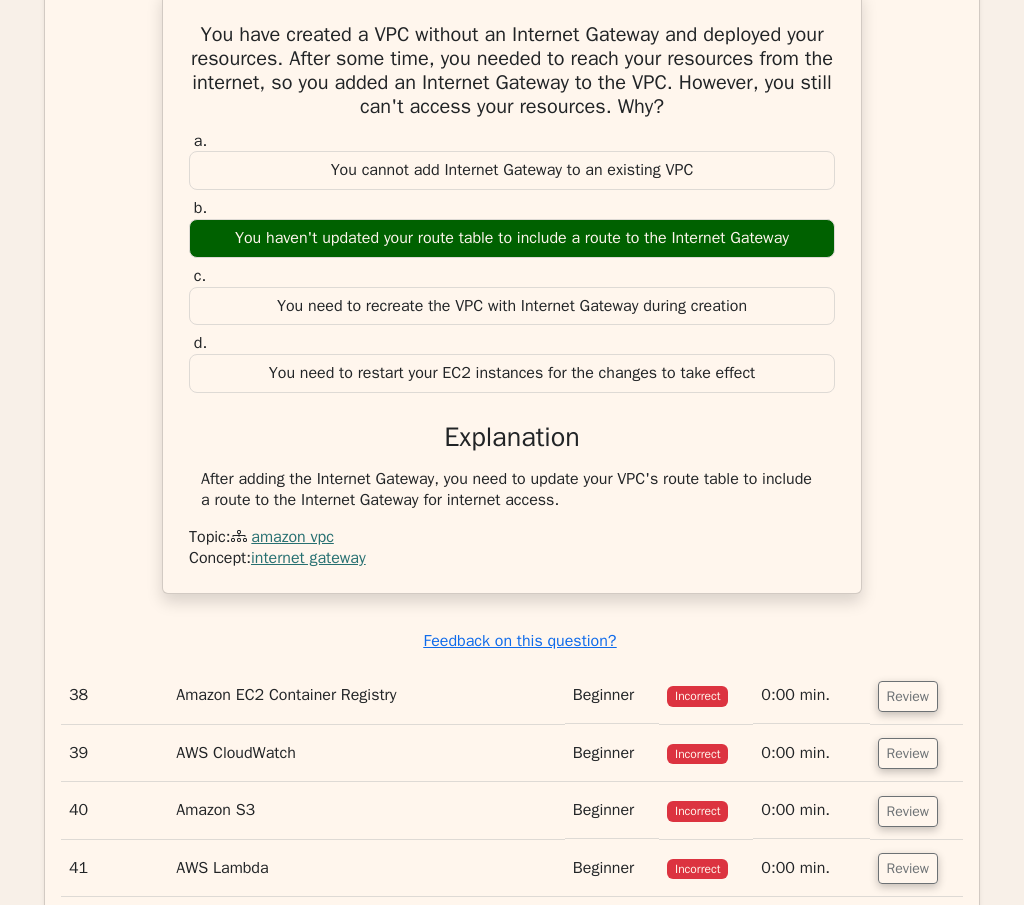 drag, startPoint x: 200, startPoint y: 112, endPoint x: 689, endPoint y: 570, distance: 669.98883 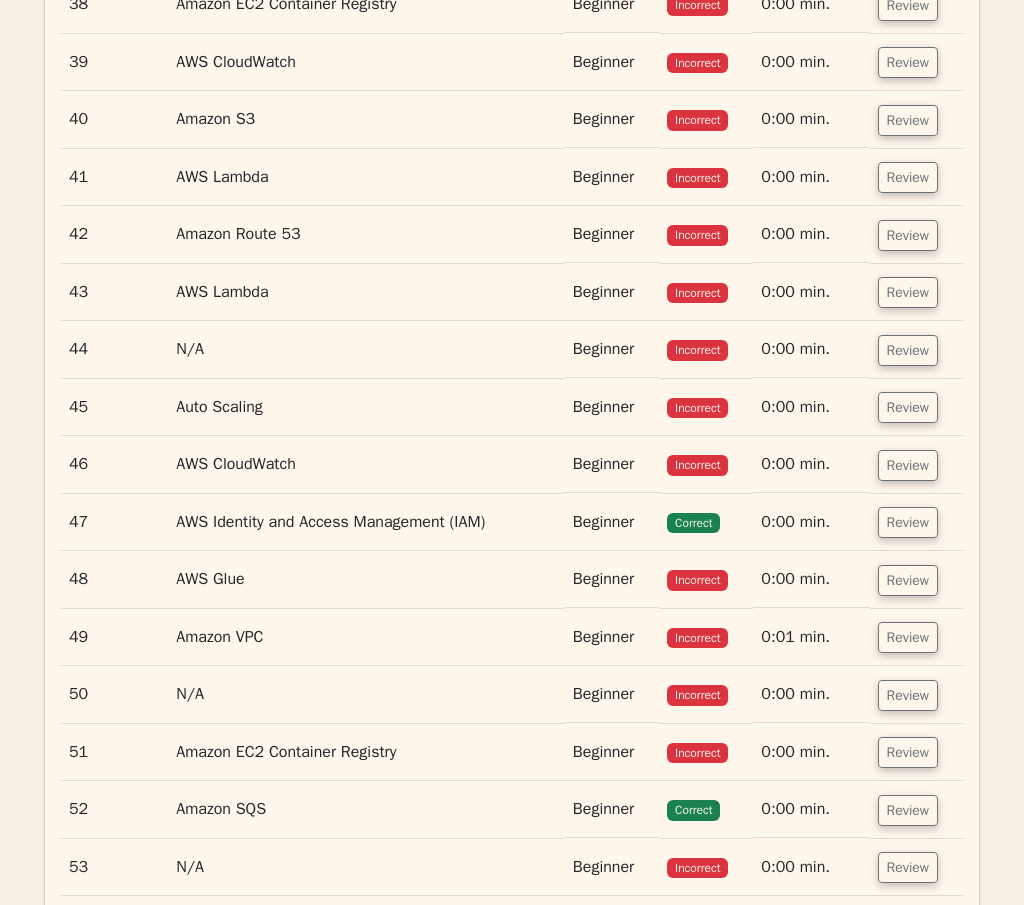 scroll, scrollTop: 27295, scrollLeft: 0, axis: vertical 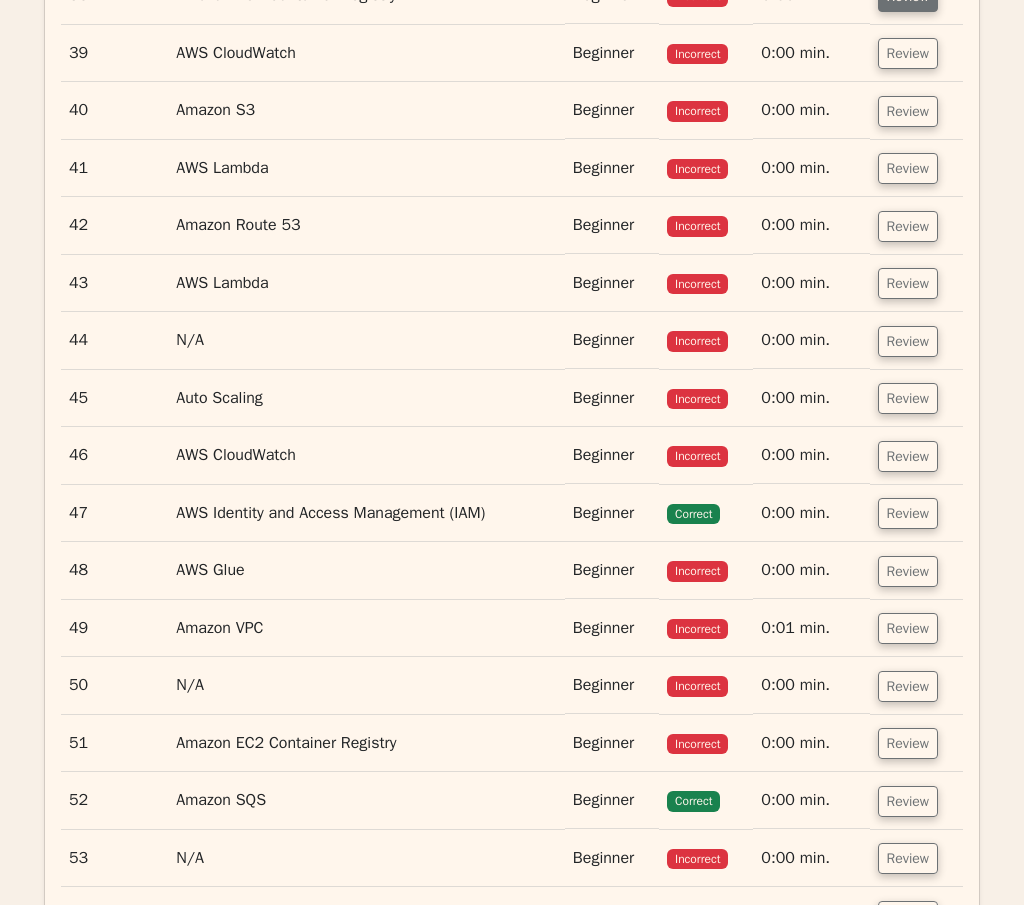 click on "Review" at bounding box center (908, -4) 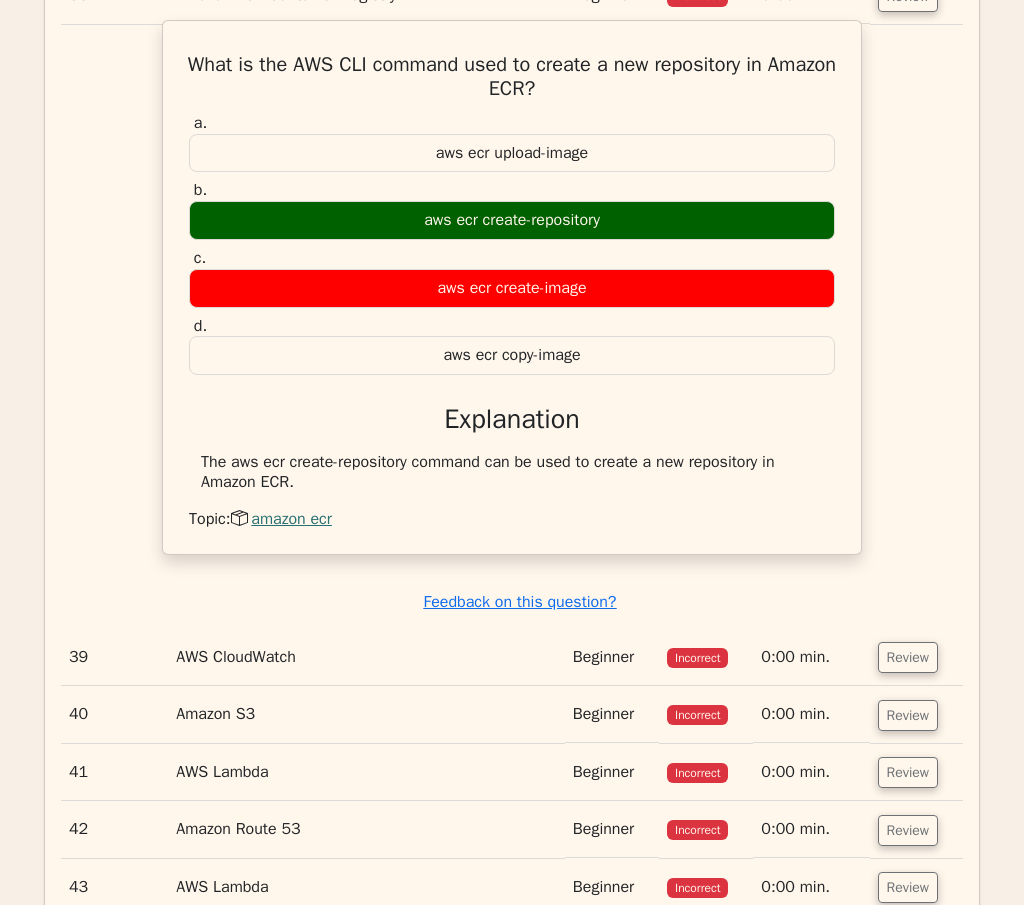 drag, startPoint x: 199, startPoint y: 137, endPoint x: 655, endPoint y: 548, distance: 613.8868 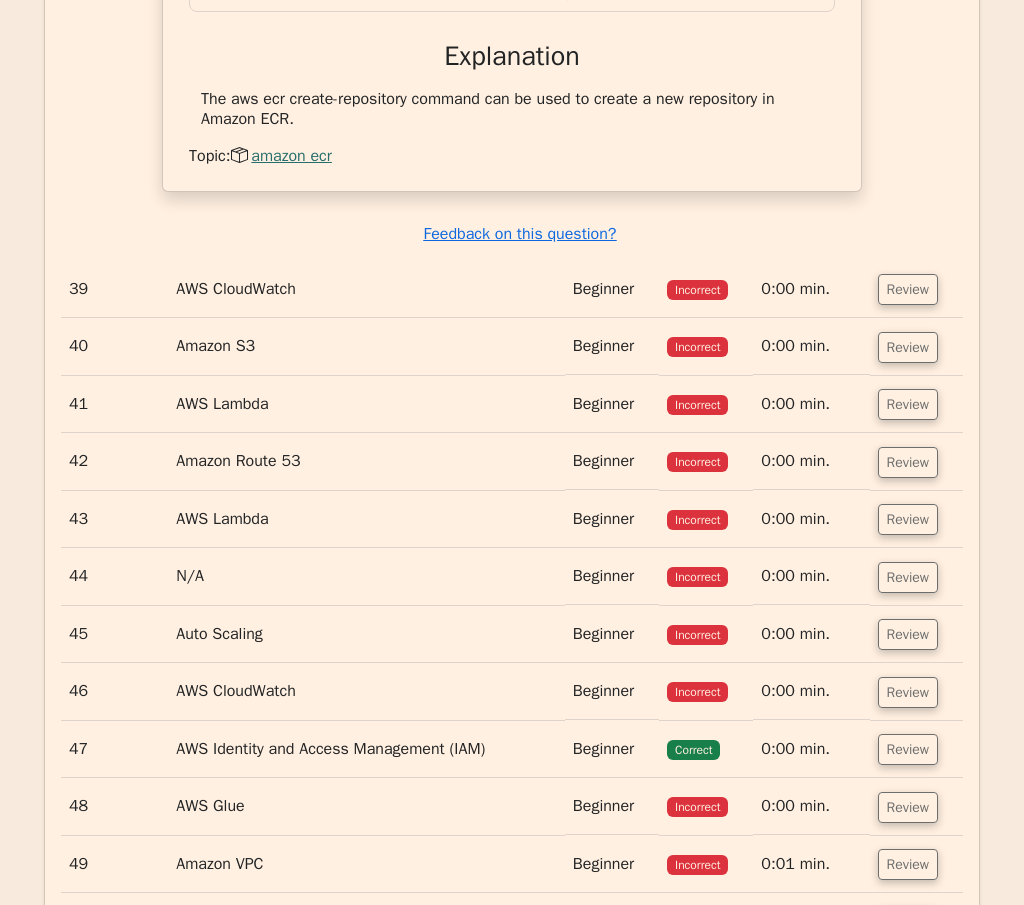 scroll, scrollTop: 27695, scrollLeft: 0, axis: vertical 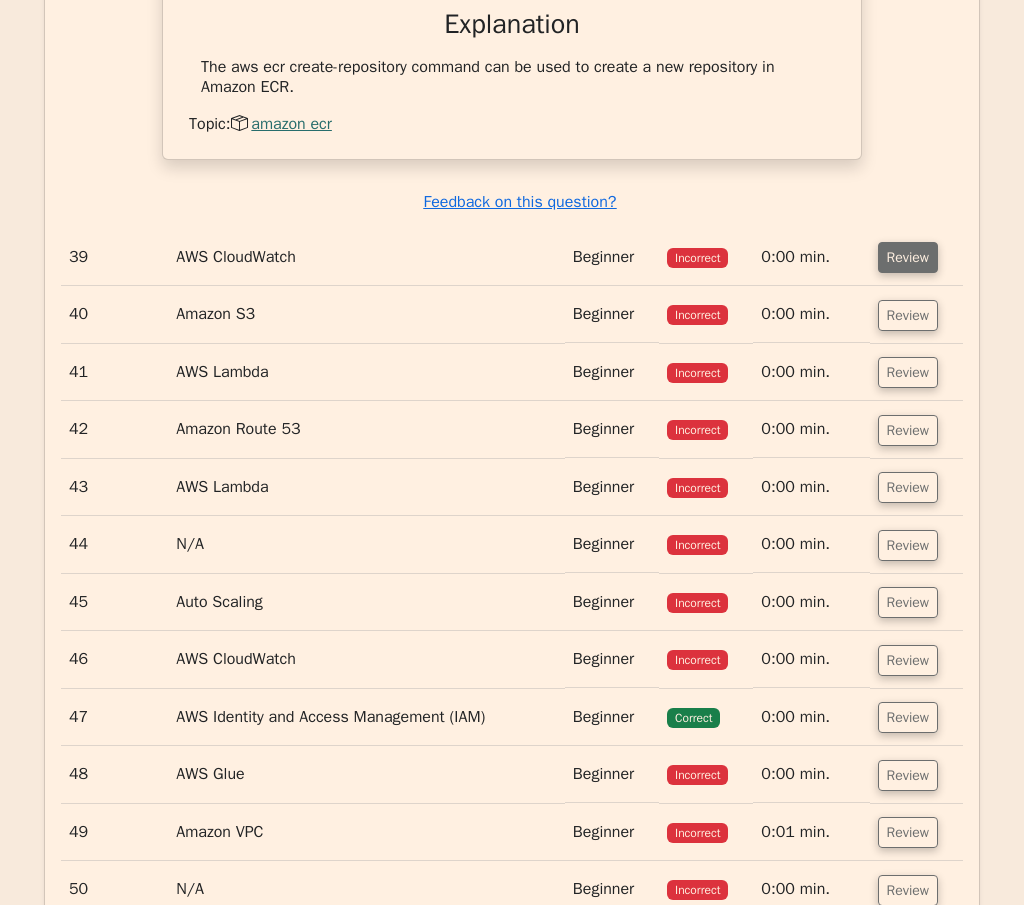 click on "Review" at bounding box center (908, 257) 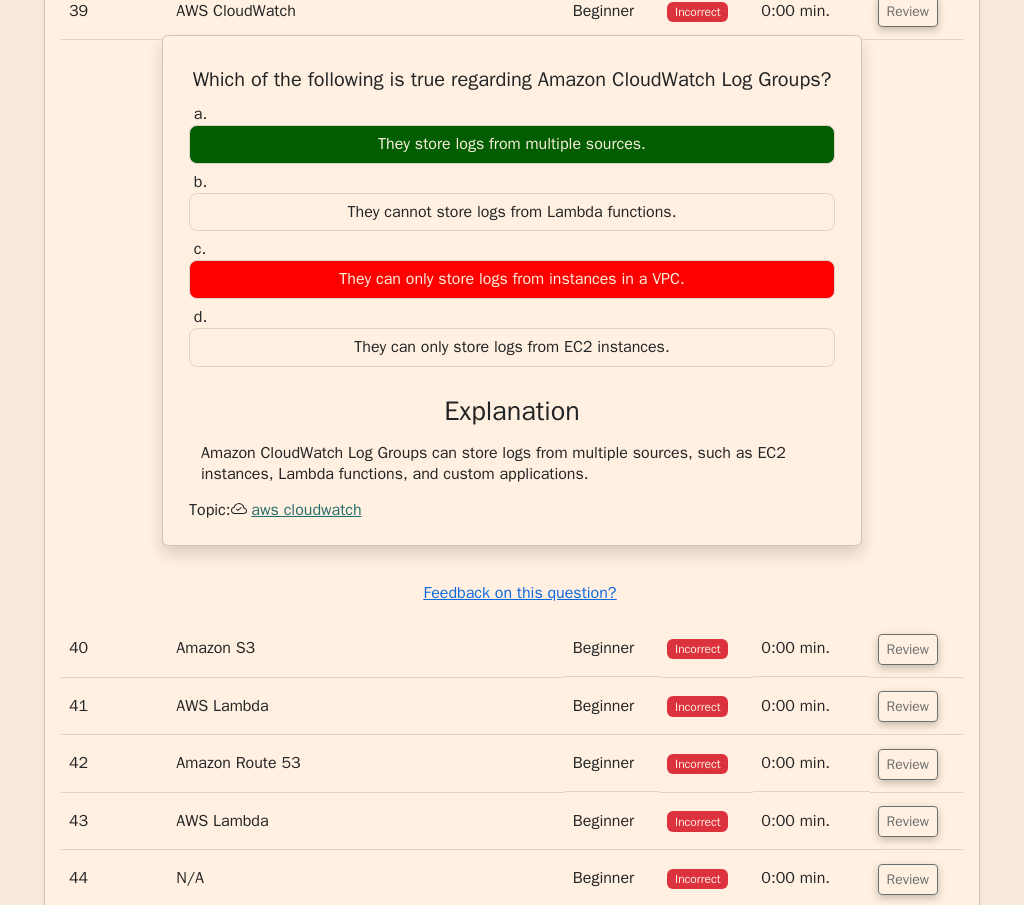 scroll, scrollTop: 27995, scrollLeft: 0, axis: vertical 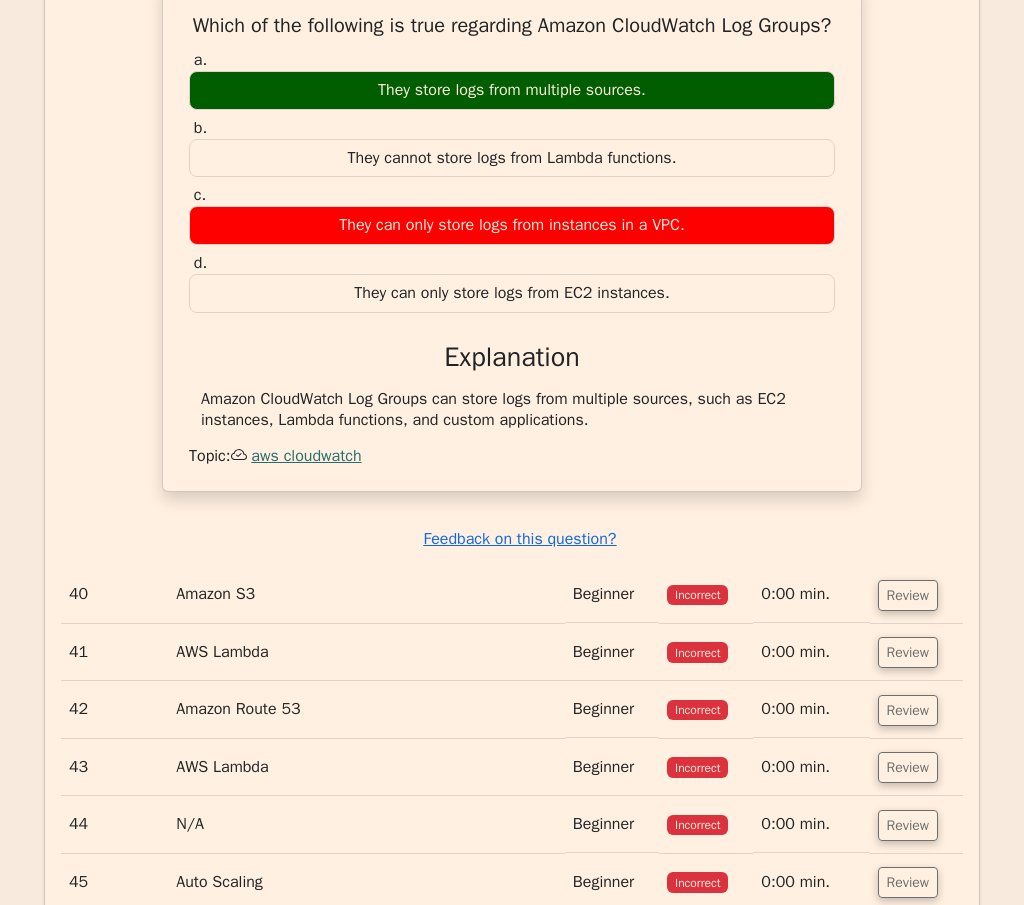 drag, startPoint x: 211, startPoint y: 99, endPoint x: 657, endPoint y: 522, distance: 614.691 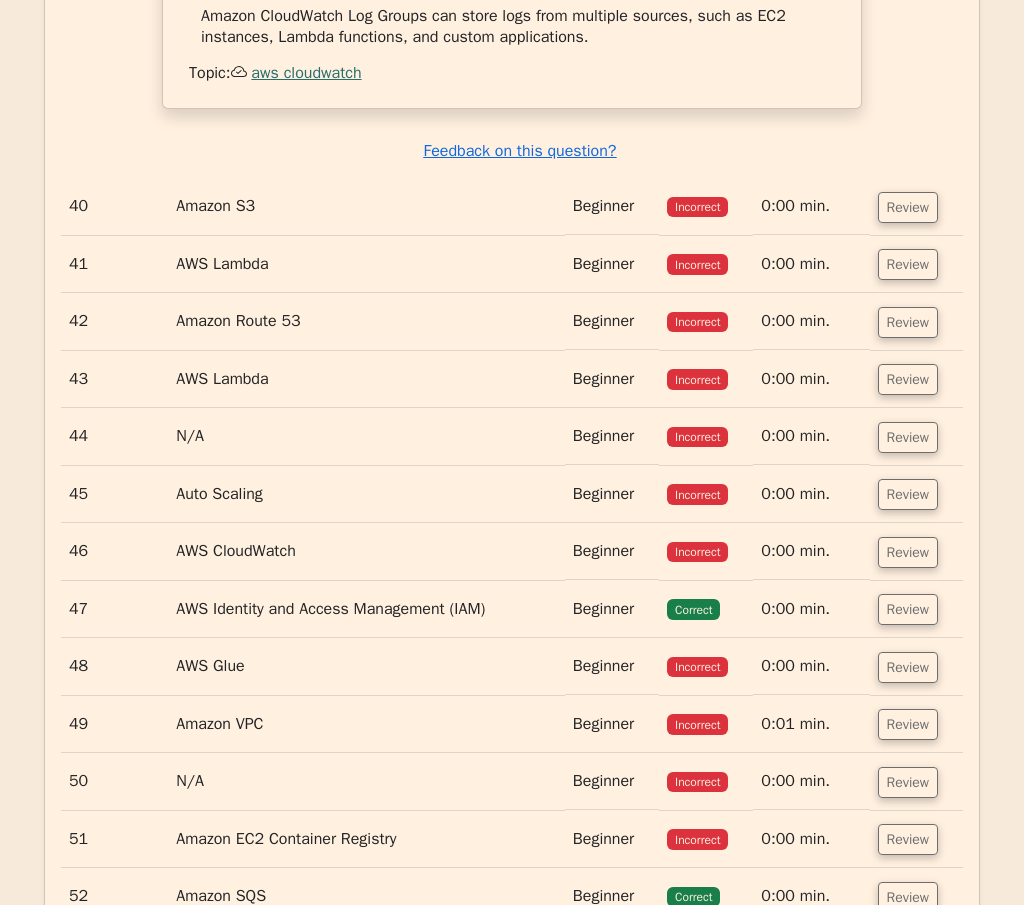 scroll, scrollTop: 28395, scrollLeft: 0, axis: vertical 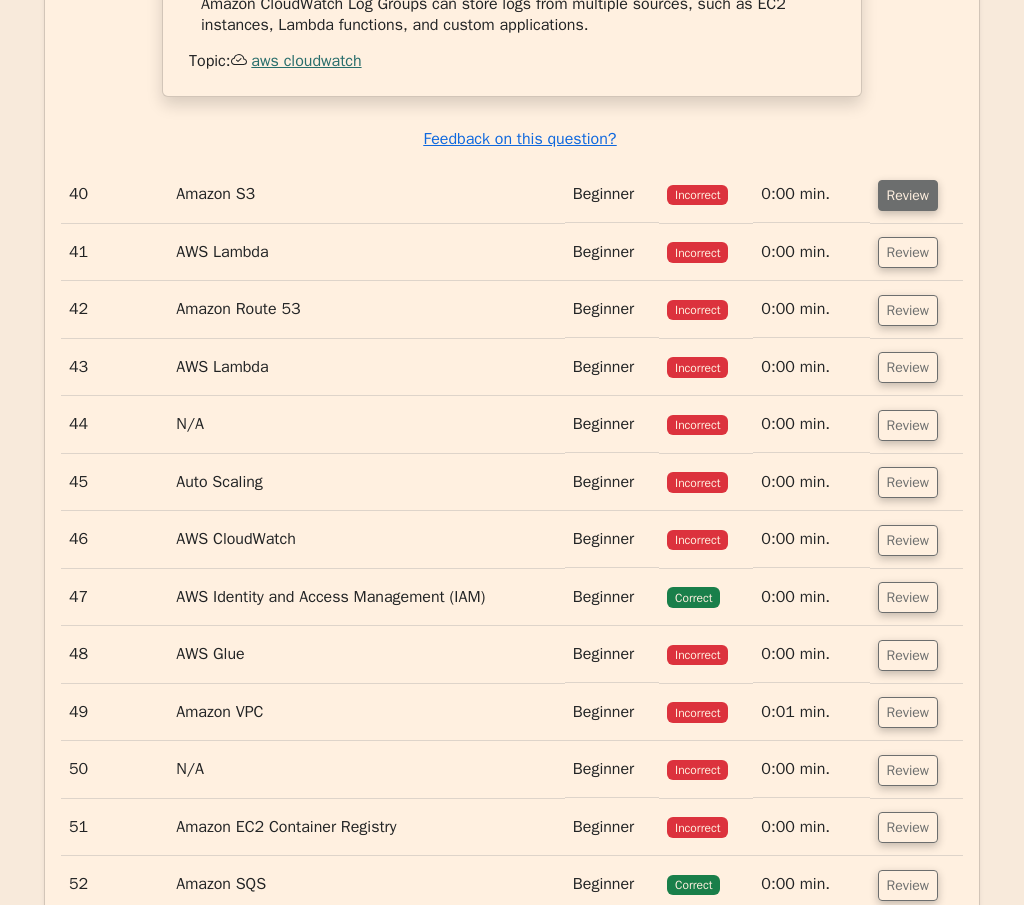 click on "Review" at bounding box center [908, 195] 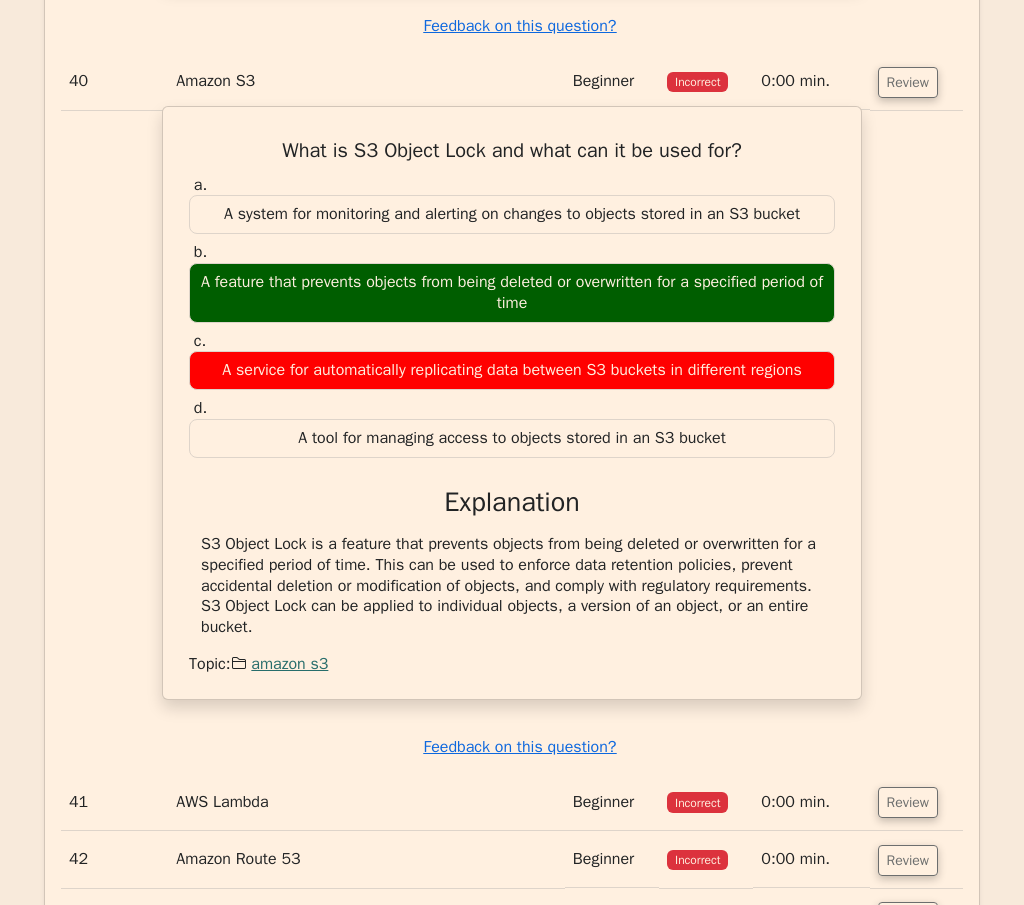 scroll, scrollTop: 28695, scrollLeft: 0, axis: vertical 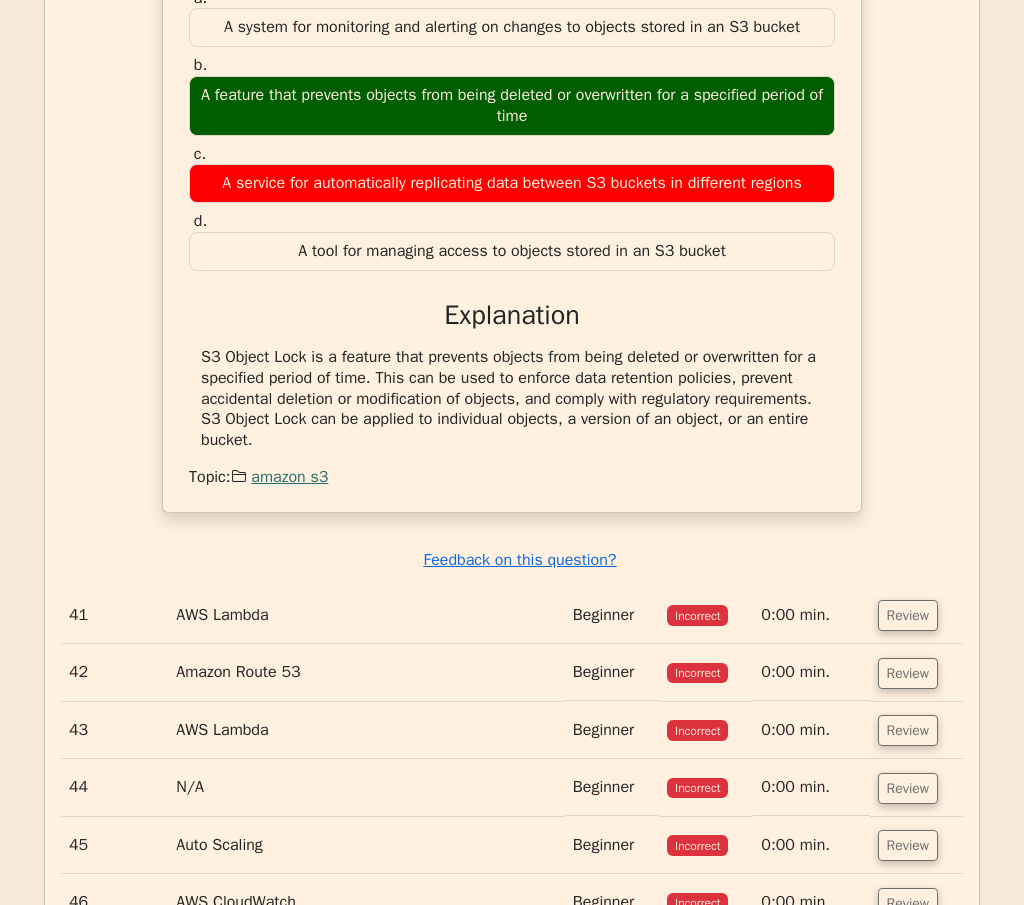 drag, startPoint x: 232, startPoint y: 59, endPoint x: 638, endPoint y: 532, distance: 623.3498 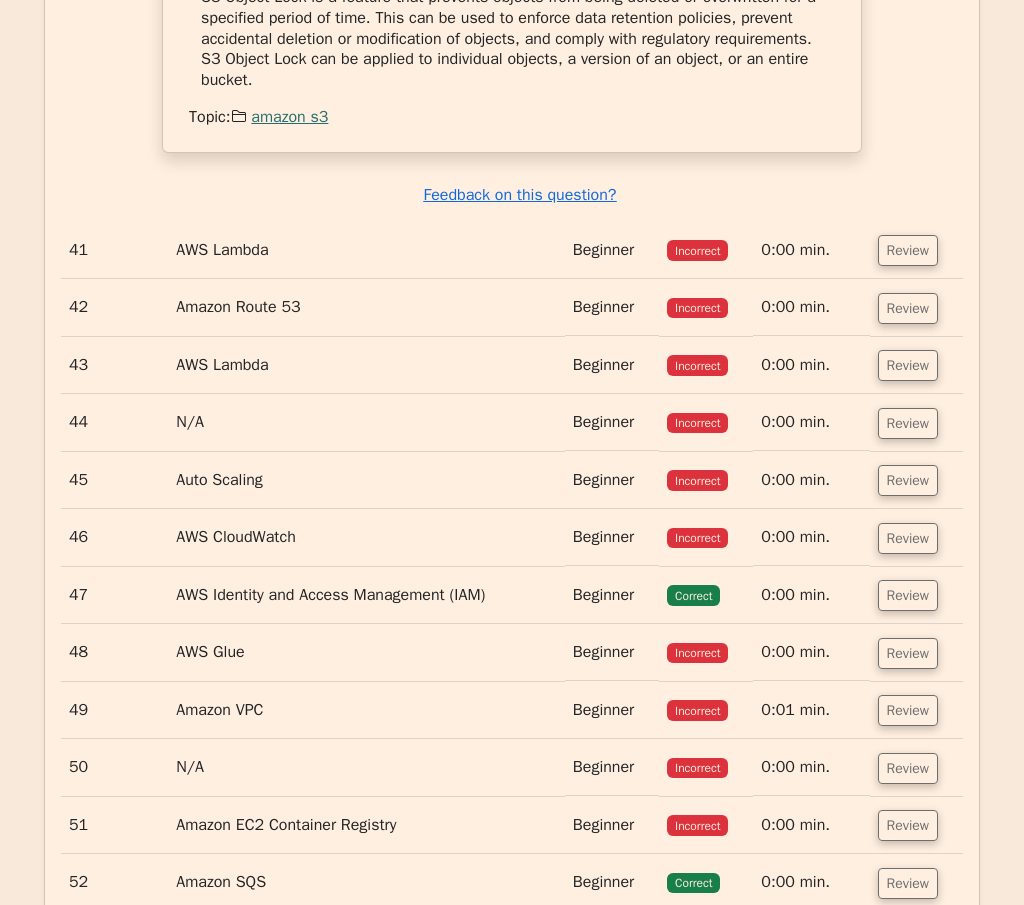 scroll, scrollTop: 29095, scrollLeft: 0, axis: vertical 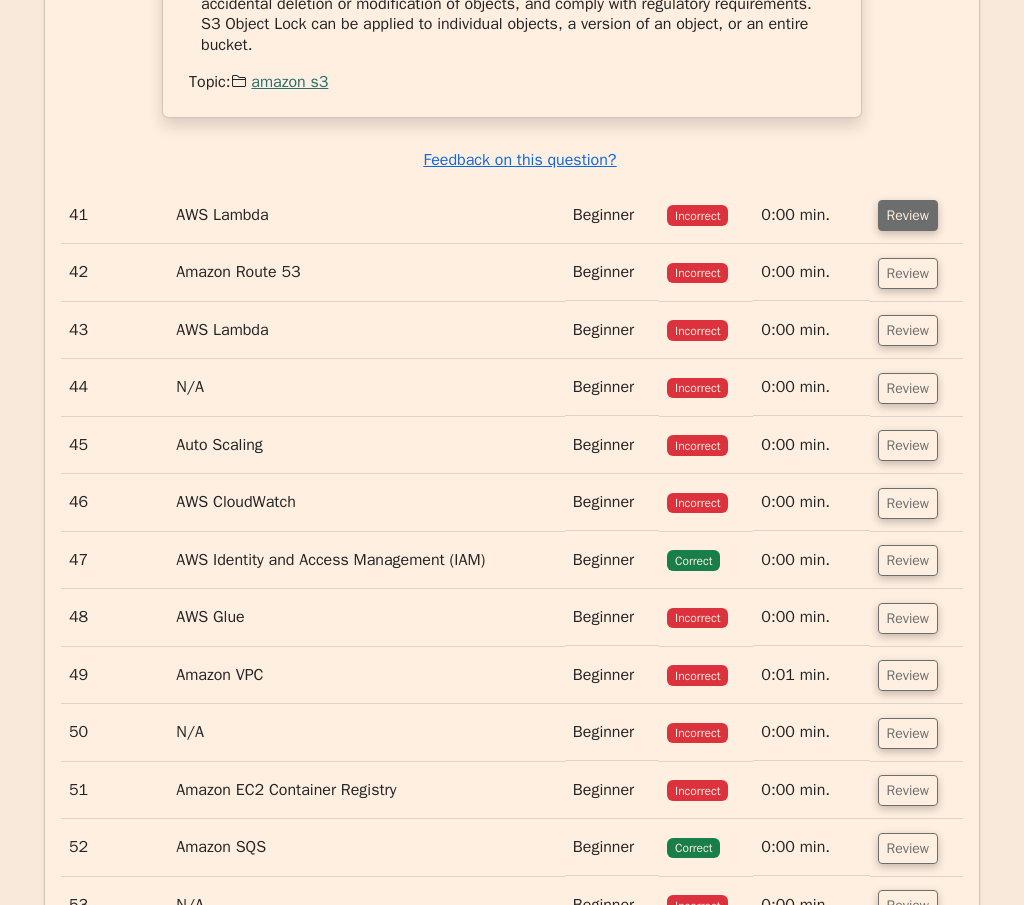 click on "Review" at bounding box center [908, 215] 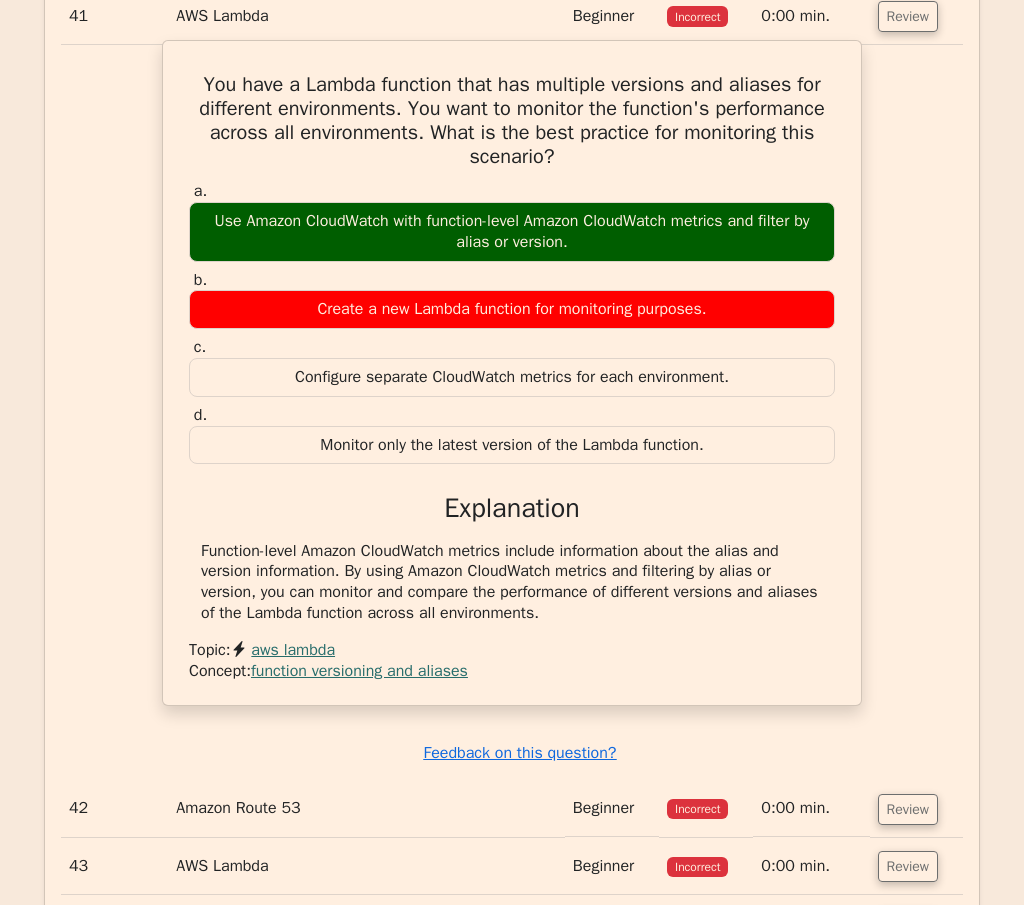 scroll, scrollTop: 29295, scrollLeft: 0, axis: vertical 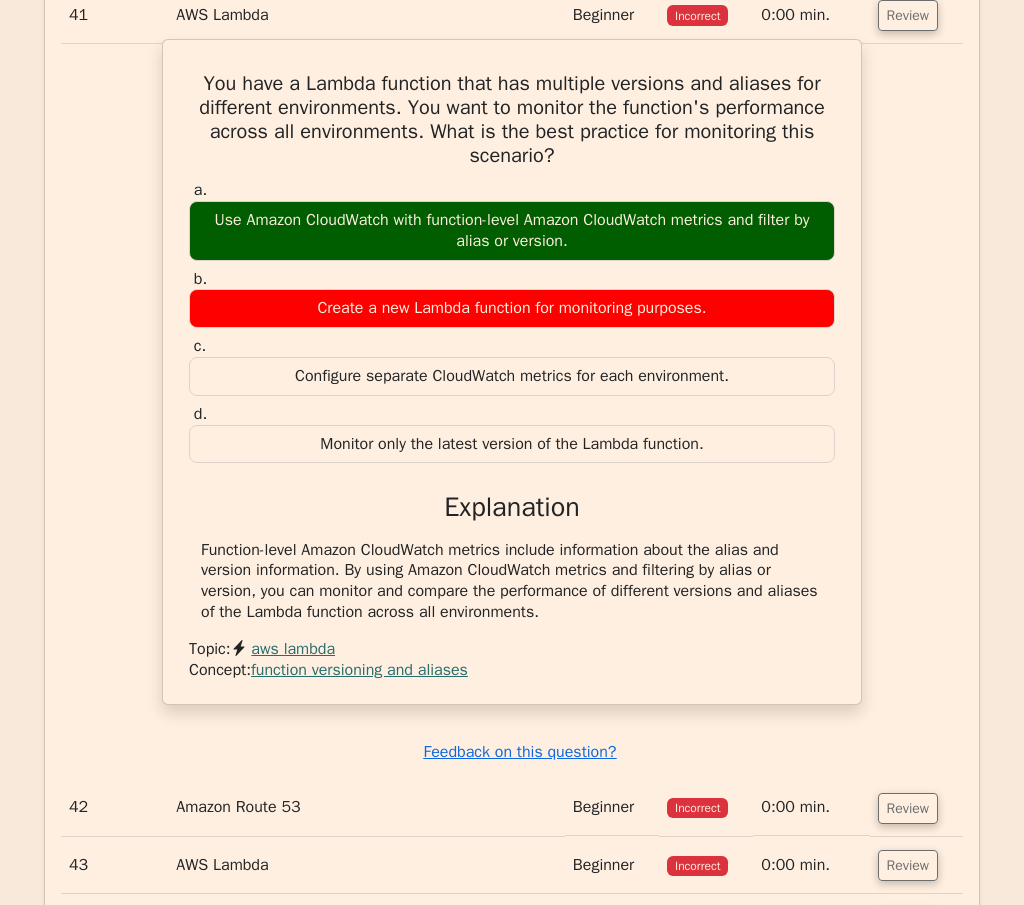 drag, startPoint x: 184, startPoint y: 181, endPoint x: 667, endPoint y: 711, distance: 717.0697 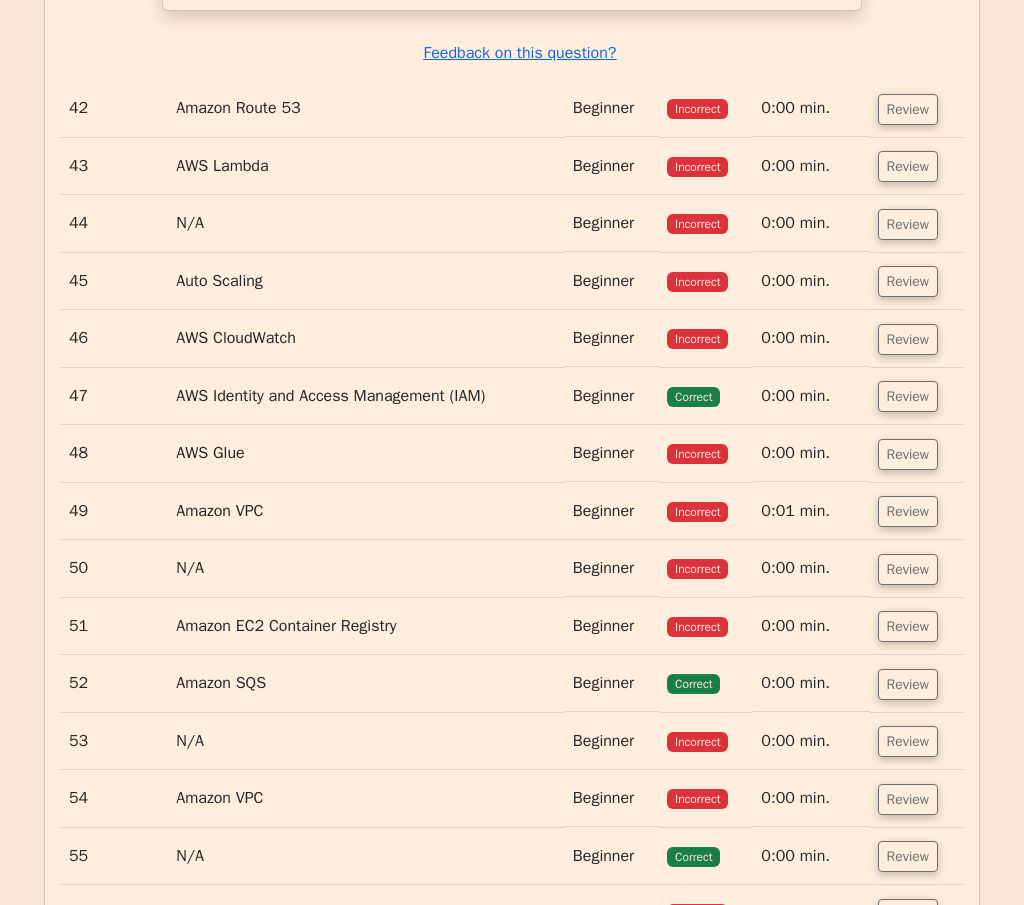 scroll, scrollTop: 29995, scrollLeft: 0, axis: vertical 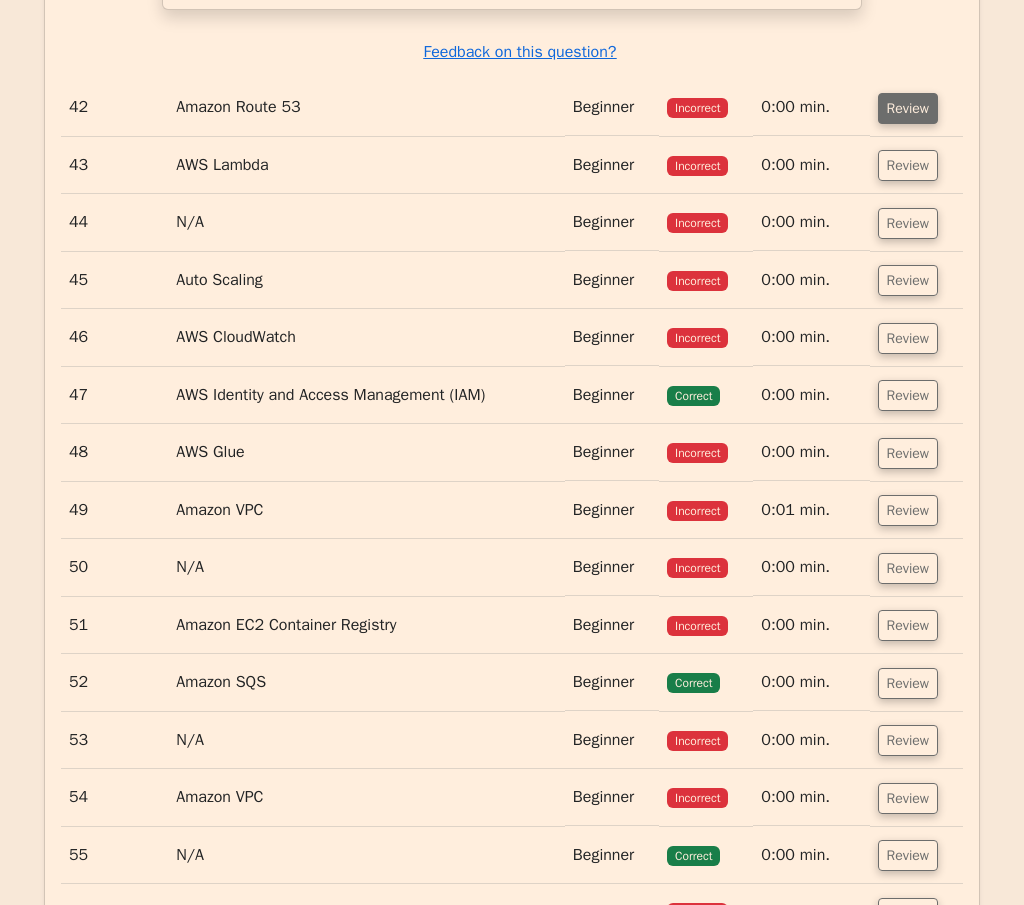 click on "Review" at bounding box center (908, 108) 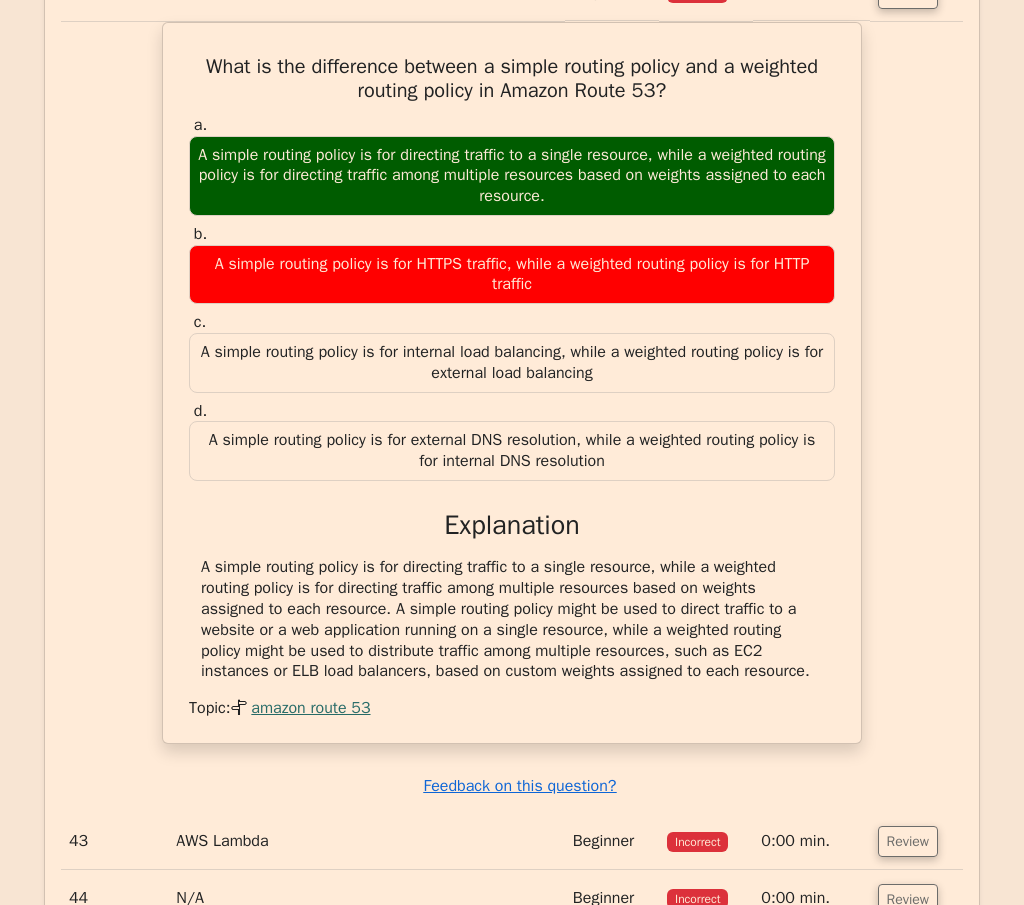 scroll, scrollTop: 30095, scrollLeft: 0, axis: vertical 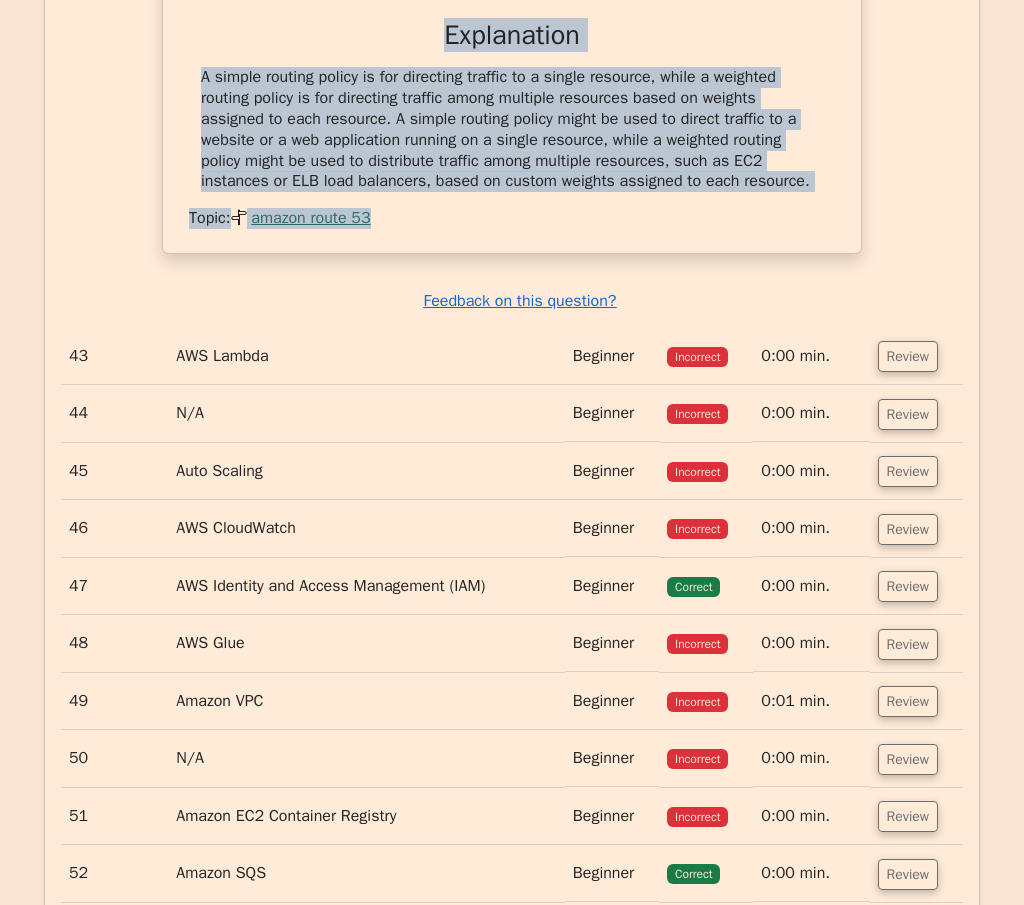drag, startPoint x: 188, startPoint y: 173, endPoint x: 813, endPoint y: 277, distance: 633.5937 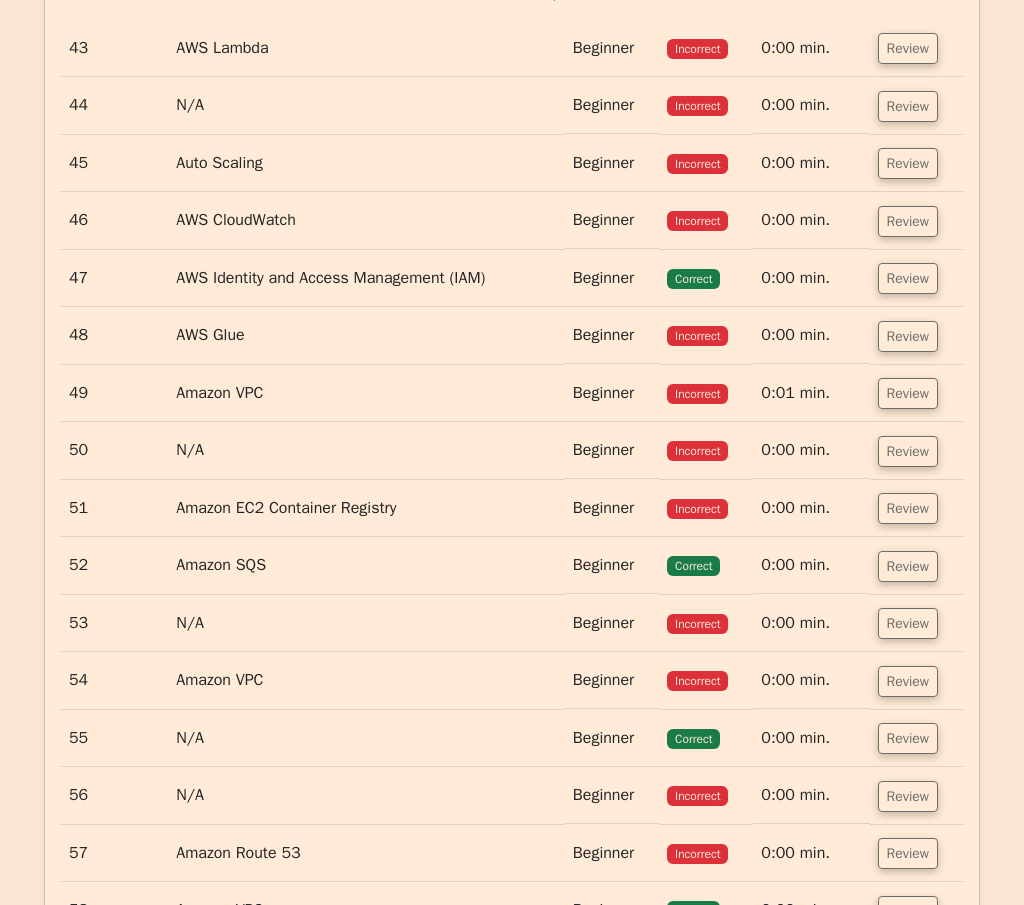 scroll, scrollTop: 30895, scrollLeft: 0, axis: vertical 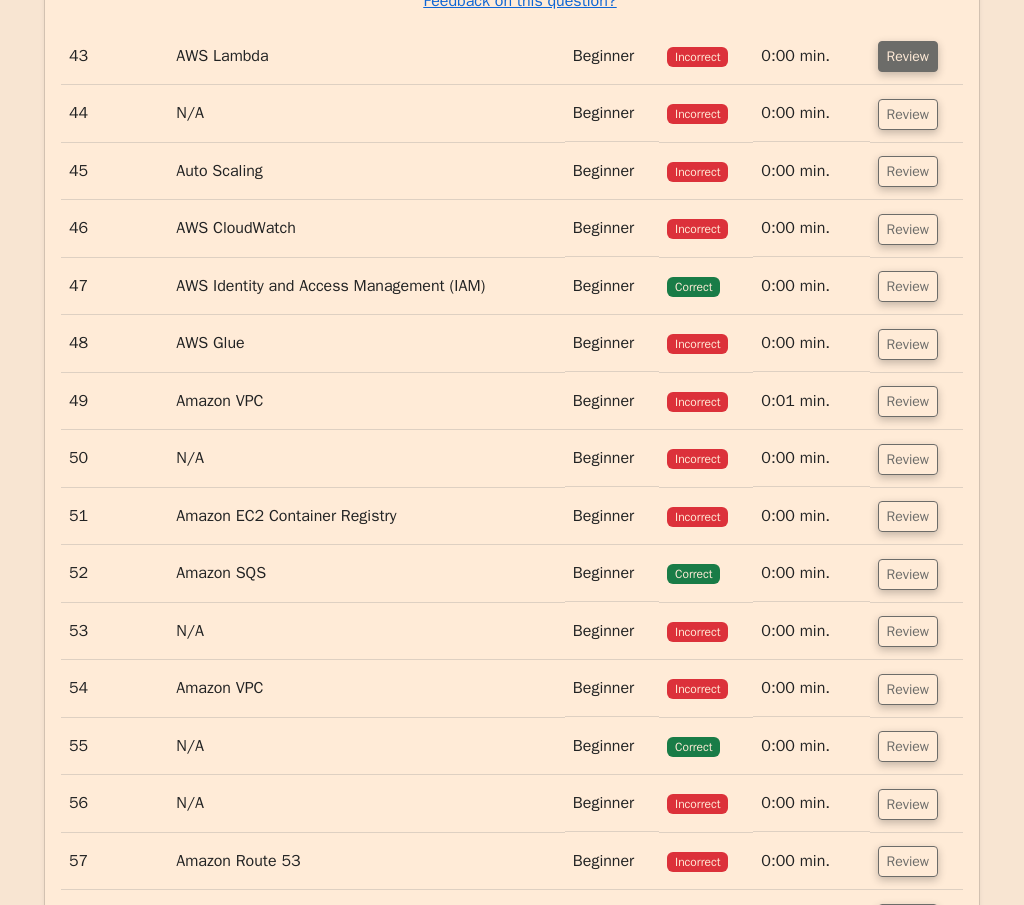 click on "Review" at bounding box center (908, 56) 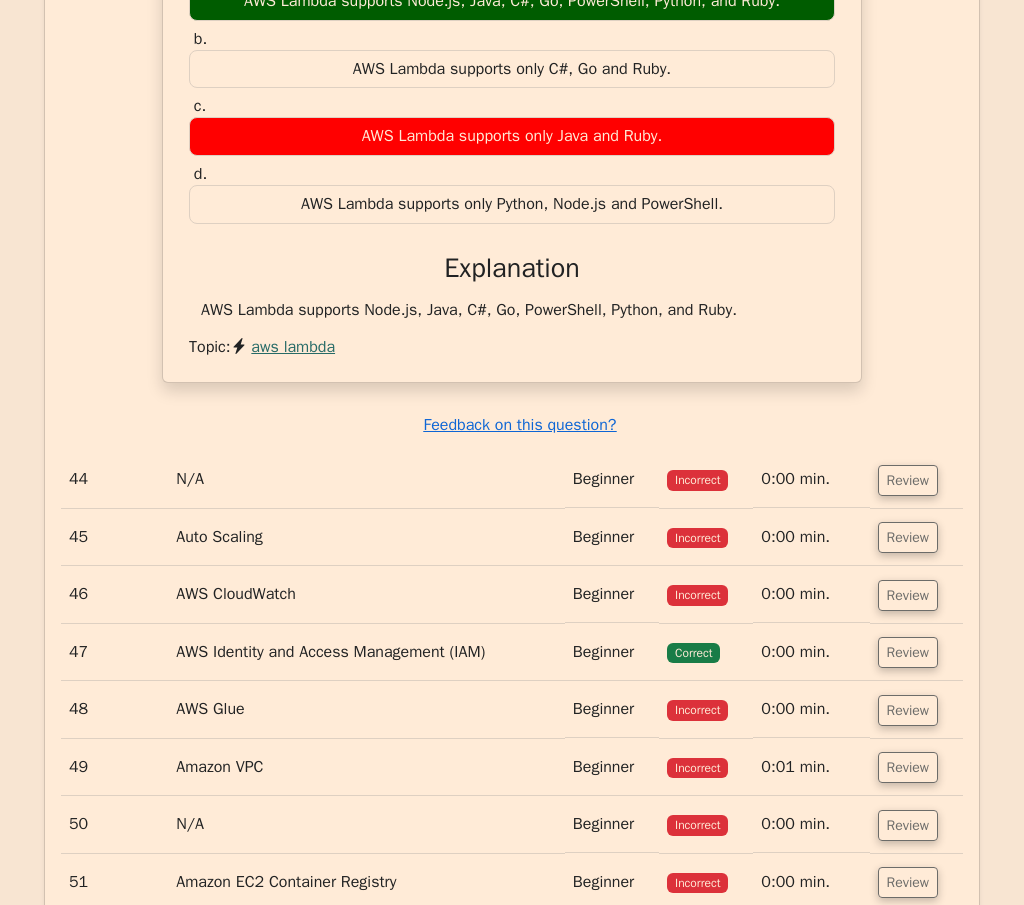 scroll, scrollTop: 31095, scrollLeft: 0, axis: vertical 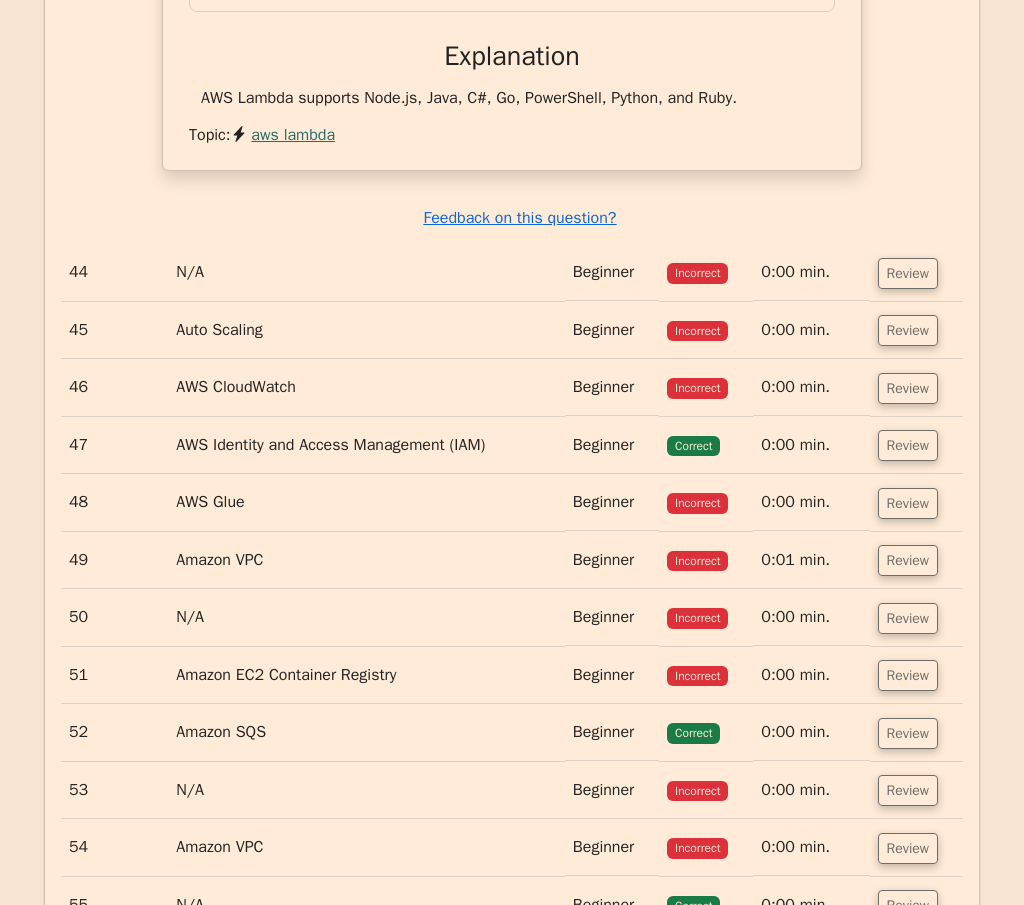 drag, startPoint x: 194, startPoint y: 17, endPoint x: 752, endPoint y: 203, distance: 588.18365 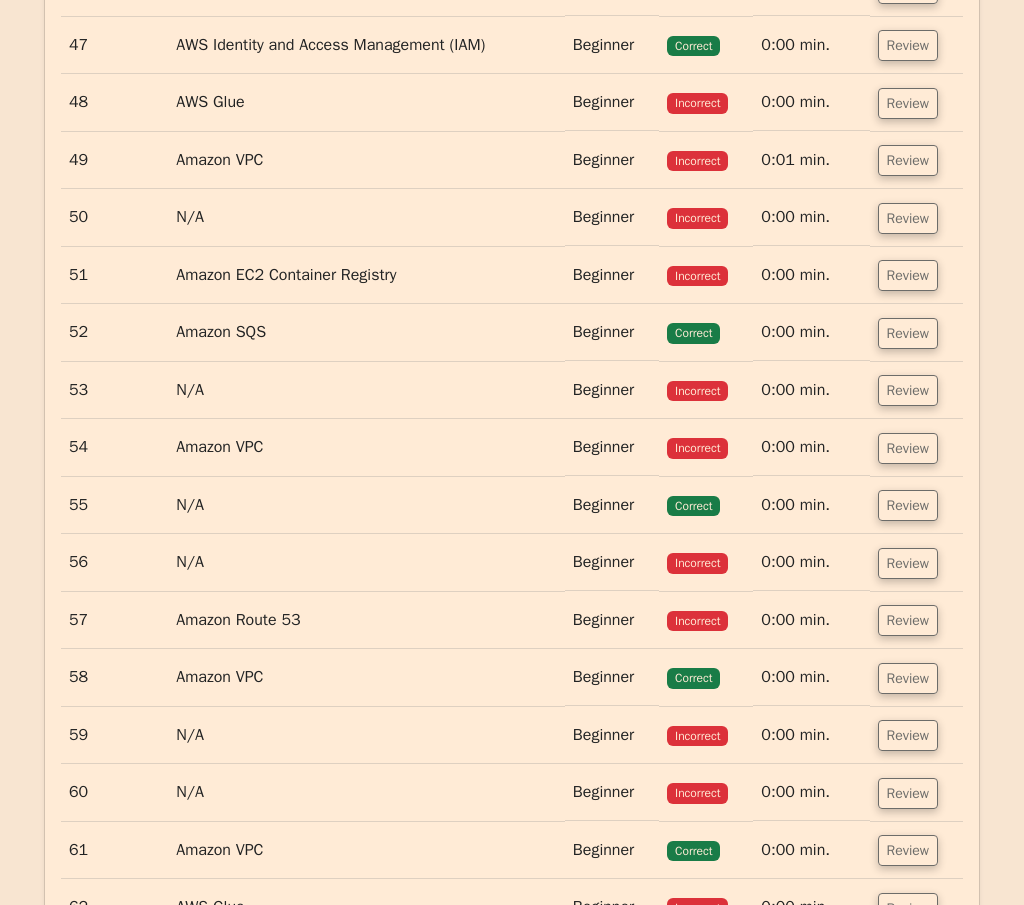 scroll, scrollTop: 31595, scrollLeft: 0, axis: vertical 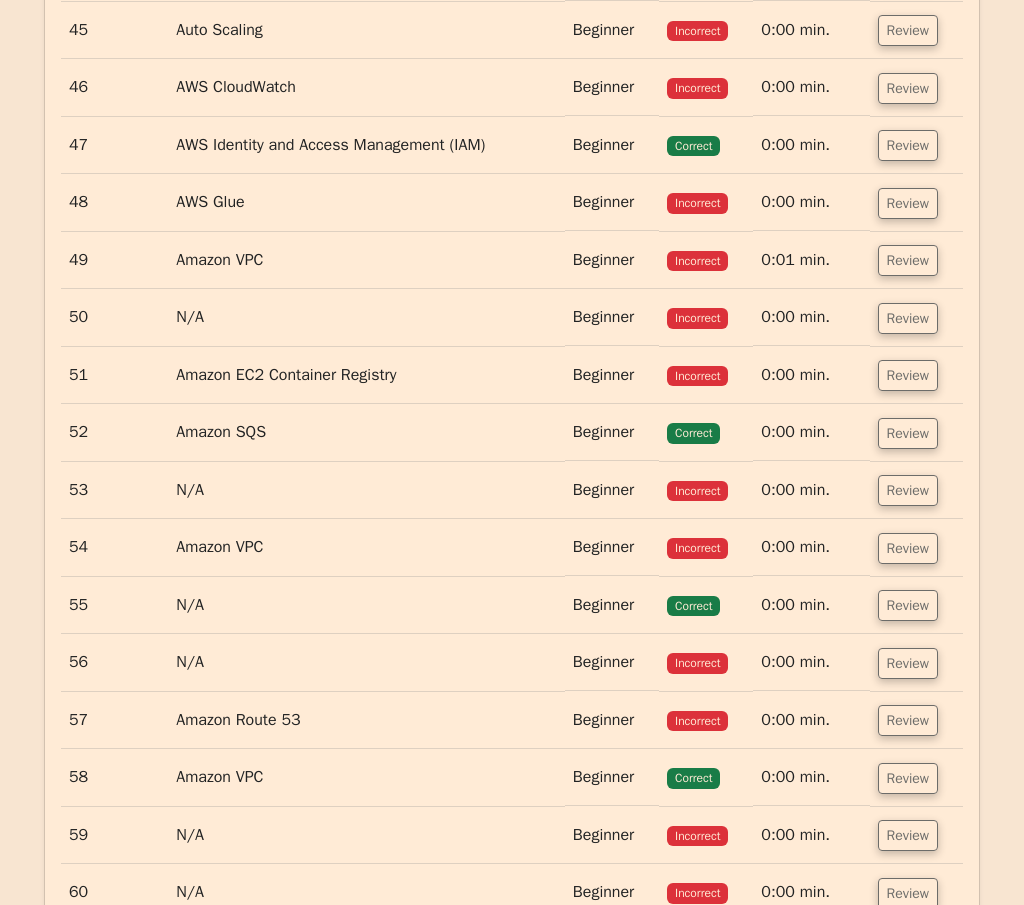 drag, startPoint x: 909, startPoint y: 68, endPoint x: 867, endPoint y: 83, distance: 44.598206 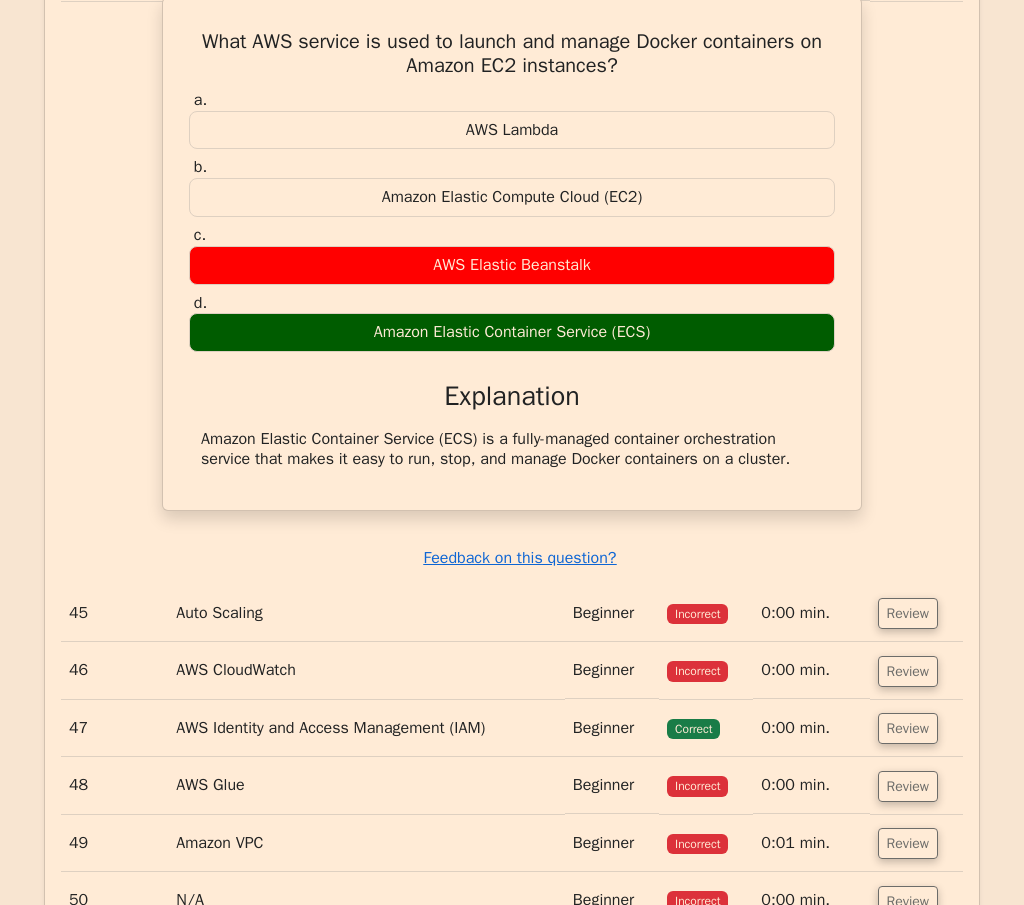 scroll, scrollTop: 31695, scrollLeft: 0, axis: vertical 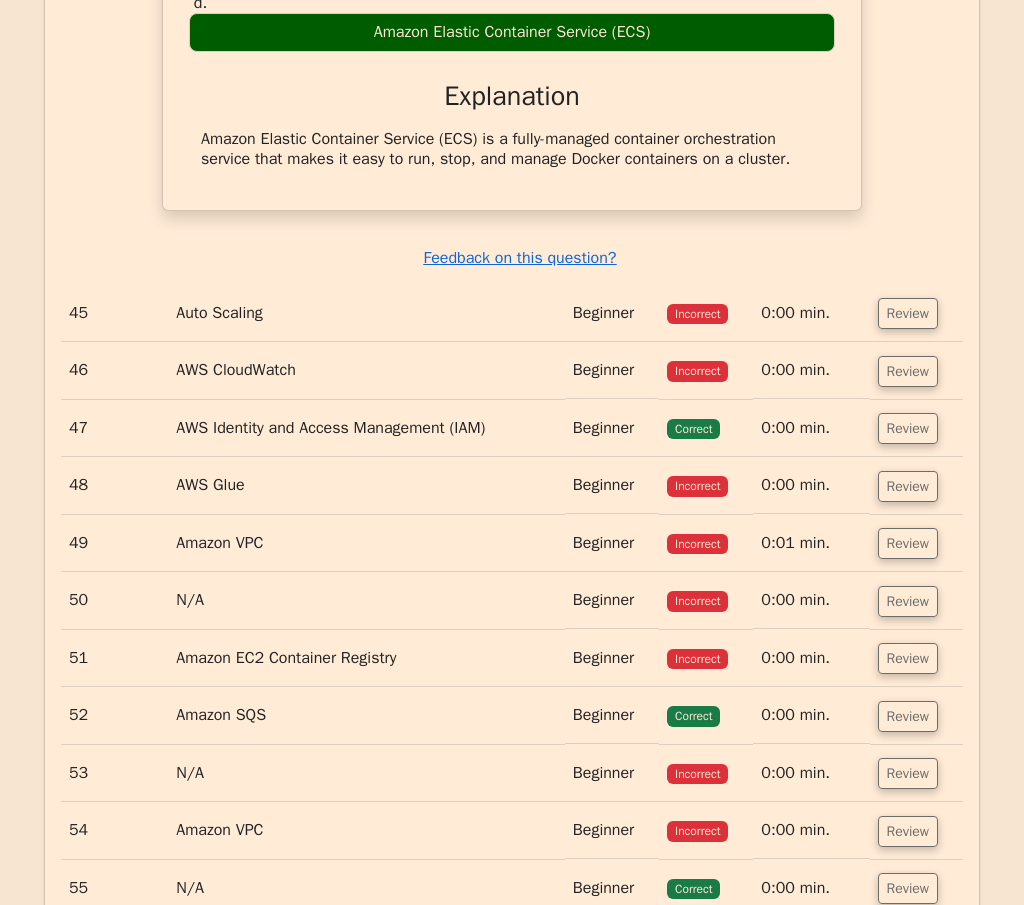 drag, startPoint x: 192, startPoint y: 33, endPoint x: 814, endPoint y: 261, distance: 662.4711 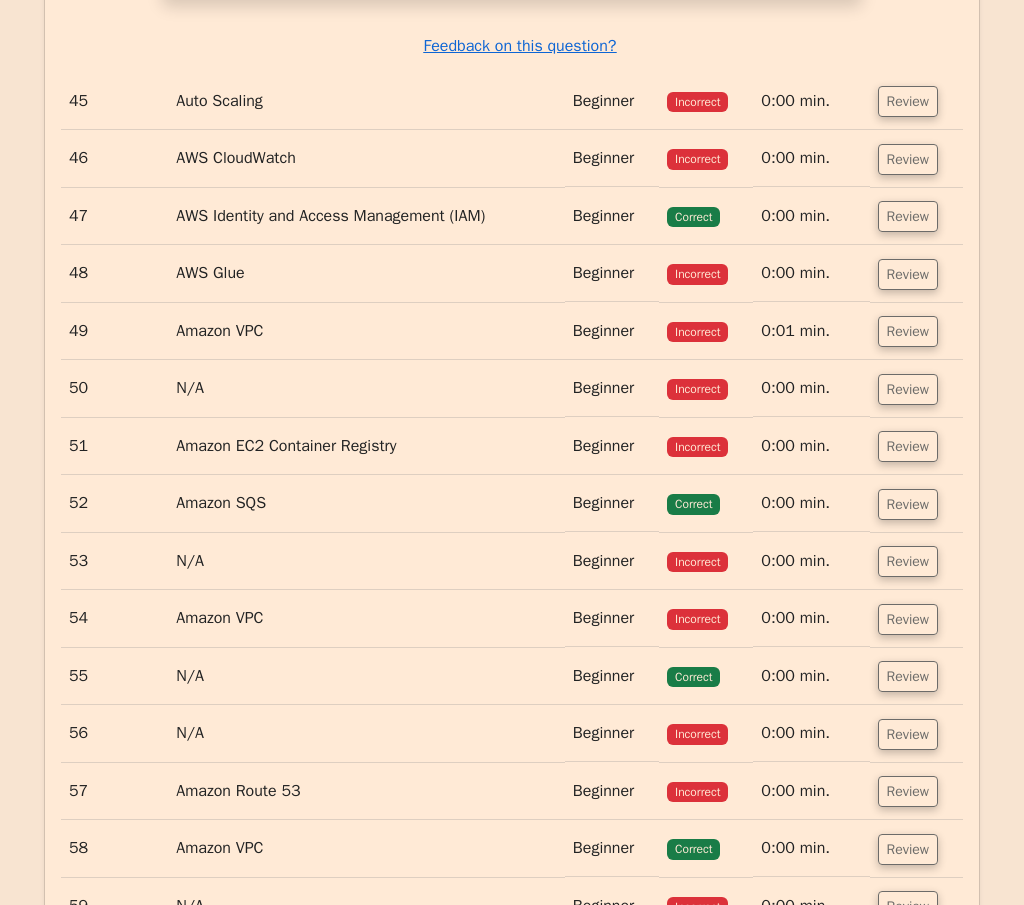 scroll, scrollTop: 32195, scrollLeft: 0, axis: vertical 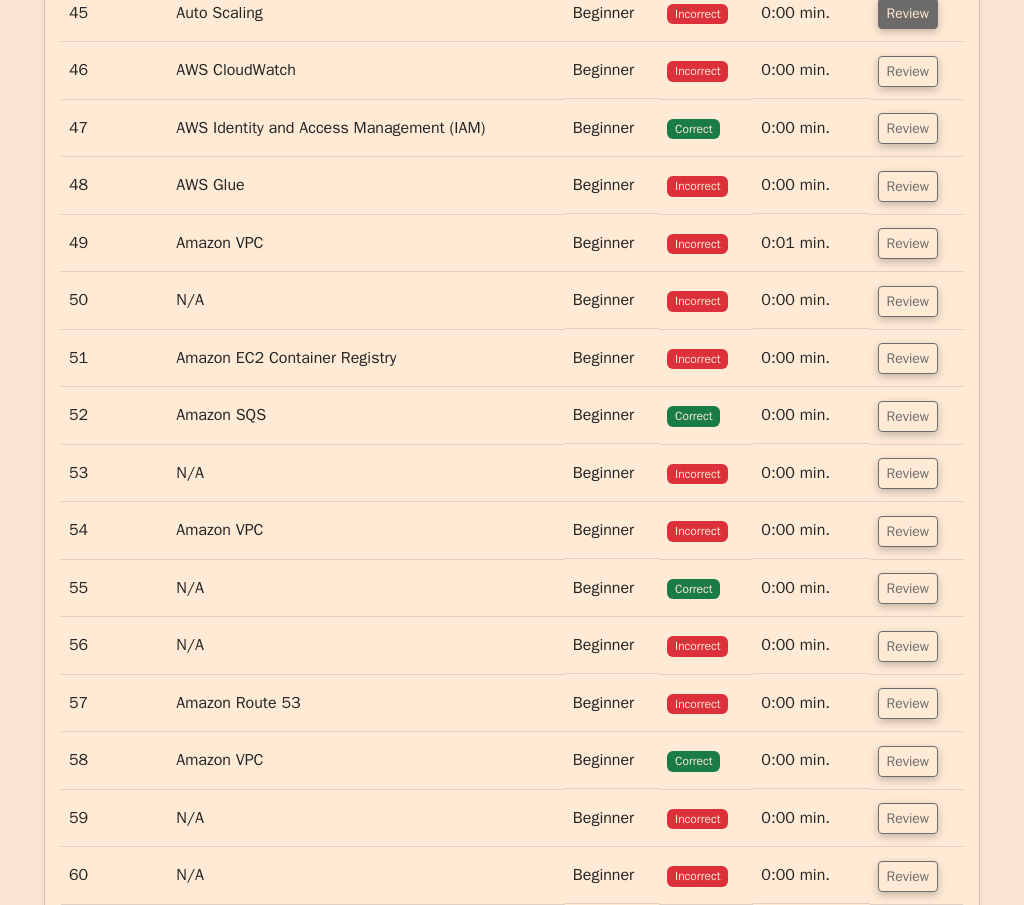 click on "Review" at bounding box center (908, 13) 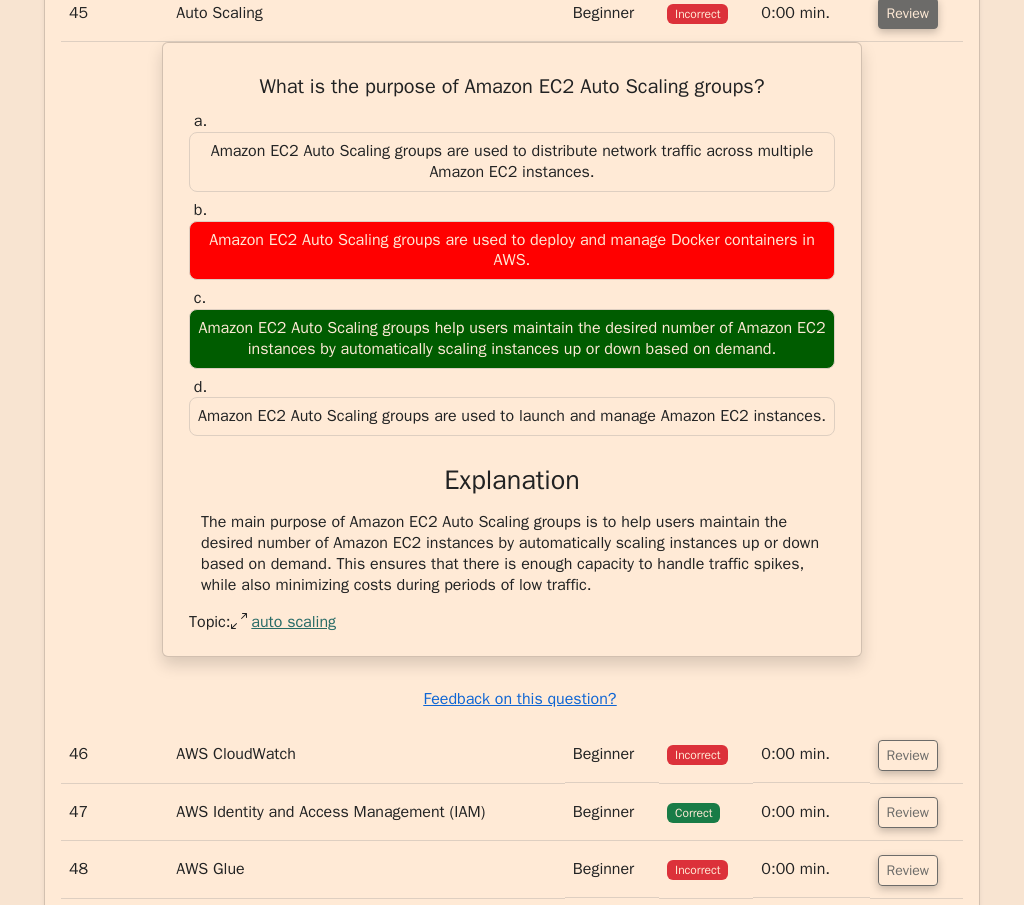 scroll, scrollTop: 32295, scrollLeft: 0, axis: vertical 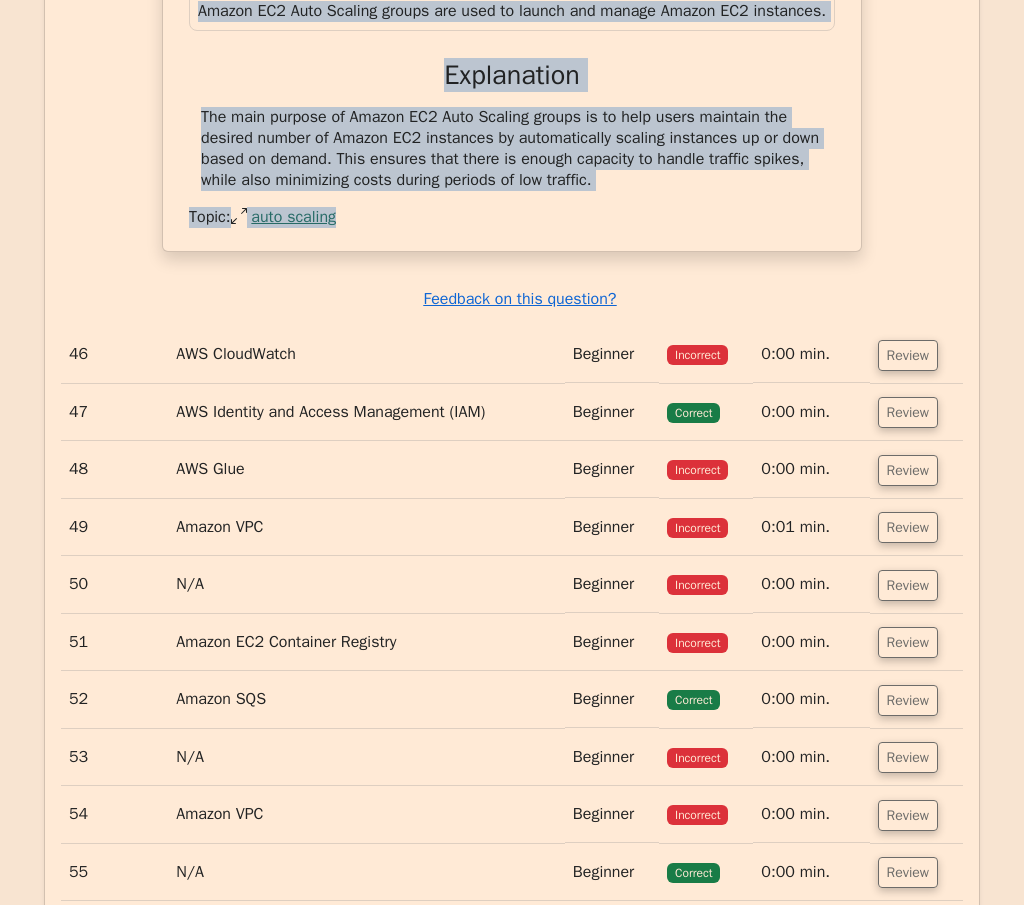 drag, startPoint x: 239, startPoint y: 78, endPoint x: 657, endPoint y: 319, distance: 482.49872 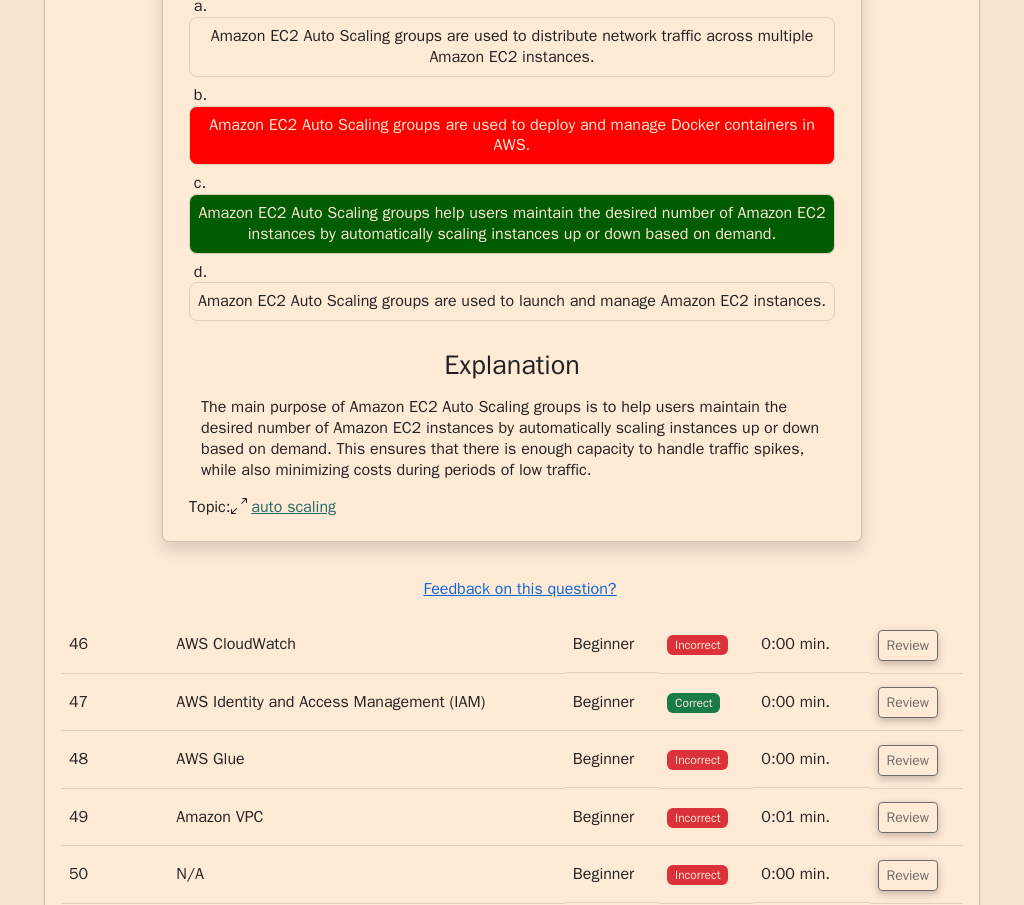 scroll, scrollTop: 32295, scrollLeft: 0, axis: vertical 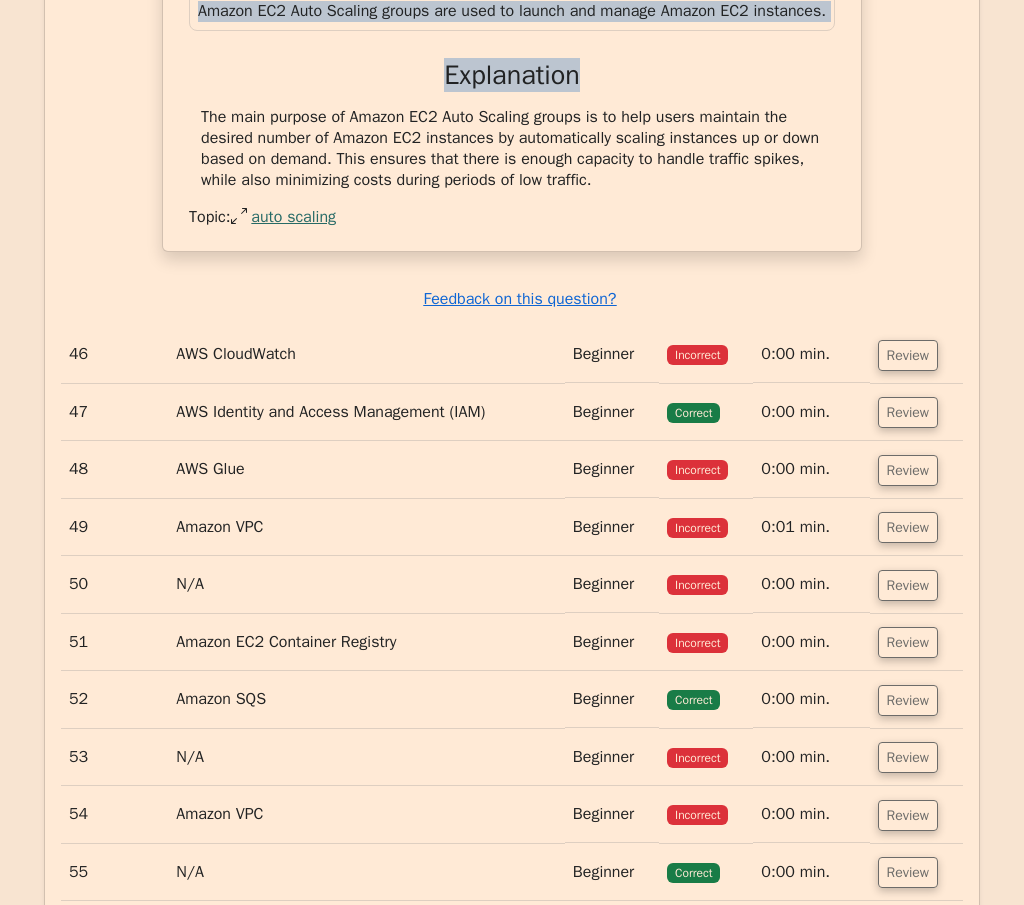 drag, startPoint x: 244, startPoint y: 80, endPoint x: 654, endPoint y: 290, distance: 460.6517 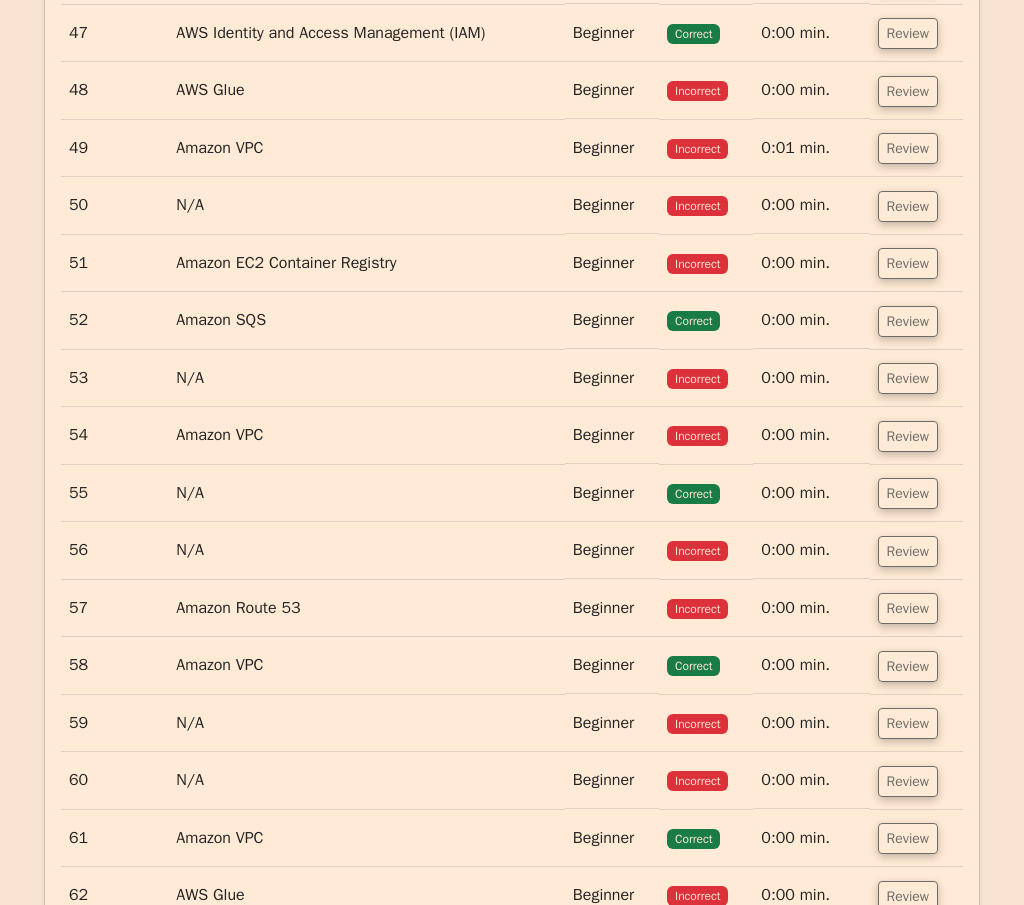 scroll, scrollTop: 32995, scrollLeft: 0, axis: vertical 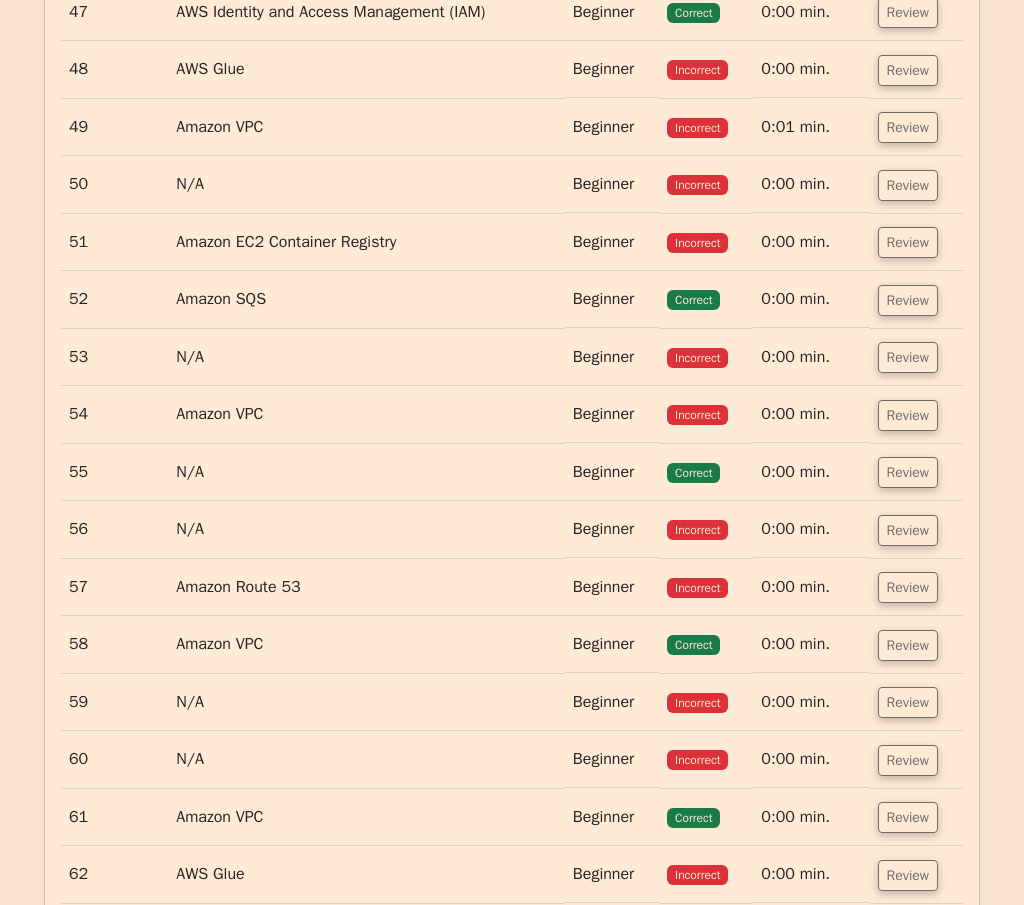 click on "Review" at bounding box center [908, -45] 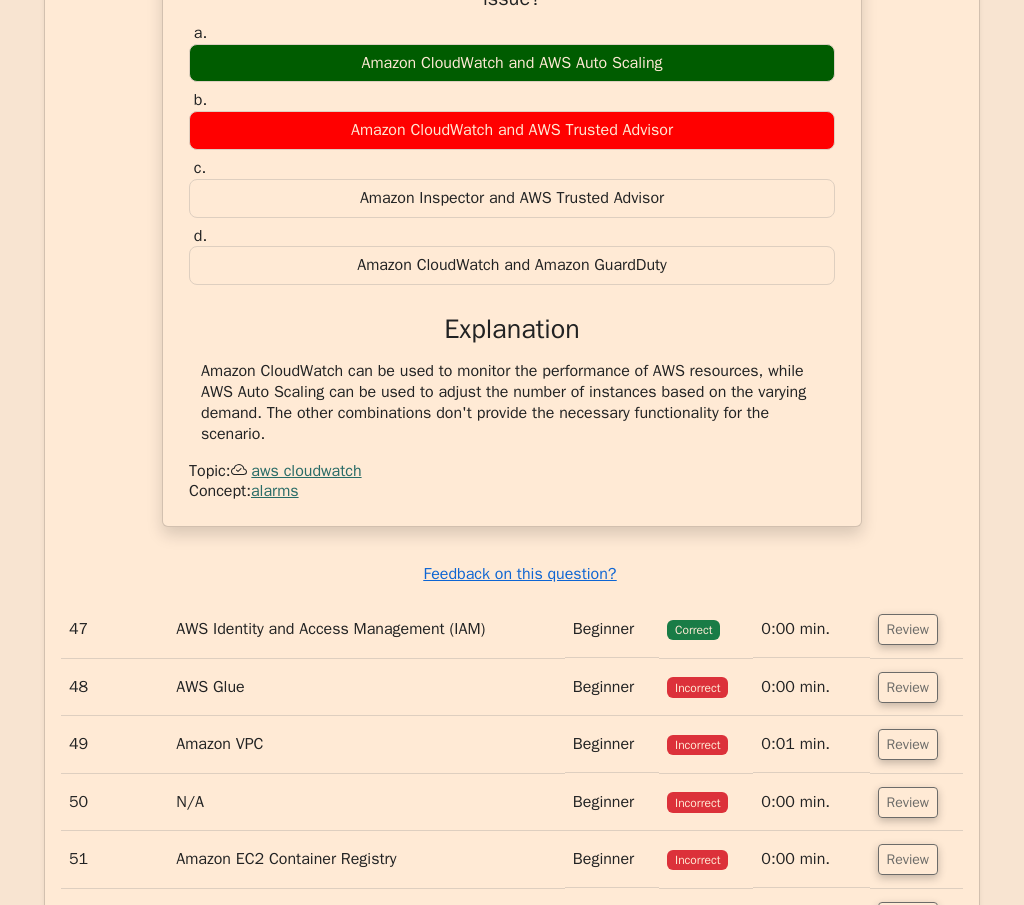 scroll, scrollTop: 33095, scrollLeft: 0, axis: vertical 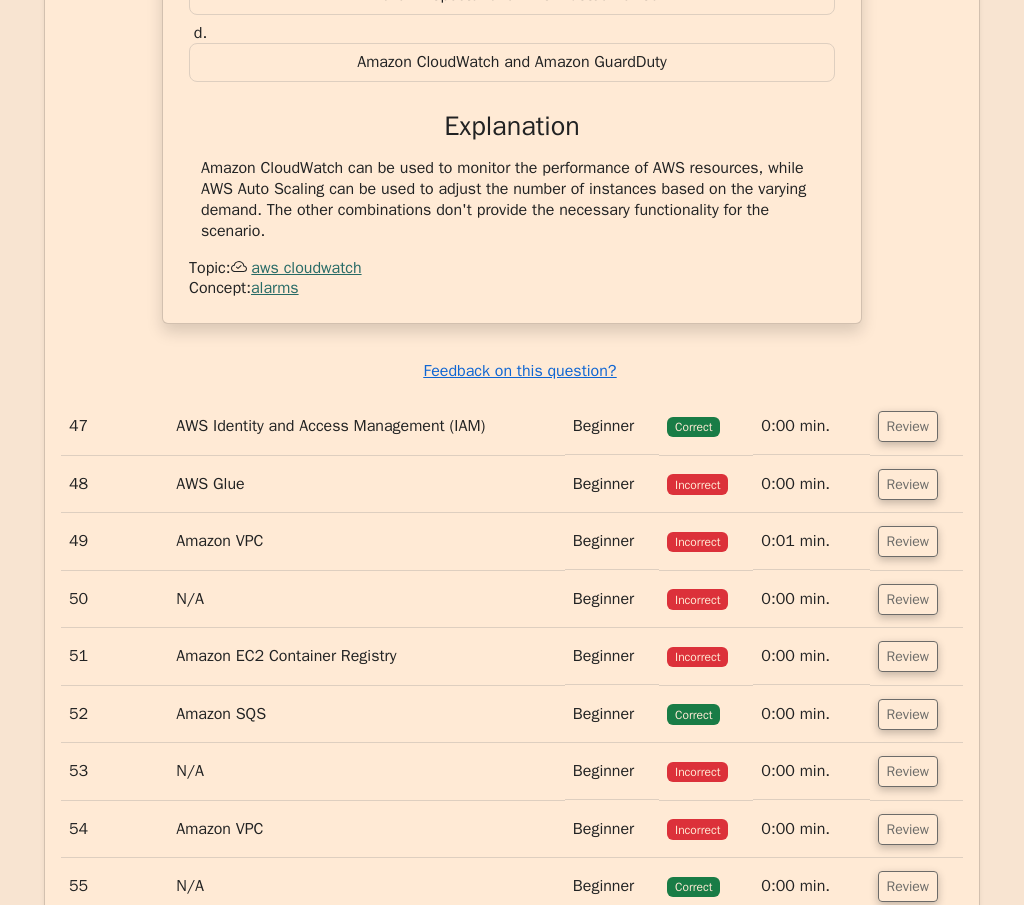 drag, startPoint x: 189, startPoint y: 48, endPoint x: 462, endPoint y: 349, distance: 406.3619 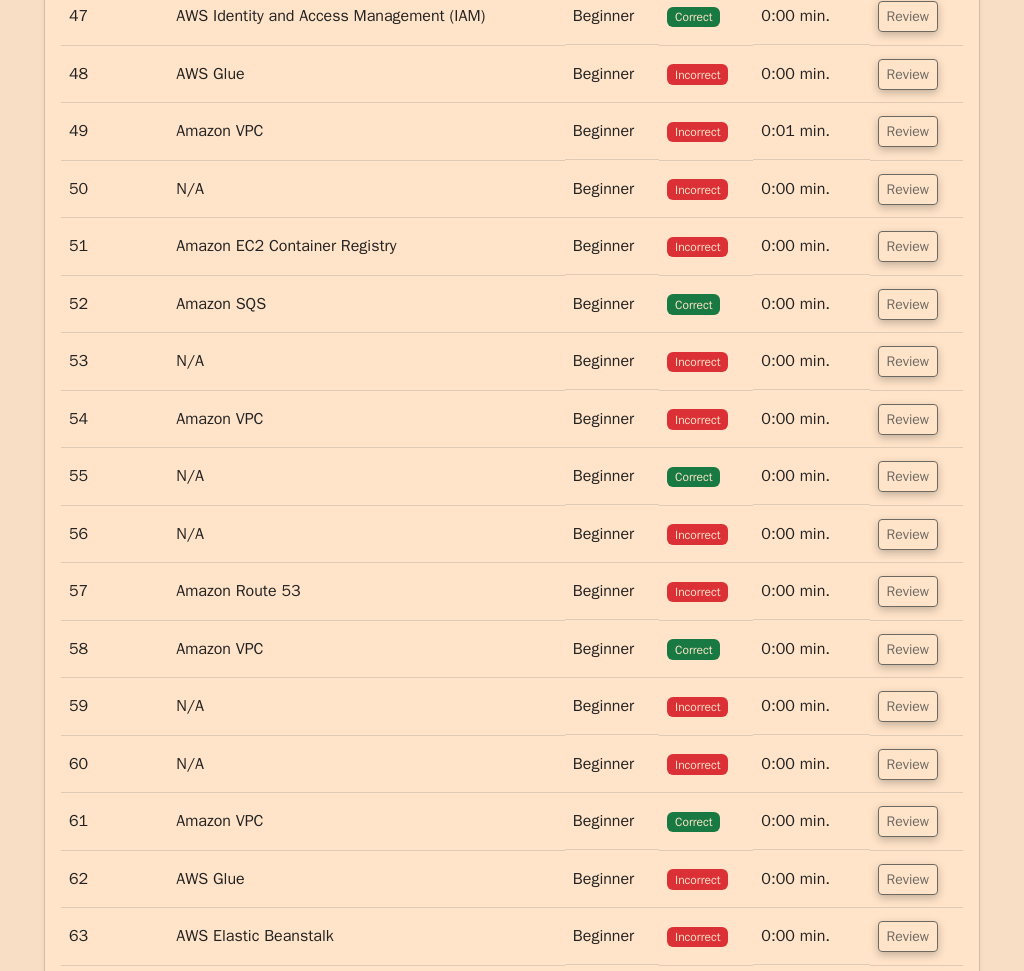 scroll, scrollTop: 33695, scrollLeft: 0, axis: vertical 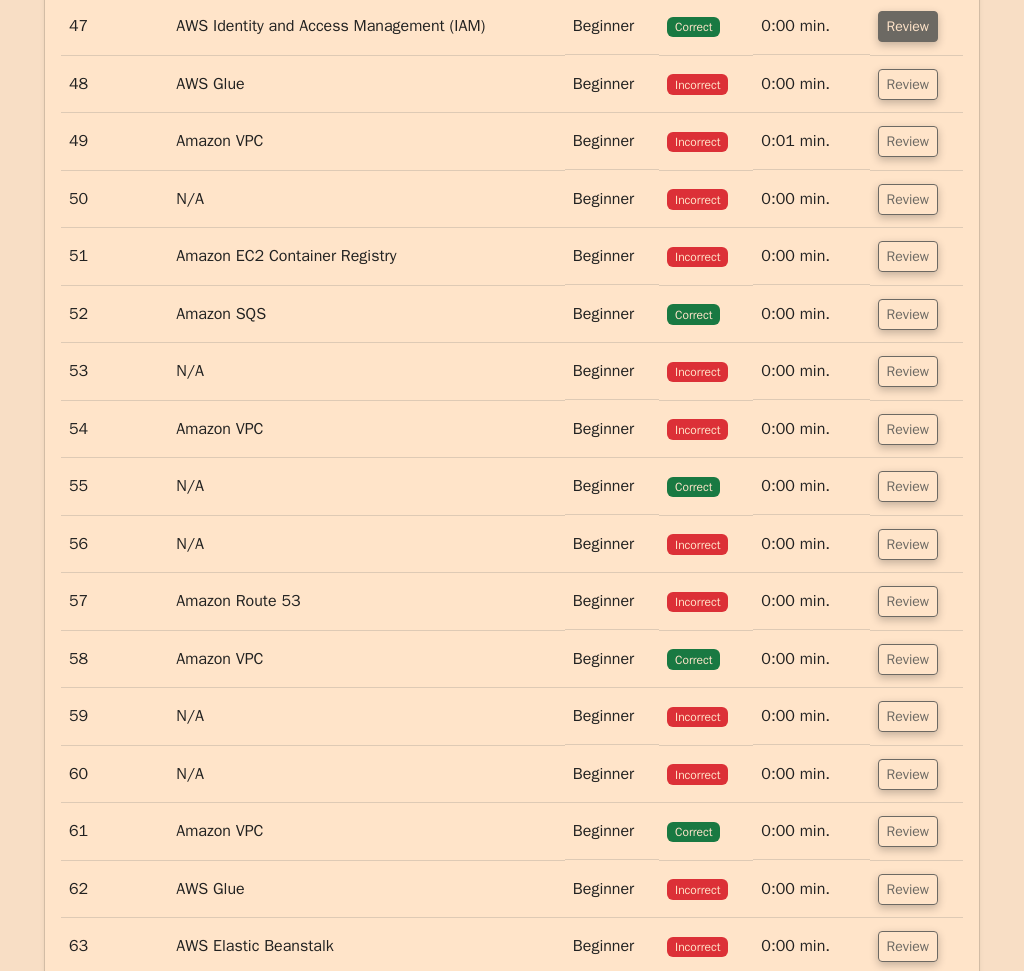 click on "Review" at bounding box center [908, 26] 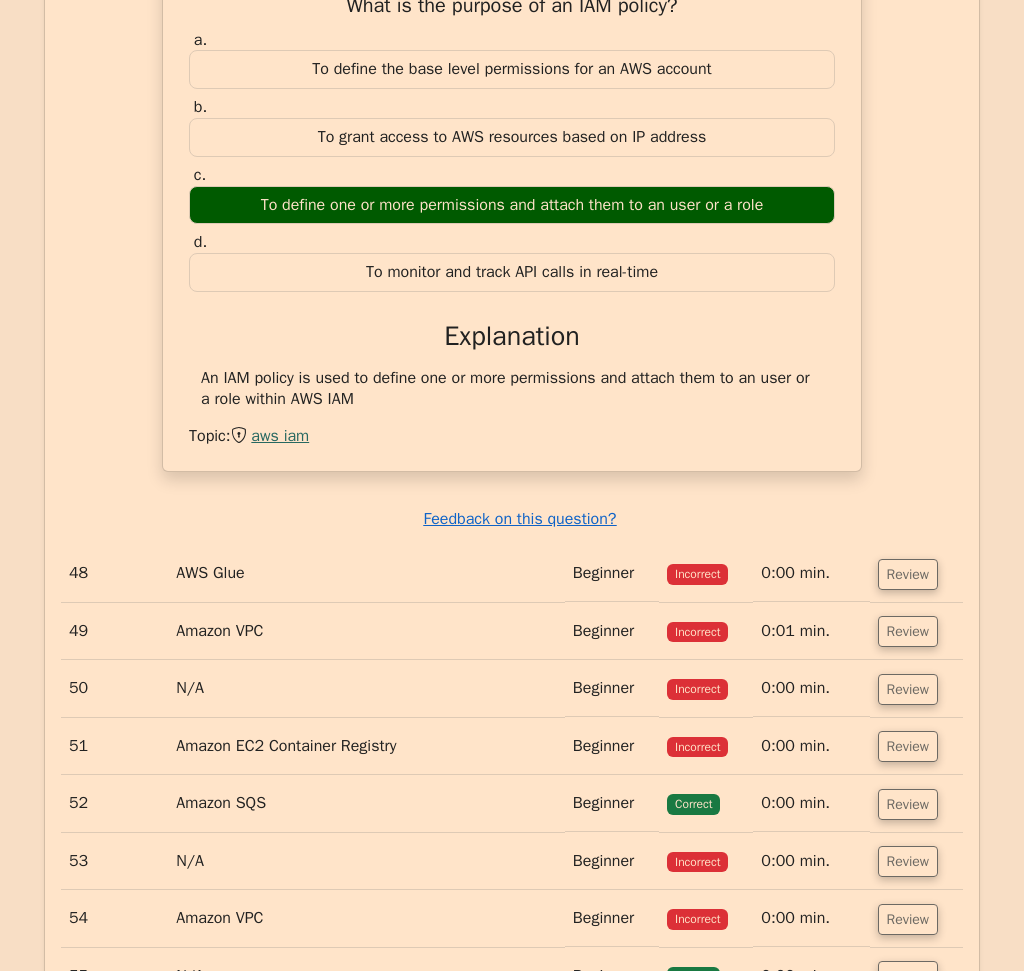 scroll, scrollTop: 33795, scrollLeft: 0, axis: vertical 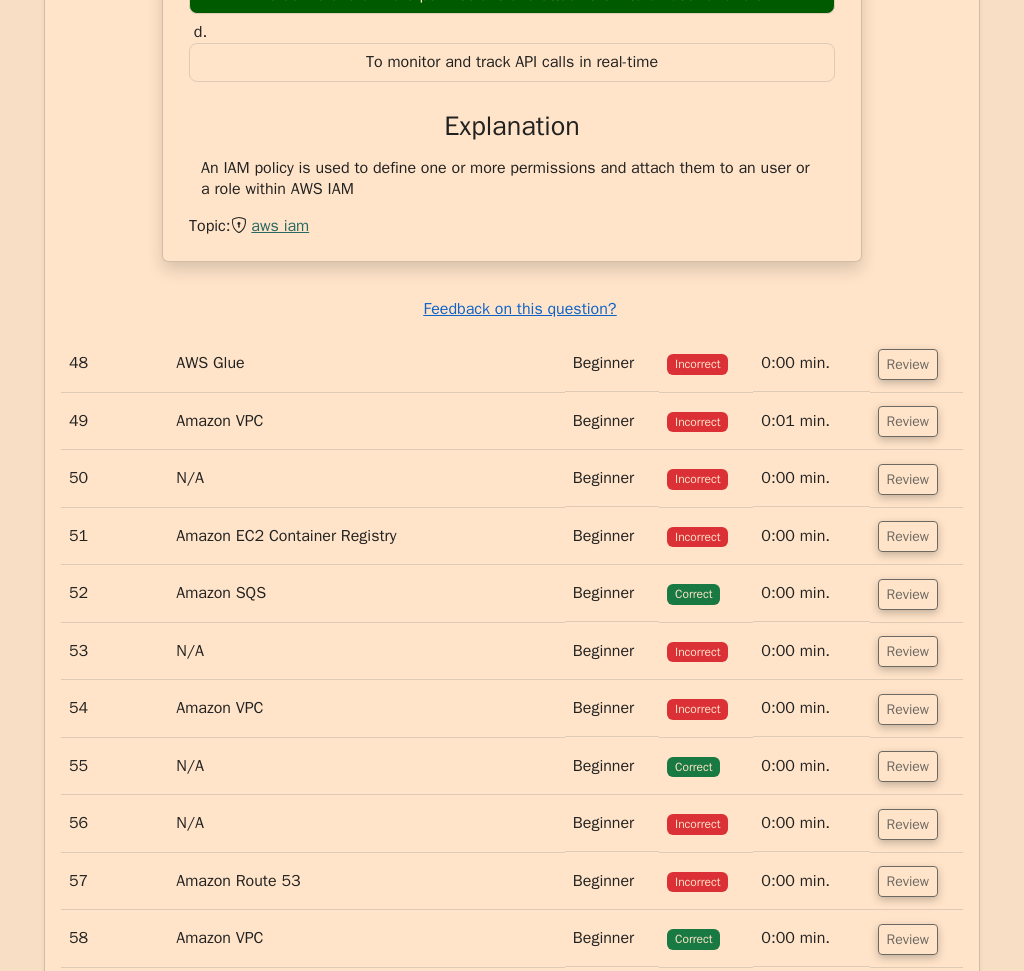 drag, startPoint x: 267, startPoint y: 113, endPoint x: 604, endPoint y: 298, distance: 384.43985 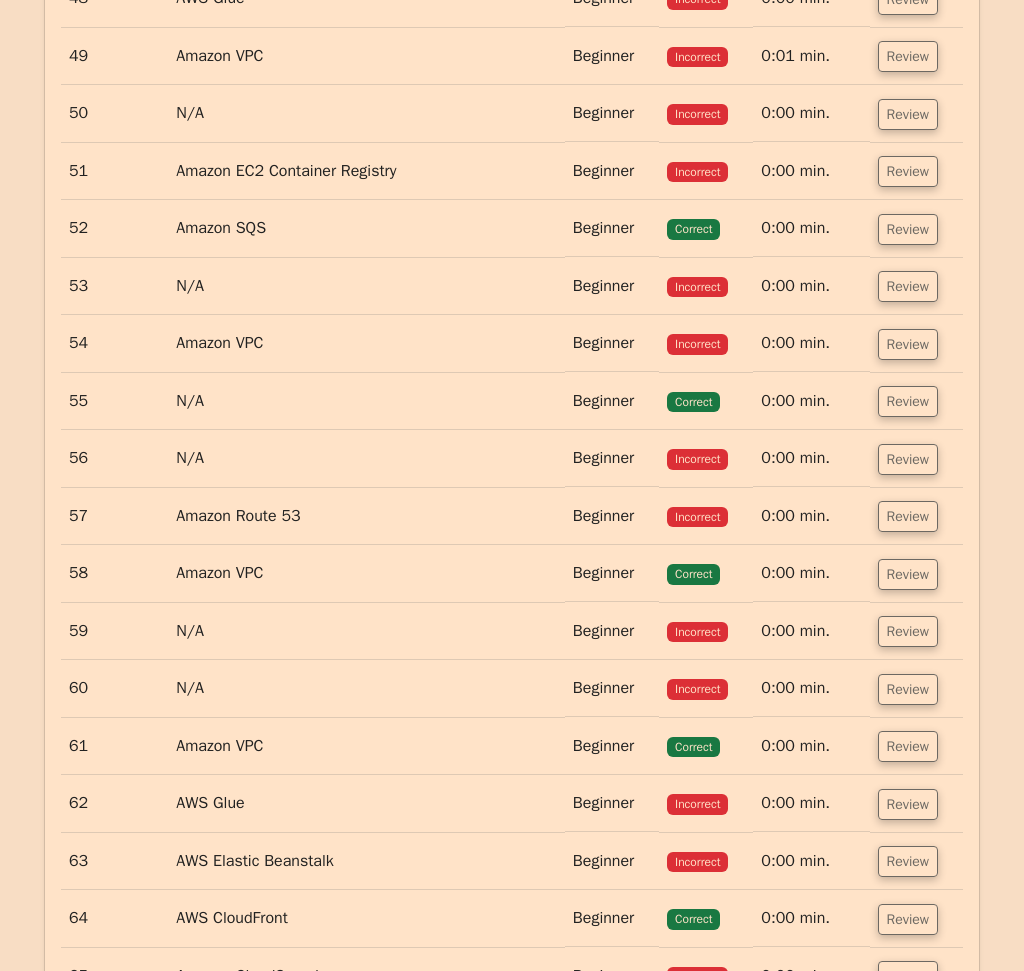 scroll, scrollTop: 34395, scrollLeft: 0, axis: vertical 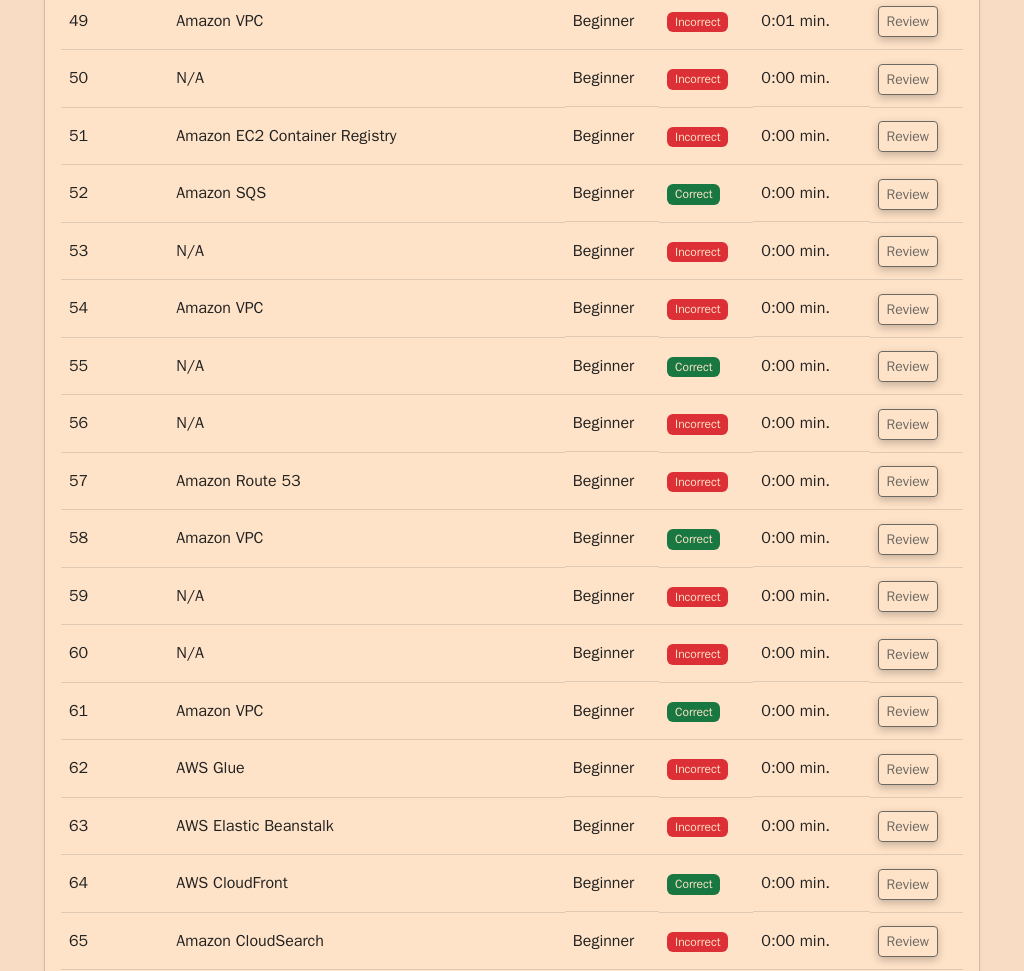 drag, startPoint x: 935, startPoint y: 83, endPoint x: 862, endPoint y: 94, distance: 73.82411 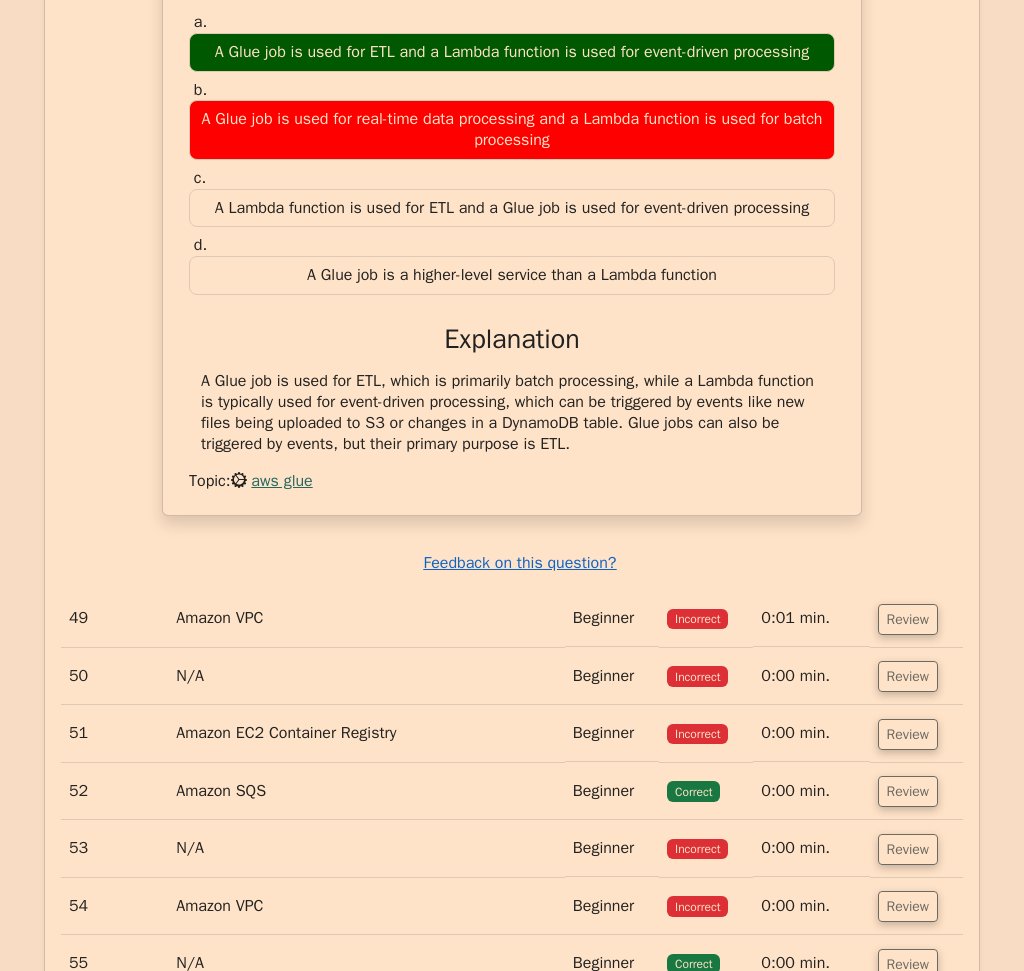 scroll, scrollTop: 34495, scrollLeft: 0, axis: vertical 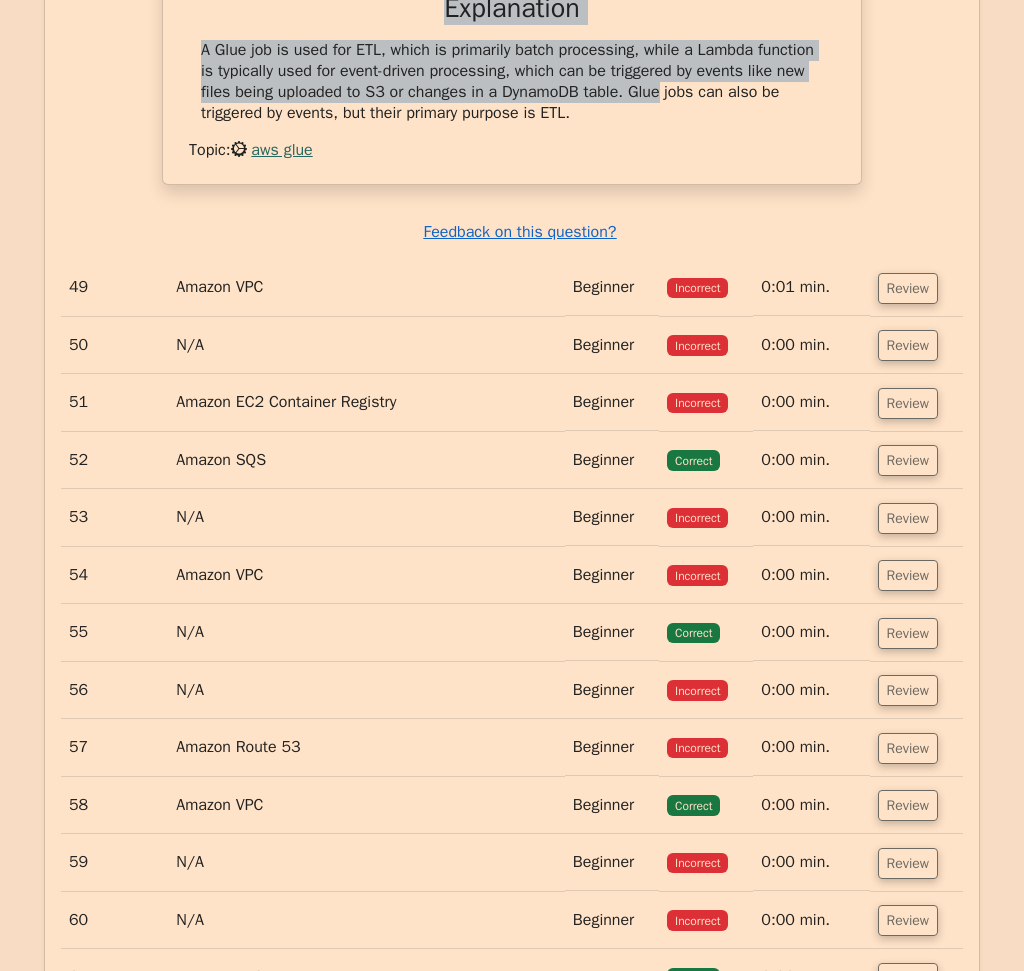 drag, startPoint x: 201, startPoint y: 51, endPoint x: 619, endPoint y: 237, distance: 457.515 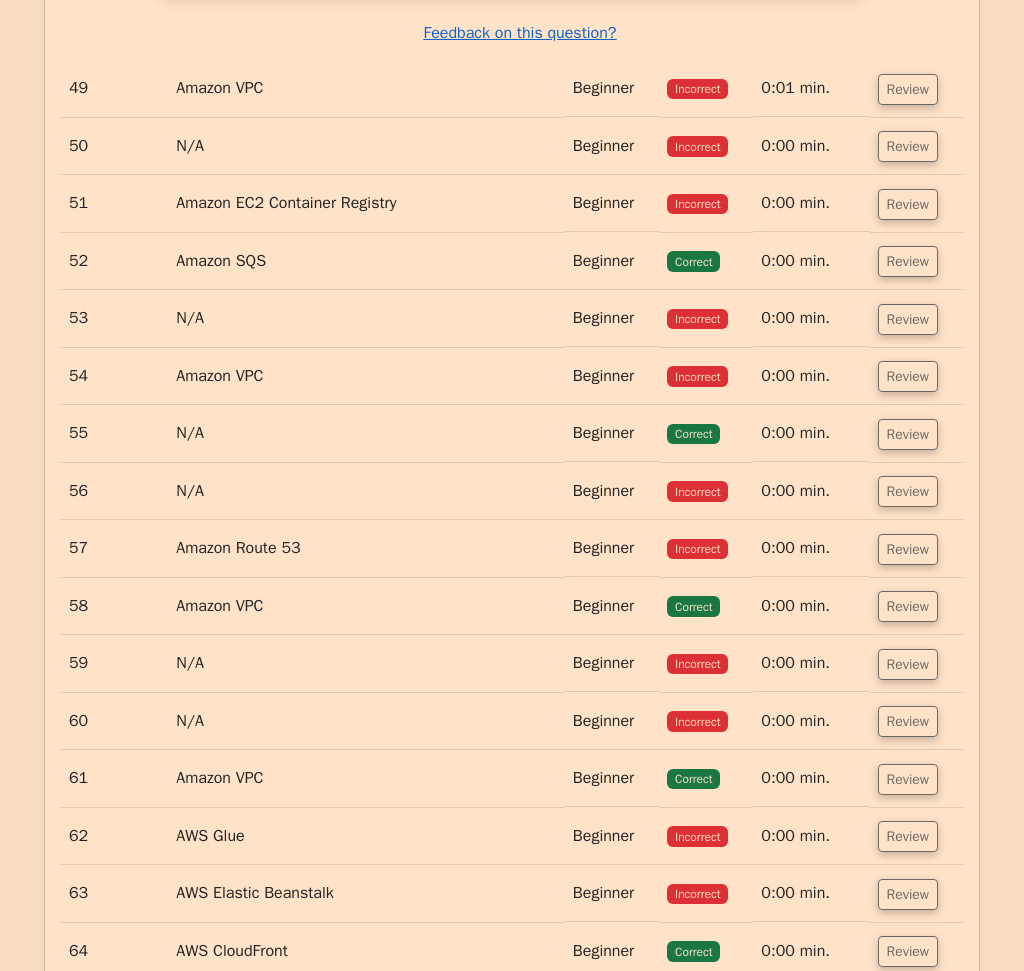scroll, scrollTop: 34995, scrollLeft: 0, axis: vertical 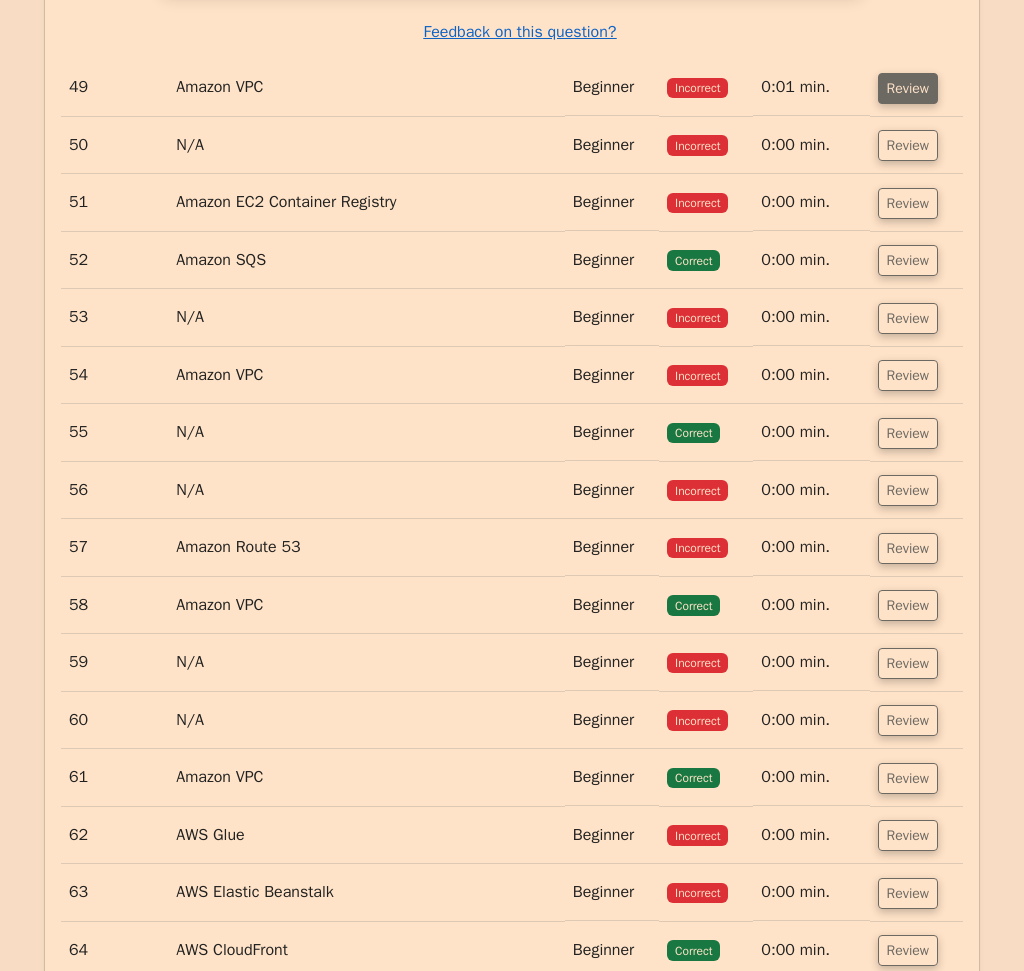click on "Review" at bounding box center (908, 88) 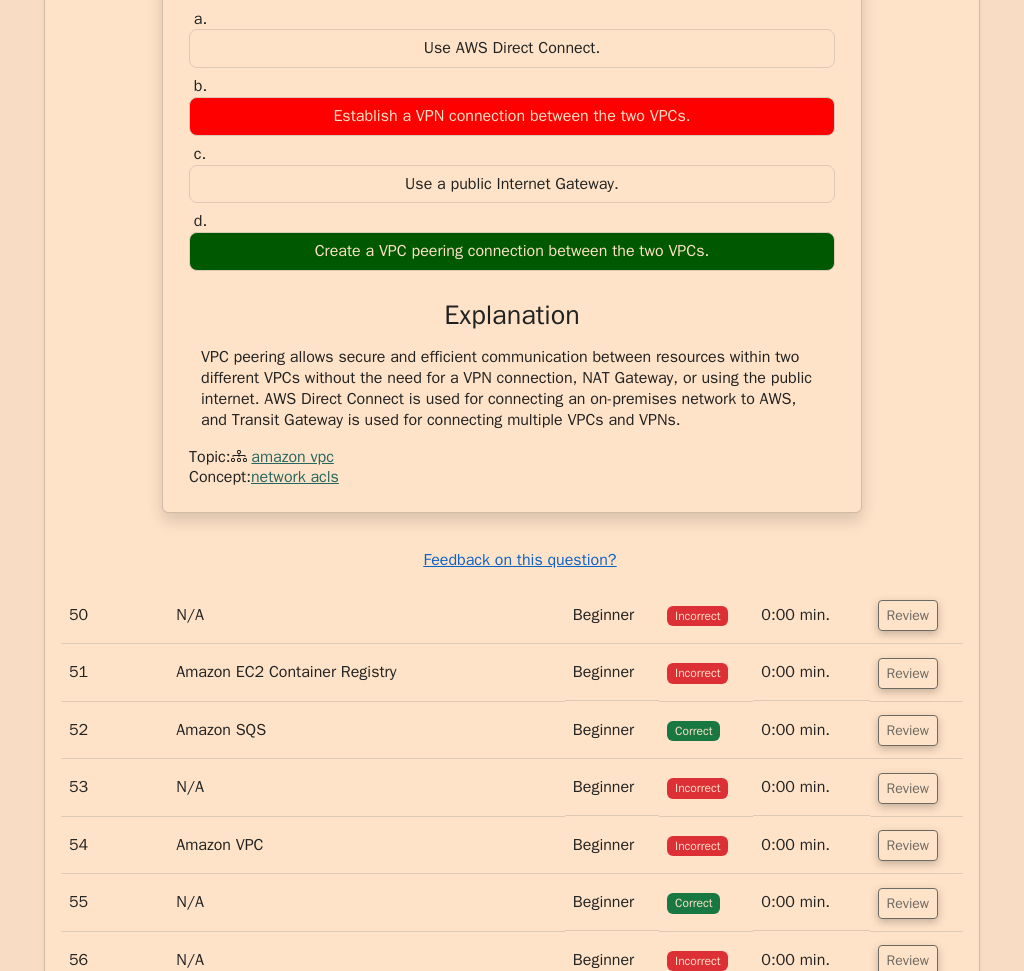 scroll, scrollTop: 35195, scrollLeft: 0, axis: vertical 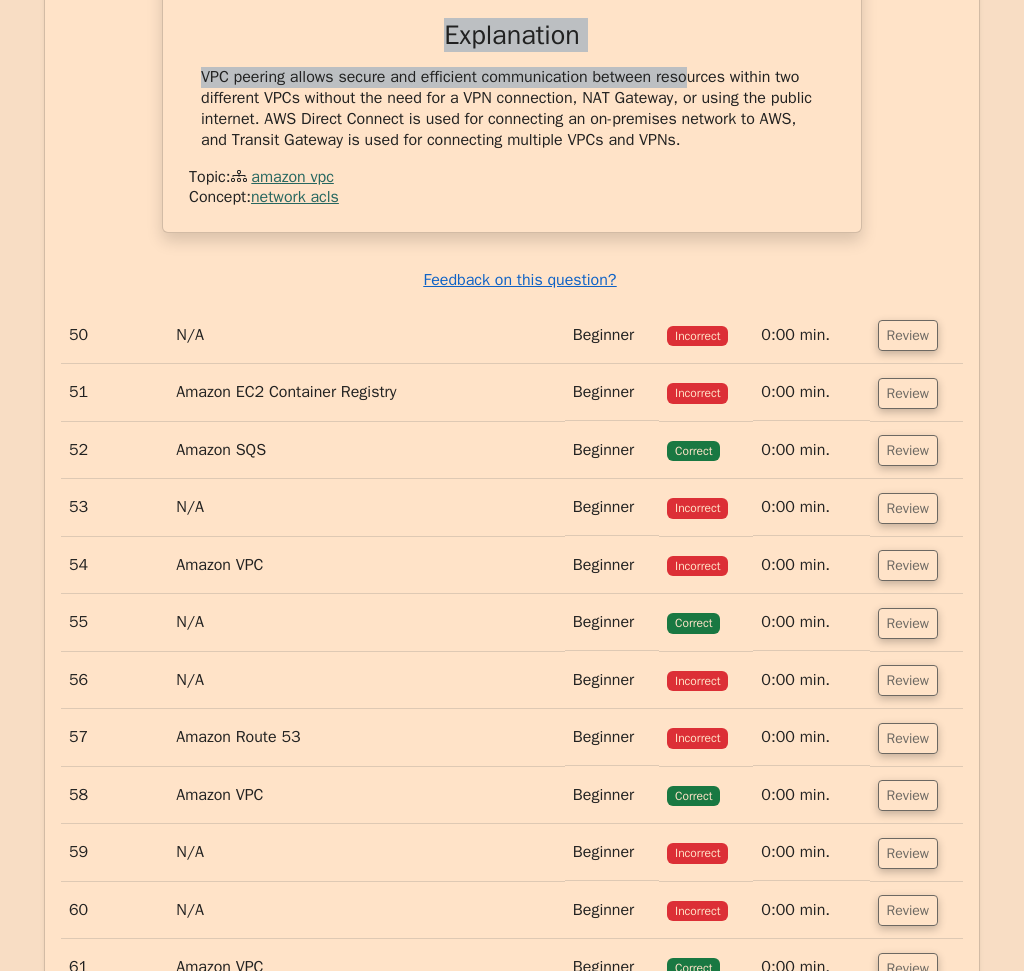 drag, startPoint x: 198, startPoint y: 67, endPoint x: 700, endPoint y: 256, distance: 536.4 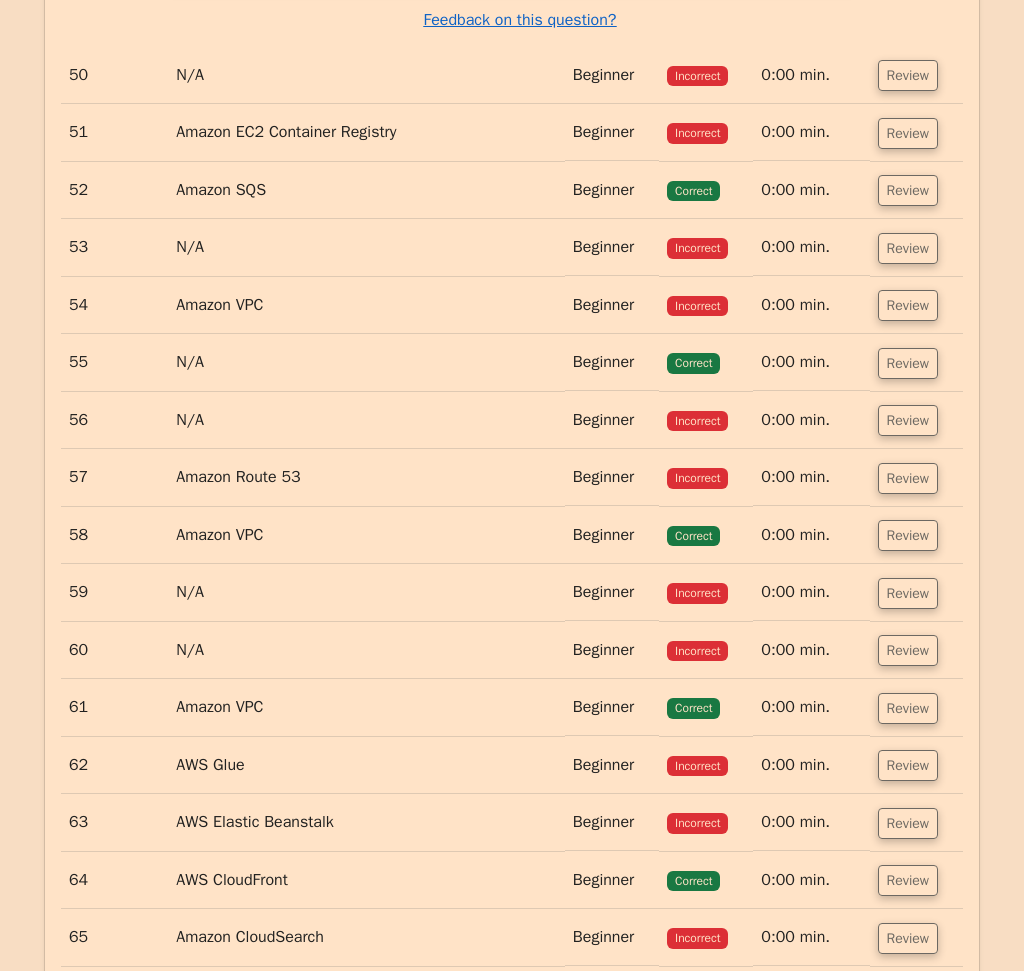 scroll, scrollTop: 35795, scrollLeft: 0, axis: vertical 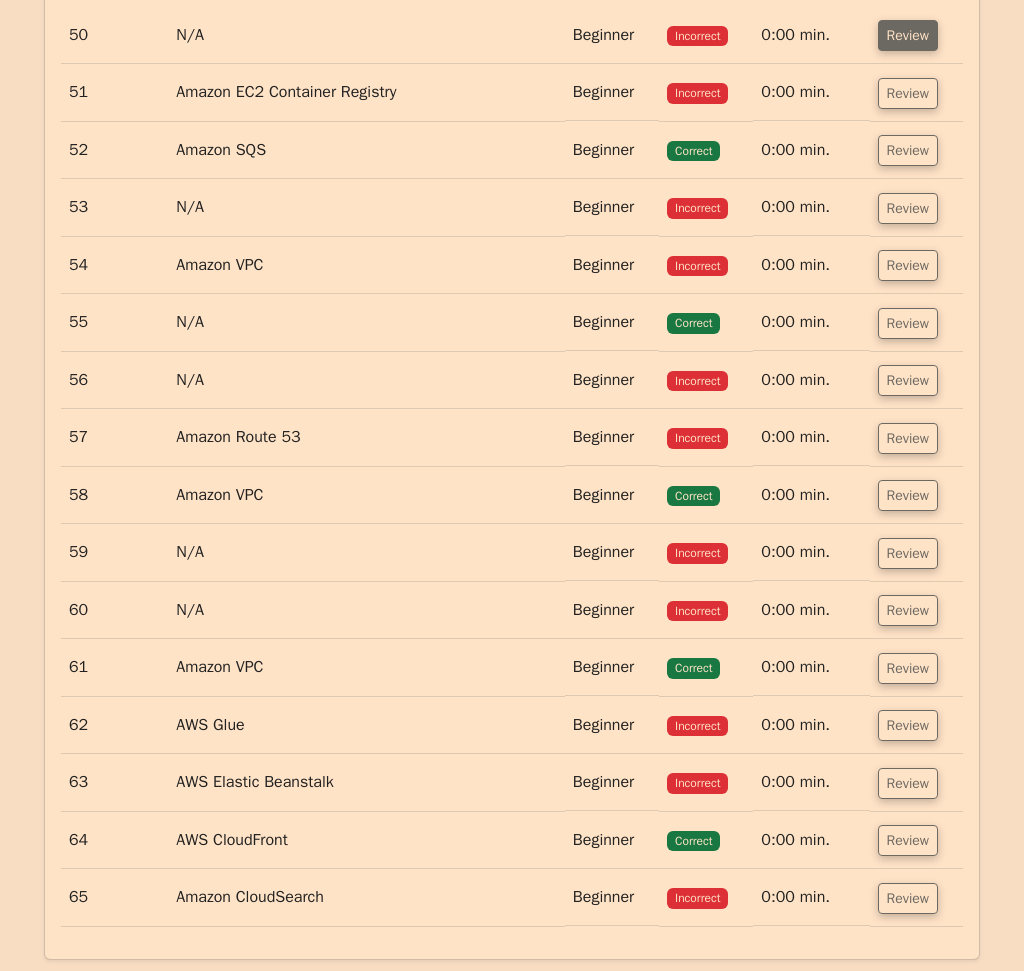 click on "Review" at bounding box center (908, 35) 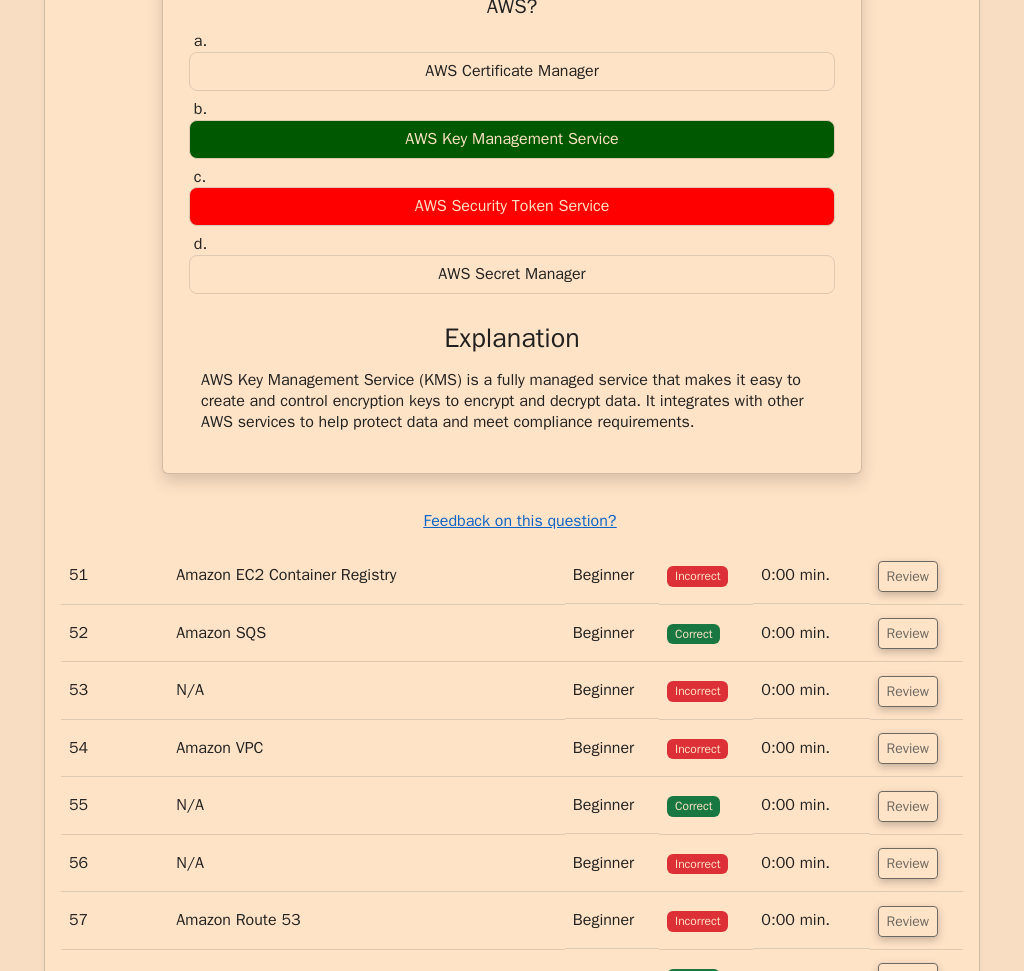 scroll, scrollTop: 35995, scrollLeft: 0, axis: vertical 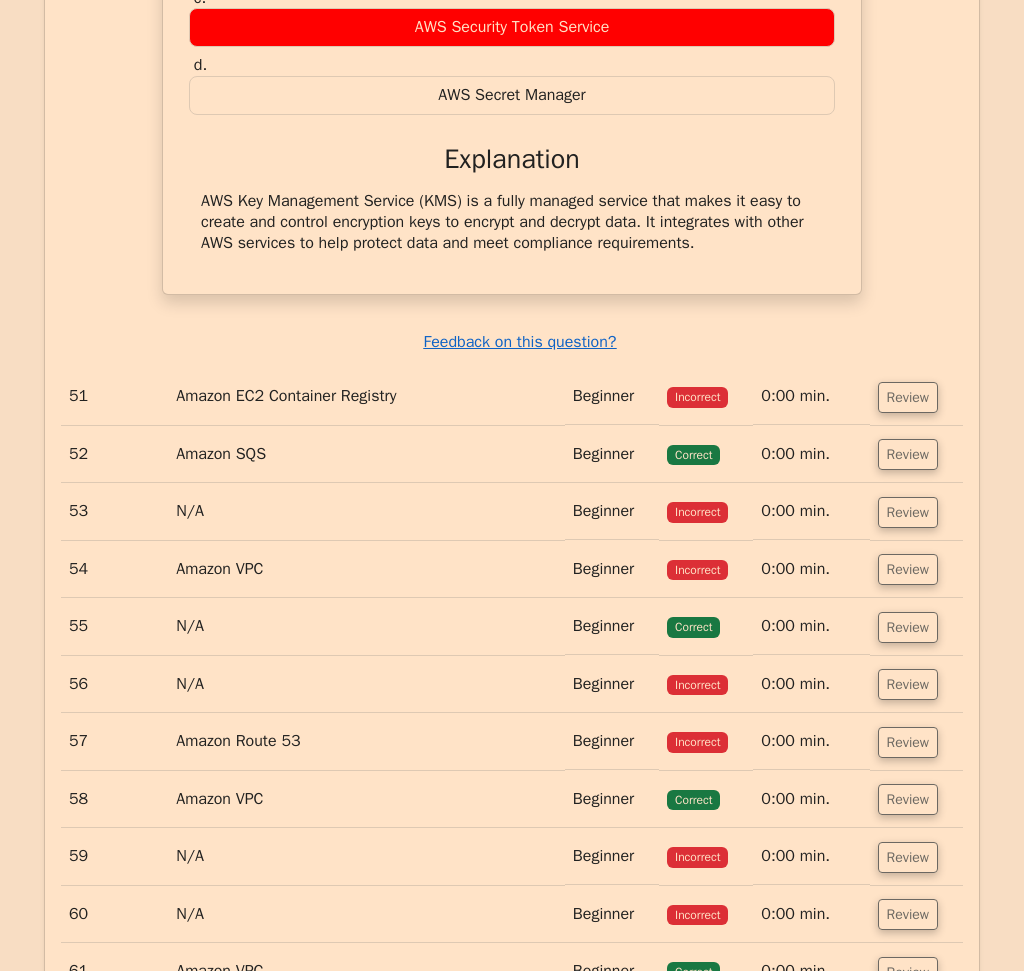 drag, startPoint x: 192, startPoint y: 24, endPoint x: 713, endPoint y: 361, distance: 620.49176 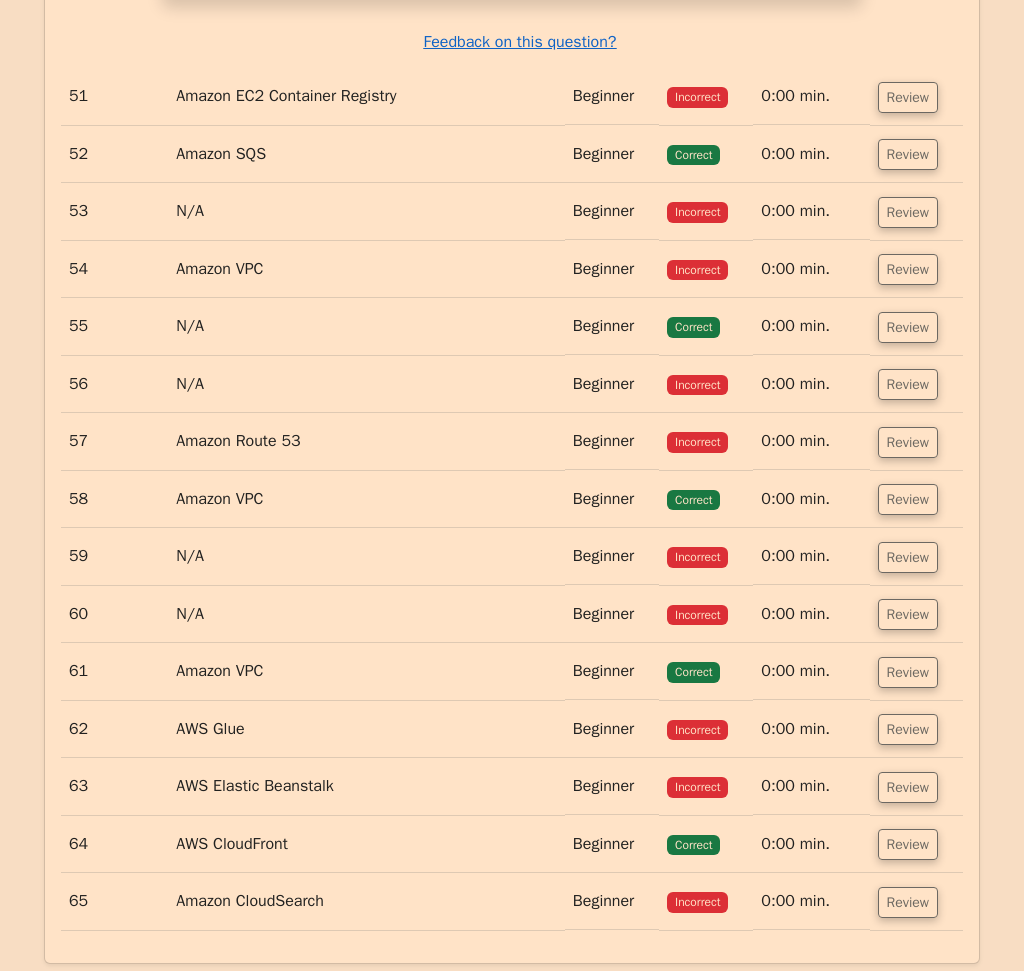 scroll, scrollTop: 36495, scrollLeft: 0, axis: vertical 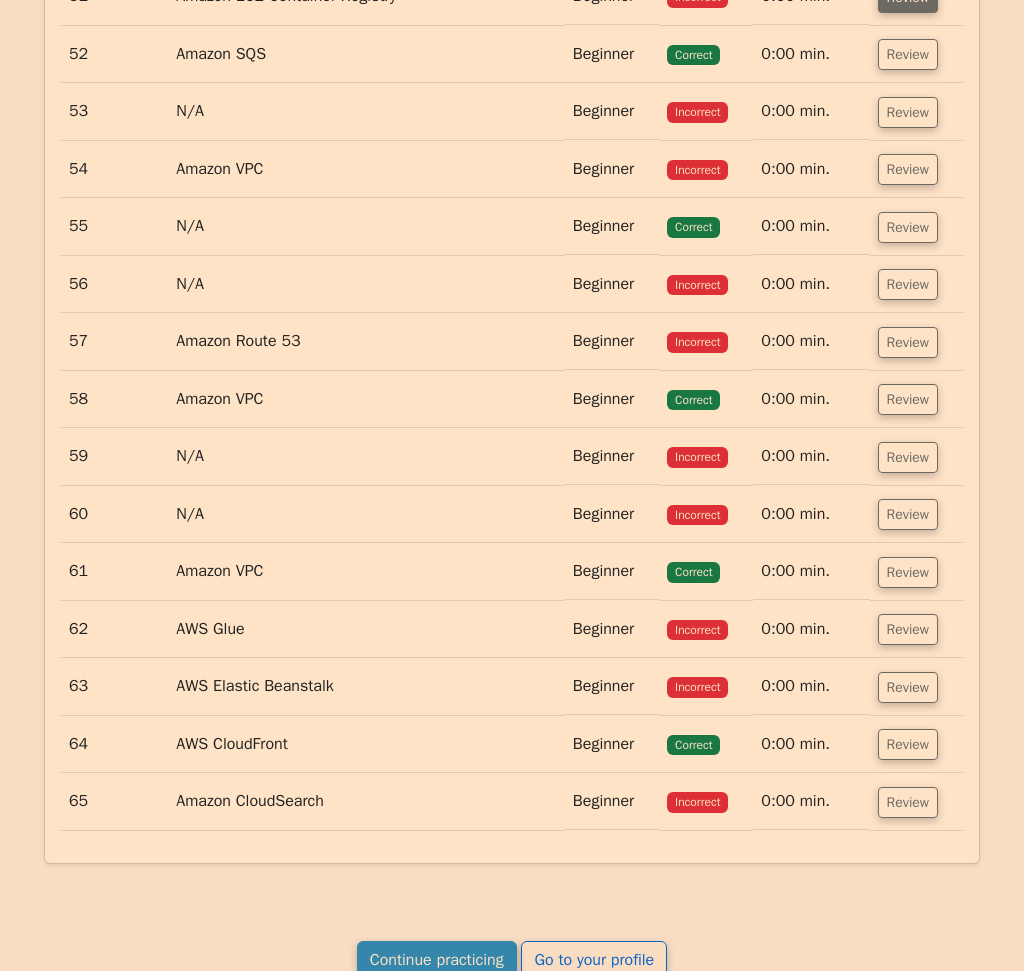 click on "Review" at bounding box center (908, -3) 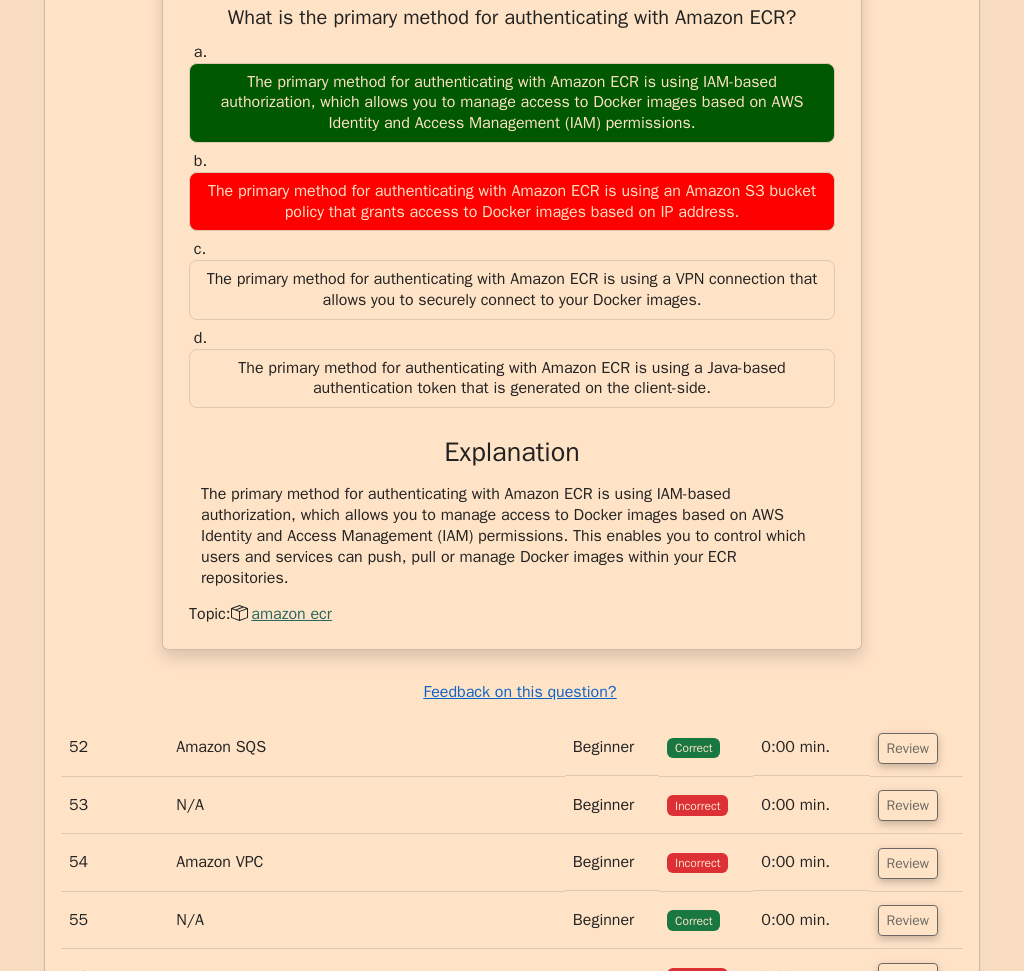 scroll, scrollTop: 36595, scrollLeft: 0, axis: vertical 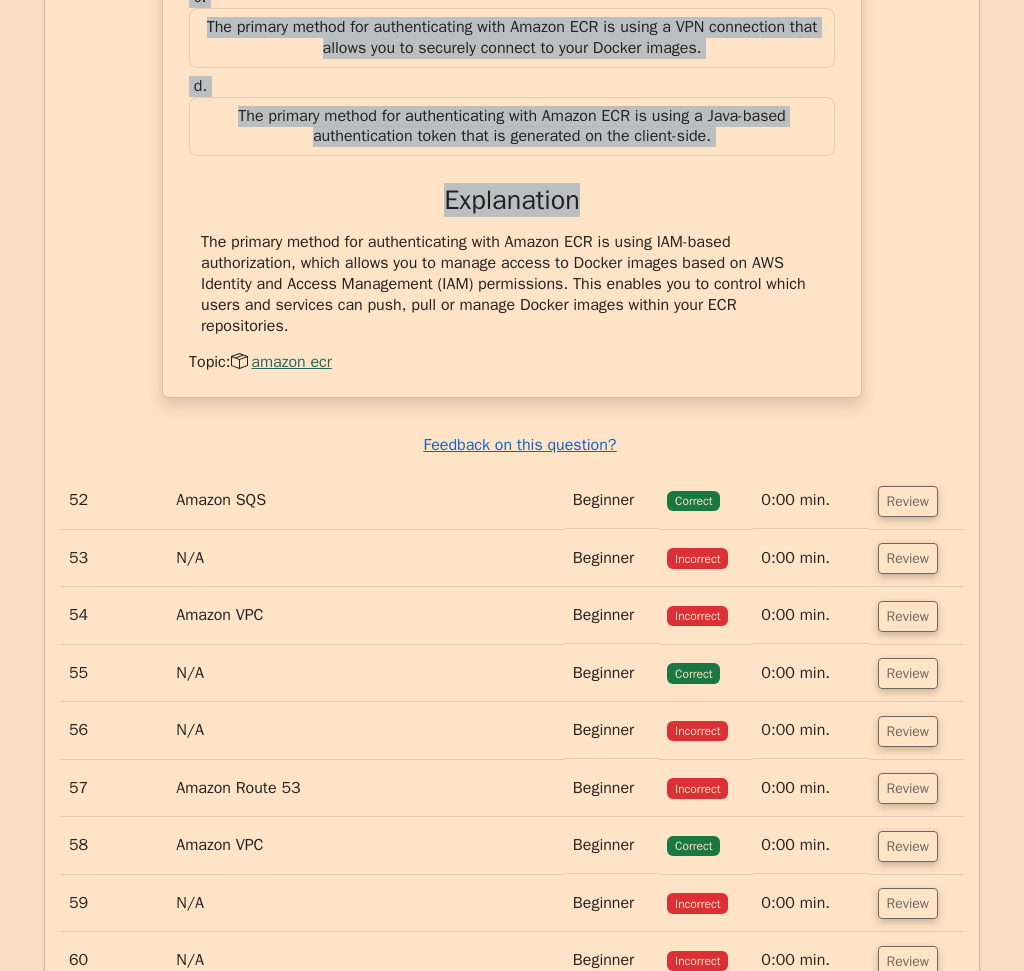 drag, startPoint x: 210, startPoint y: 87, endPoint x: 608, endPoint y: 417, distance: 517.0145 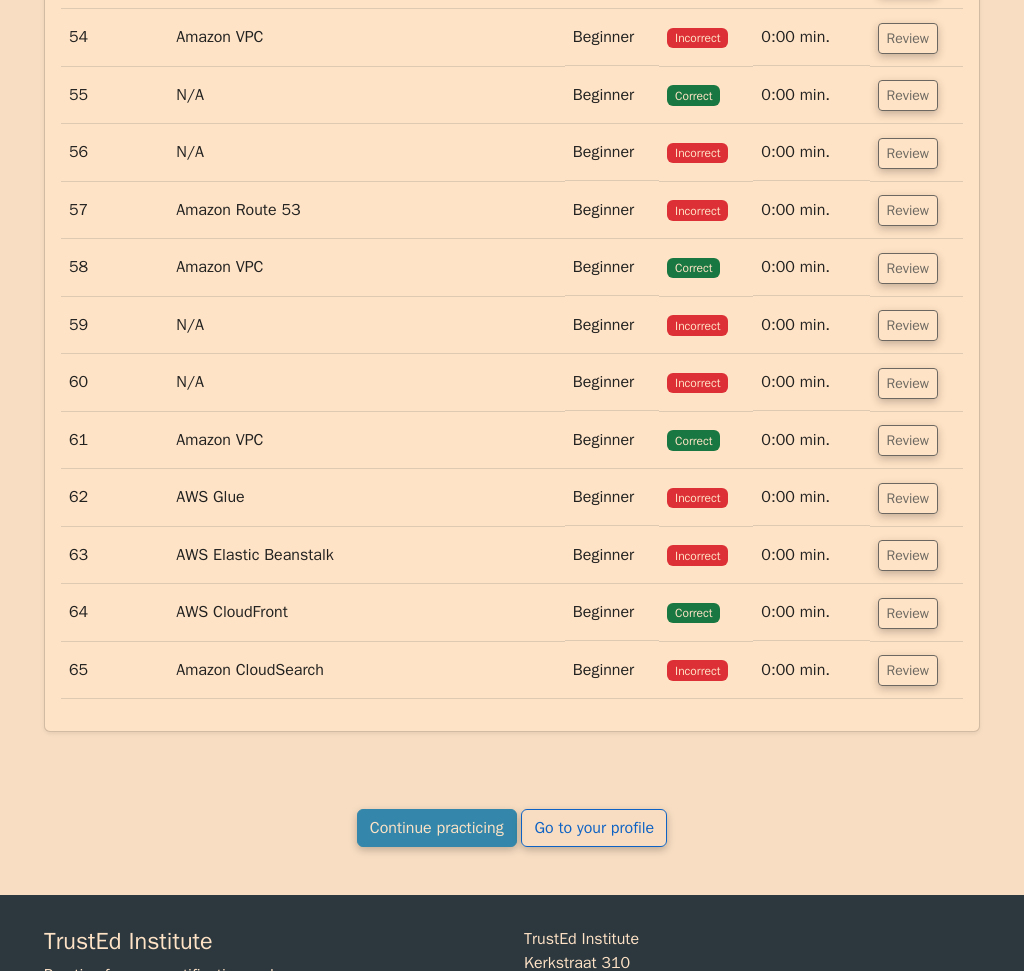 scroll, scrollTop: 37395, scrollLeft: 0, axis: vertical 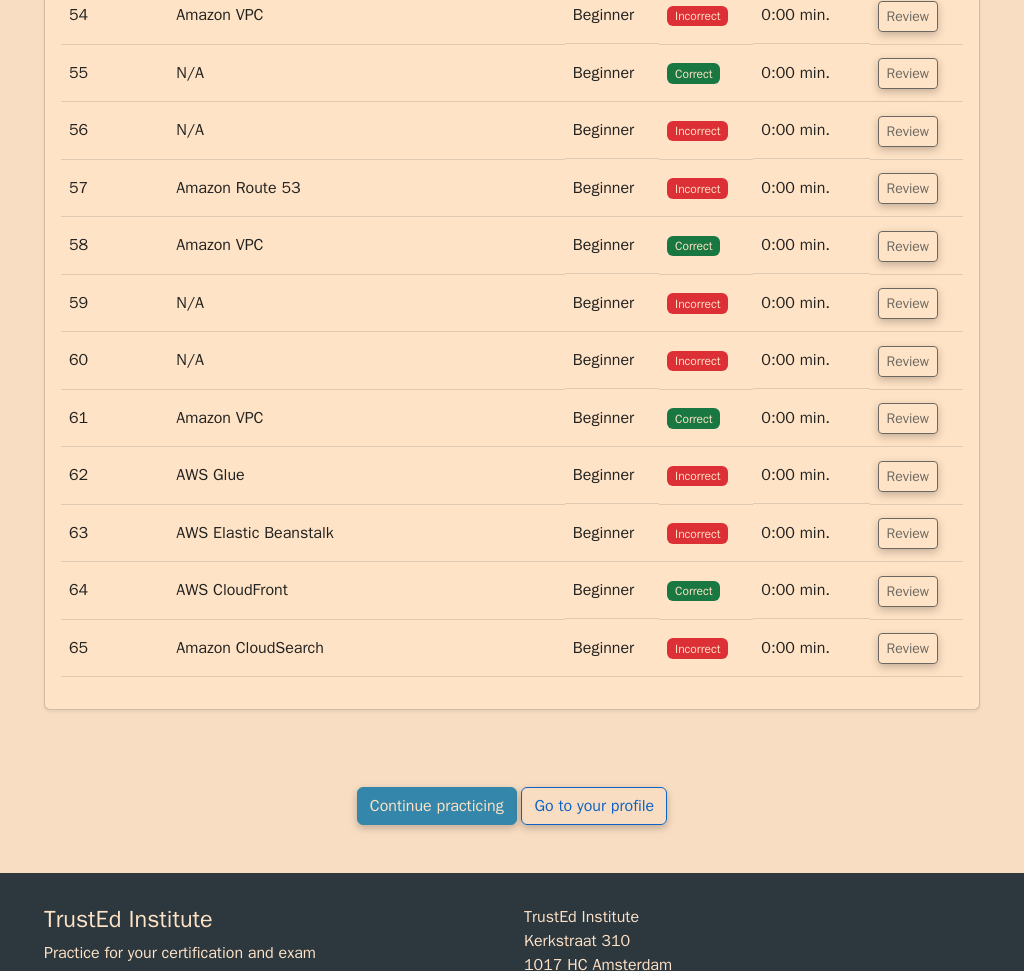 click on "Review" at bounding box center (908, -99) 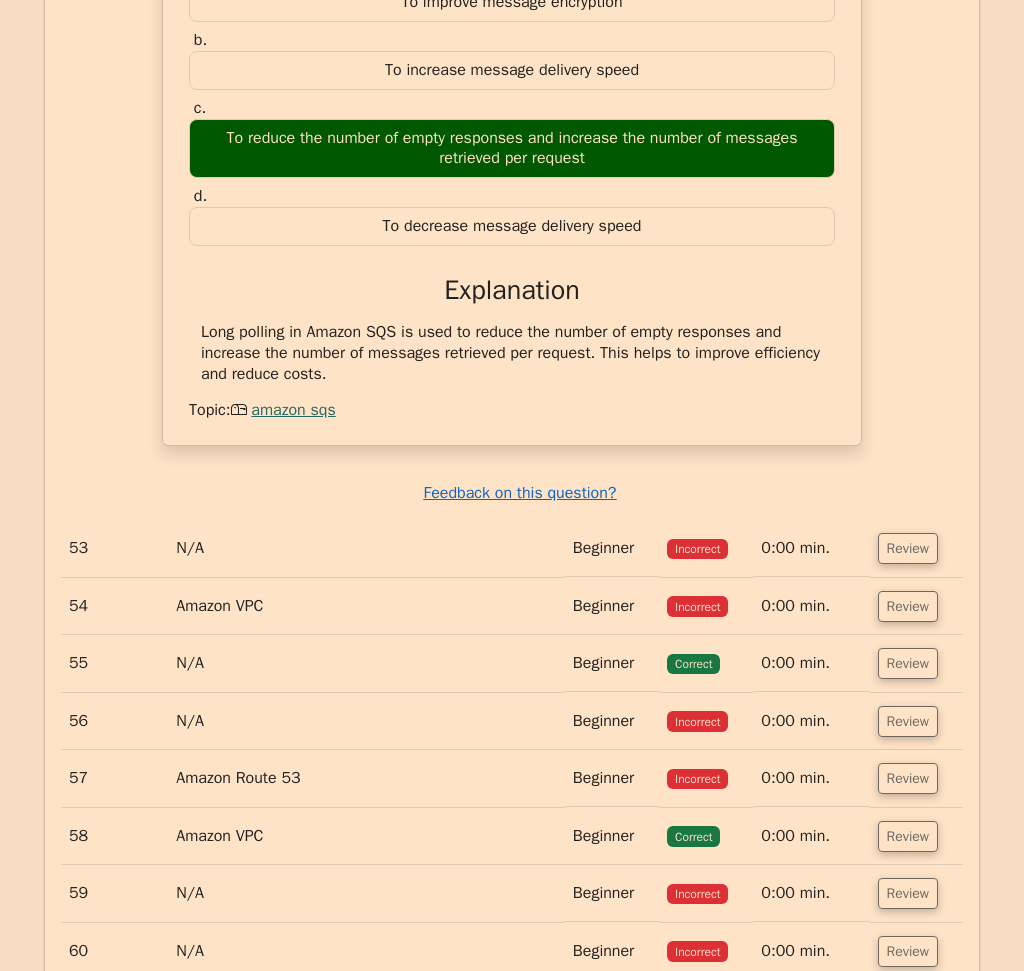 scroll, scrollTop: 37395, scrollLeft: 0, axis: vertical 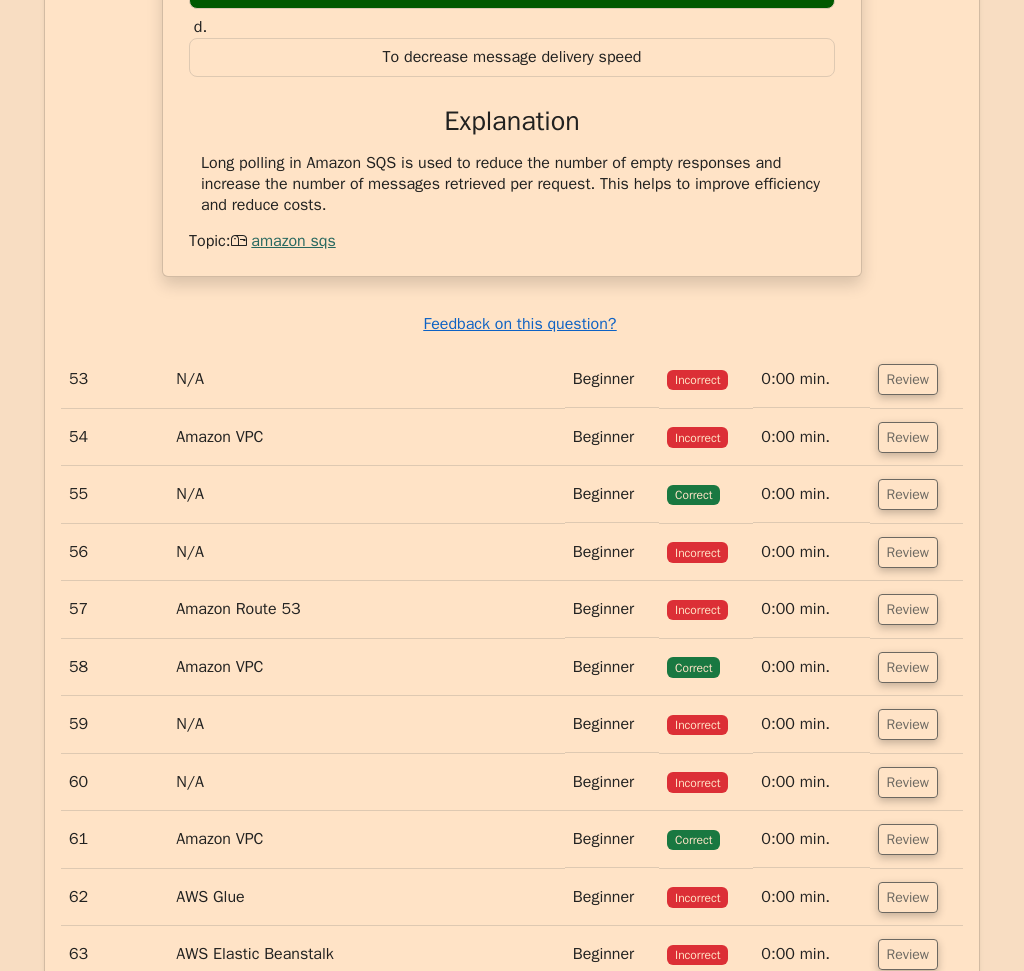 drag, startPoint x: 260, startPoint y: 93, endPoint x: 341, endPoint y: 329, distance: 249.51352 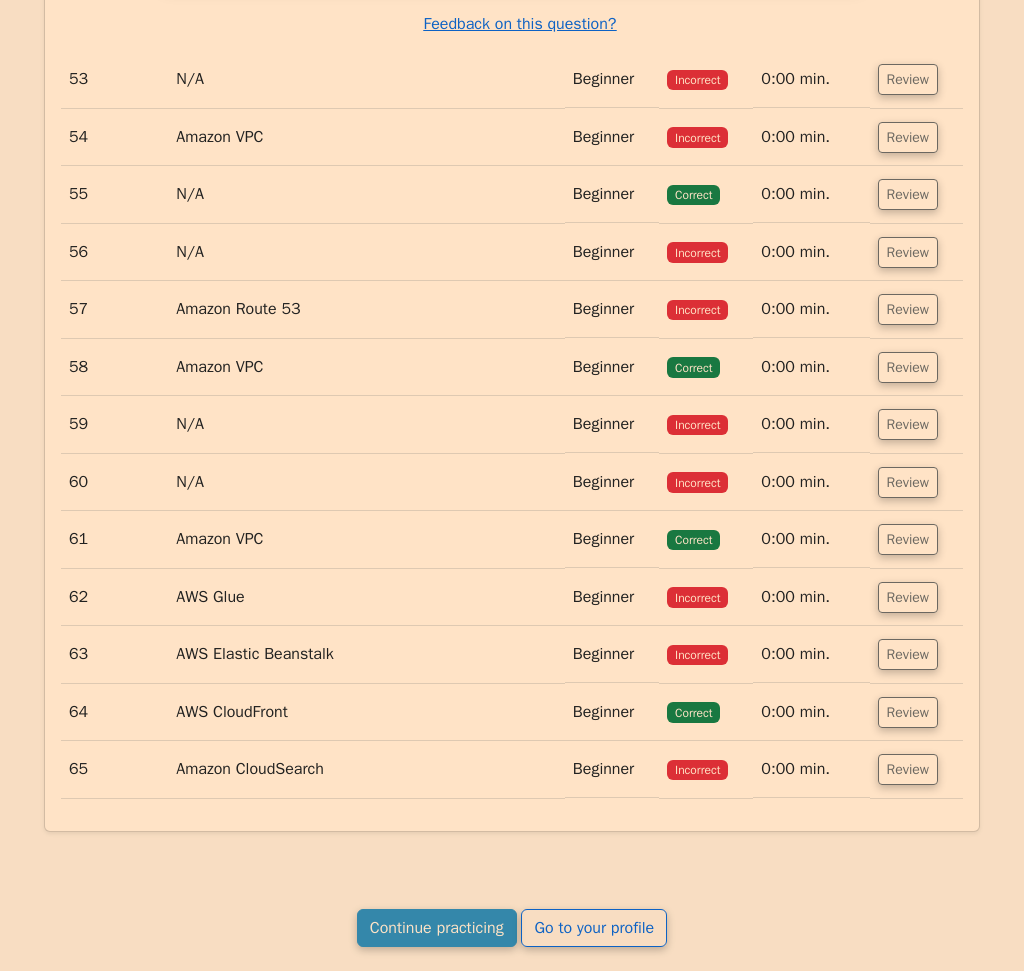 scroll, scrollTop: 37995, scrollLeft: 0, axis: vertical 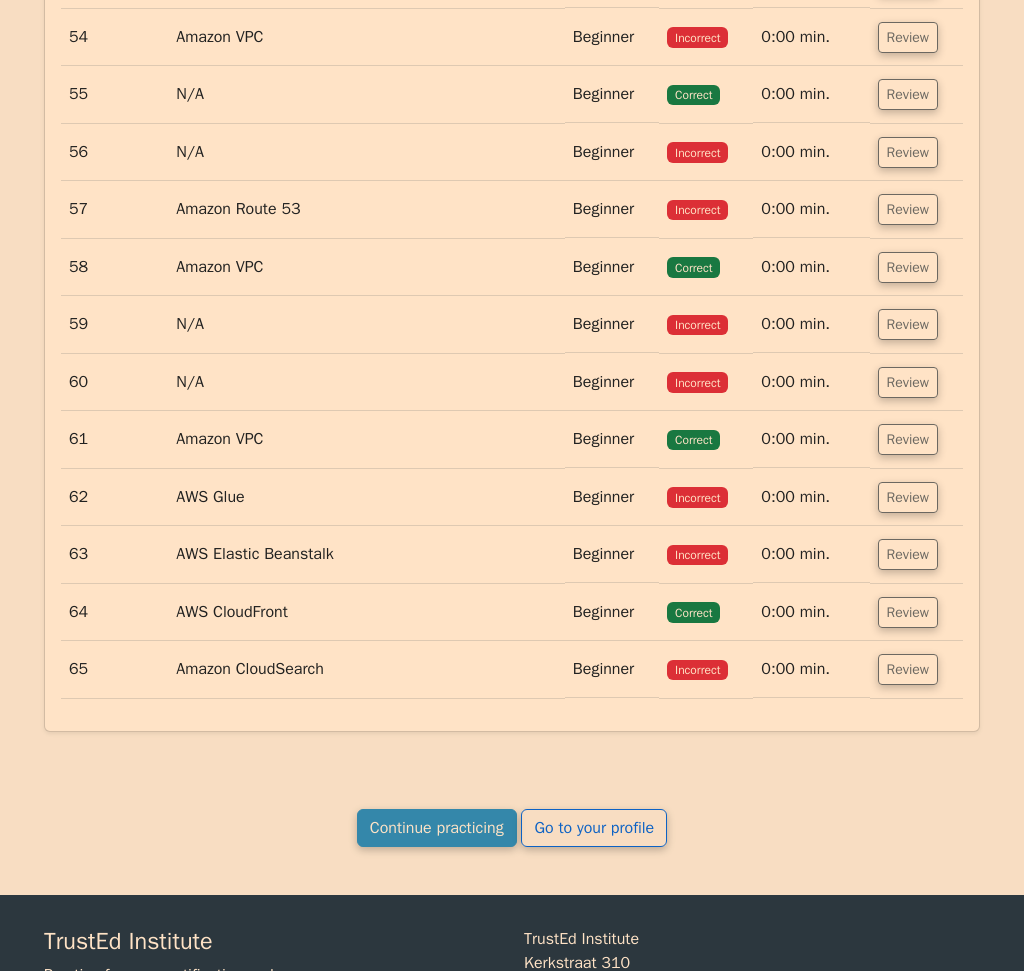 click on "Review" at bounding box center (908, -21) 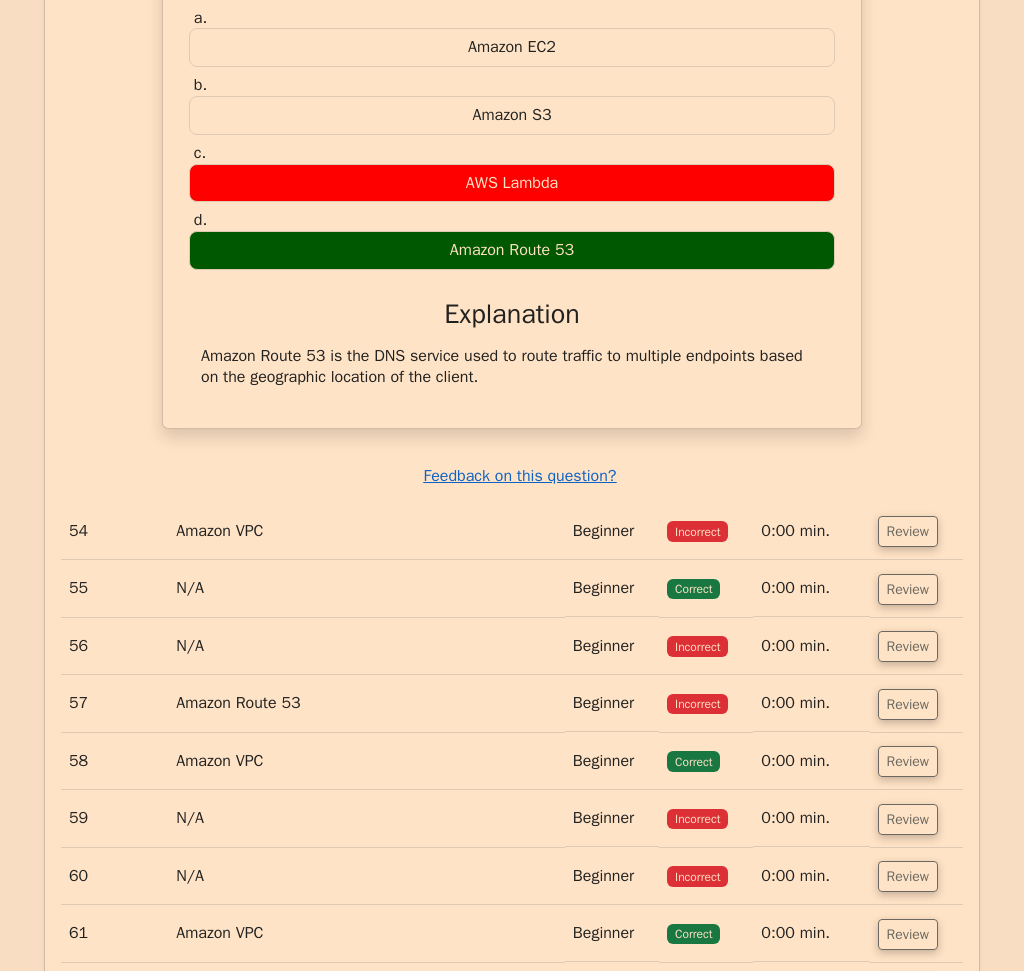 scroll, scrollTop: 38095, scrollLeft: 0, axis: vertical 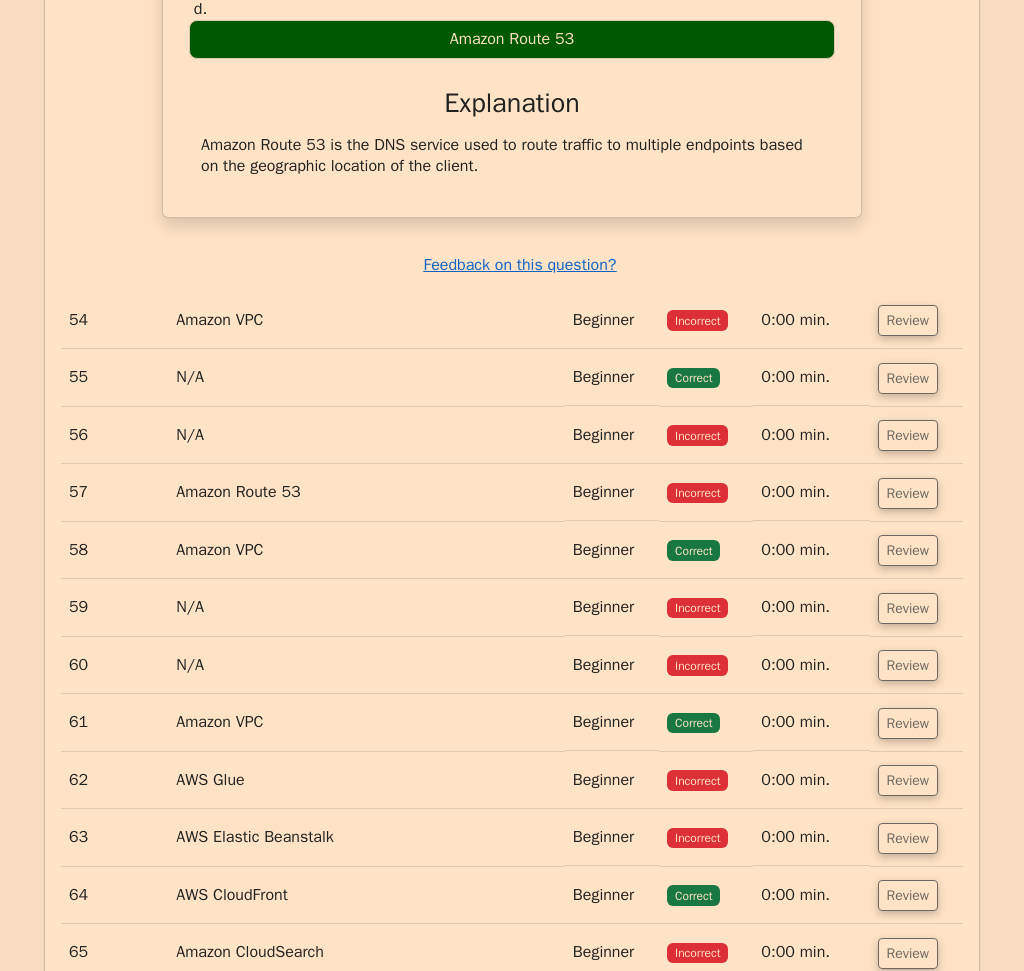 drag, startPoint x: 199, startPoint y: 69, endPoint x: 517, endPoint y: 289, distance: 386.68332 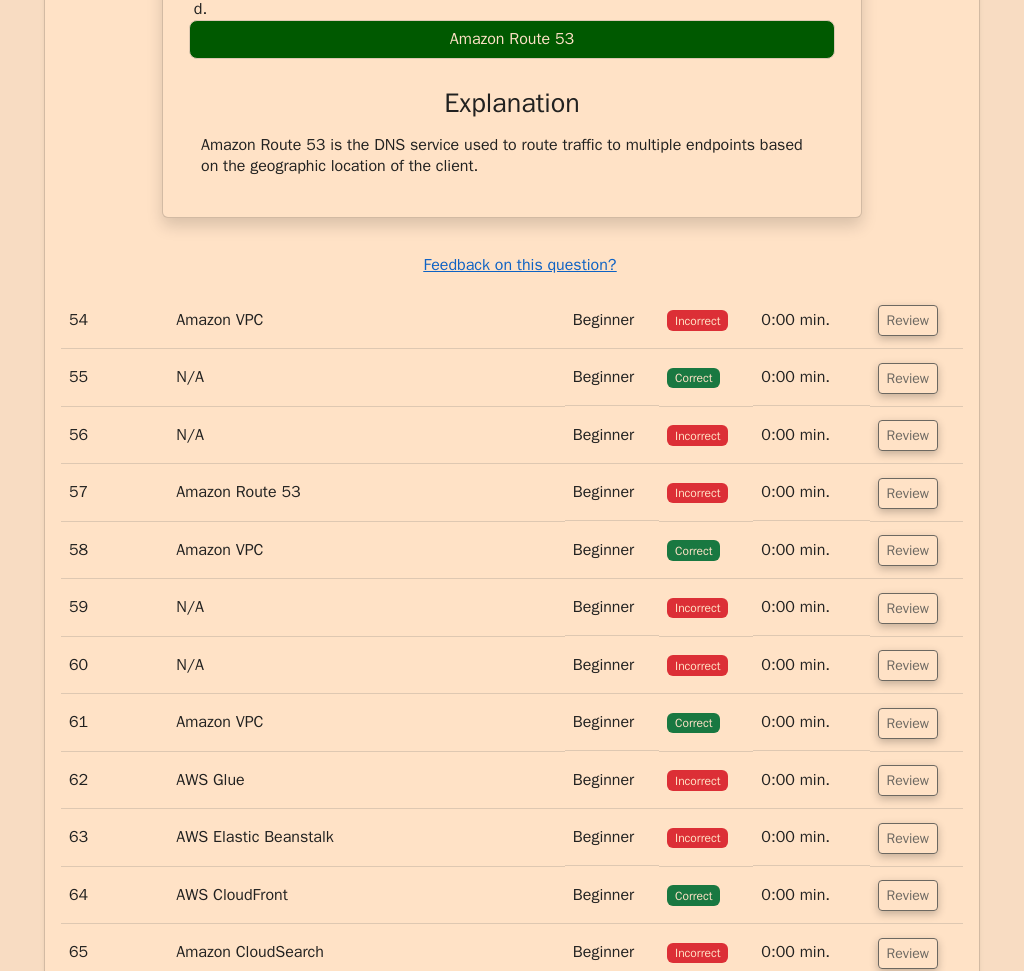 scroll, scrollTop: 38595, scrollLeft: 0, axis: vertical 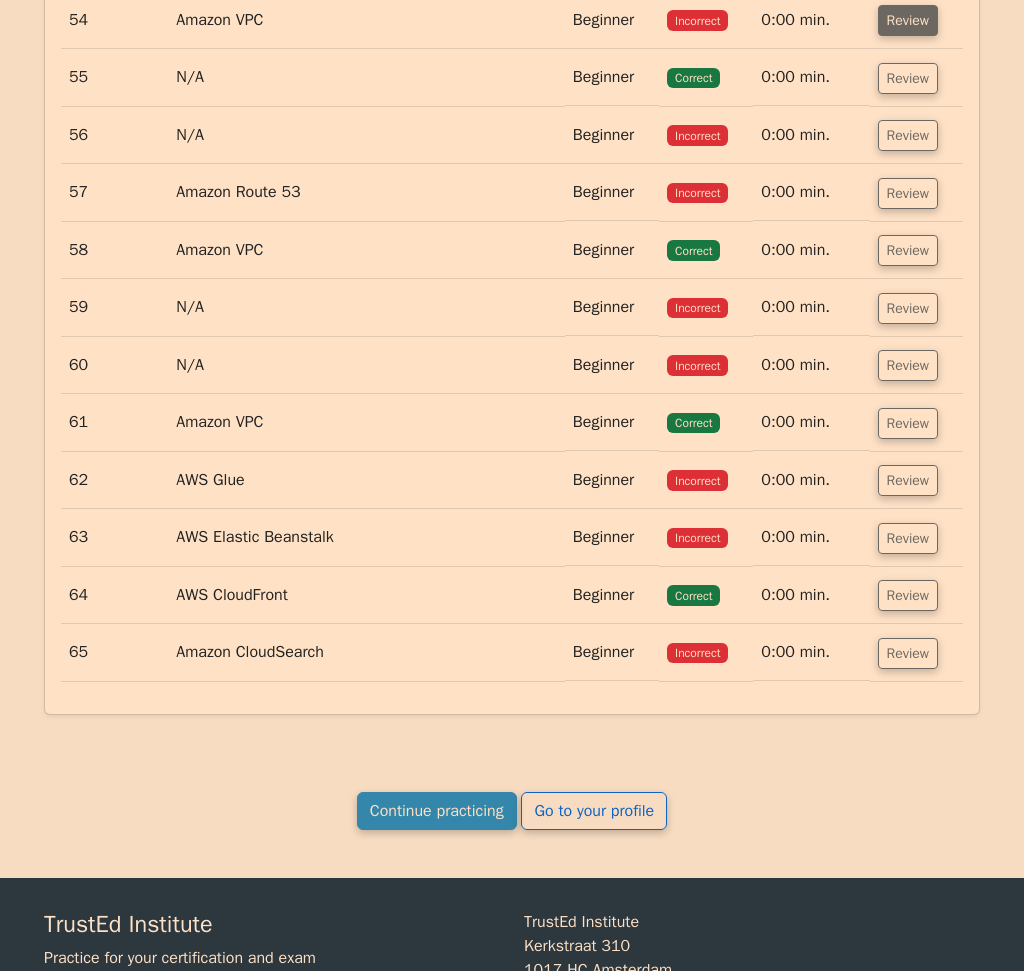 click on "Review" at bounding box center (908, 20) 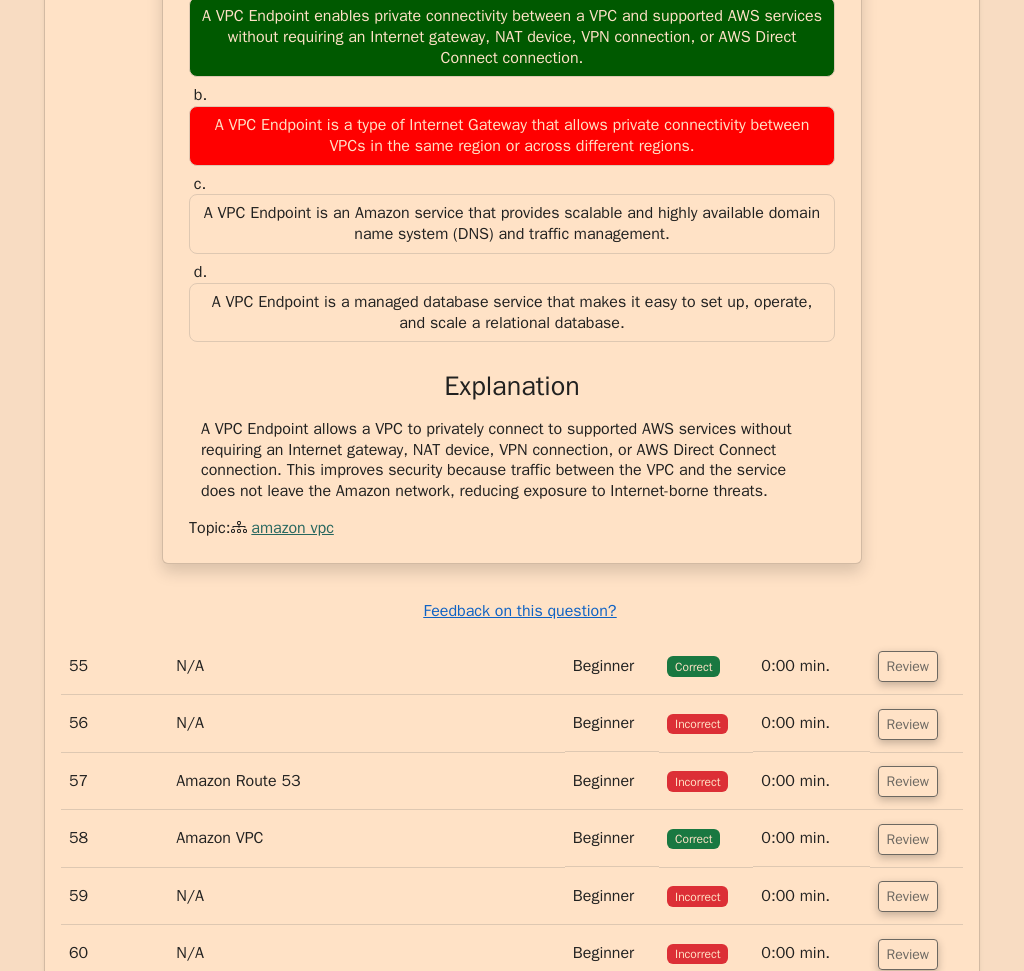 scroll, scrollTop: 38795, scrollLeft: 0, axis: vertical 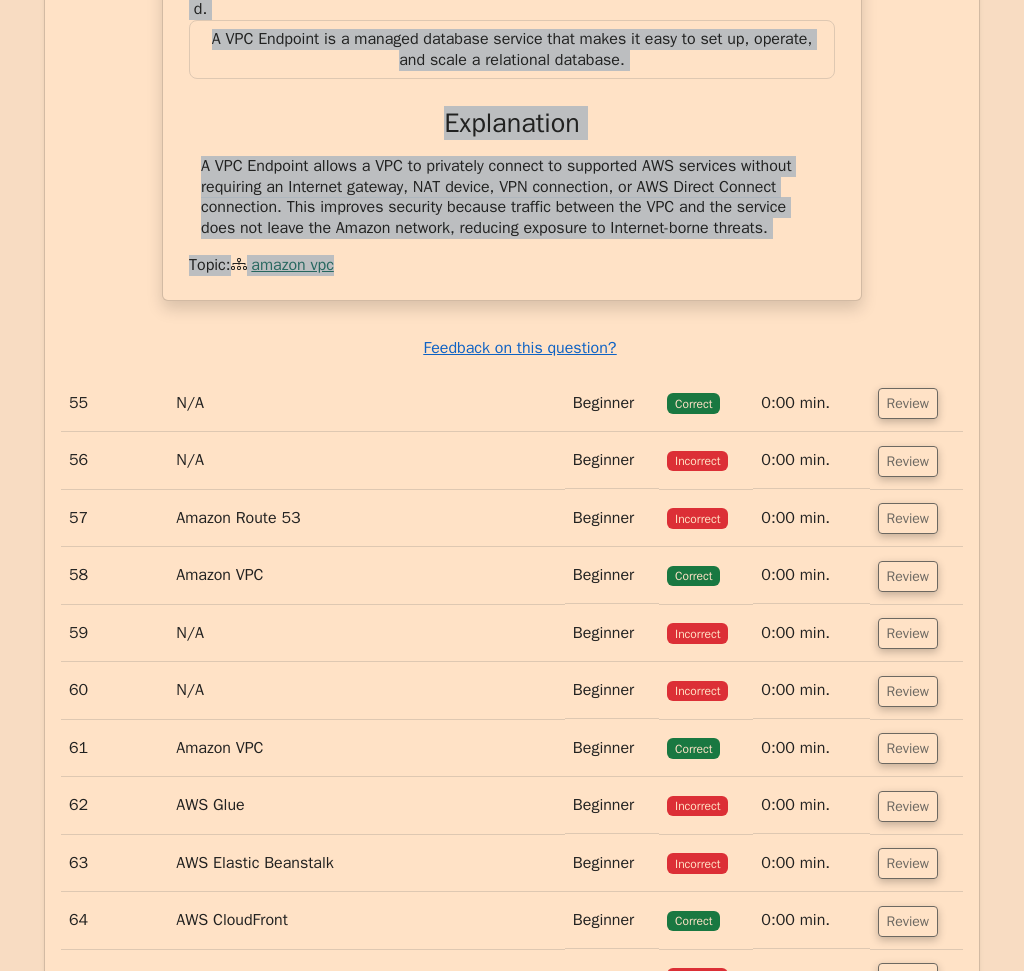 drag, startPoint x: 211, startPoint y: 7, endPoint x: 786, endPoint y: 356, distance: 672.6262 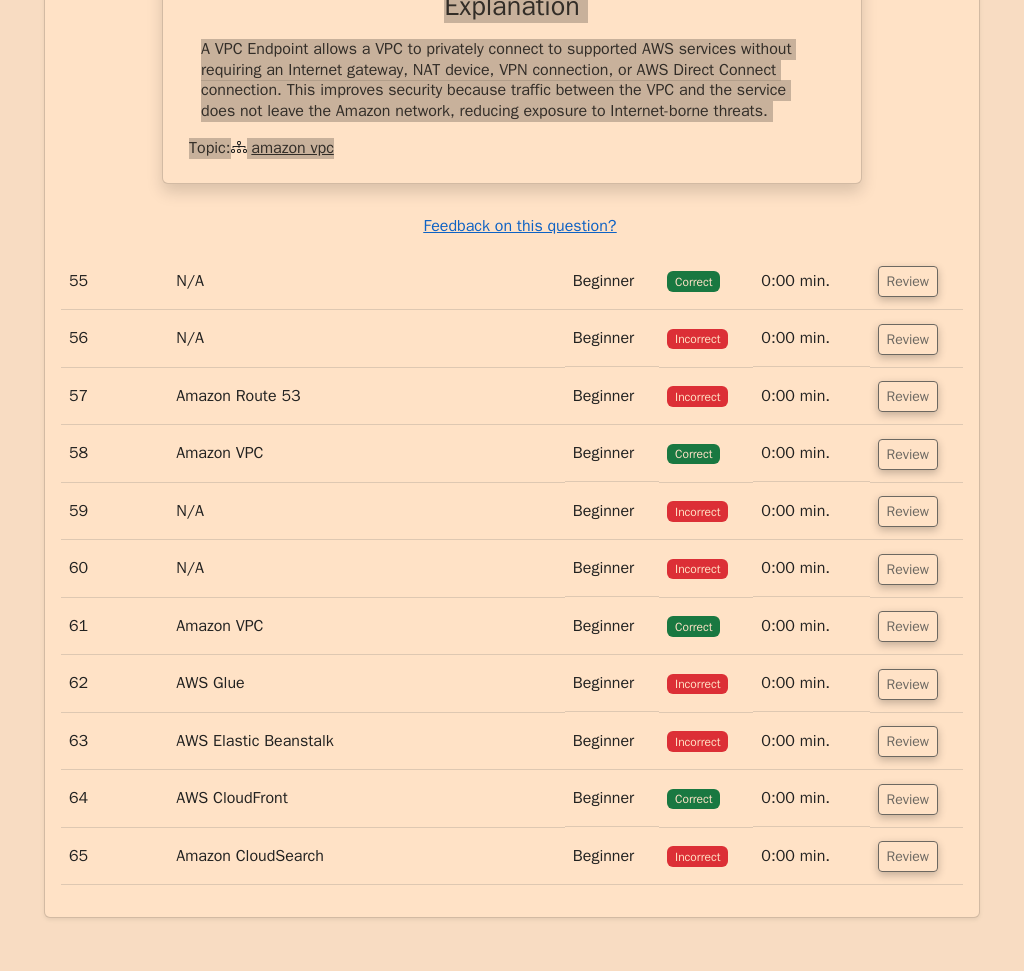 scroll, scrollTop: 39395, scrollLeft: 0, axis: vertical 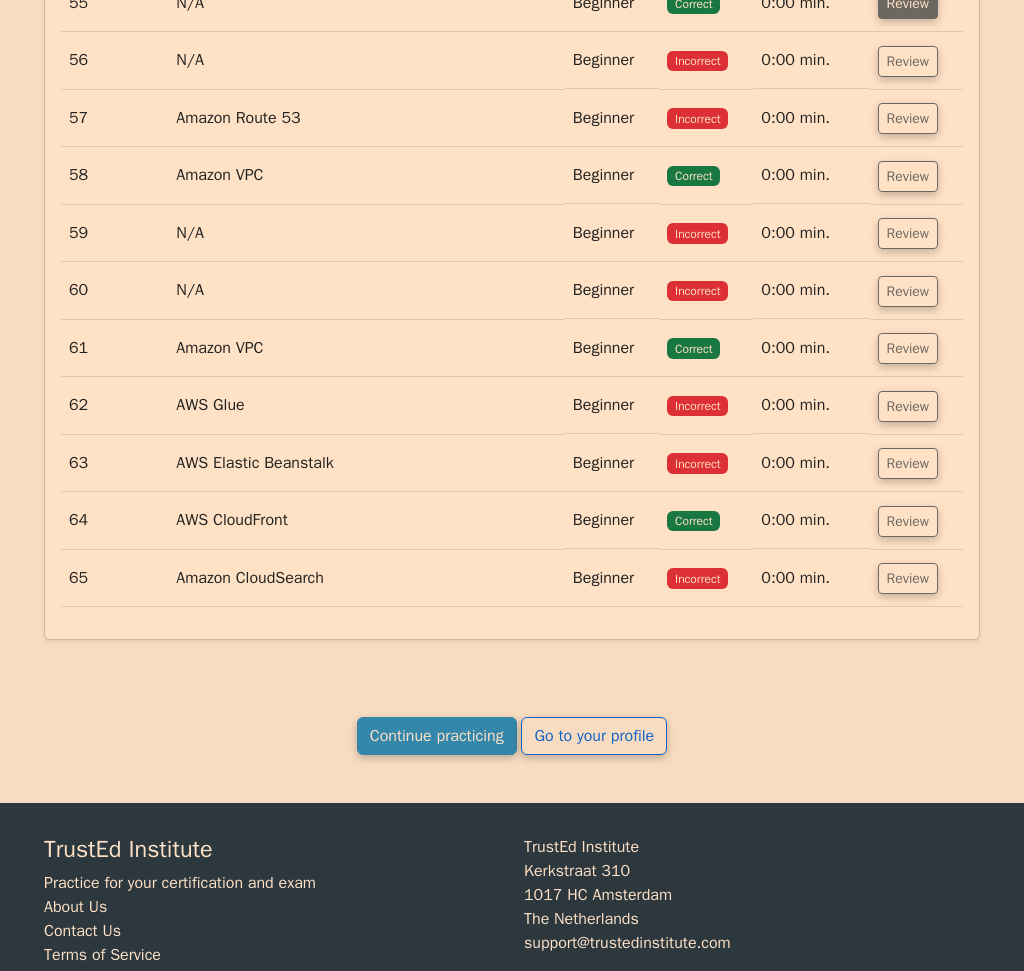 click on "Review" at bounding box center [908, 3] 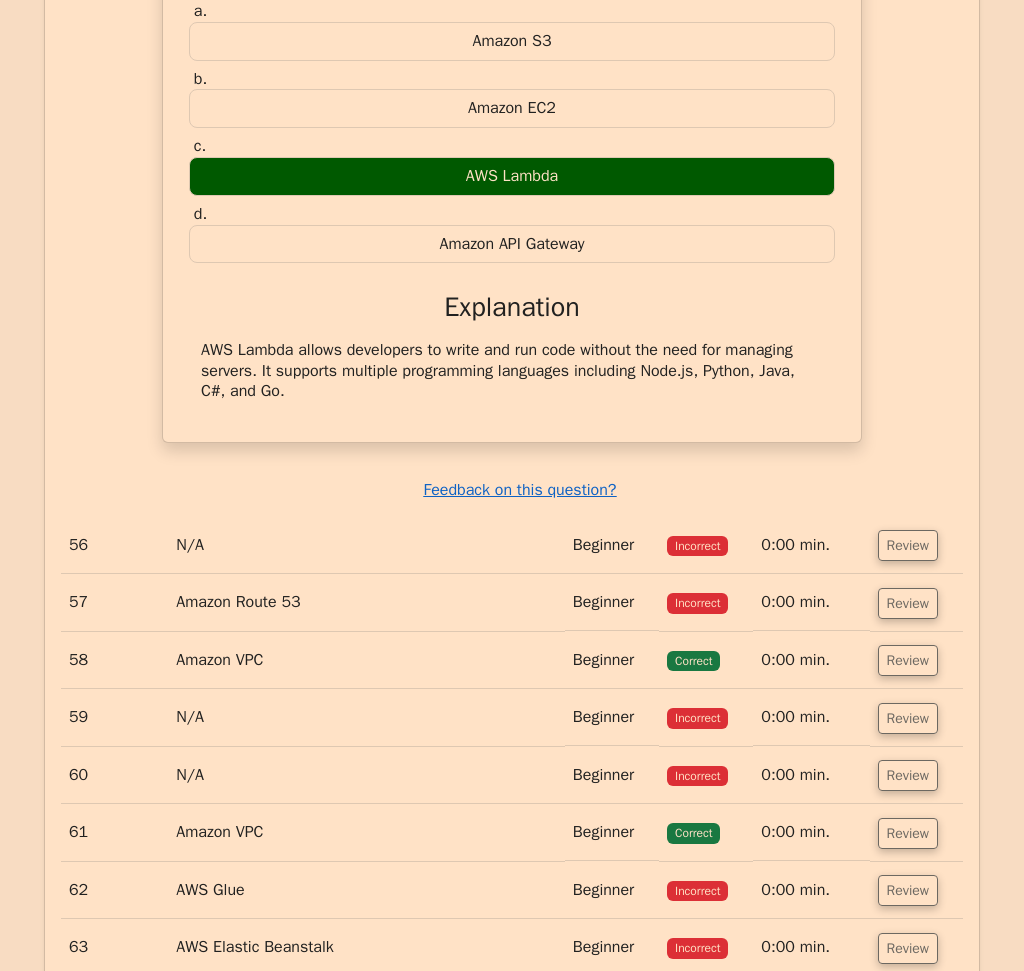 scroll, scrollTop: 39495, scrollLeft: 0, axis: vertical 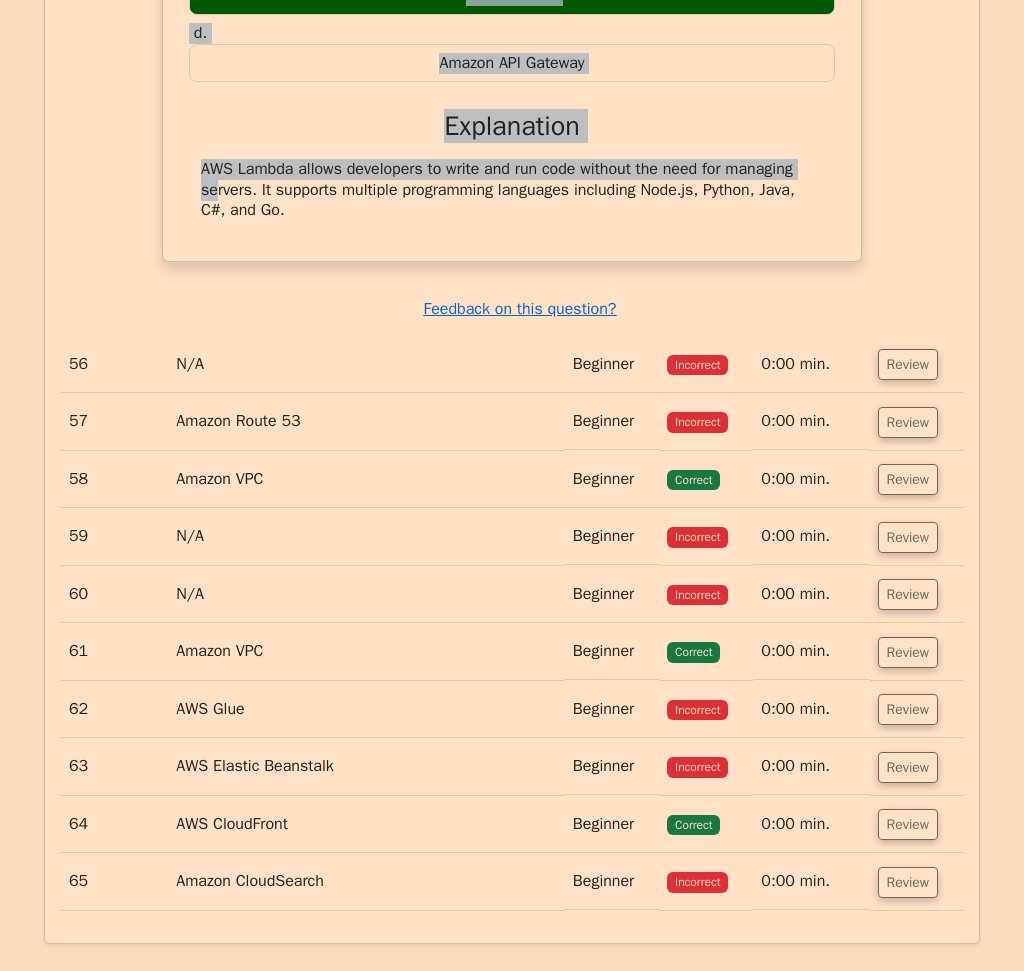 drag, startPoint x: 214, startPoint y: 94, endPoint x: 631, endPoint y: 330, distance: 479.1503 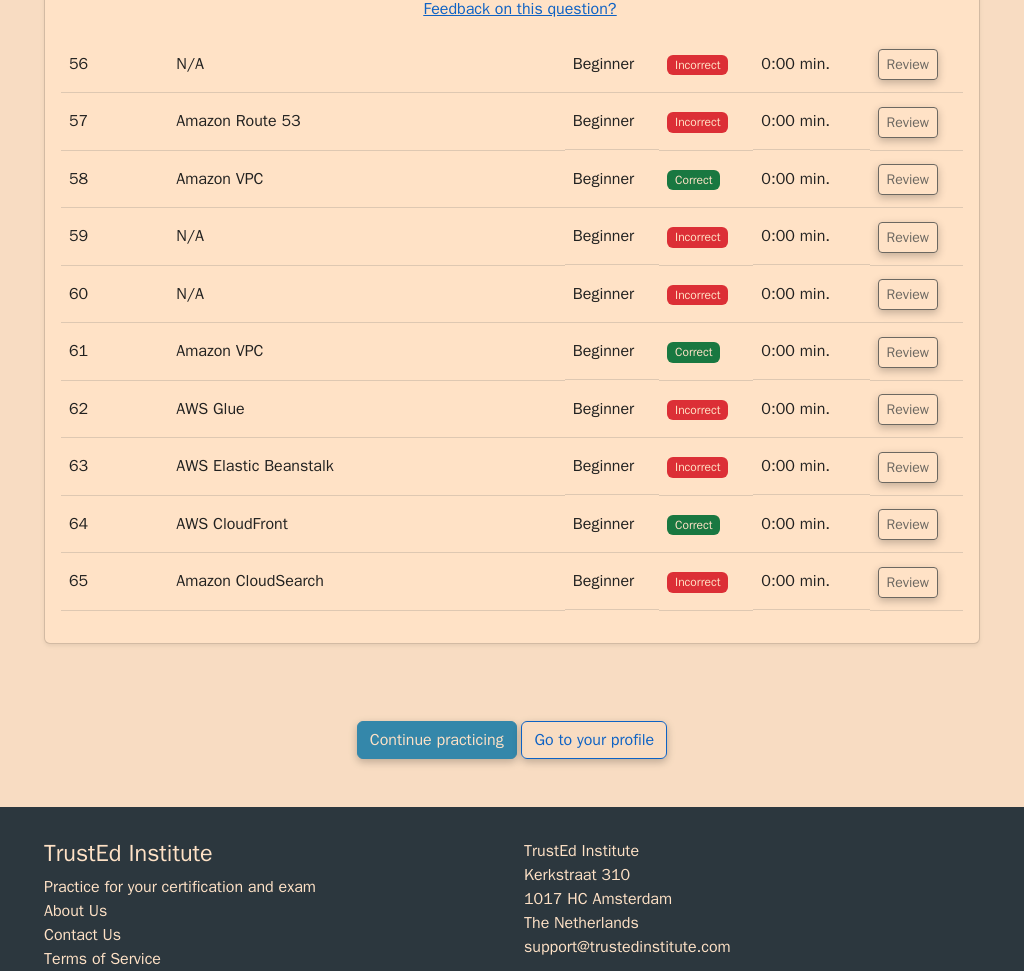 scroll, scrollTop: 40095, scrollLeft: 0, axis: vertical 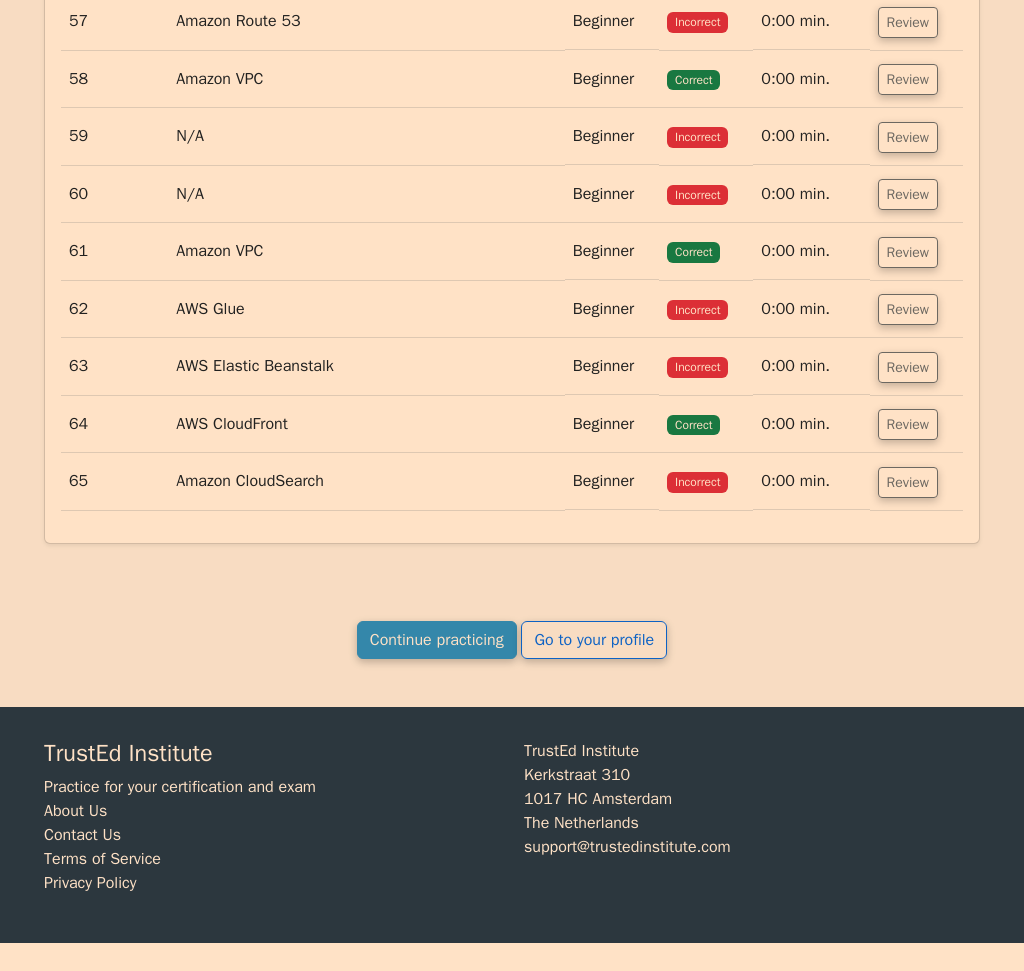 click on "Review" at bounding box center [908, -36] 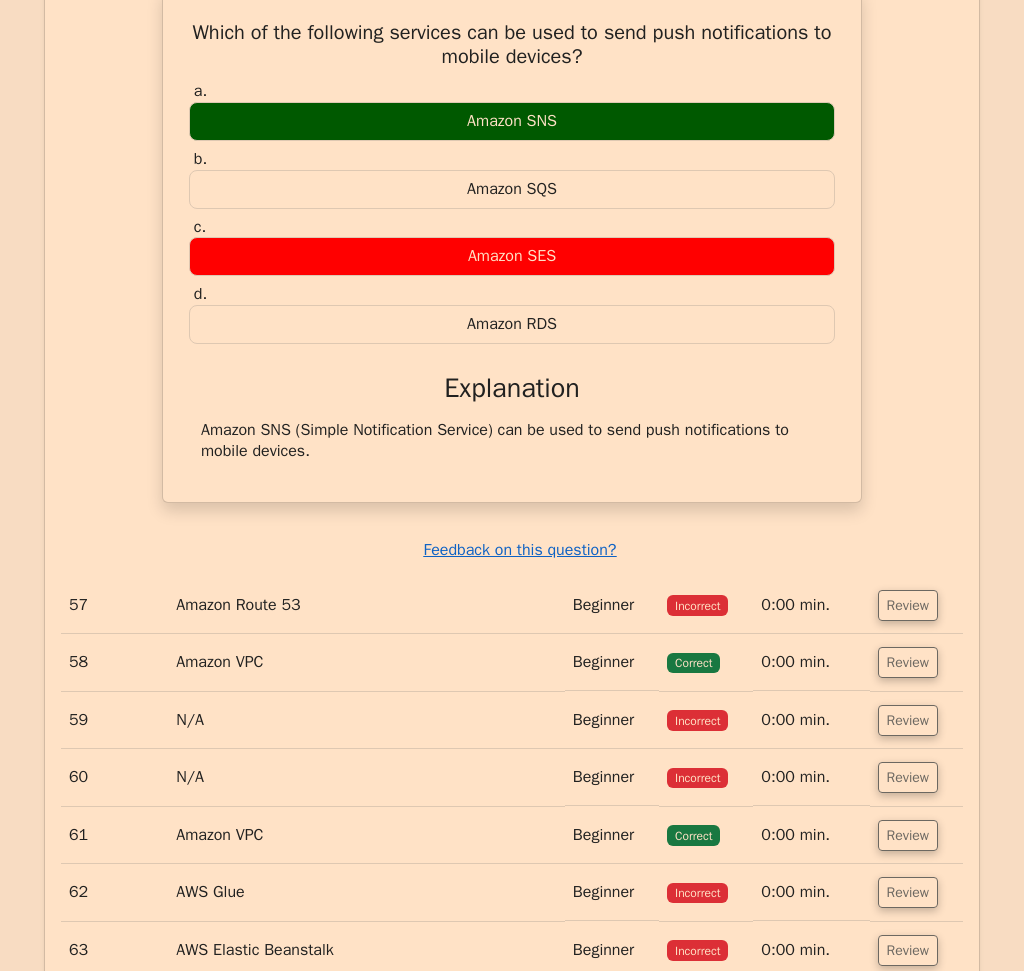 scroll, scrollTop: 40195, scrollLeft: 0, axis: vertical 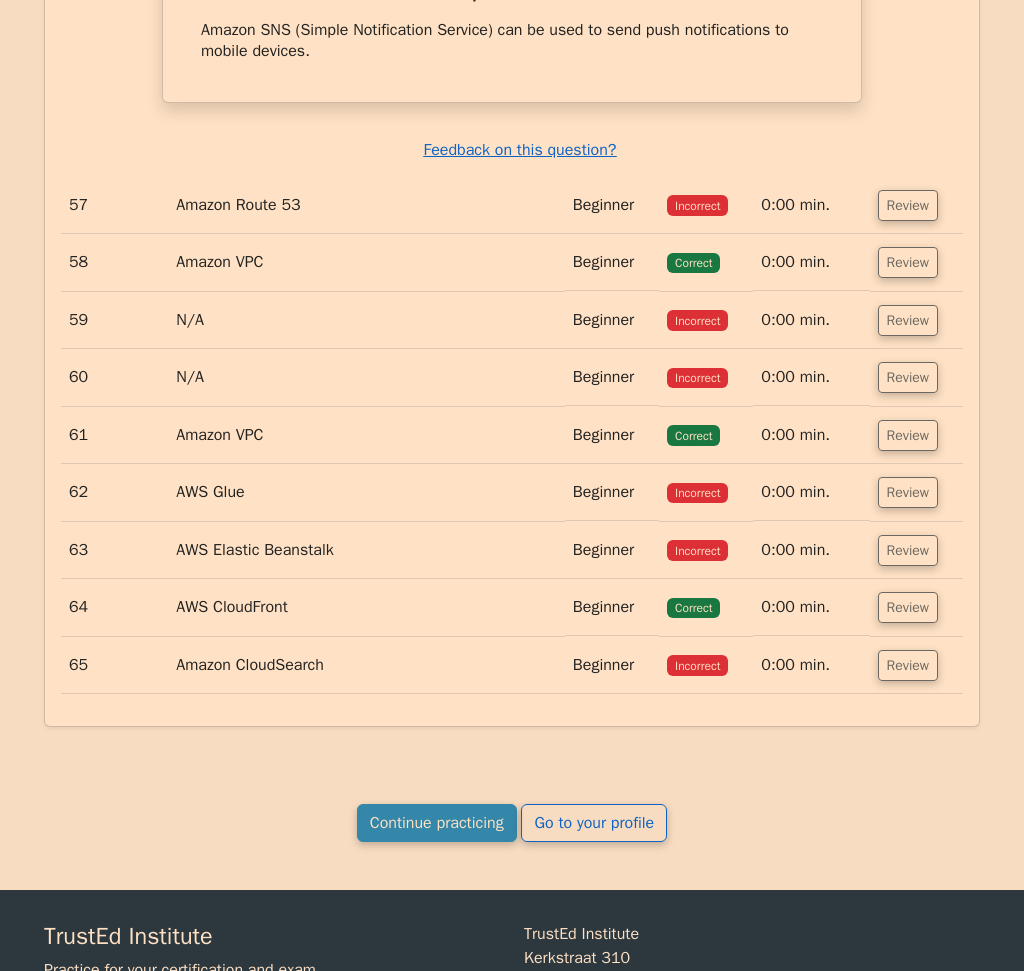 drag, startPoint x: 189, startPoint y: 53, endPoint x: 643, endPoint y: 177, distance: 470.62936 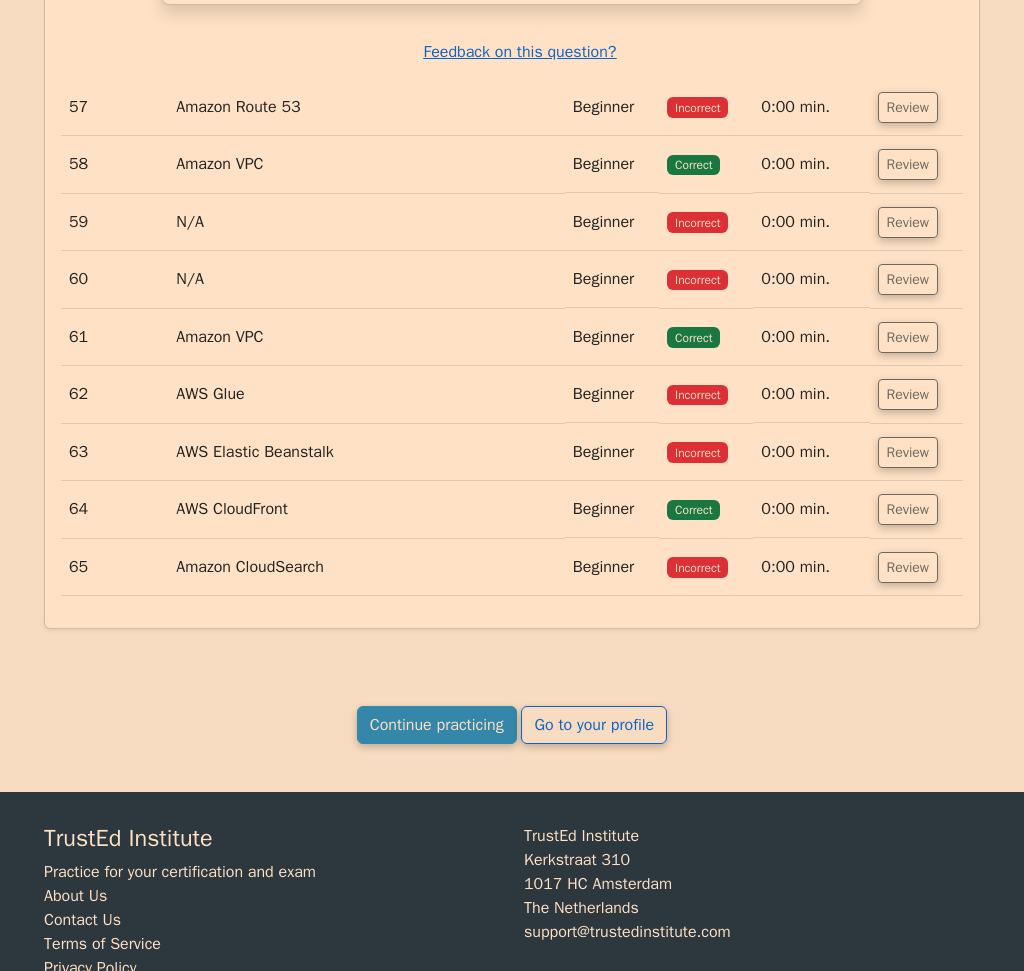 scroll, scrollTop: 40695, scrollLeft: 0, axis: vertical 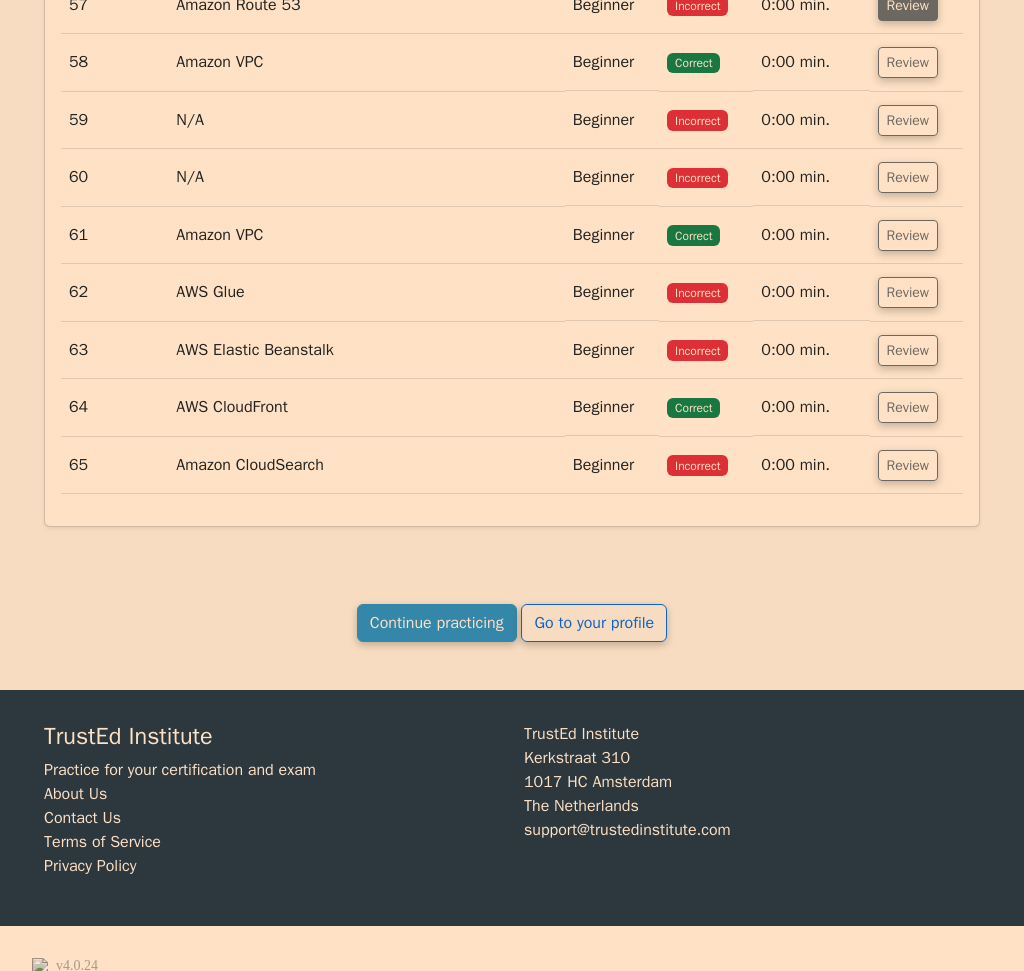 click on "Review" at bounding box center (908, 5) 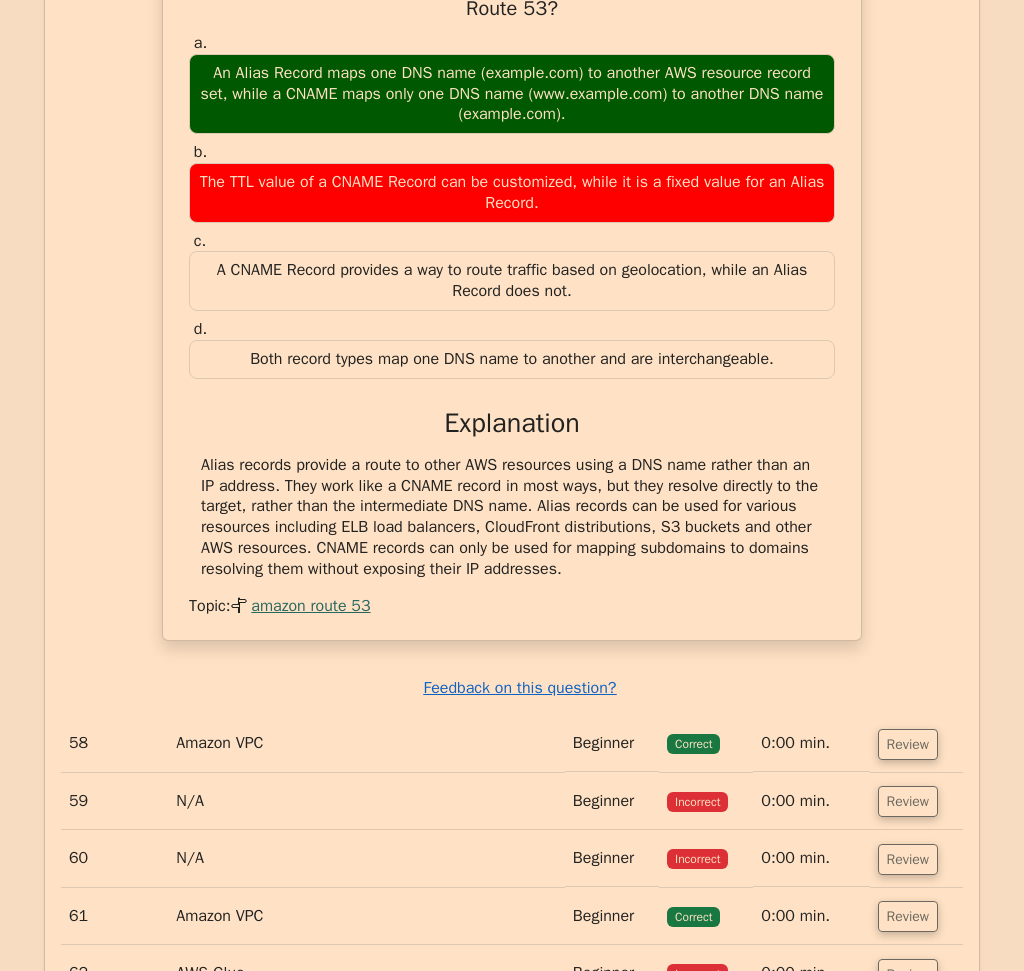 scroll, scrollTop: 40795, scrollLeft: 0, axis: vertical 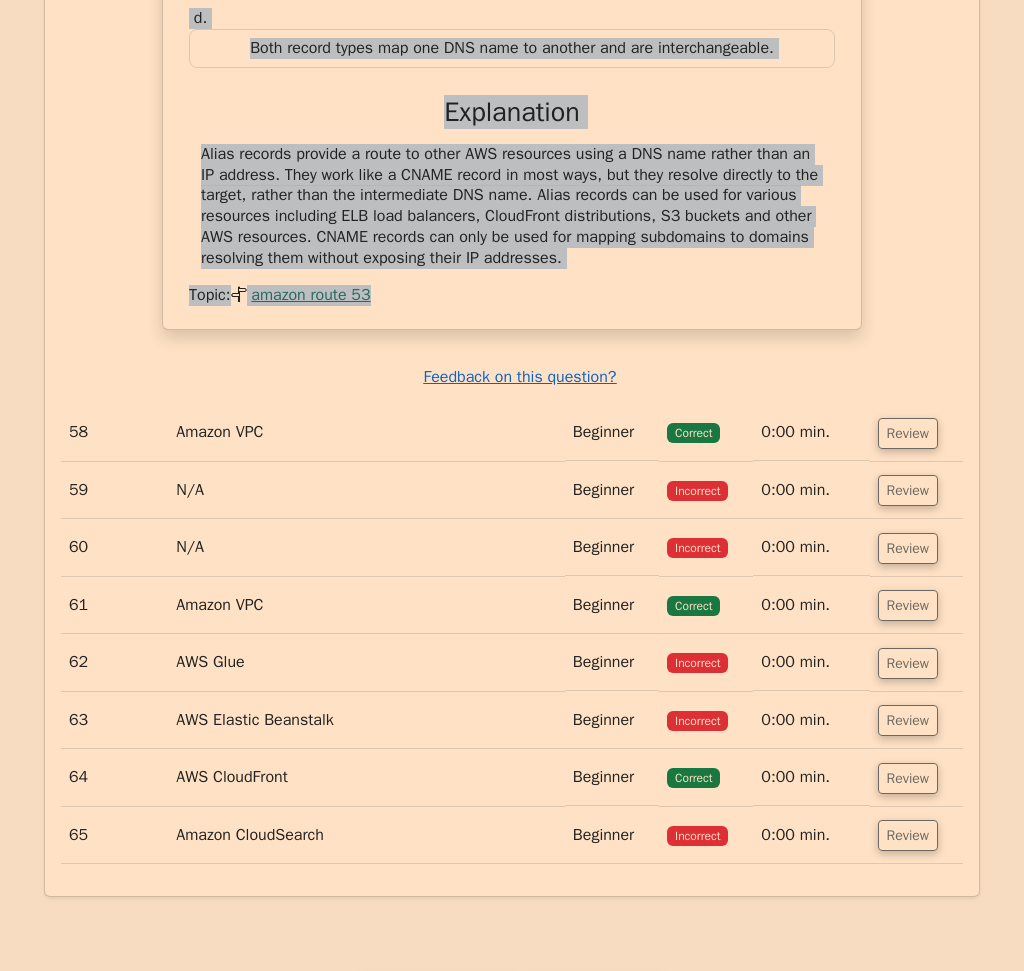 drag, startPoint x: 206, startPoint y: 98, endPoint x: 563, endPoint y: 378, distance: 453.70584 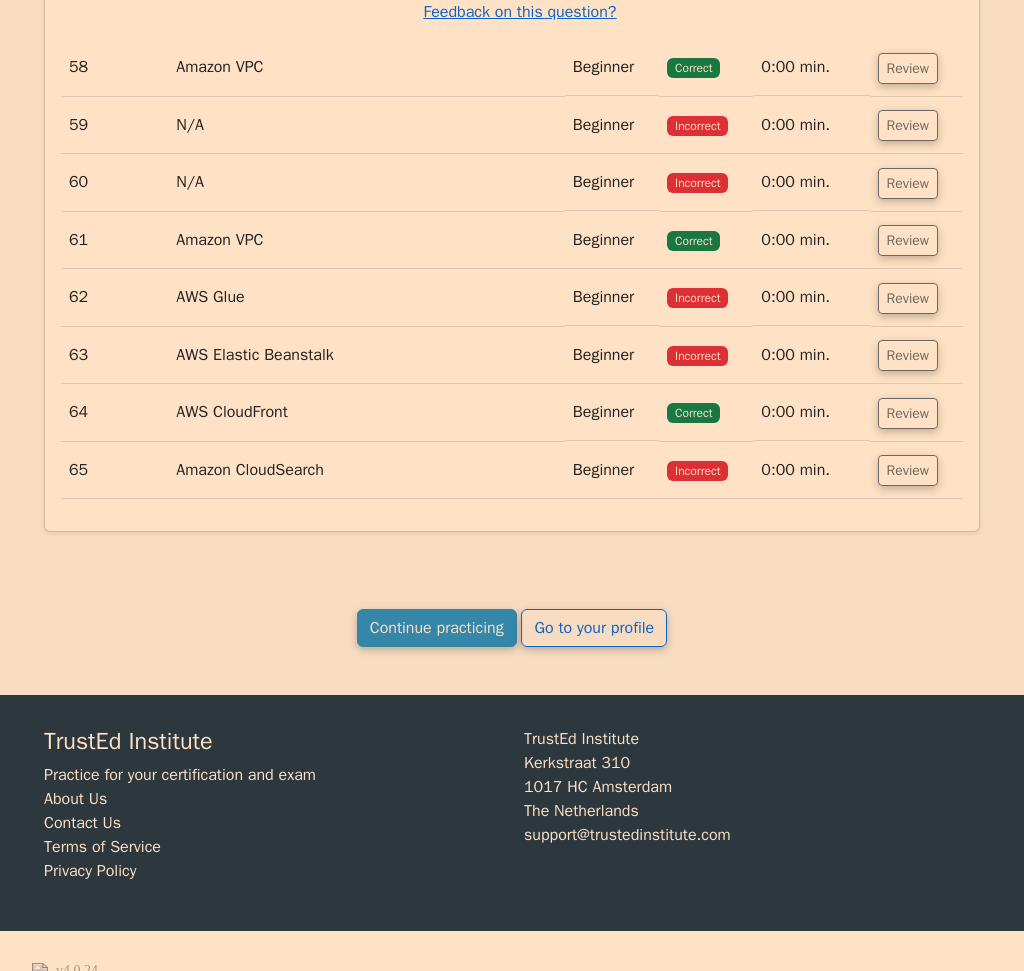 scroll, scrollTop: 41495, scrollLeft: 0, axis: vertical 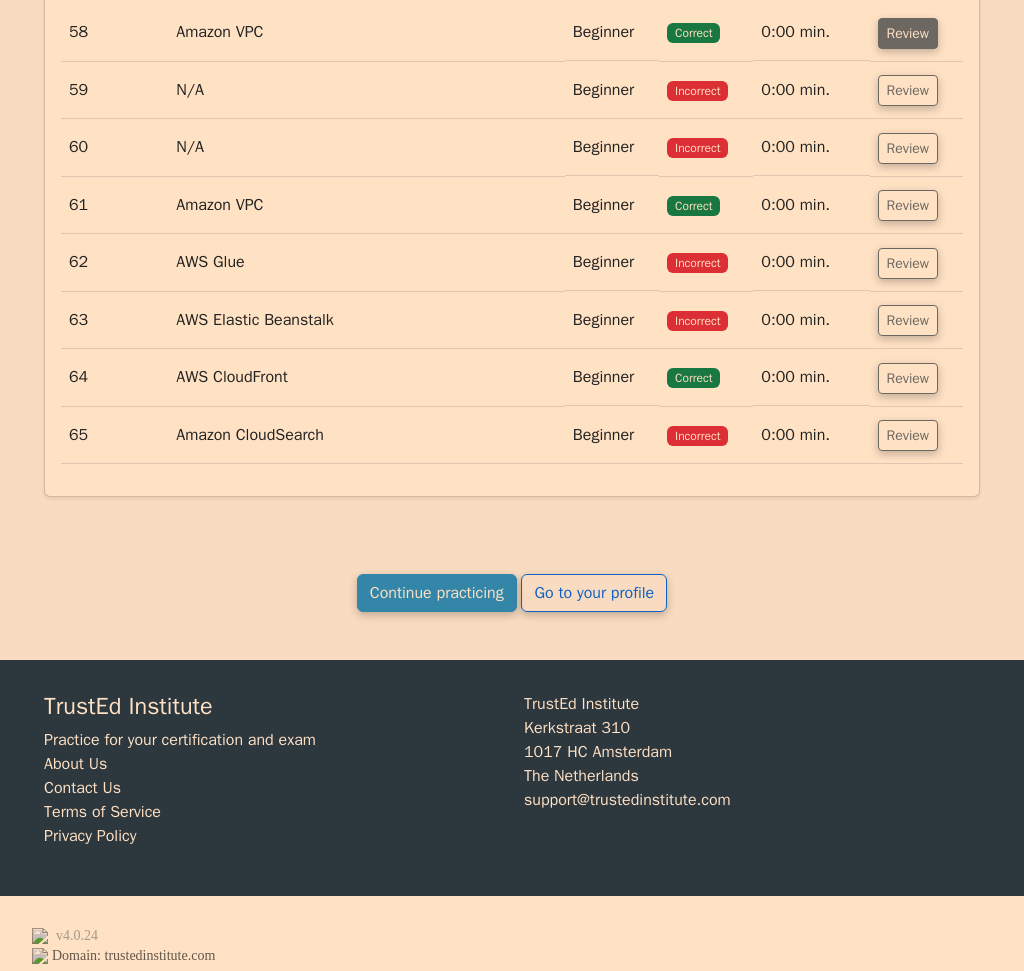 click on "Review" at bounding box center [908, 33] 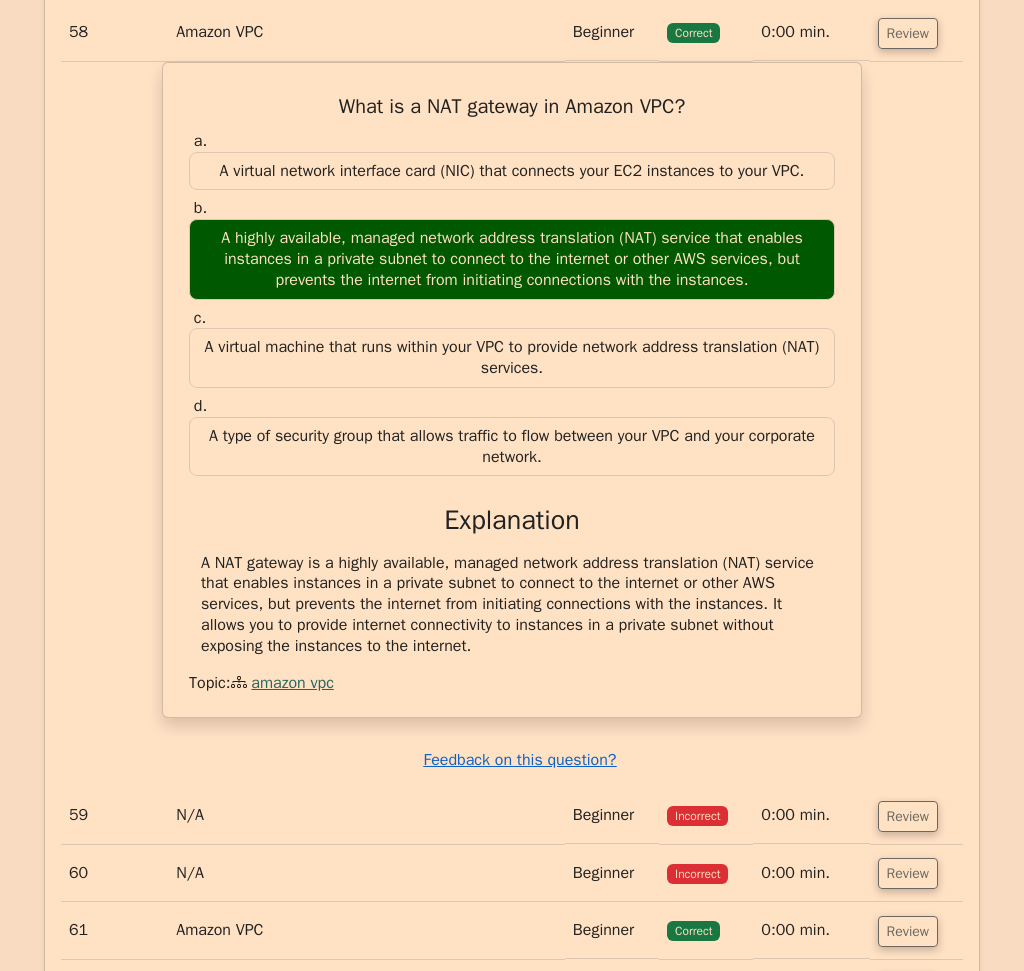 scroll, scrollTop: 41695, scrollLeft: 0, axis: vertical 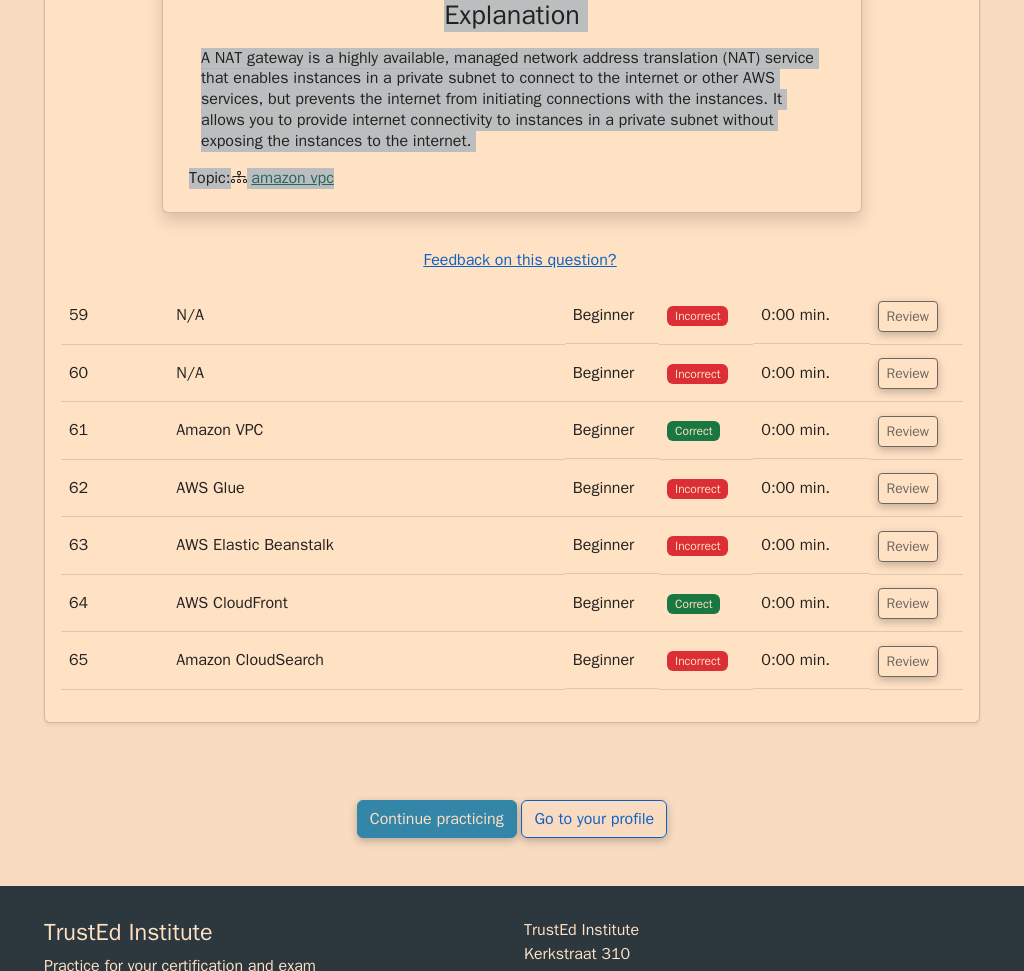 drag, startPoint x: 320, startPoint y: 24, endPoint x: 484, endPoint y: 265, distance: 291.50815 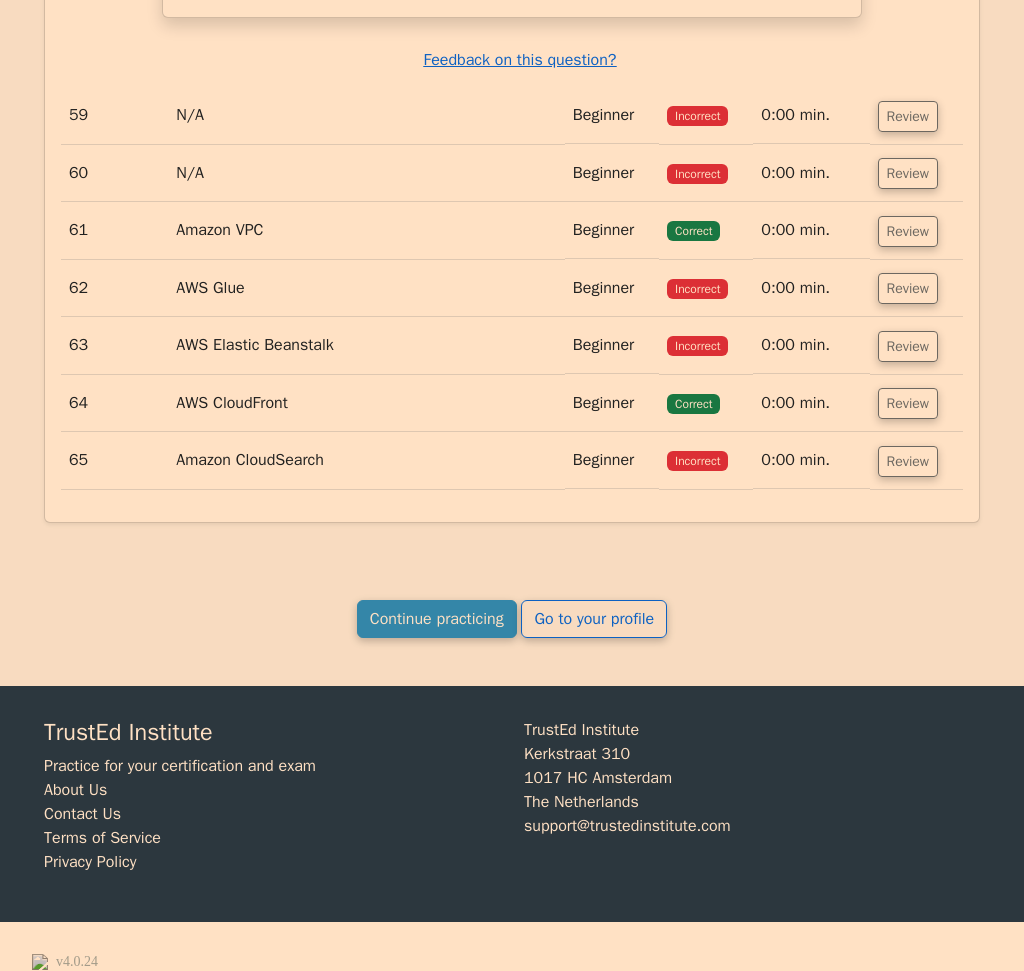 scroll, scrollTop: 42281, scrollLeft: 0, axis: vertical 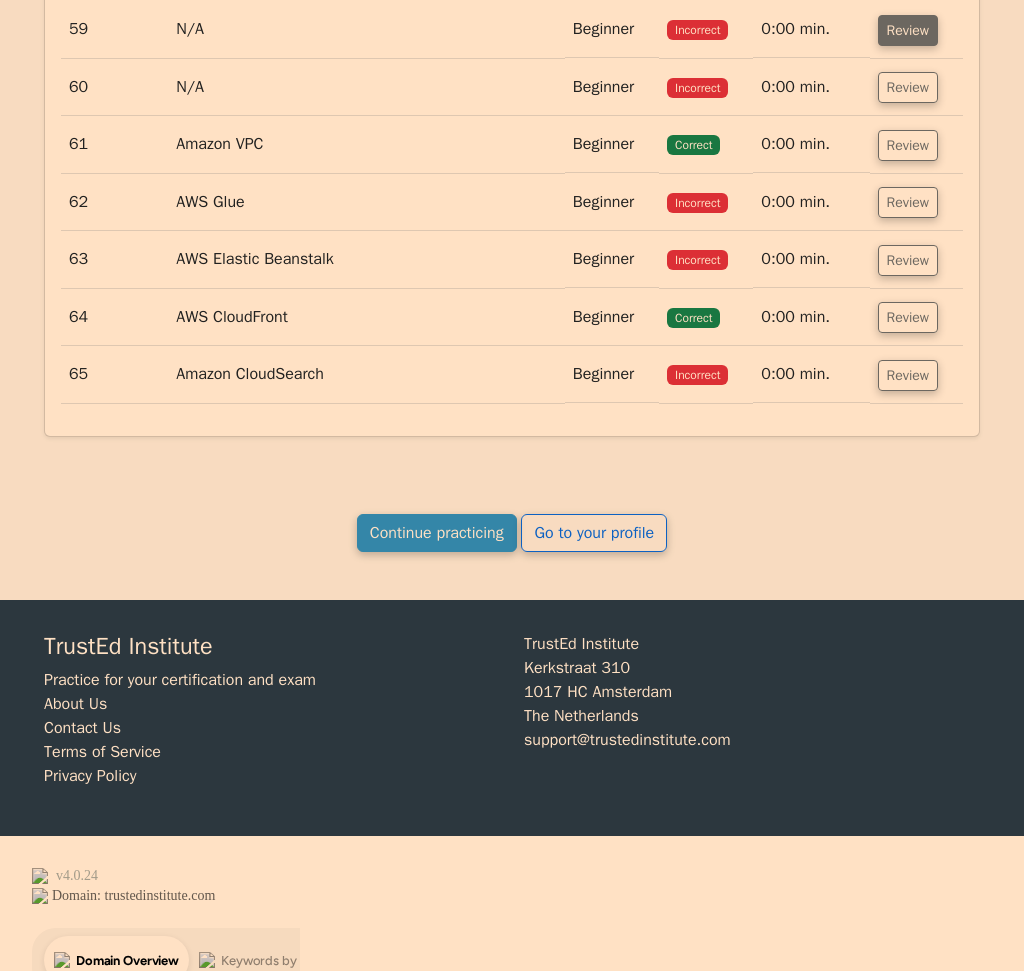 click on "Review" at bounding box center (908, 30) 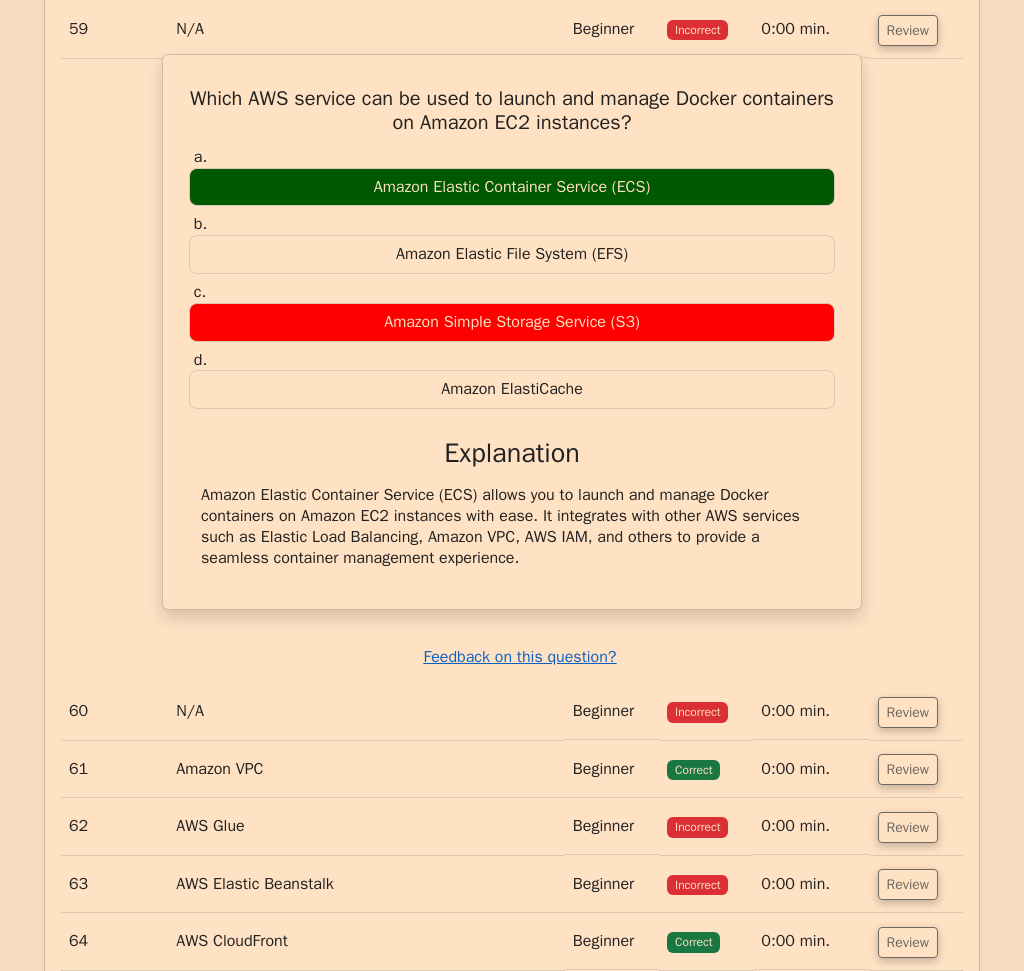 scroll, scrollTop: 42481, scrollLeft: 0, axis: vertical 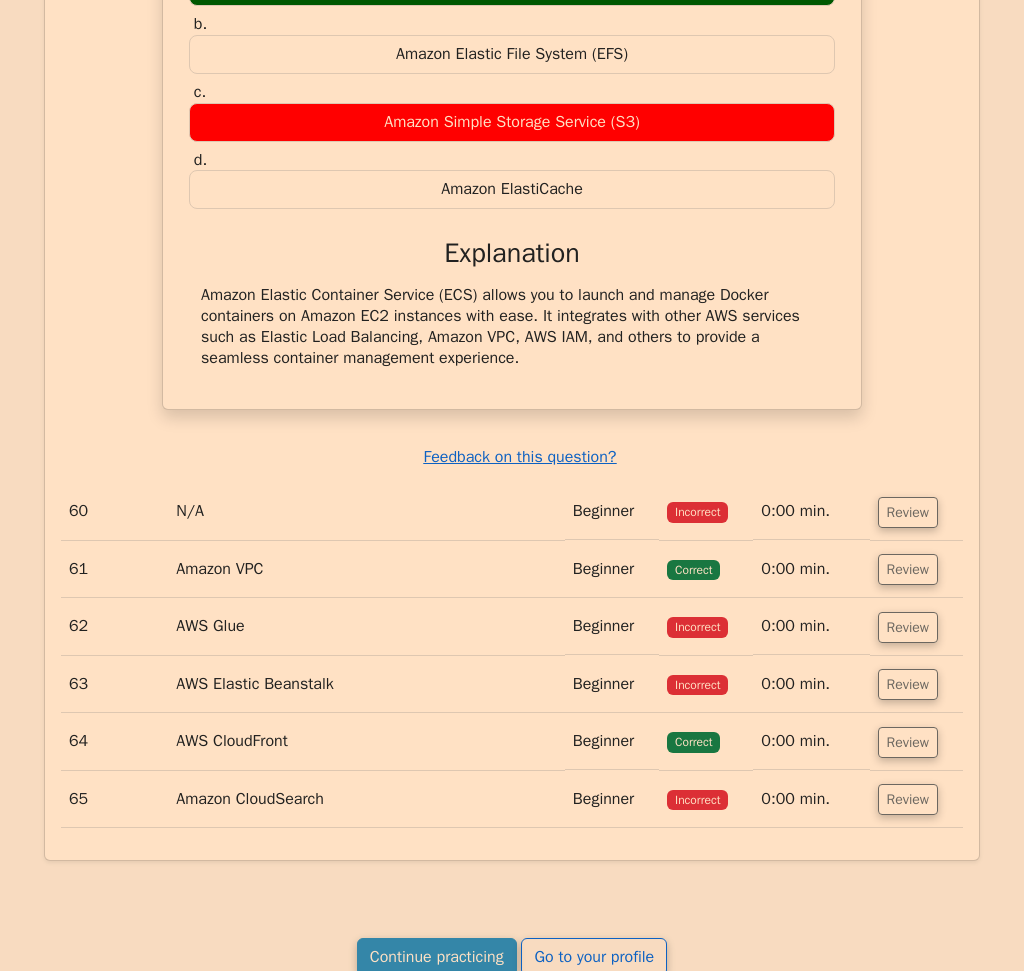 drag, startPoint x: 619, startPoint y: 174, endPoint x: 508, endPoint y: 256, distance: 138.00362 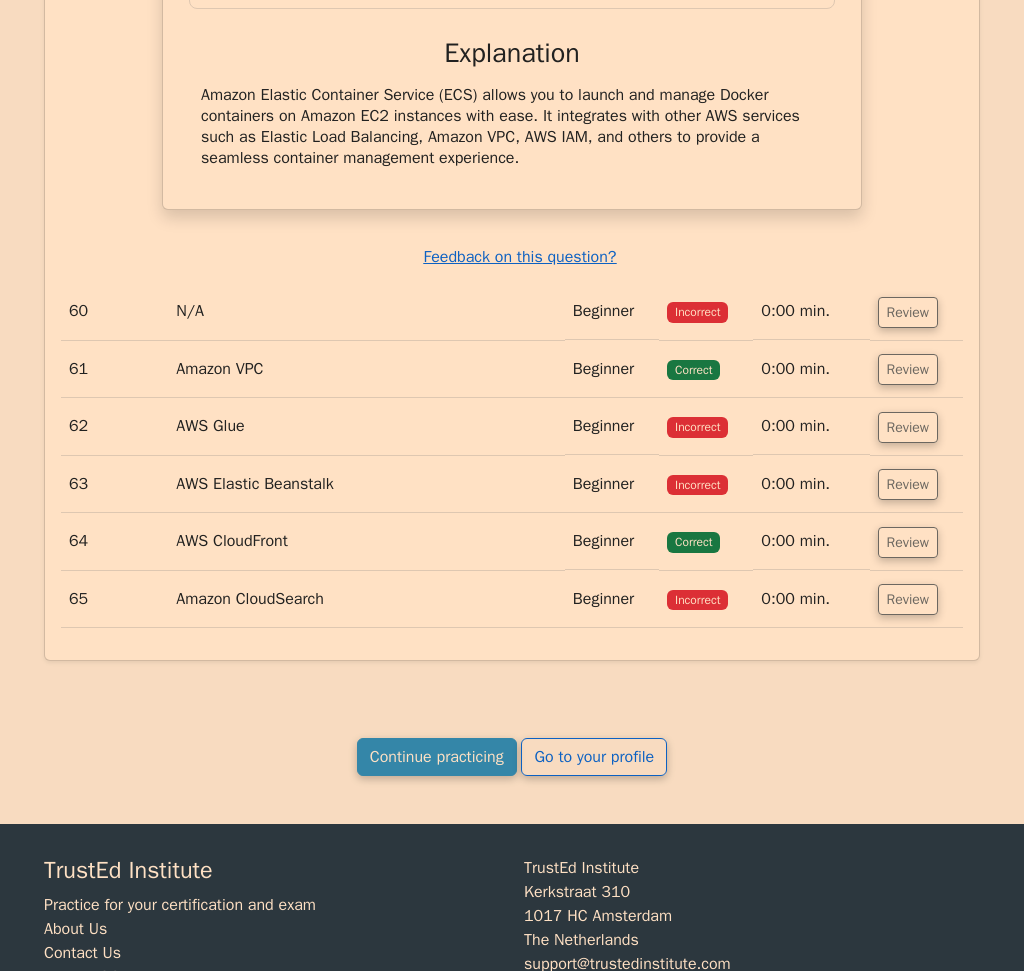 drag, startPoint x: 228, startPoint y: 20, endPoint x: 546, endPoint y: 245, distance: 389.54974 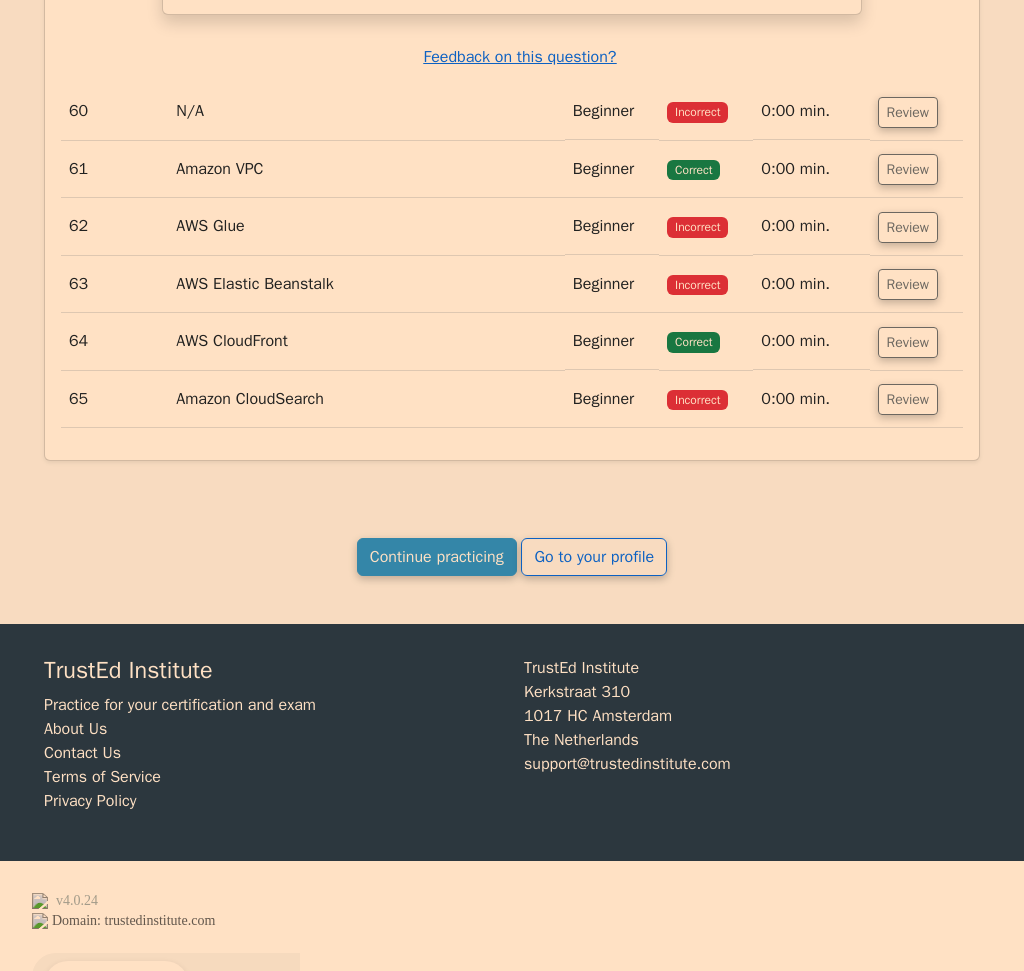 scroll, scrollTop: 42905, scrollLeft: 0, axis: vertical 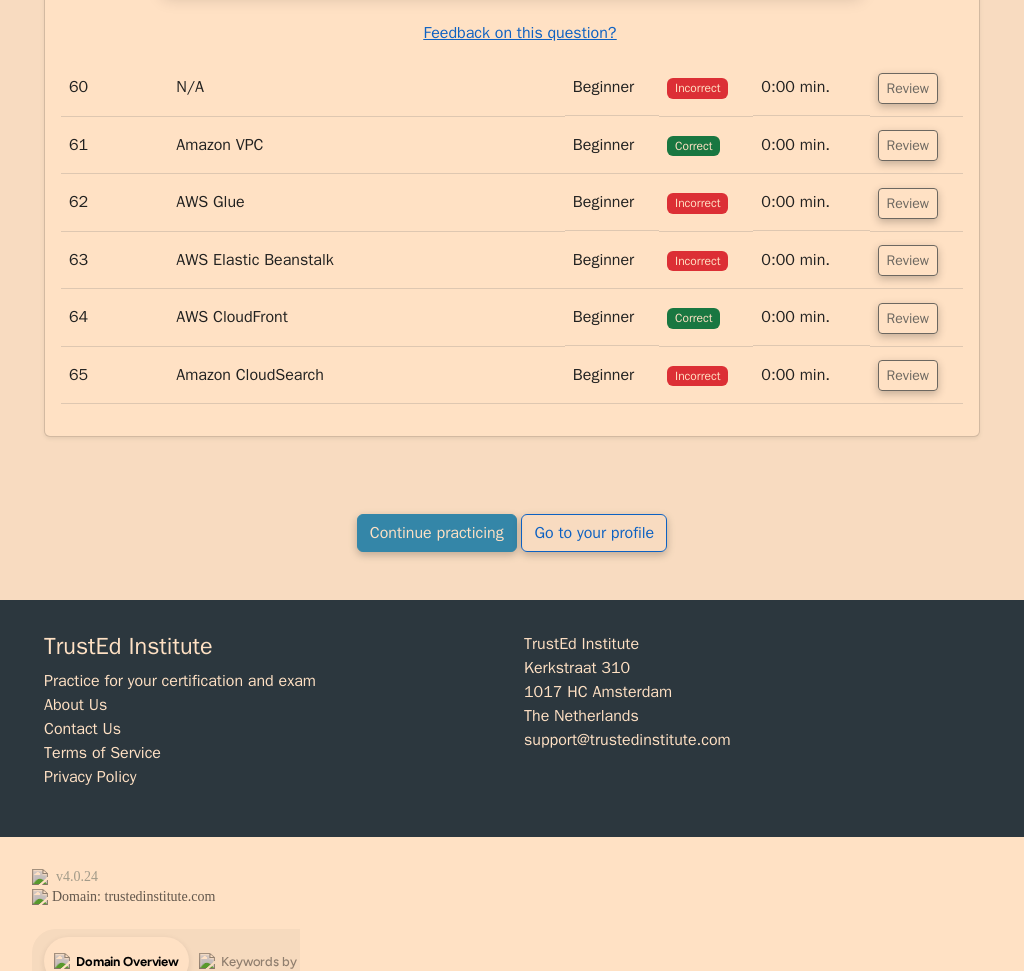 drag, startPoint x: 906, startPoint y: 212, endPoint x: 867, endPoint y: 211, distance: 39.012817 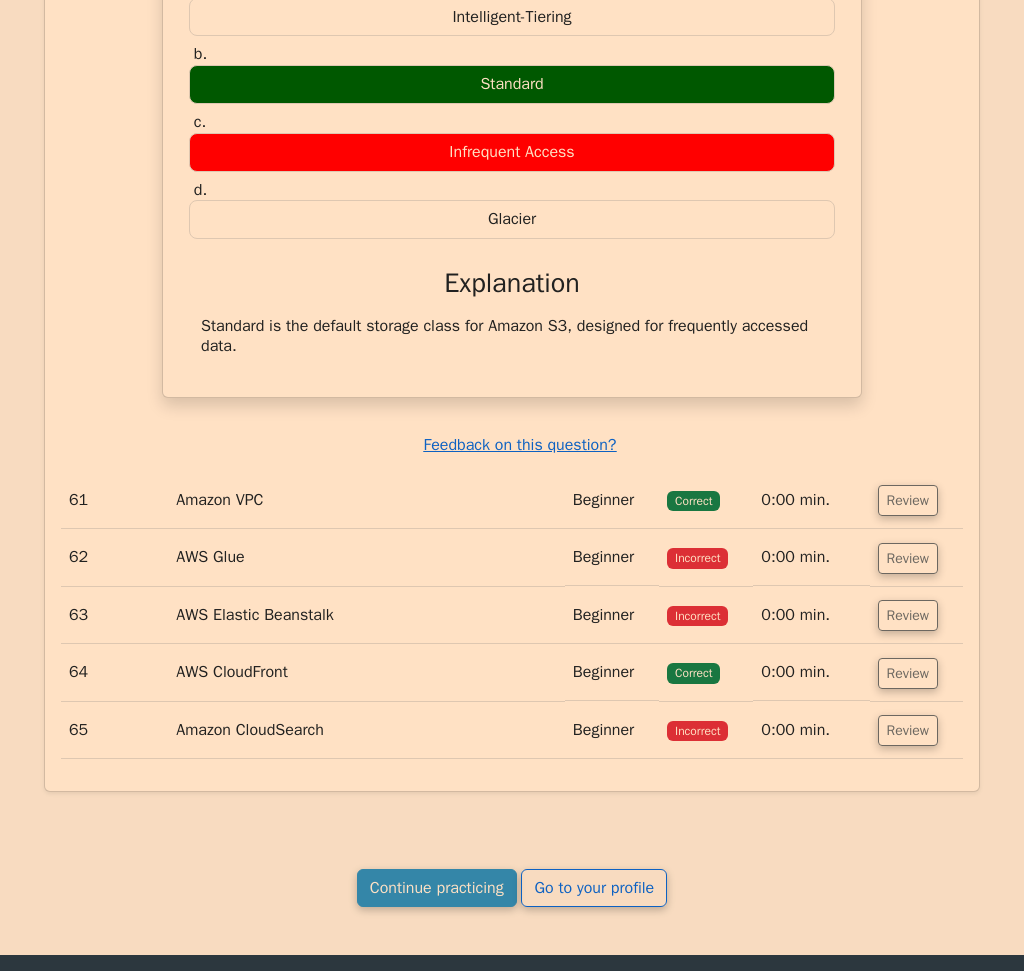 scroll, scrollTop: 43105, scrollLeft: 0, axis: vertical 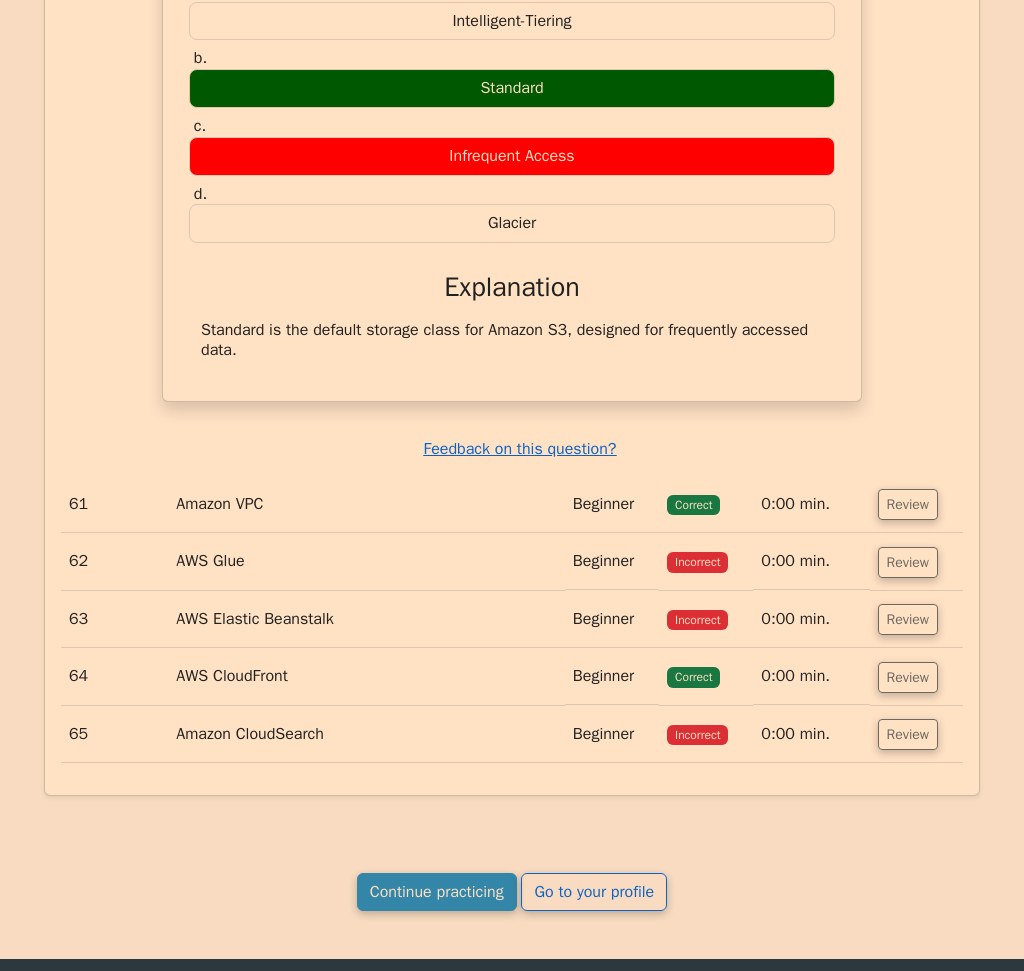 drag, startPoint x: 262, startPoint y: 80, endPoint x: 723, endPoint y: 463, distance: 599.3413 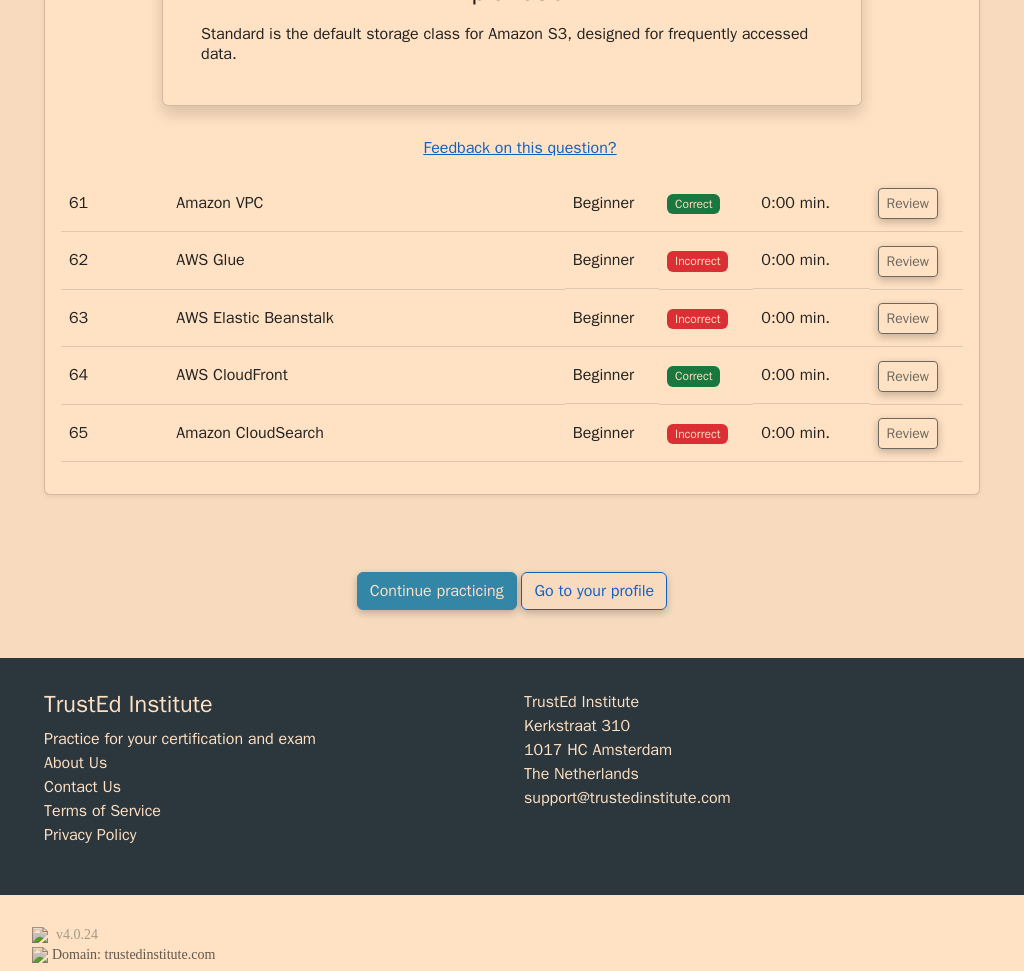 scroll, scrollTop: 43465, scrollLeft: 0, axis: vertical 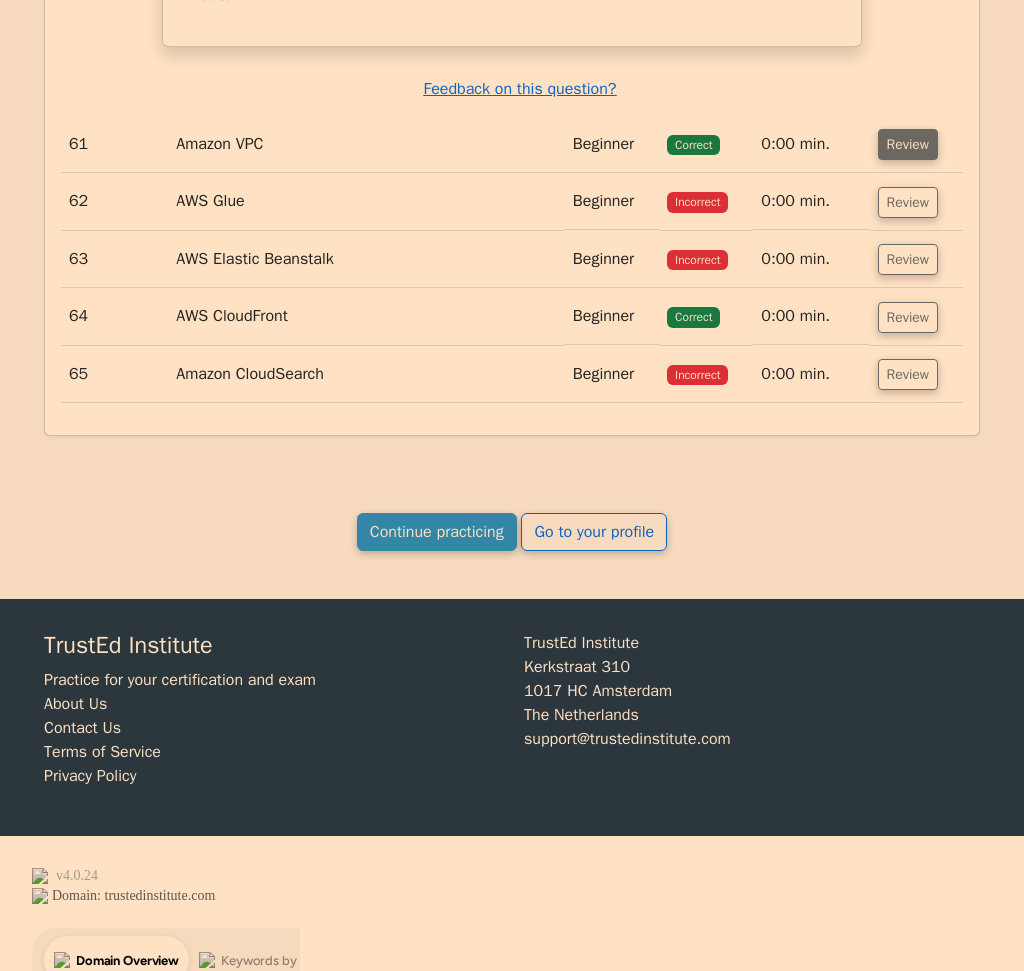 click on "Review" at bounding box center (908, 144) 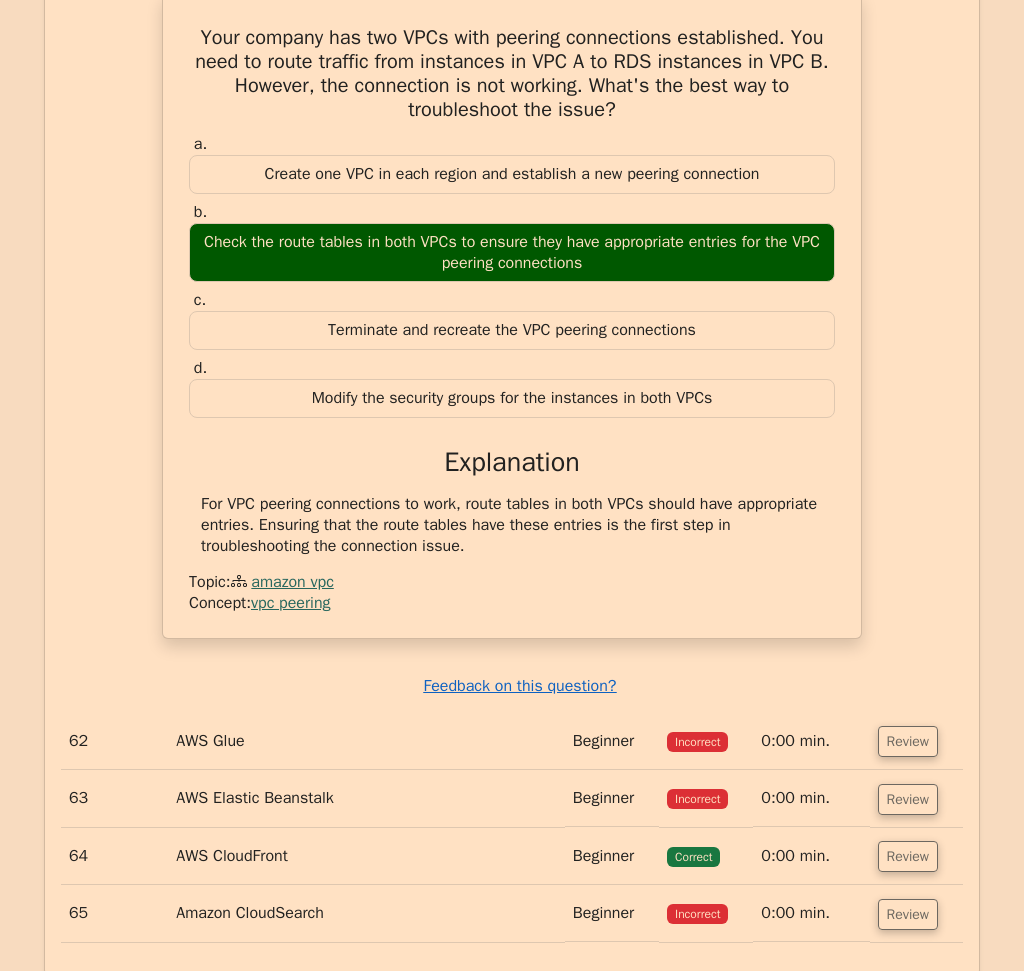 scroll, scrollTop: 43765, scrollLeft: 0, axis: vertical 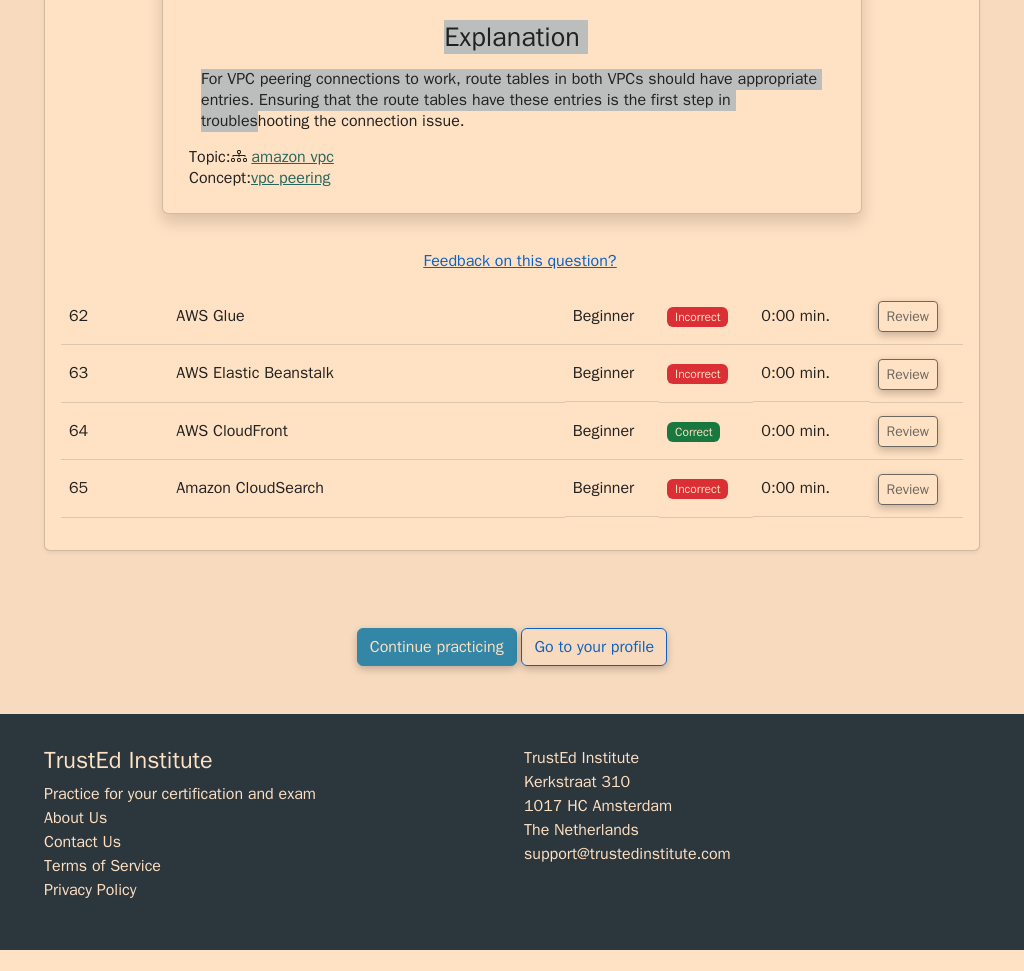drag, startPoint x: 187, startPoint y: 32, endPoint x: 500, endPoint y: 241, distance: 376.3642 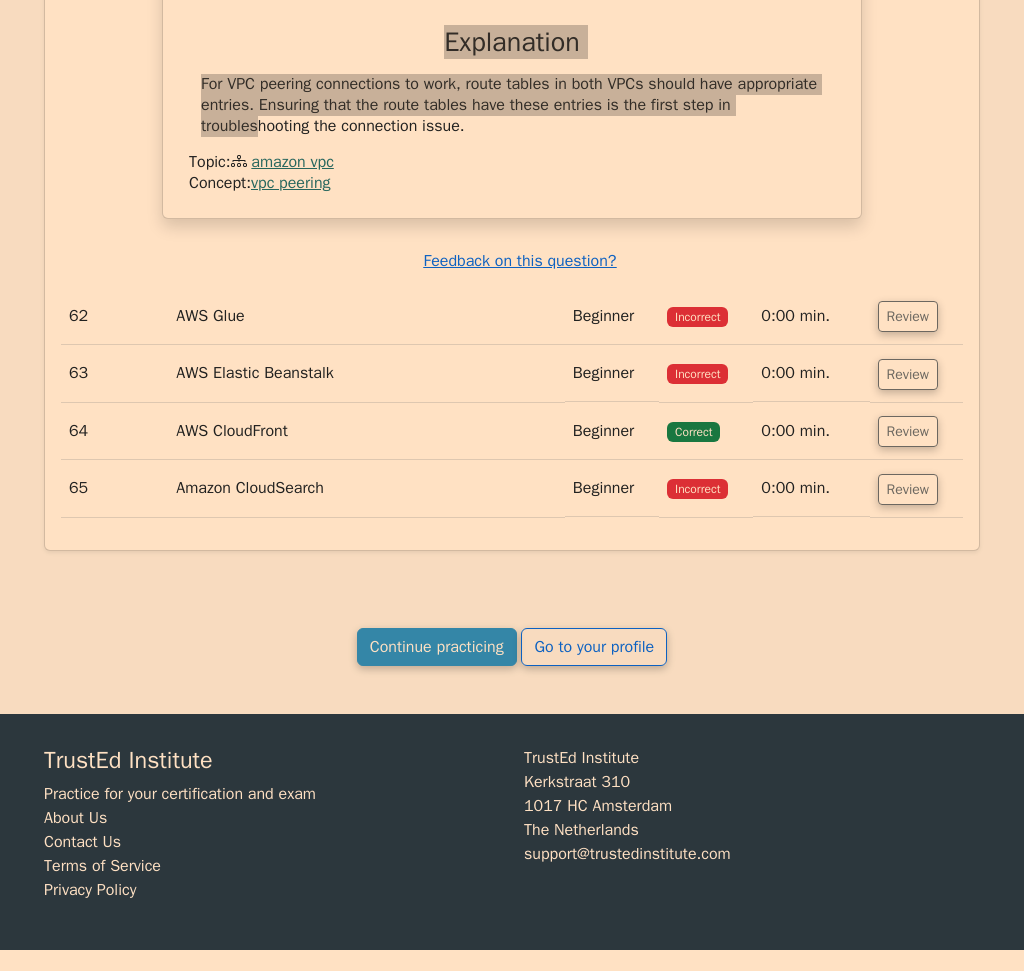 scroll, scrollTop: 44179, scrollLeft: 0, axis: vertical 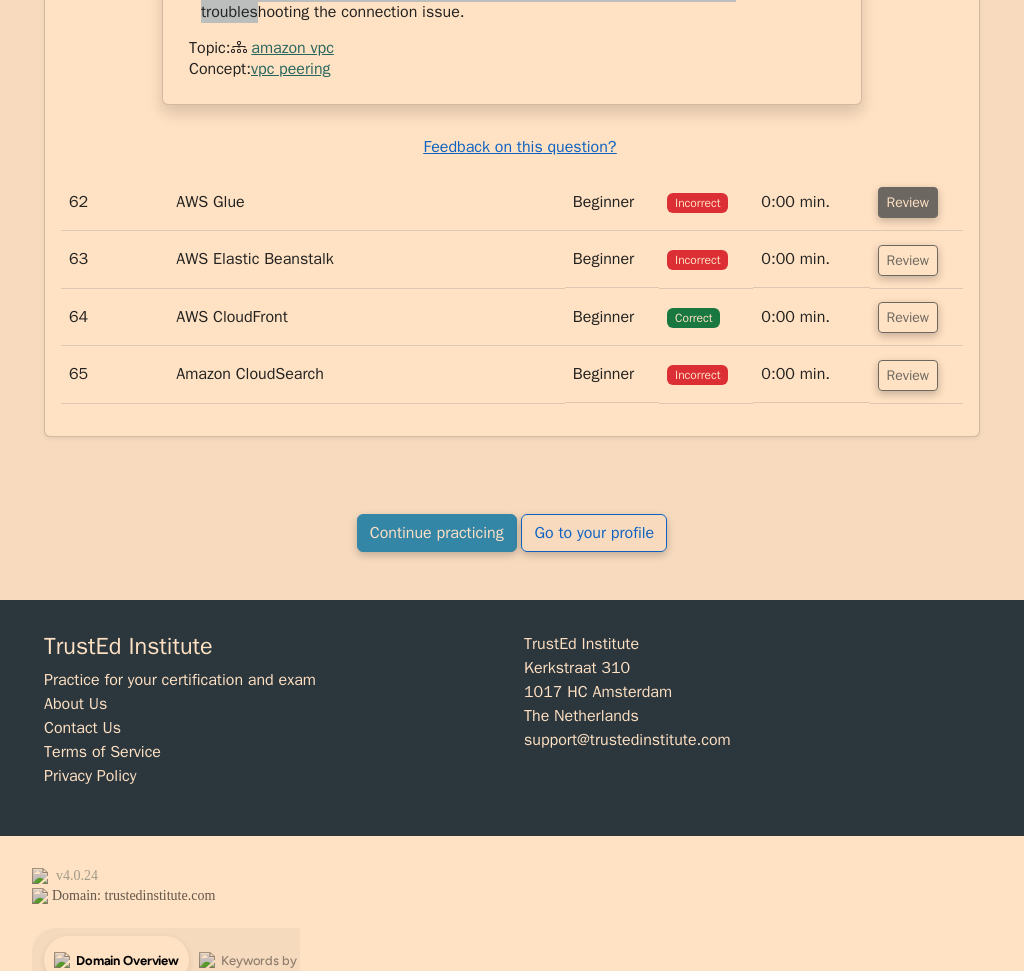 click on "Review" at bounding box center (908, 202) 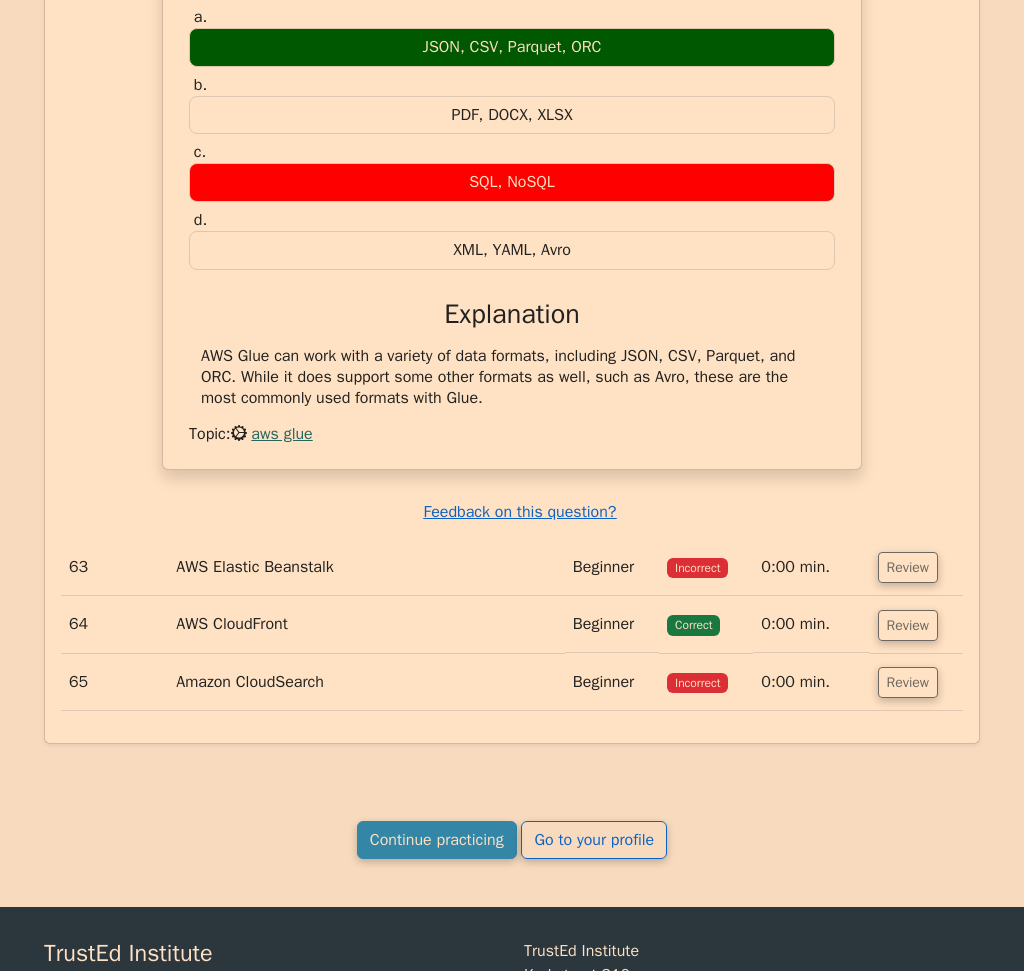 scroll, scrollTop: 44479, scrollLeft: 0, axis: vertical 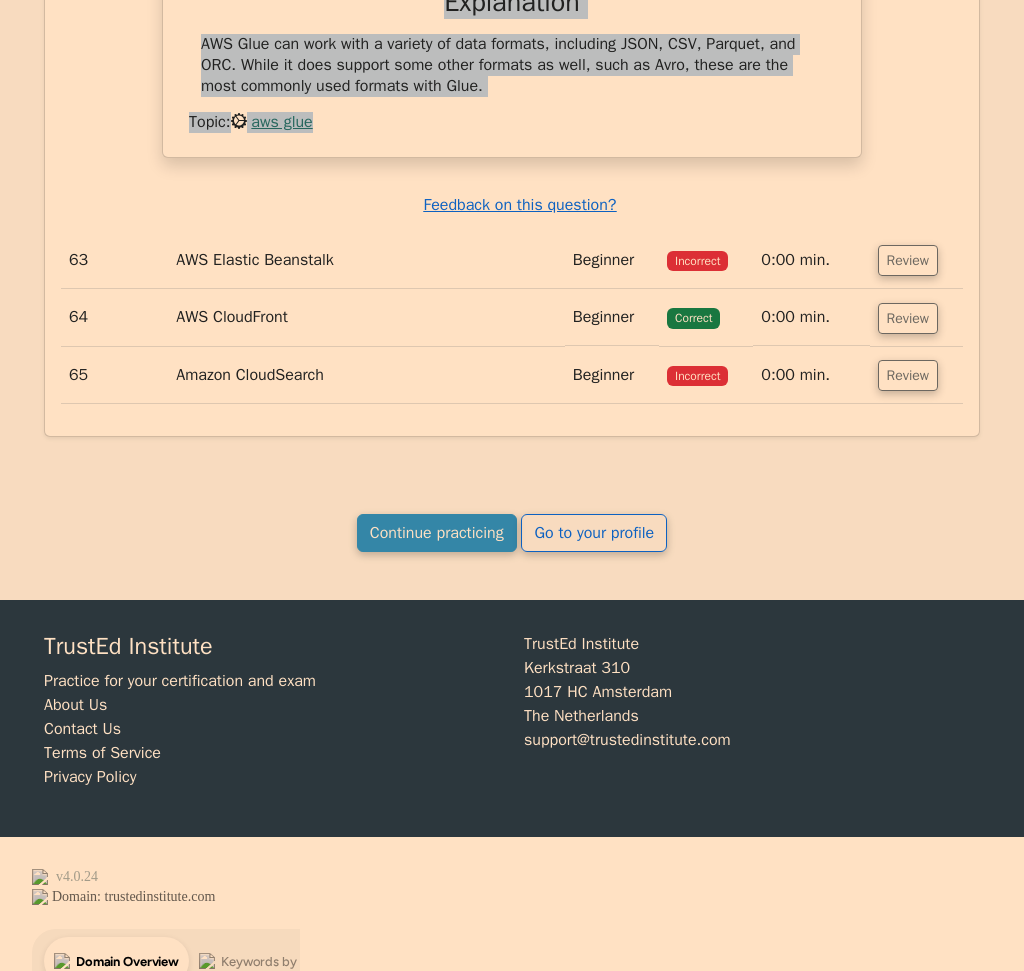 drag, startPoint x: 285, startPoint y: 79, endPoint x: 452, endPoint y: 210, distance: 212.24985 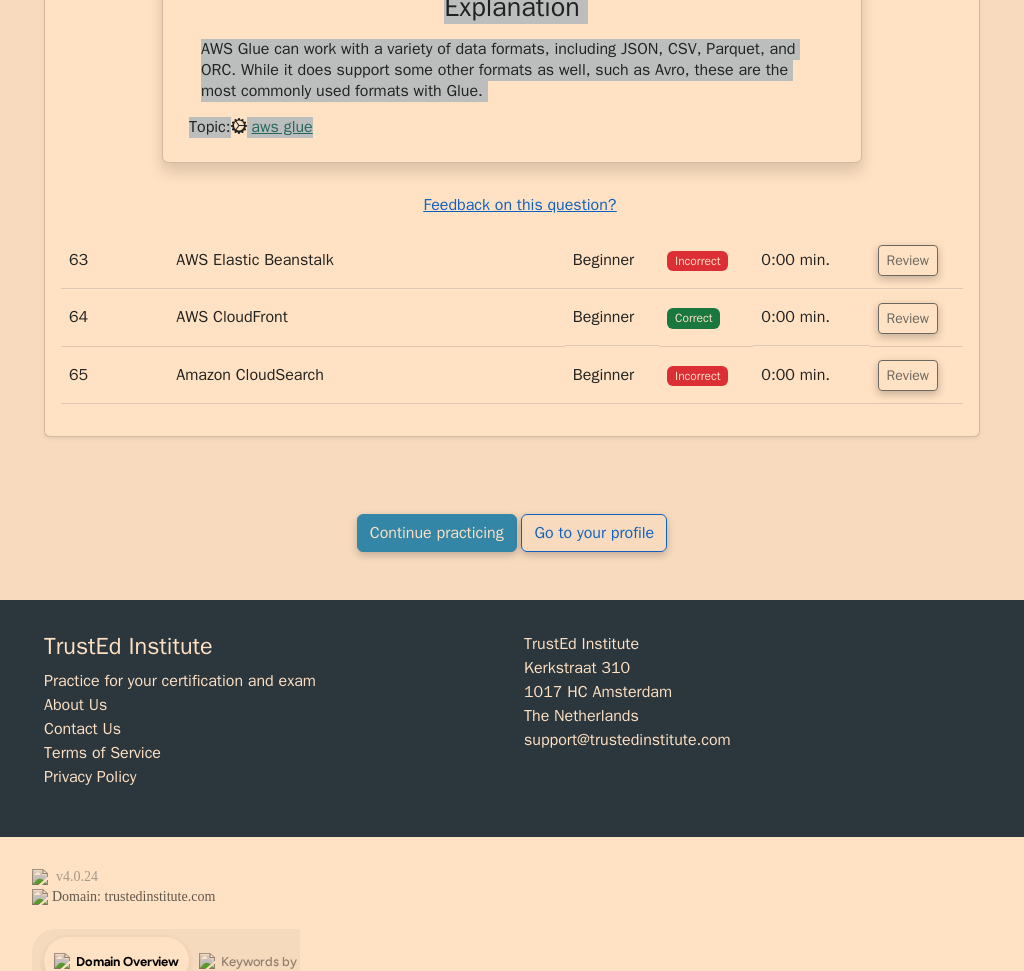 scroll, scrollTop: 44780, scrollLeft: 0, axis: vertical 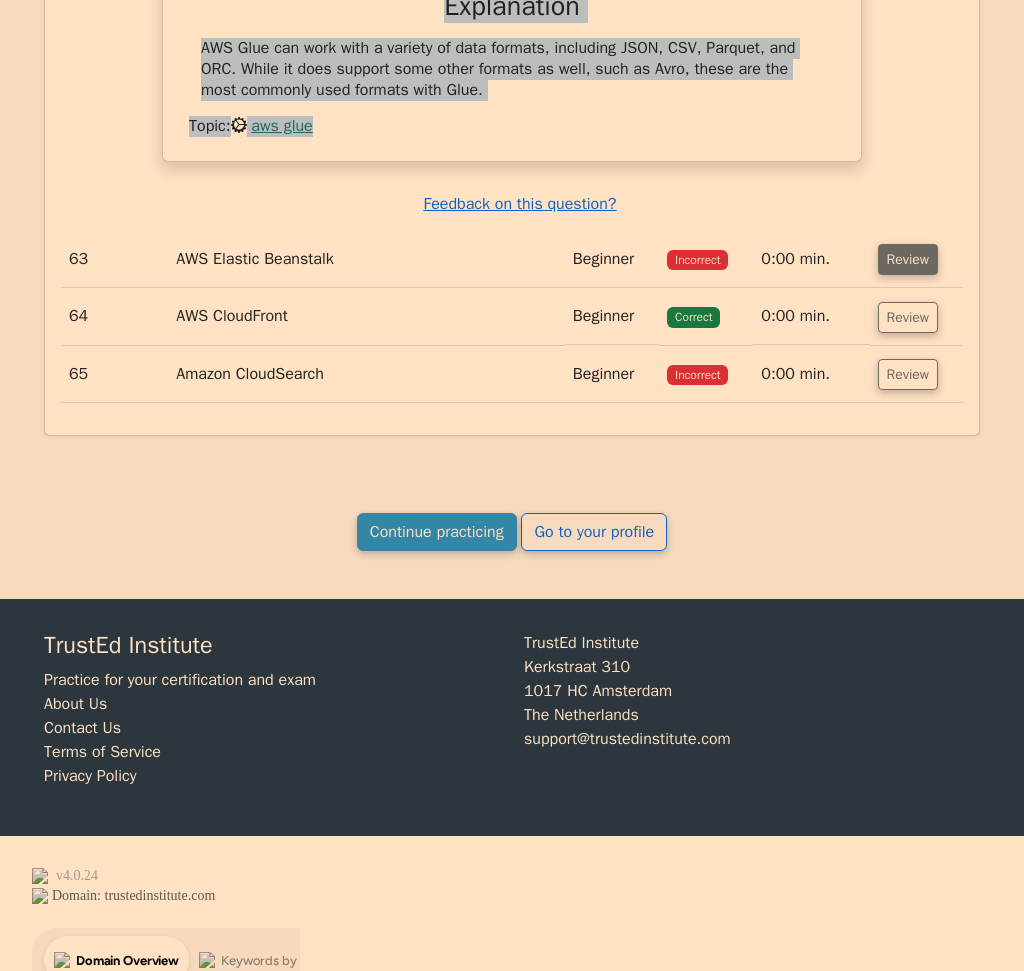 click on "Review" at bounding box center (908, 259) 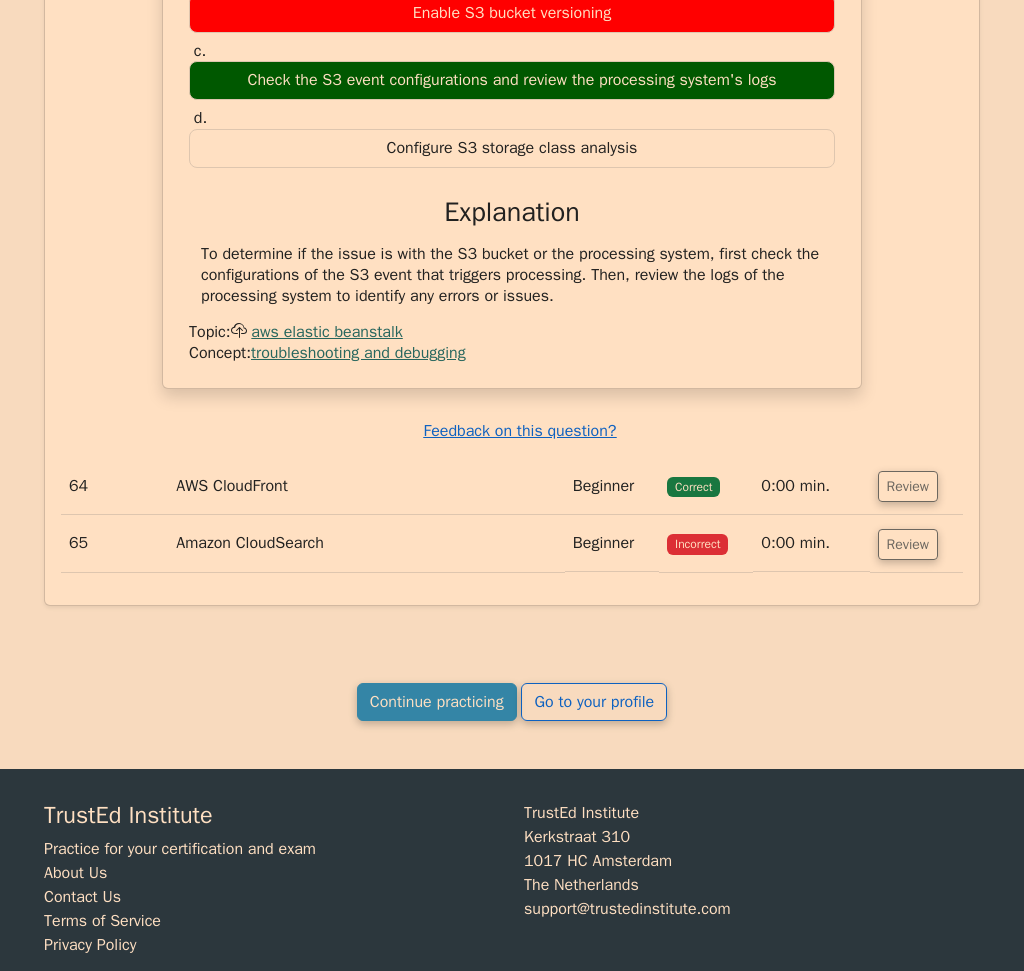 scroll, scrollTop: 45180, scrollLeft: 0, axis: vertical 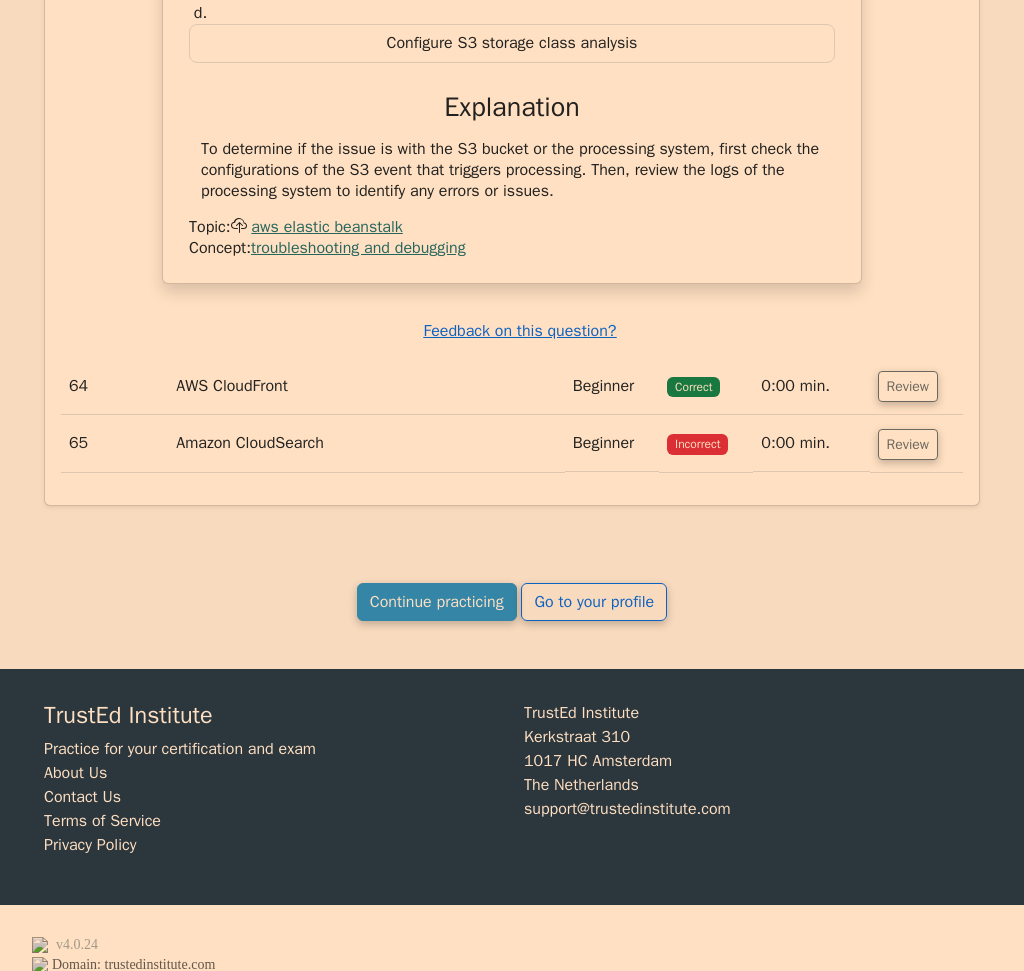 drag, startPoint x: 187, startPoint y: 52, endPoint x: 568, endPoint y: 341, distance: 478.20706 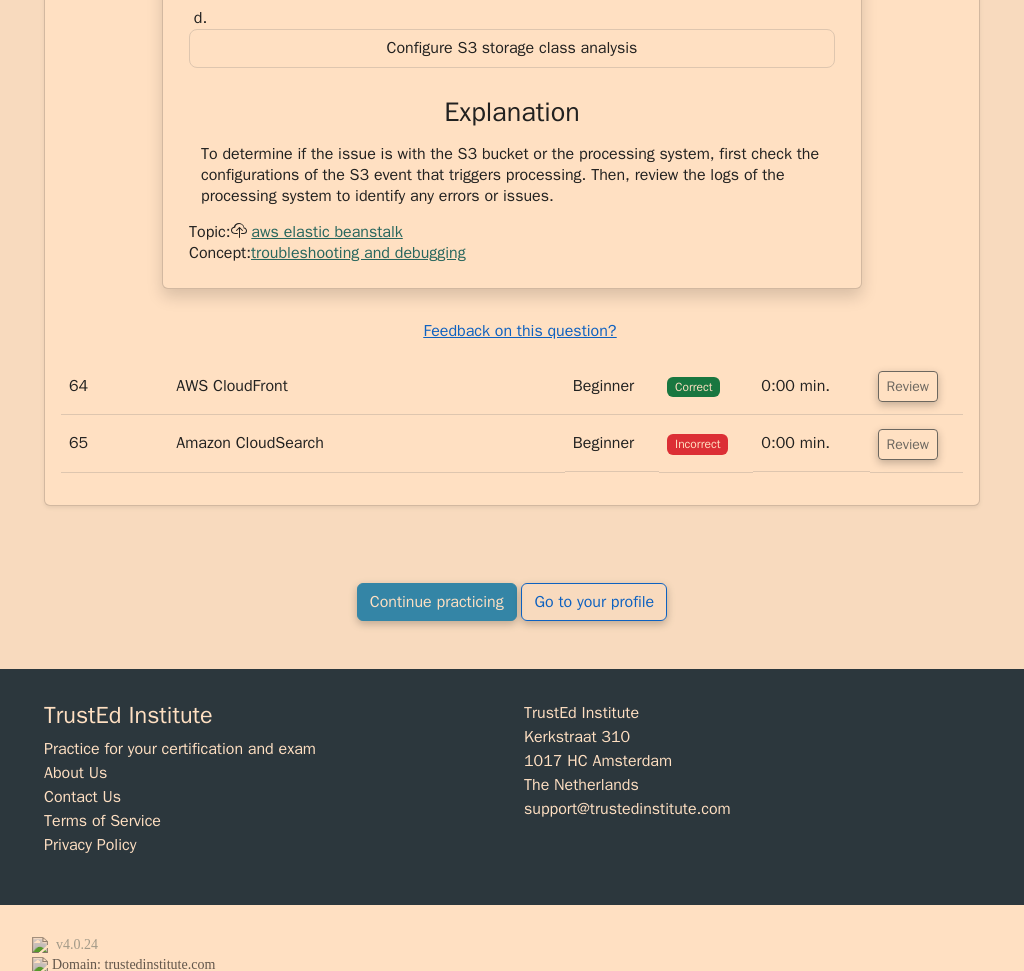 scroll, scrollTop: 45473, scrollLeft: 0, axis: vertical 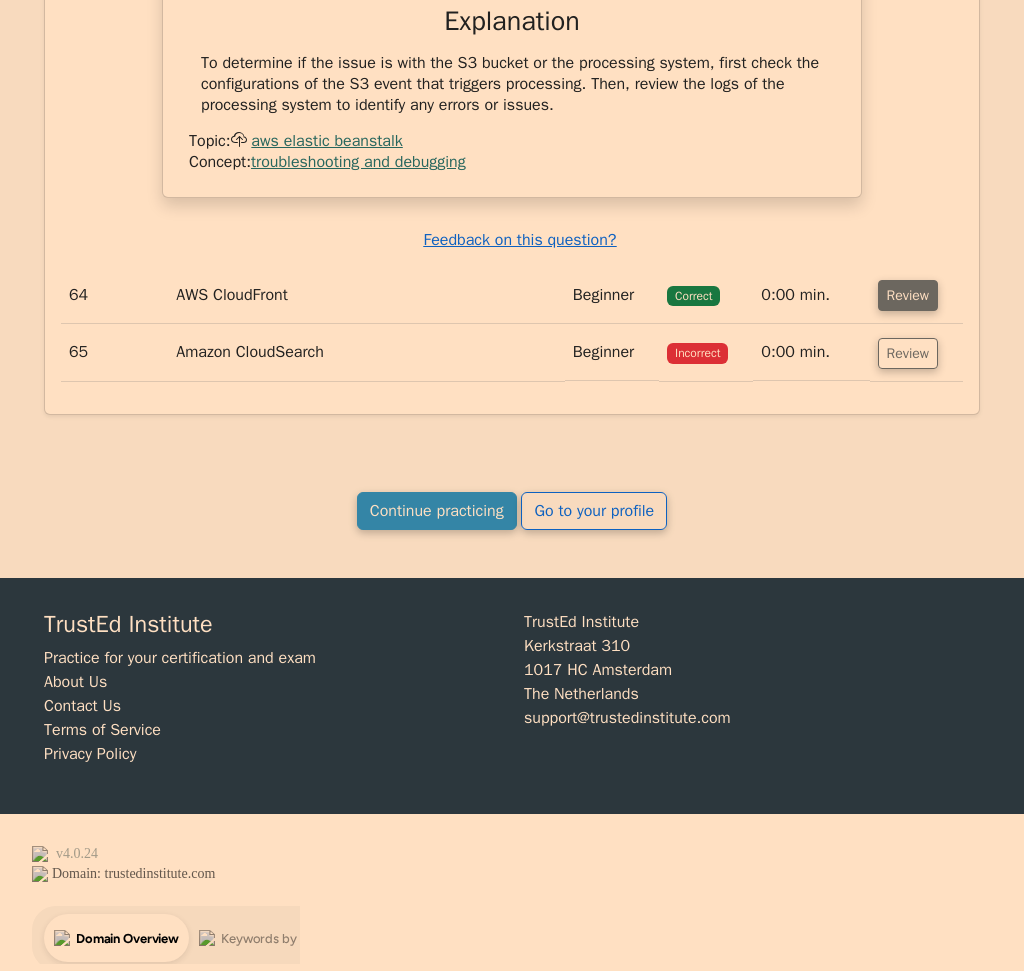 click on "Review" at bounding box center [908, 295] 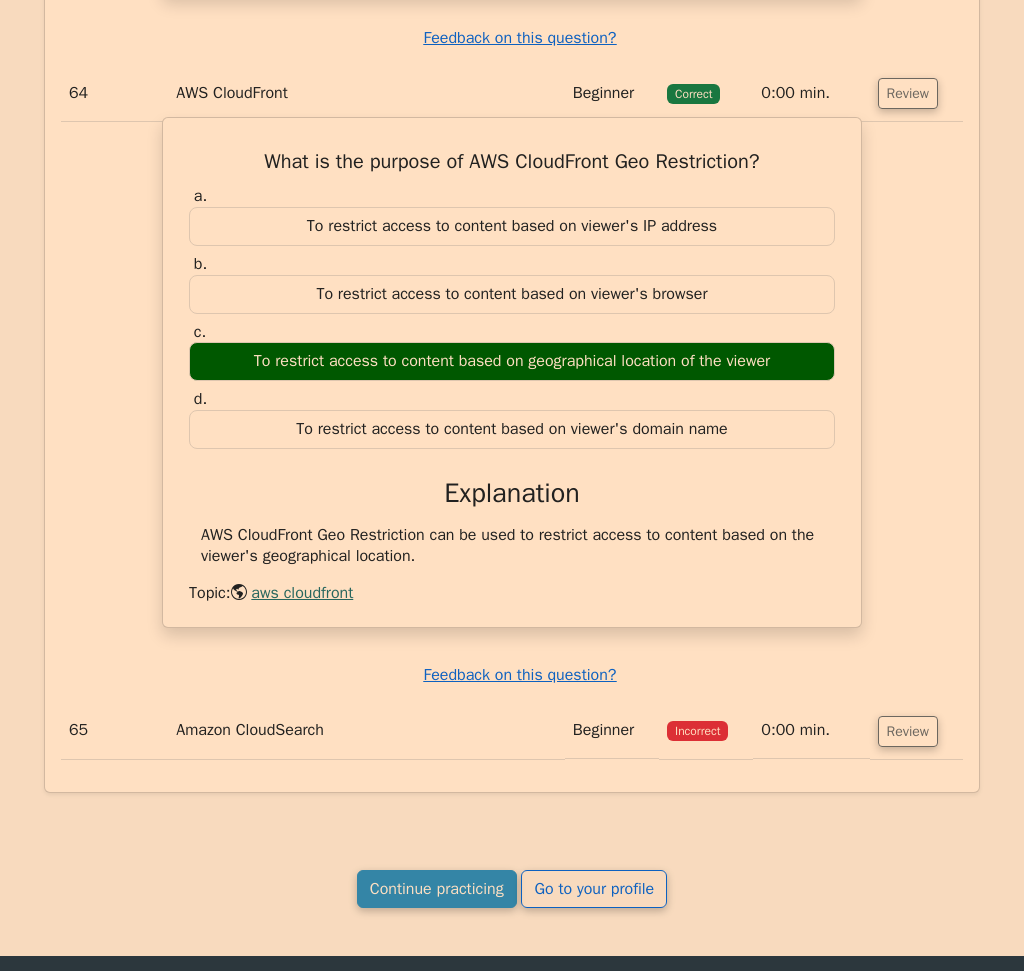 scroll, scrollTop: 45873, scrollLeft: 0, axis: vertical 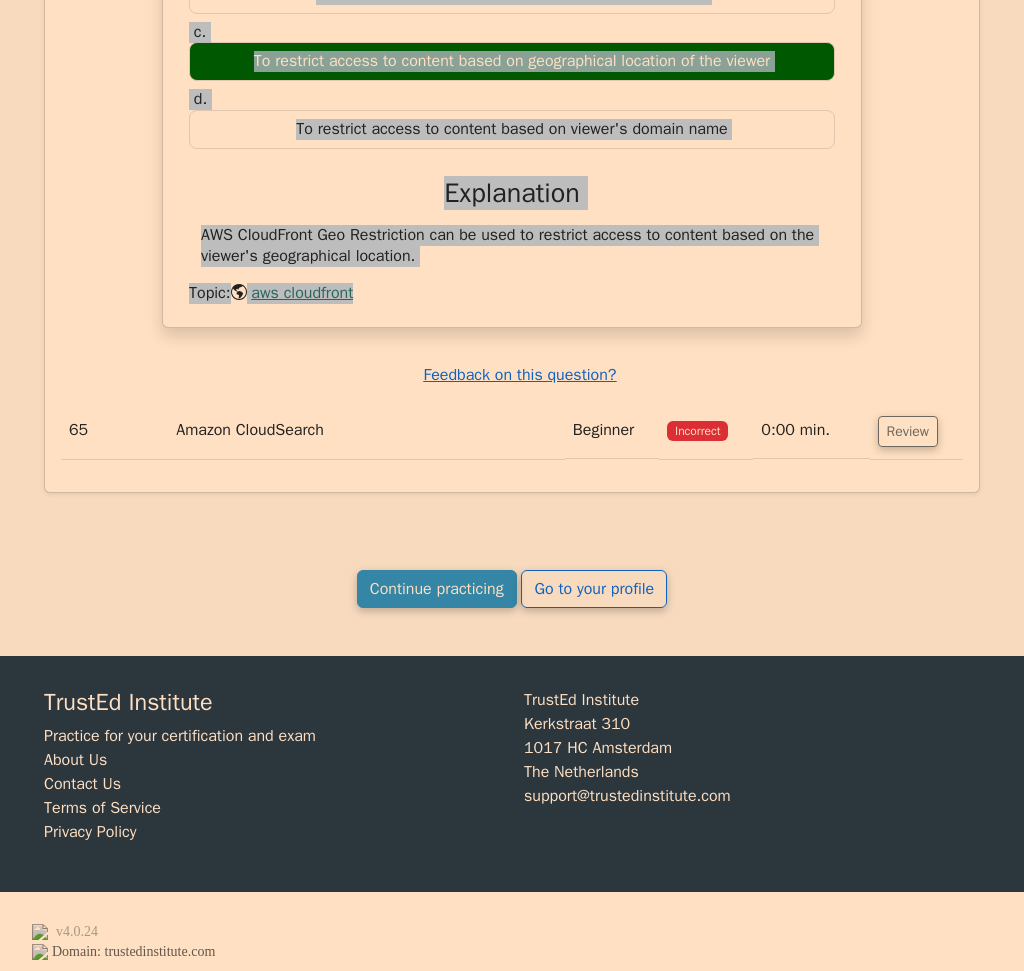 drag, startPoint x: 240, startPoint y: 104, endPoint x: 410, endPoint y: 386, distance: 329.27798 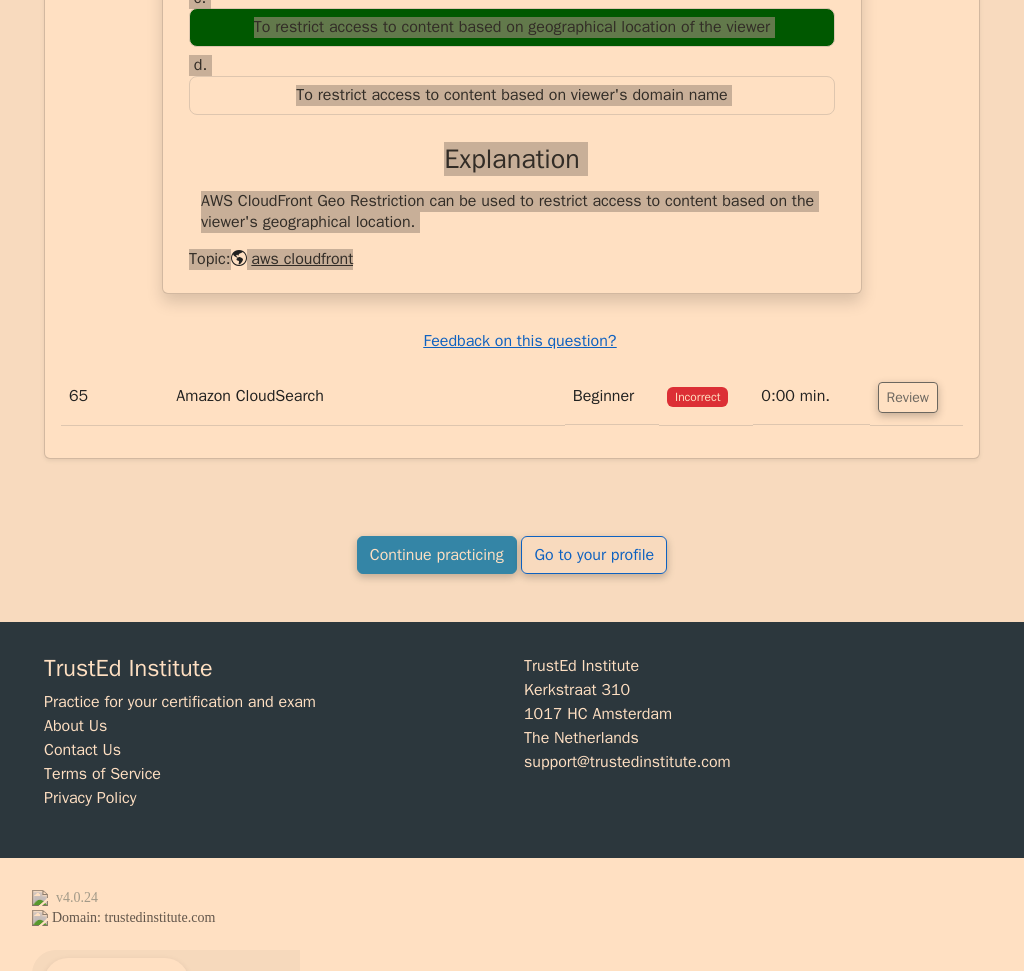 scroll, scrollTop: 46053, scrollLeft: 0, axis: vertical 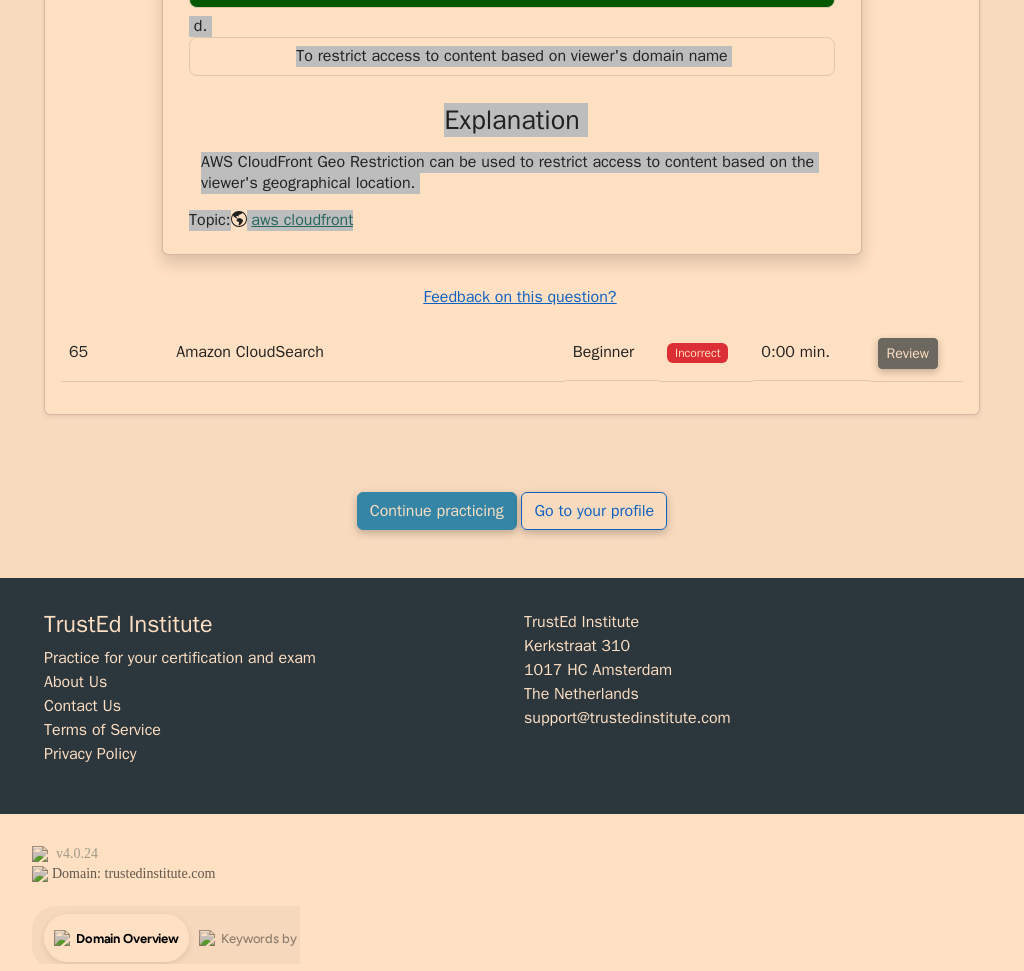 click on "Review" at bounding box center [908, 353] 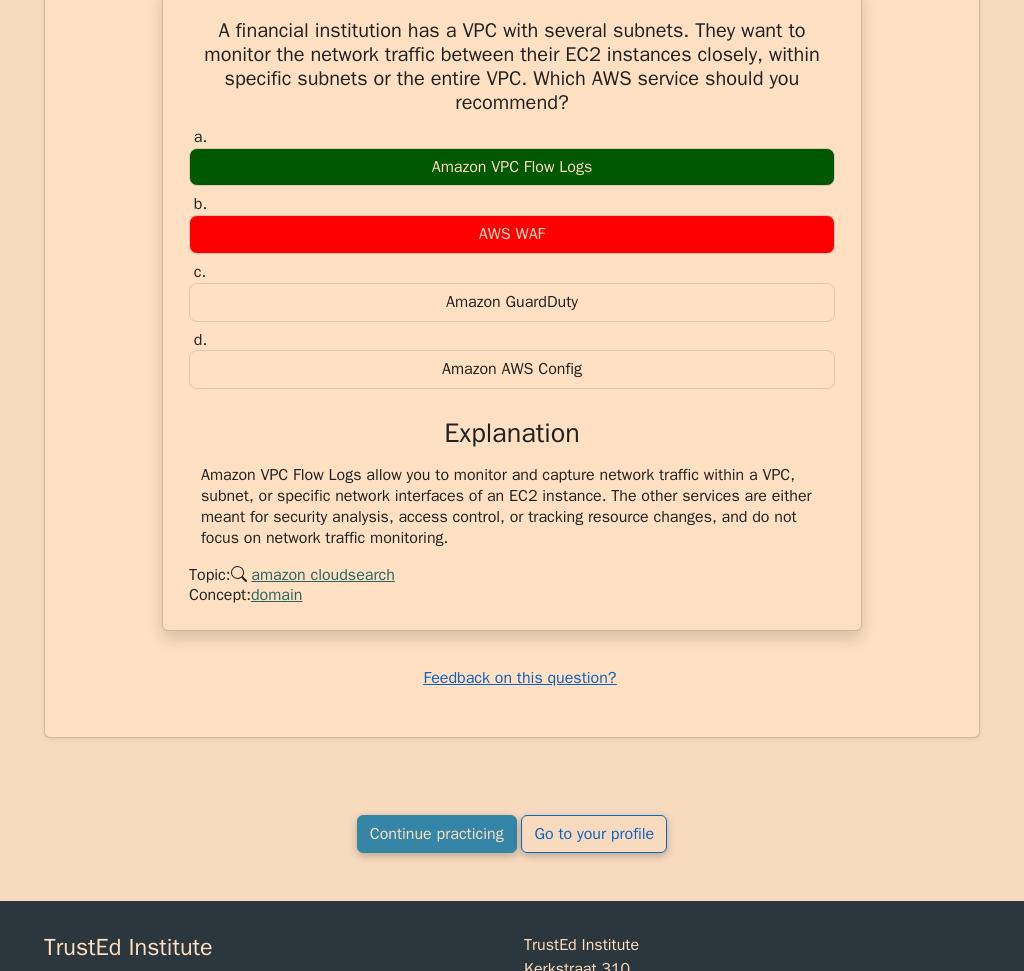 scroll, scrollTop: 46553, scrollLeft: 0, axis: vertical 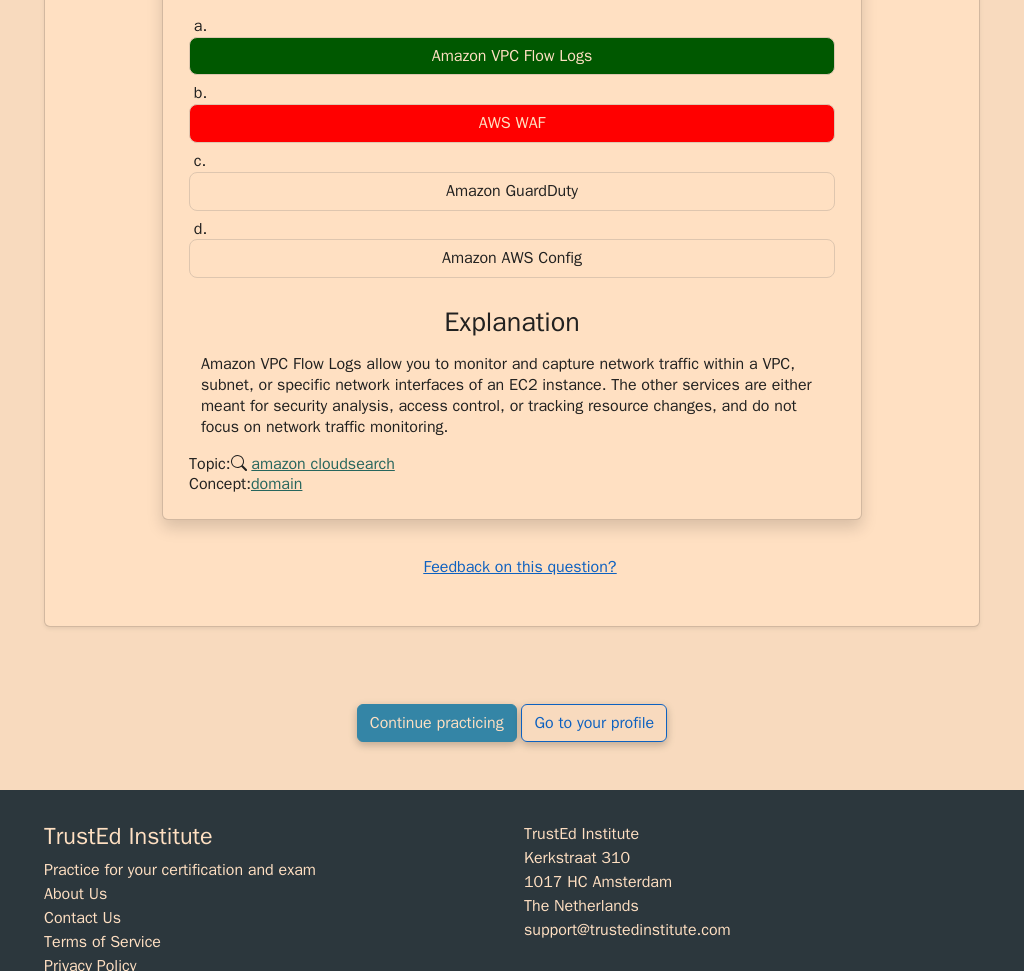 drag, startPoint x: 195, startPoint y: 59, endPoint x: 451, endPoint y: 365, distance: 398.96365 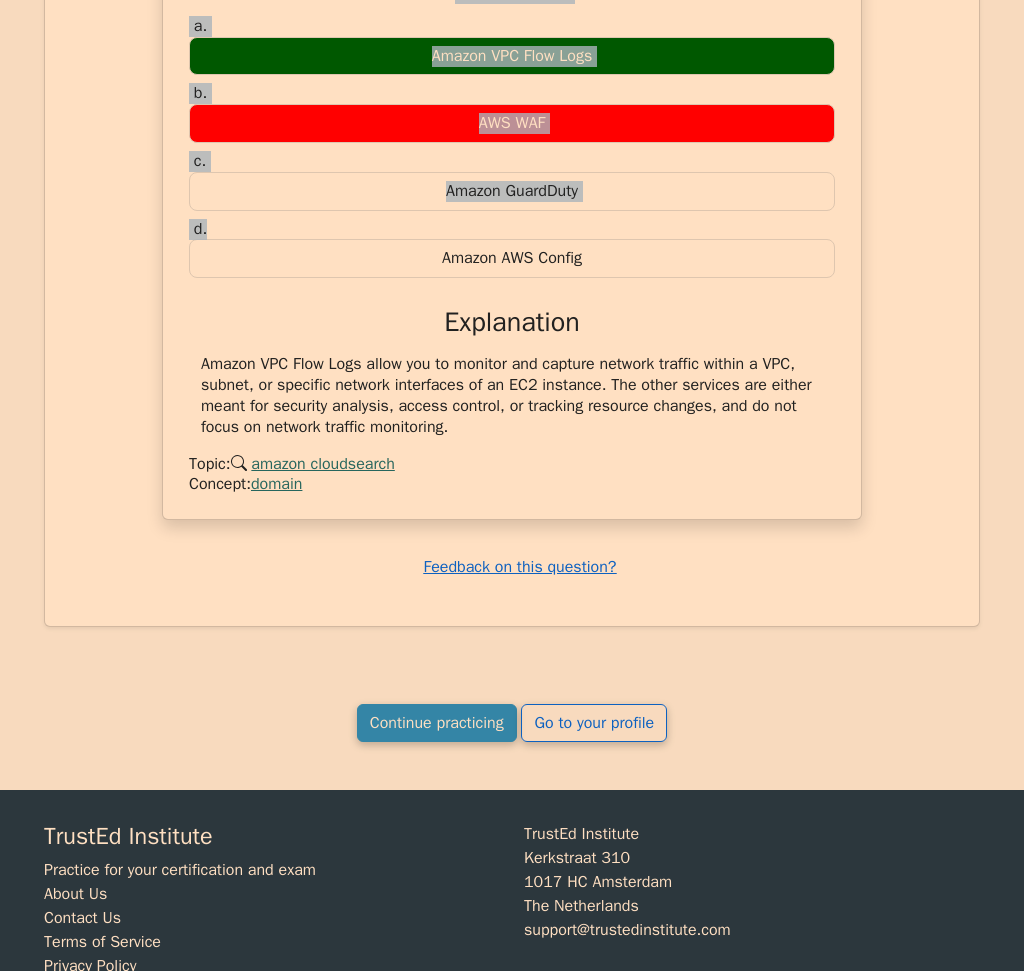scroll, scrollTop: 46768, scrollLeft: 0, axis: vertical 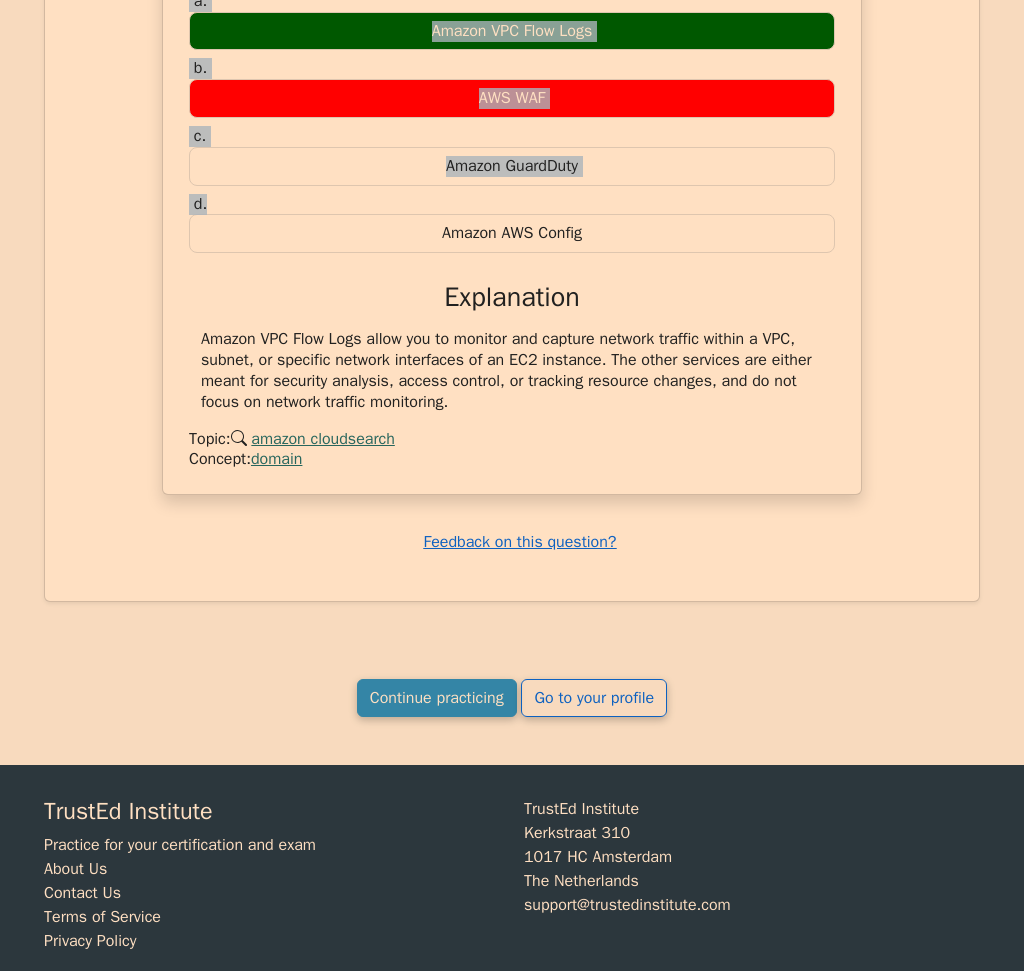 drag, startPoint x: 451, startPoint y: 364, endPoint x: 193, endPoint y: 48, distance: 407.94608 